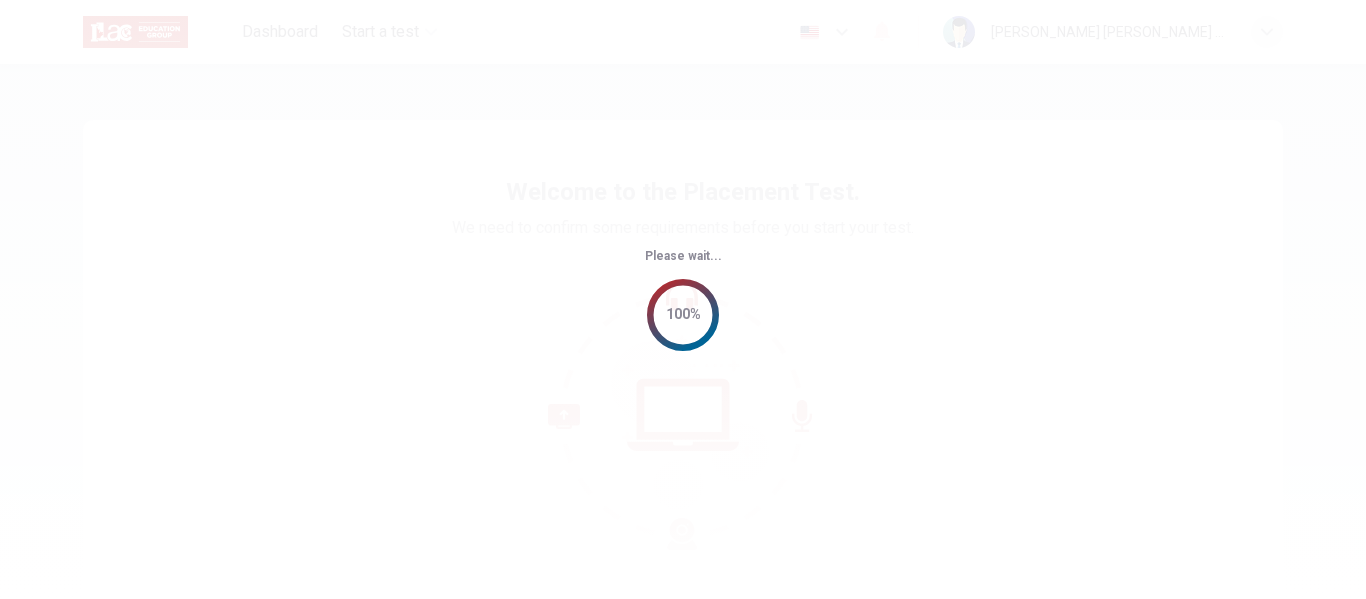 scroll, scrollTop: 0, scrollLeft: 0, axis: both 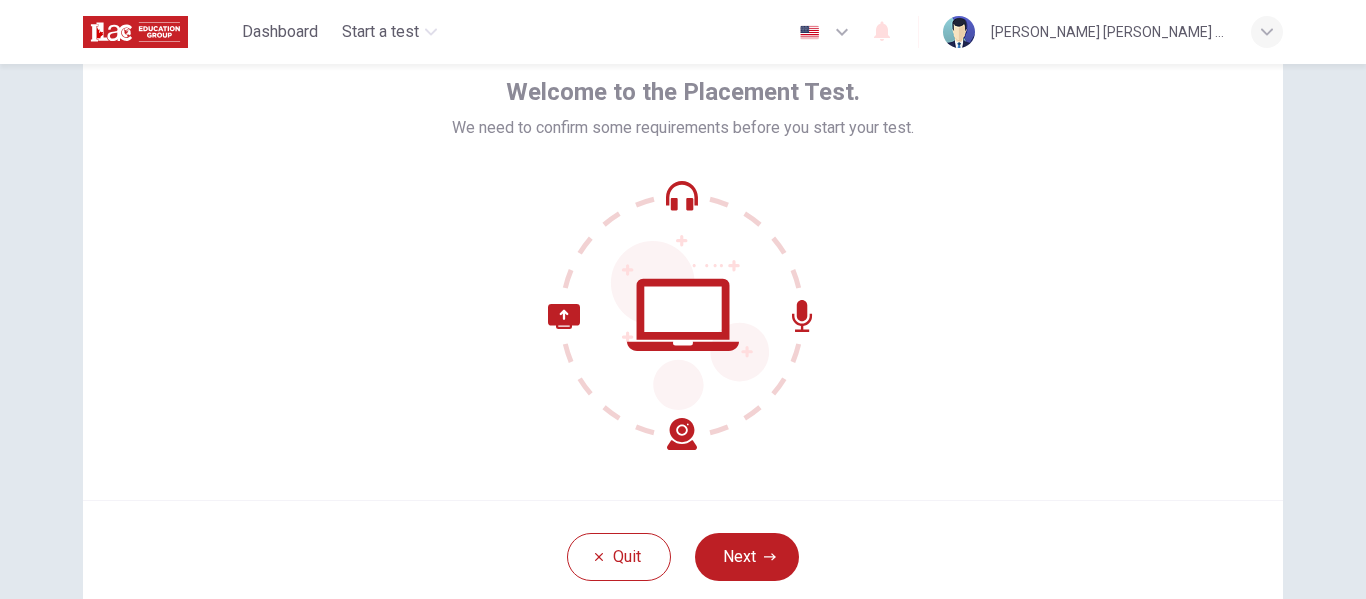 click on "Next" at bounding box center (747, 557) 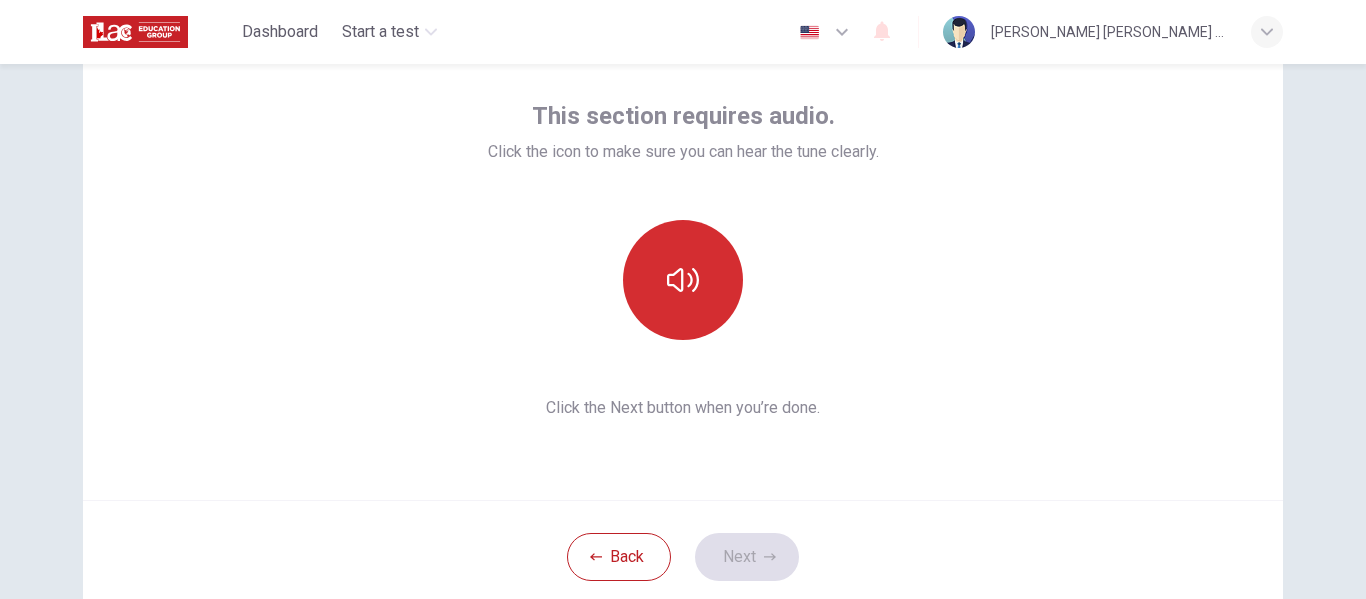 click at bounding box center (683, 280) 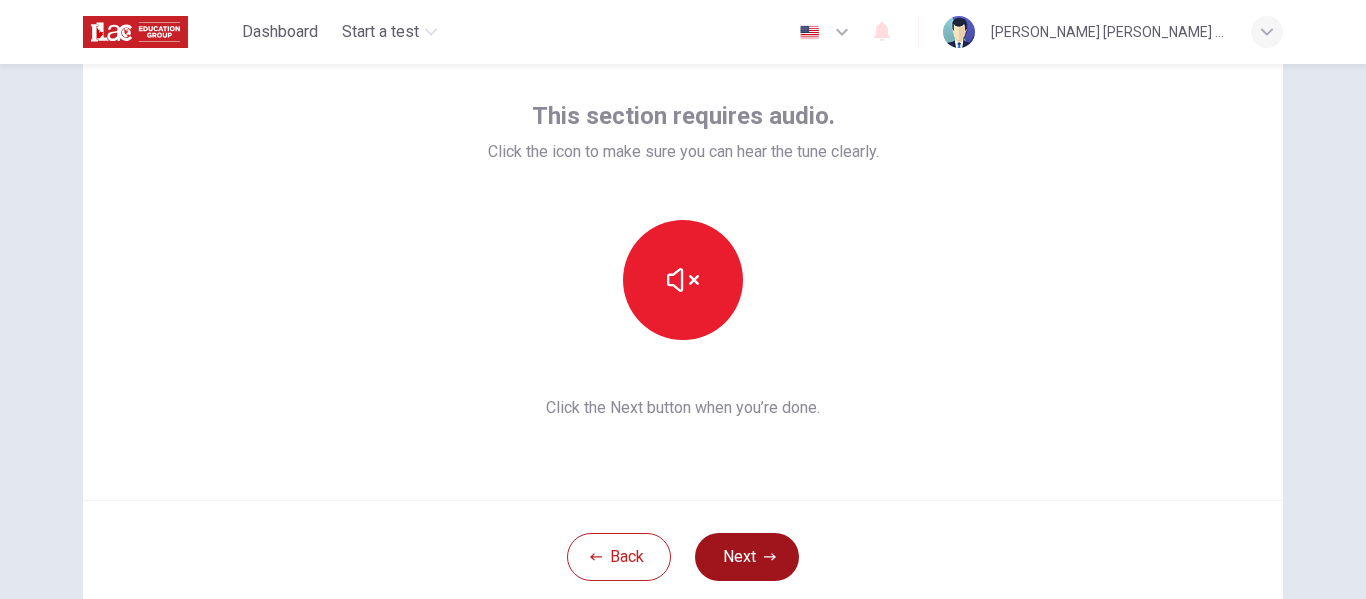click on "Next" at bounding box center (747, 557) 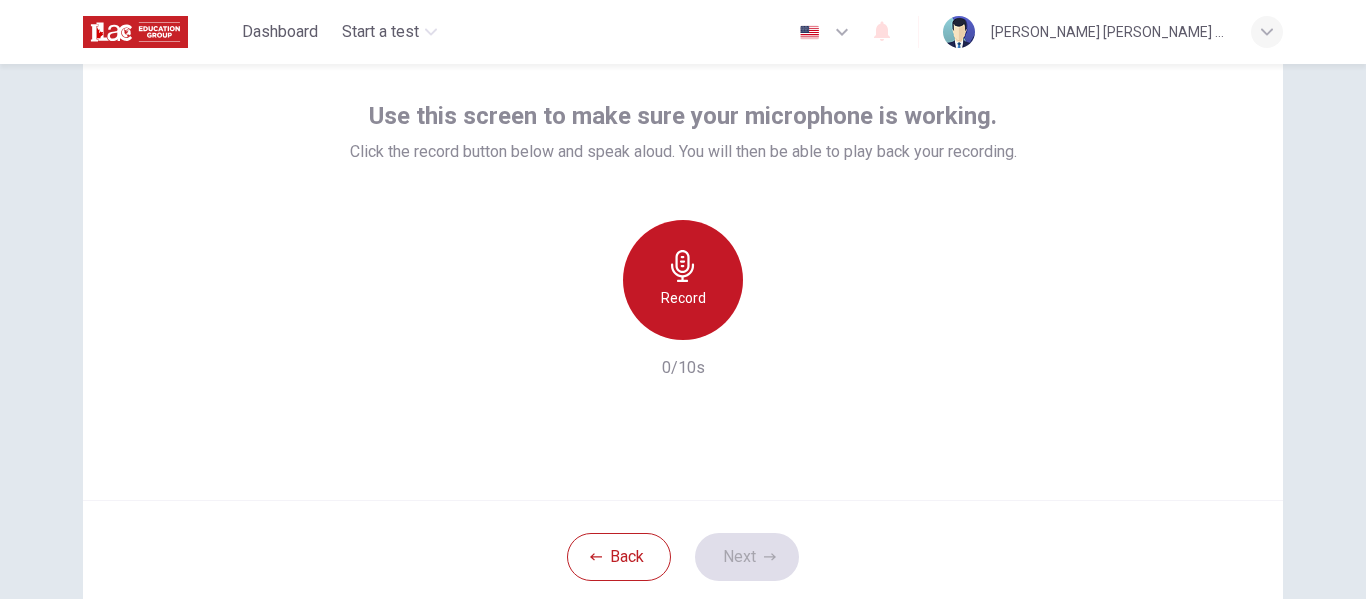 click 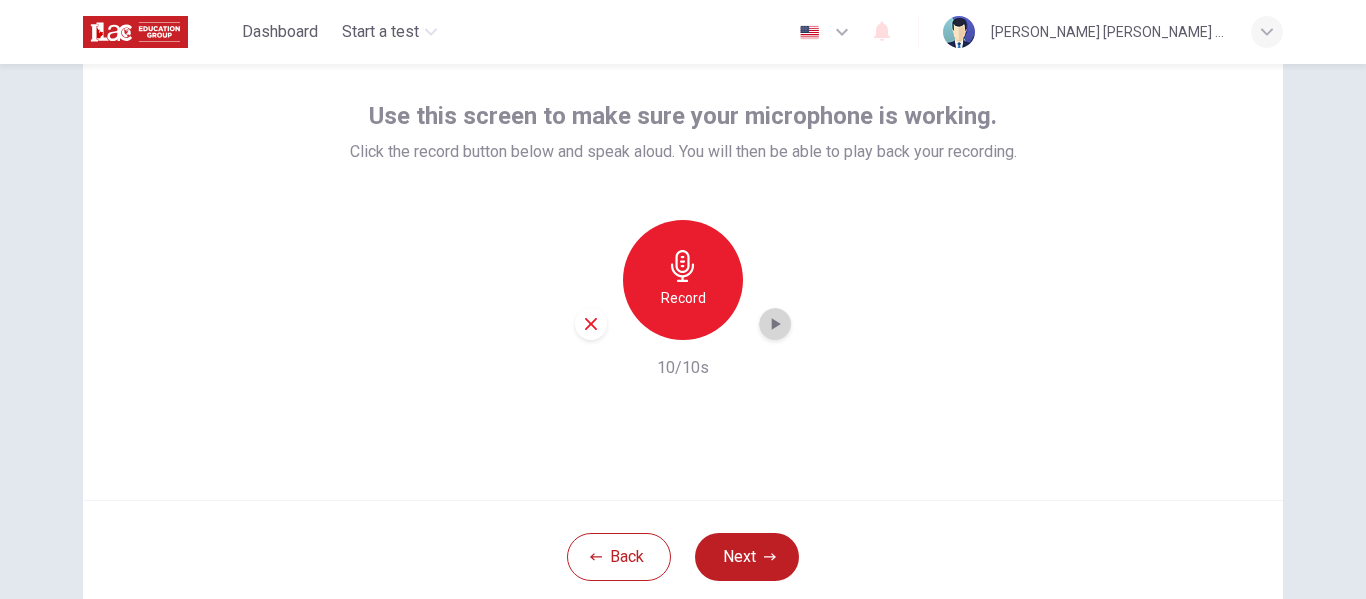 click at bounding box center (775, 324) 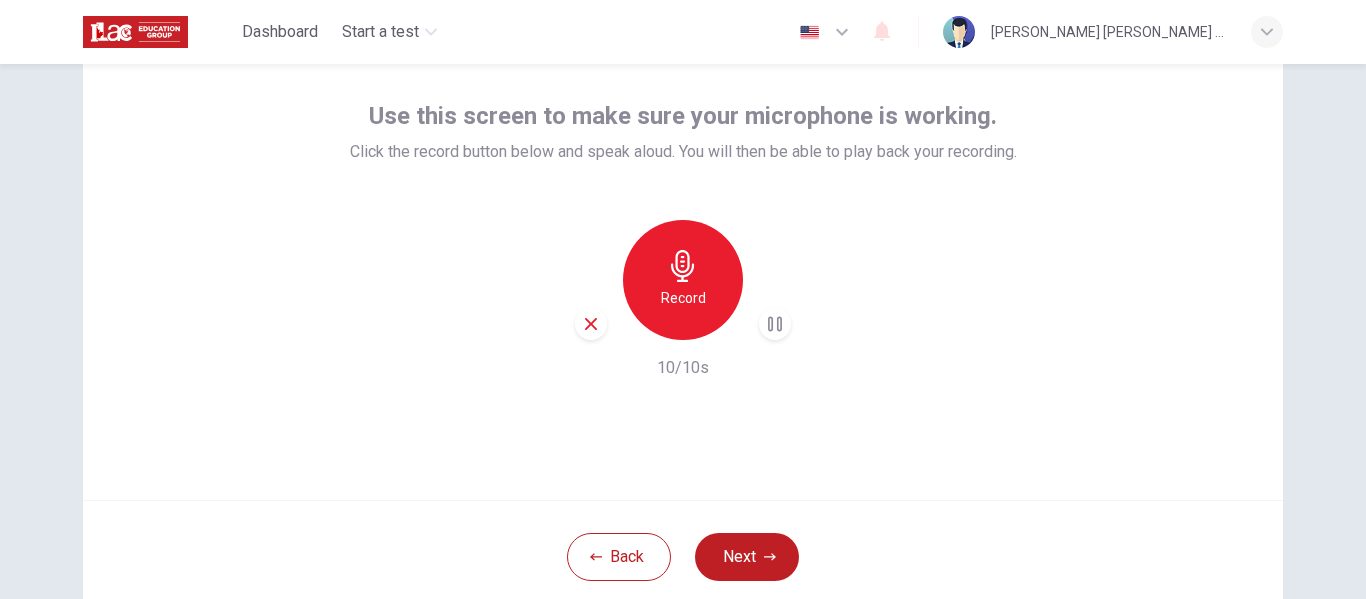 click 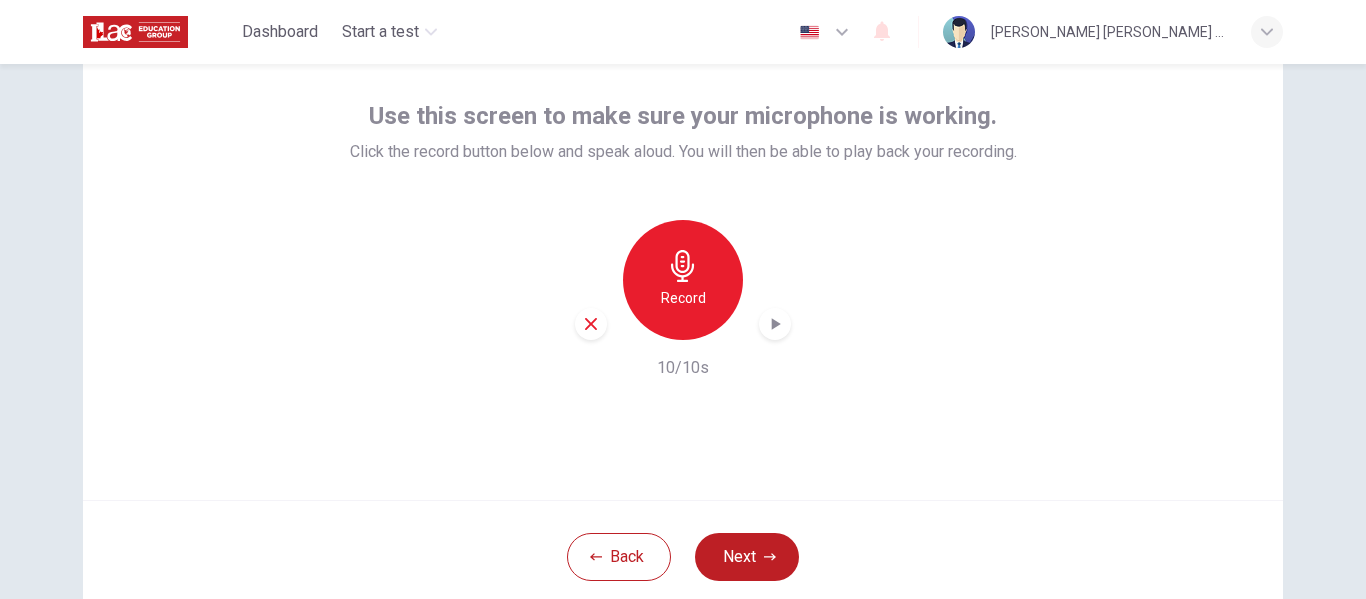 click 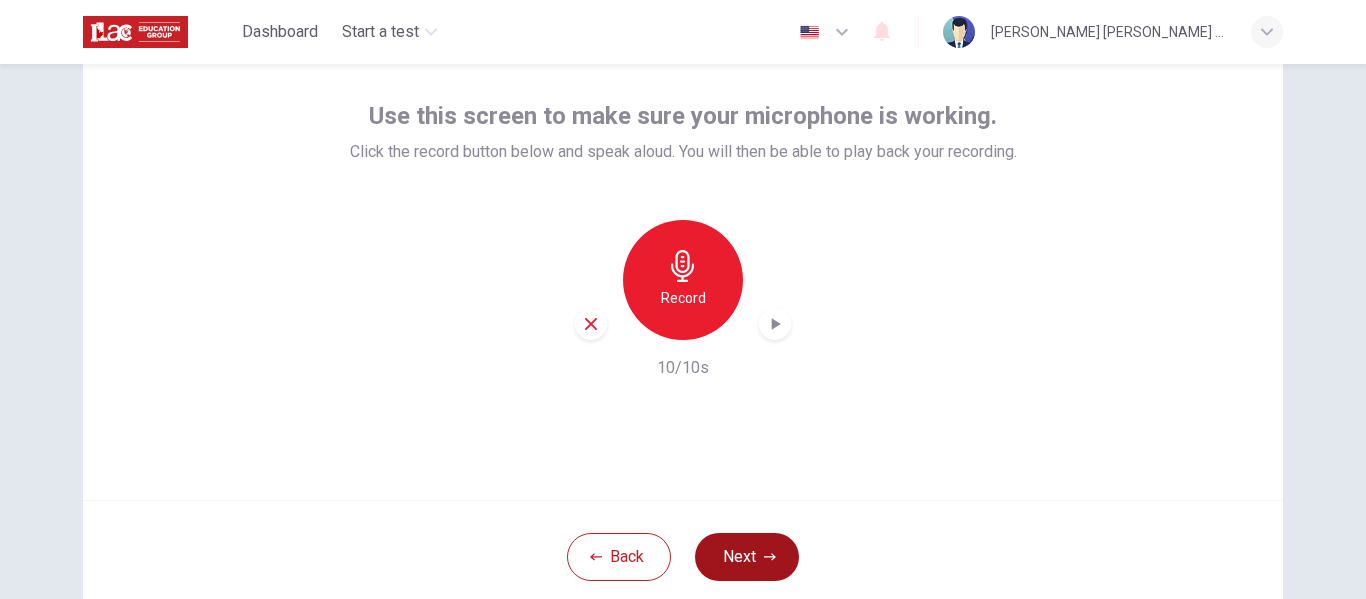 click on "Next" at bounding box center (747, 557) 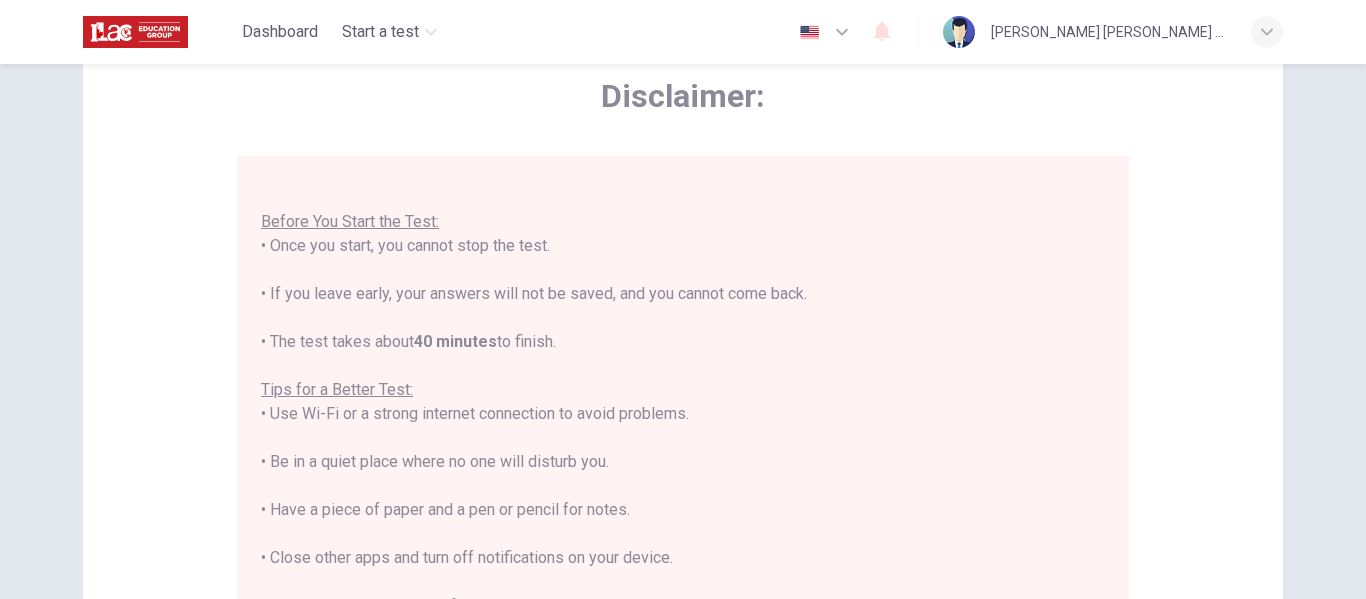 scroll, scrollTop: 23, scrollLeft: 0, axis: vertical 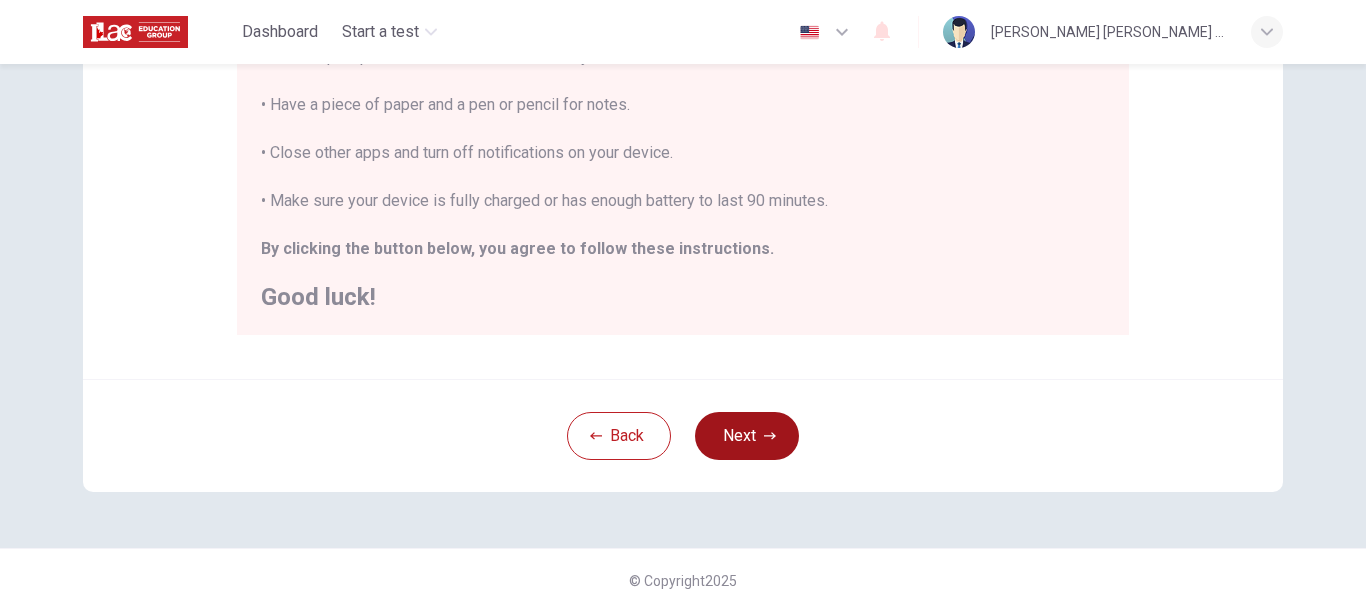 click on "Next" at bounding box center (747, 436) 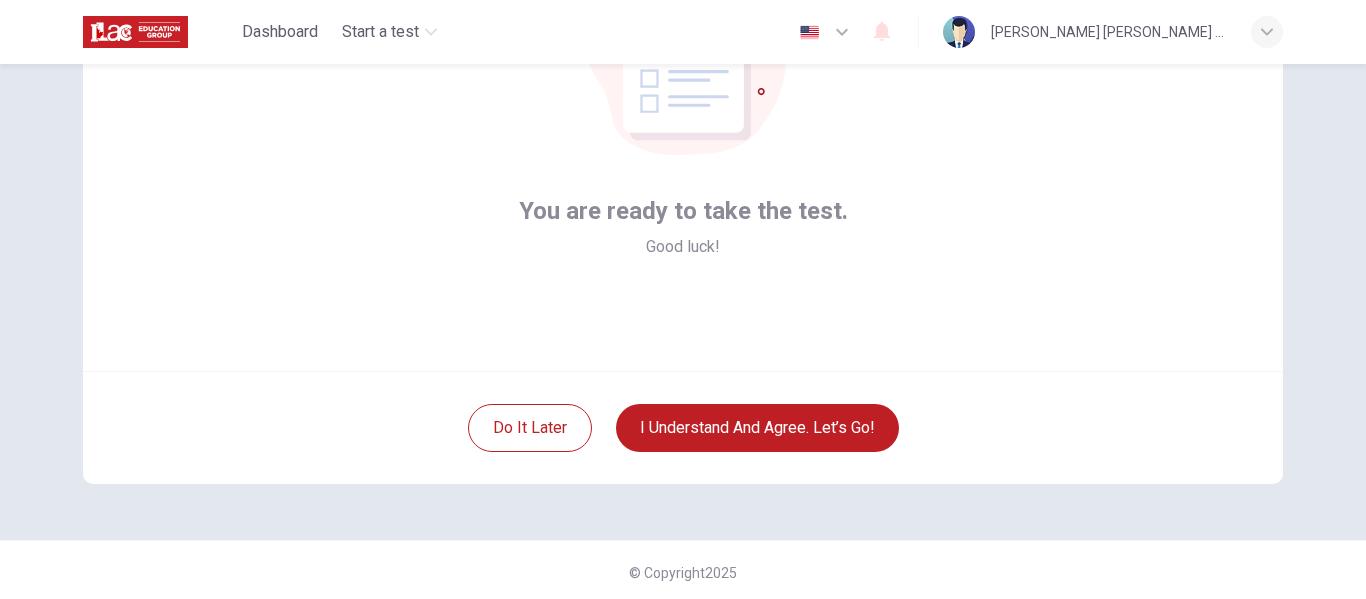 scroll, scrollTop: 234, scrollLeft: 0, axis: vertical 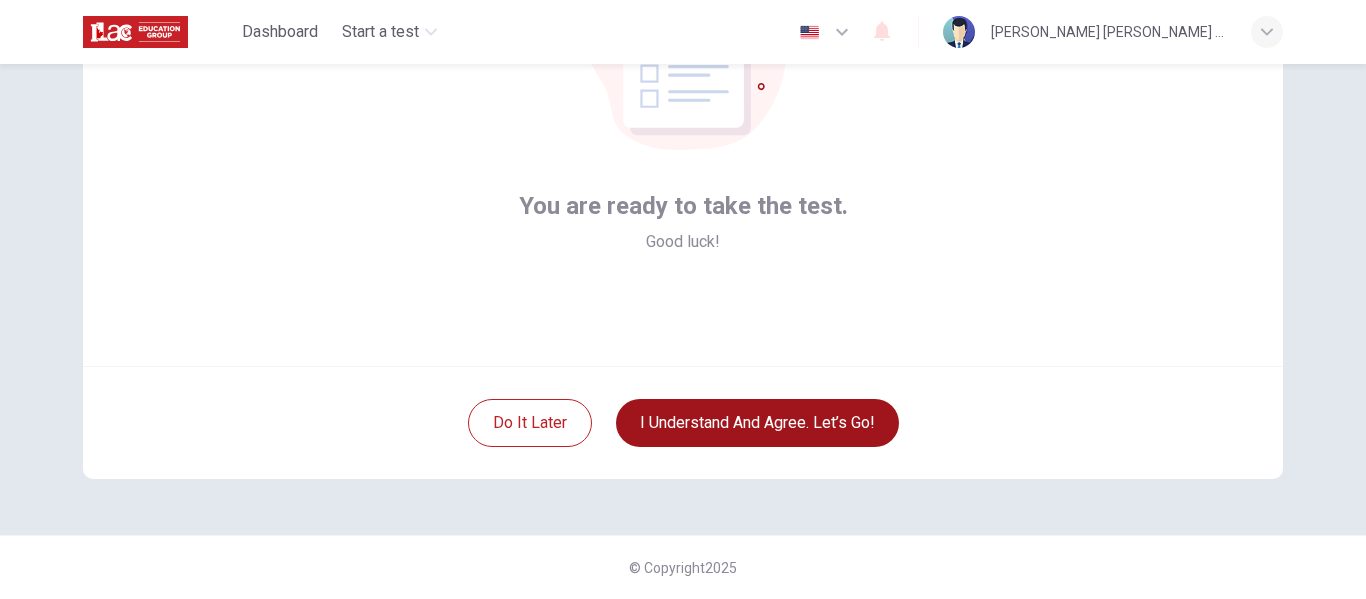 click on "I understand and agree. Let’s go!" at bounding box center [757, 423] 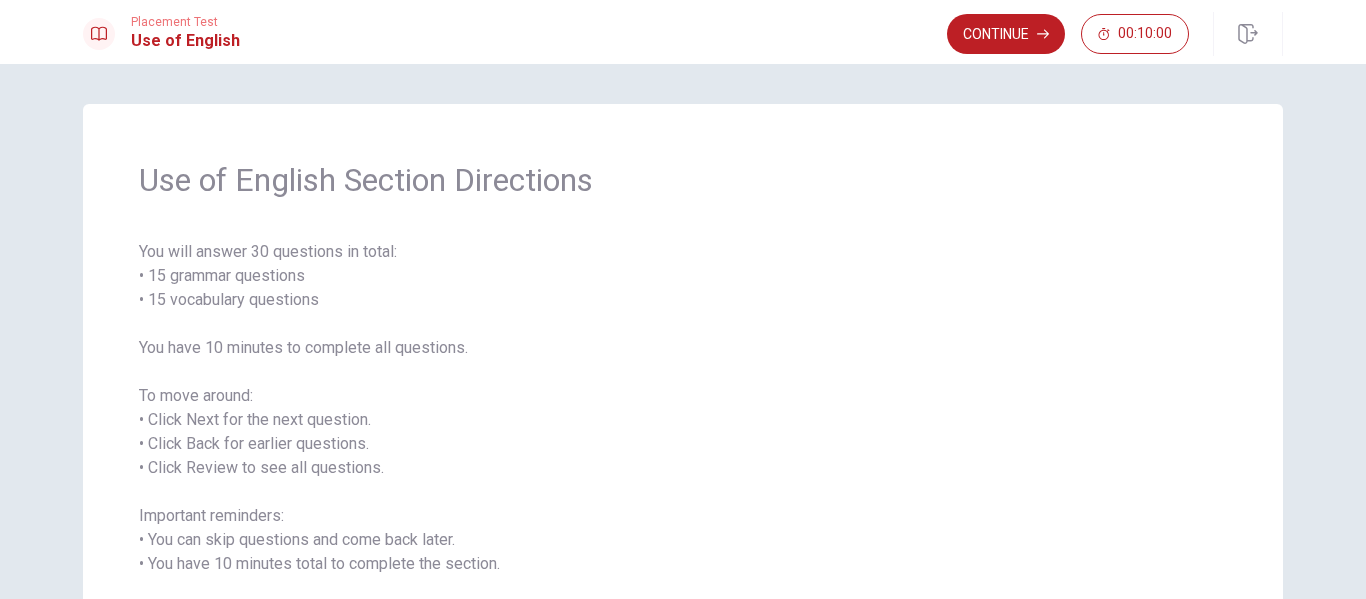 scroll, scrollTop: 100, scrollLeft: 0, axis: vertical 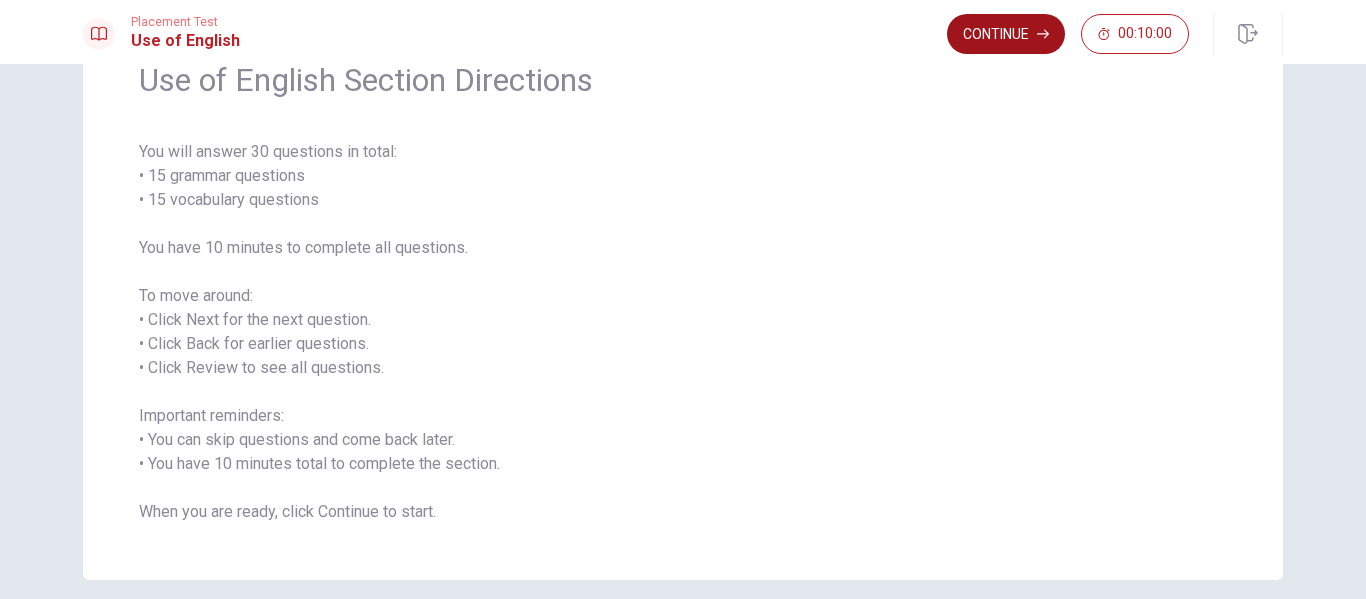 click on "Continue" at bounding box center [1006, 34] 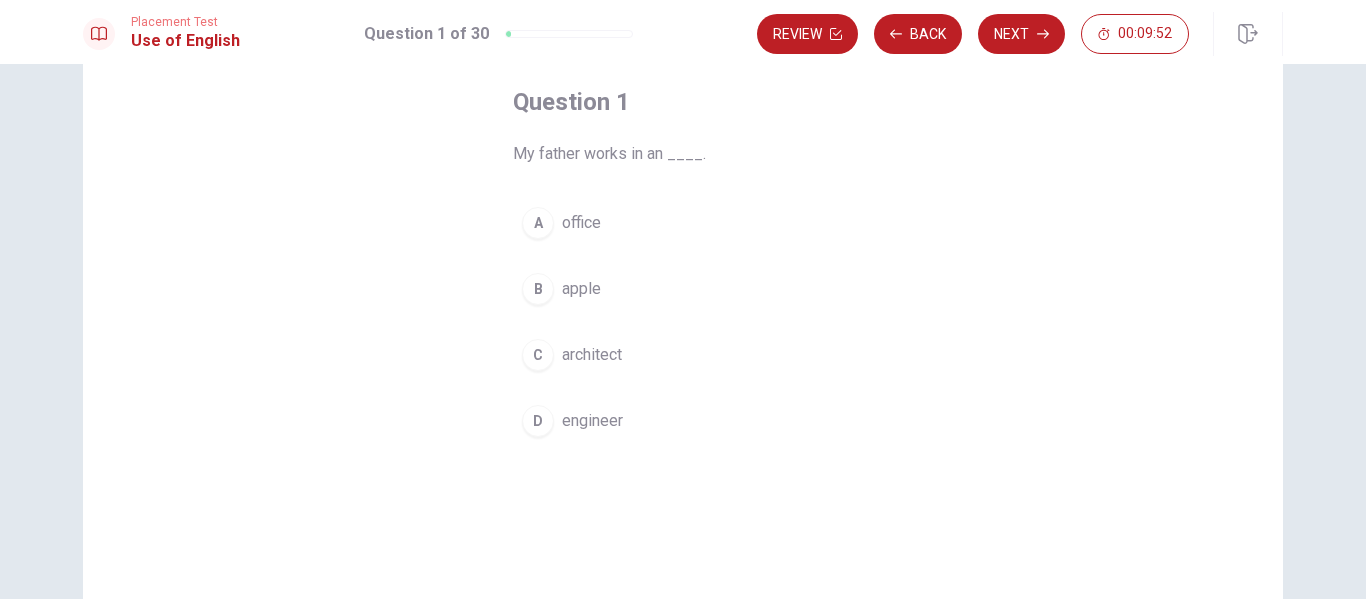 click on "A" at bounding box center (538, 223) 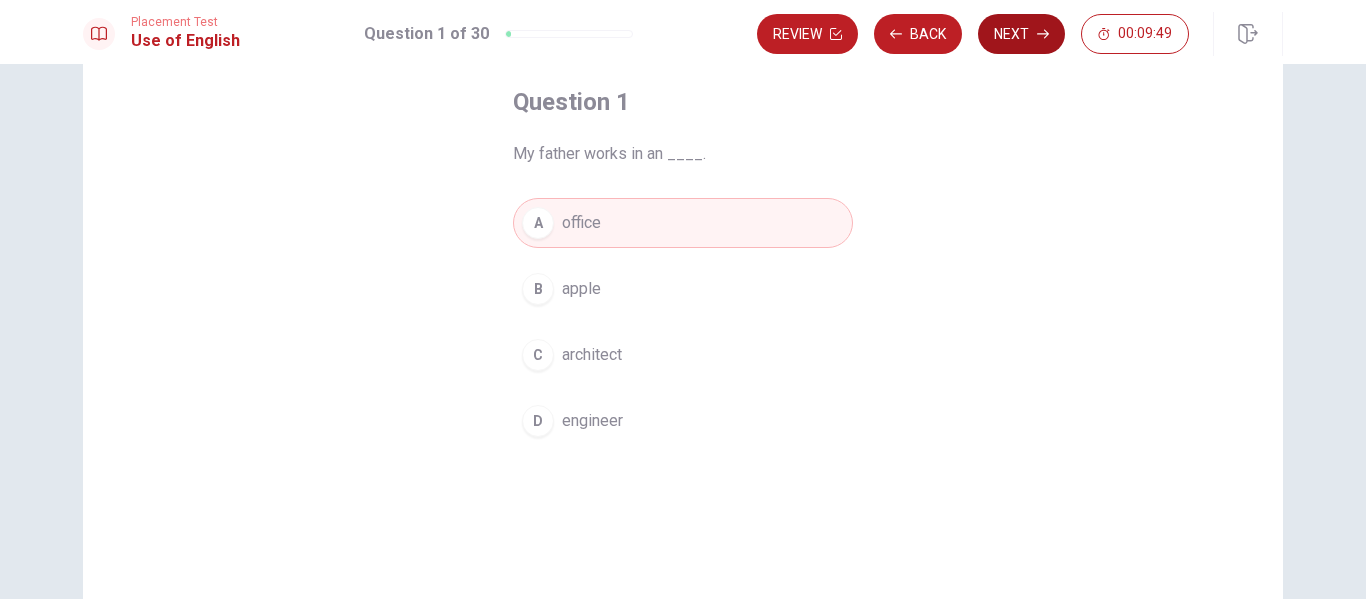 click on "Next" at bounding box center (1021, 34) 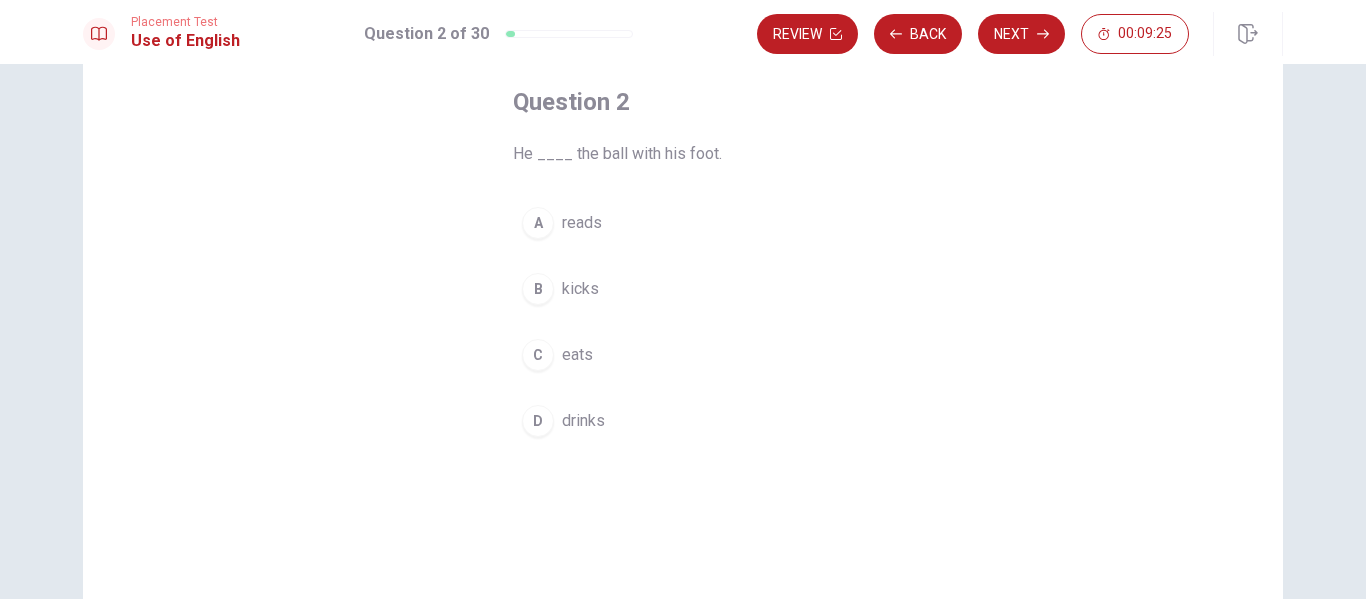 click on "kicks" at bounding box center (580, 289) 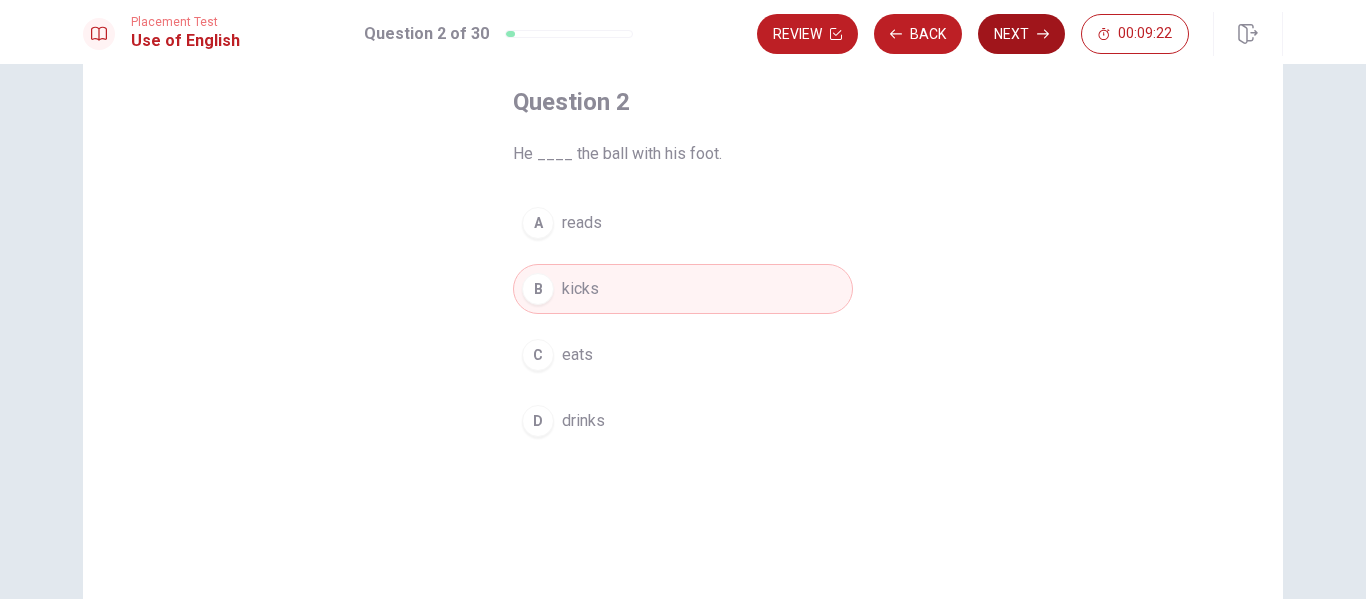 click on "Next" at bounding box center (1021, 34) 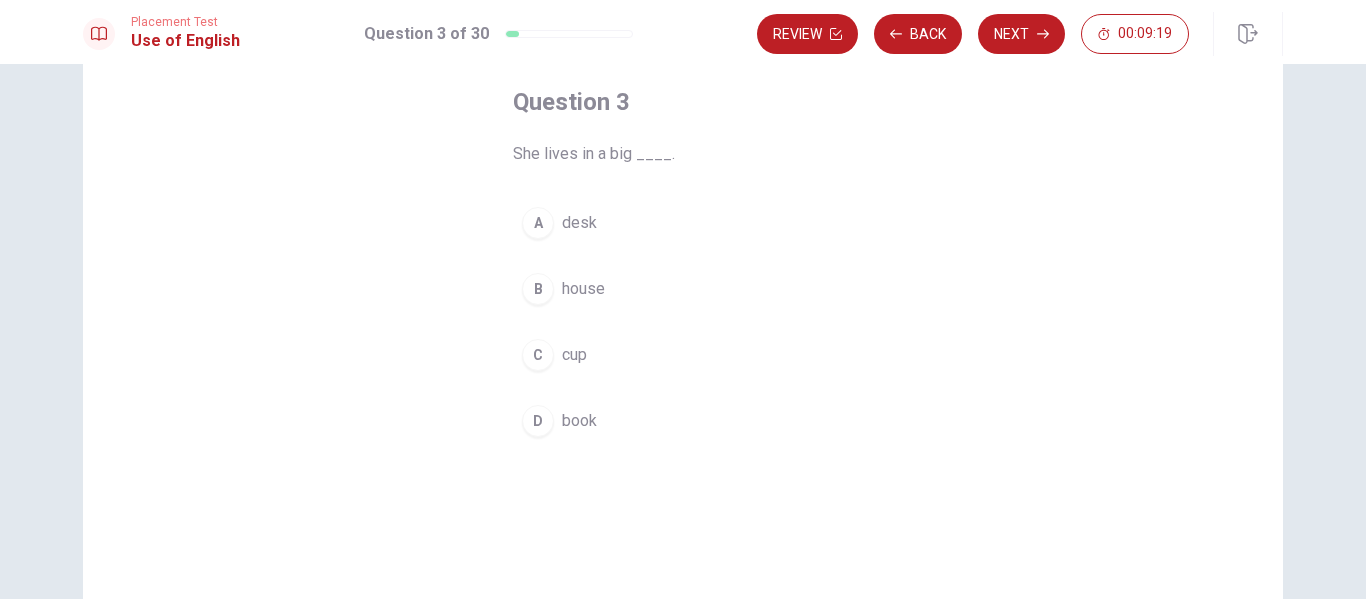 click on "B" at bounding box center [538, 289] 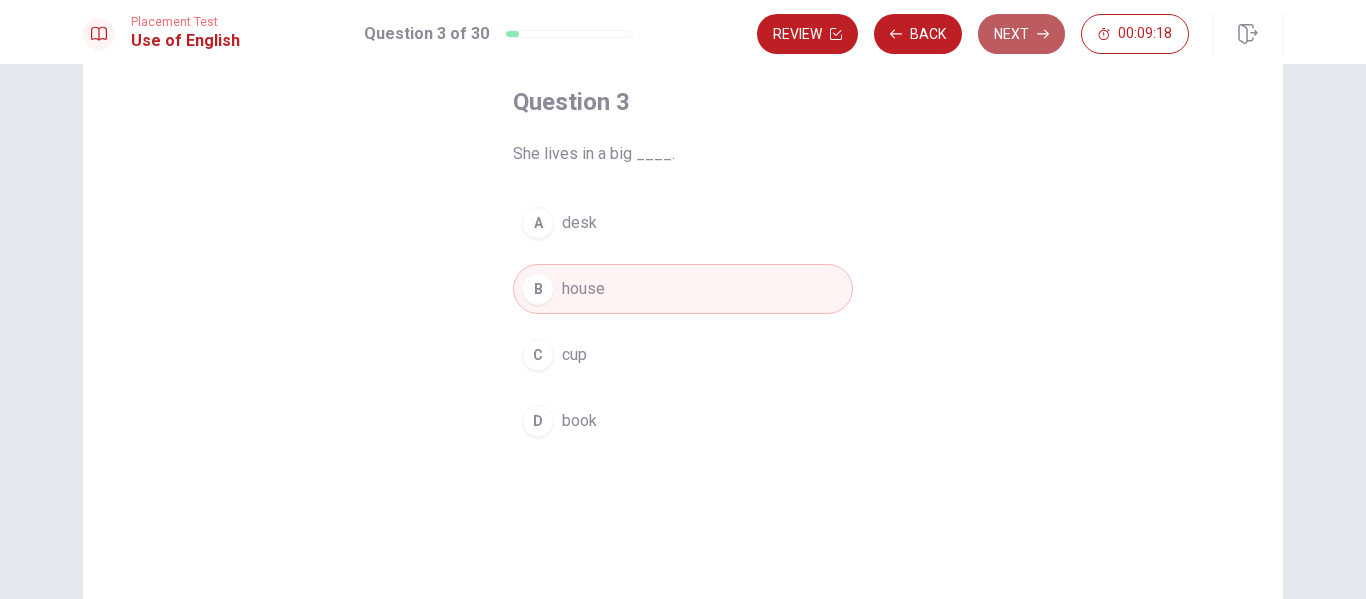 click on "Next" at bounding box center [1021, 34] 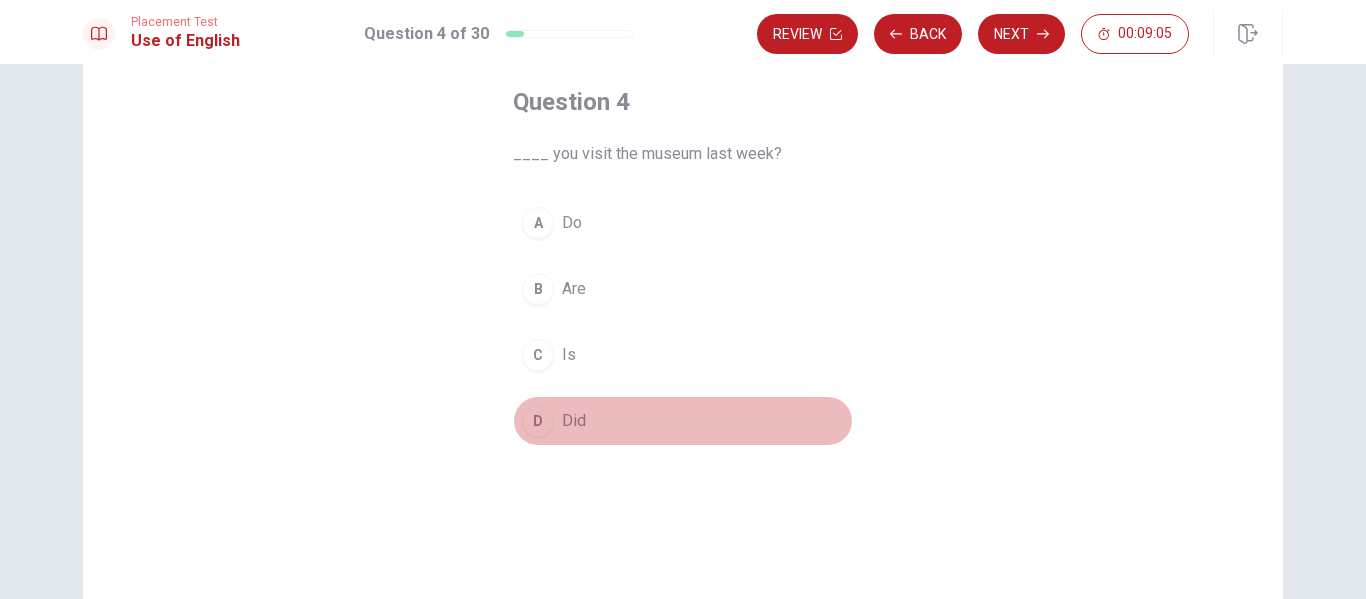 click on "D" at bounding box center [538, 421] 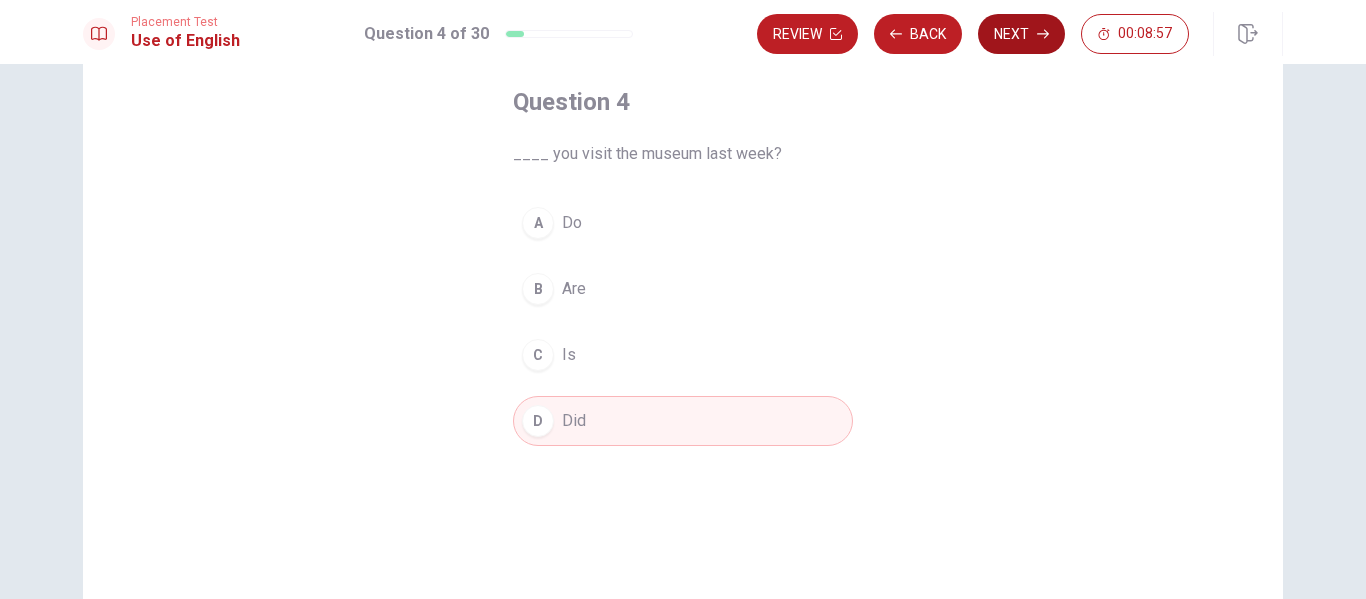 click on "Next" at bounding box center [1021, 34] 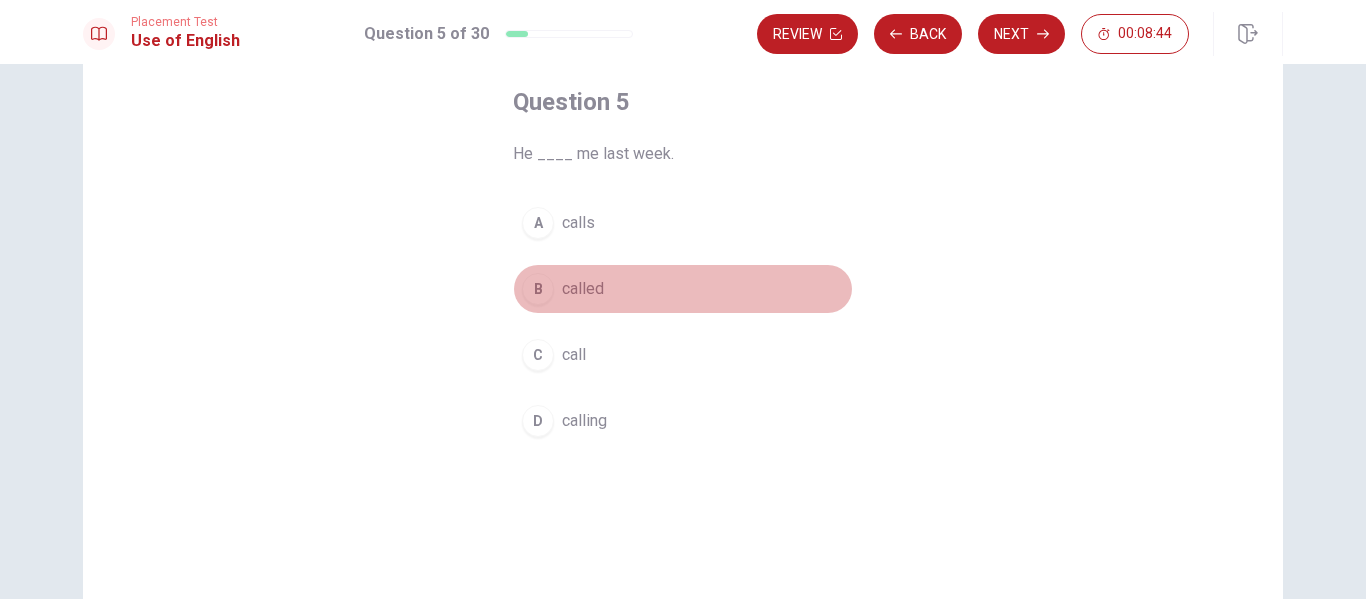 click on "B" at bounding box center (538, 289) 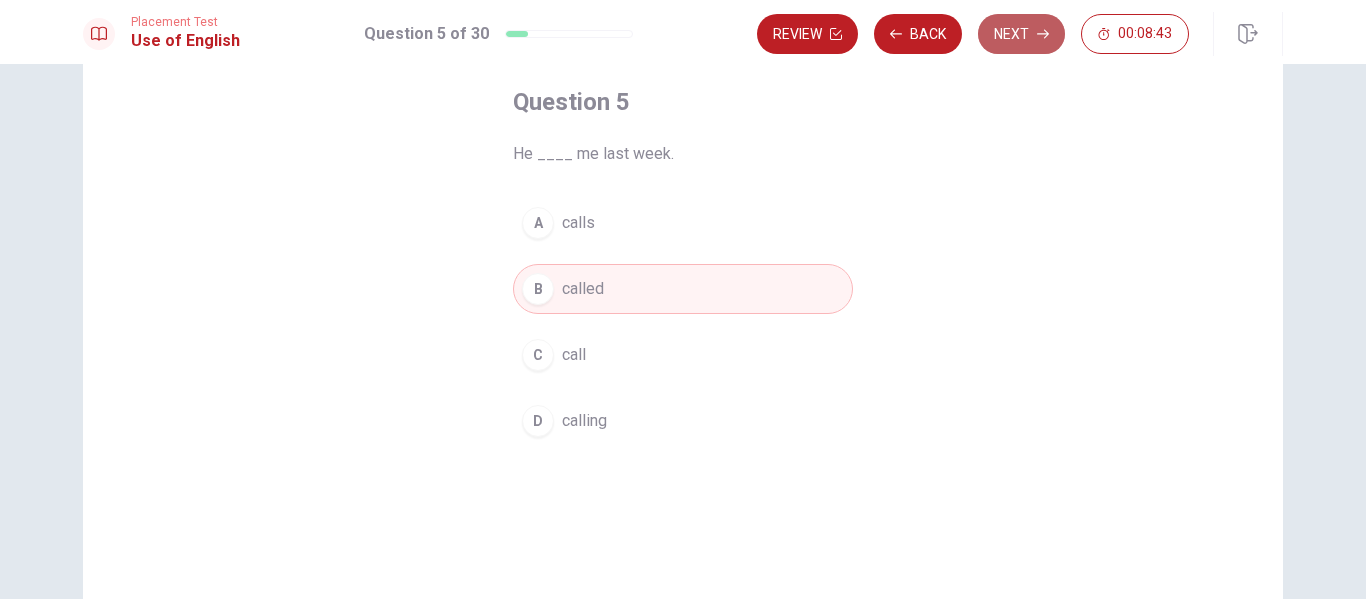 click on "Next" at bounding box center [1021, 34] 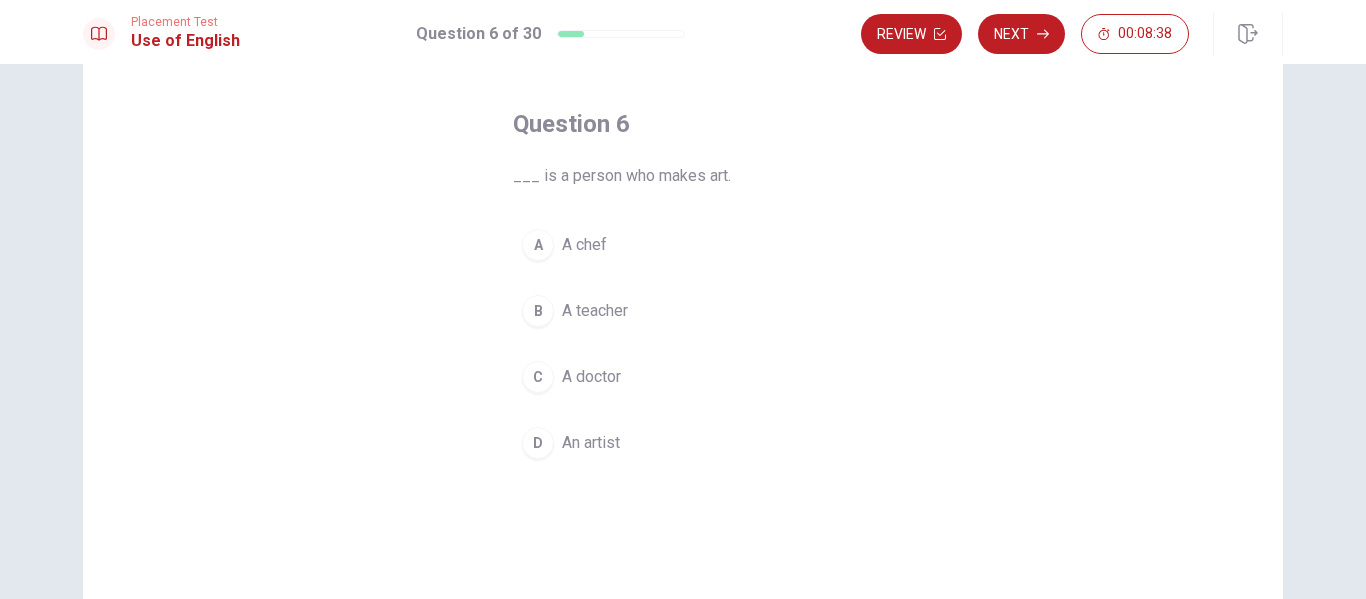 scroll, scrollTop: 100, scrollLeft: 0, axis: vertical 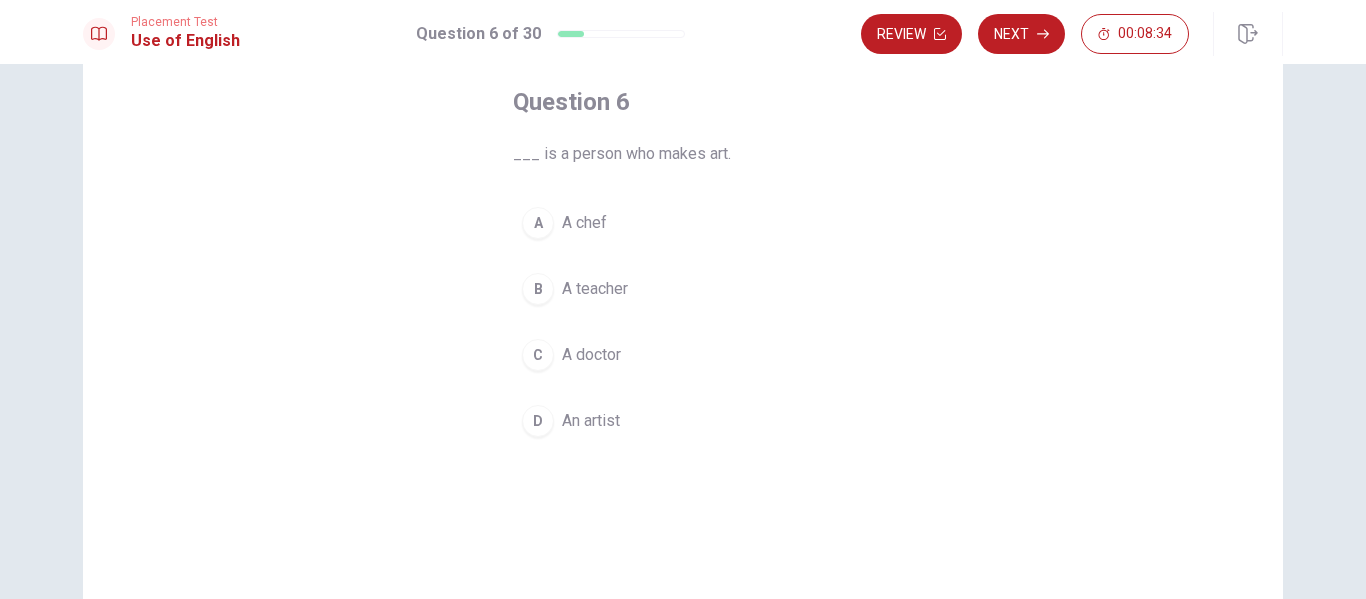 click on "D" at bounding box center (538, 421) 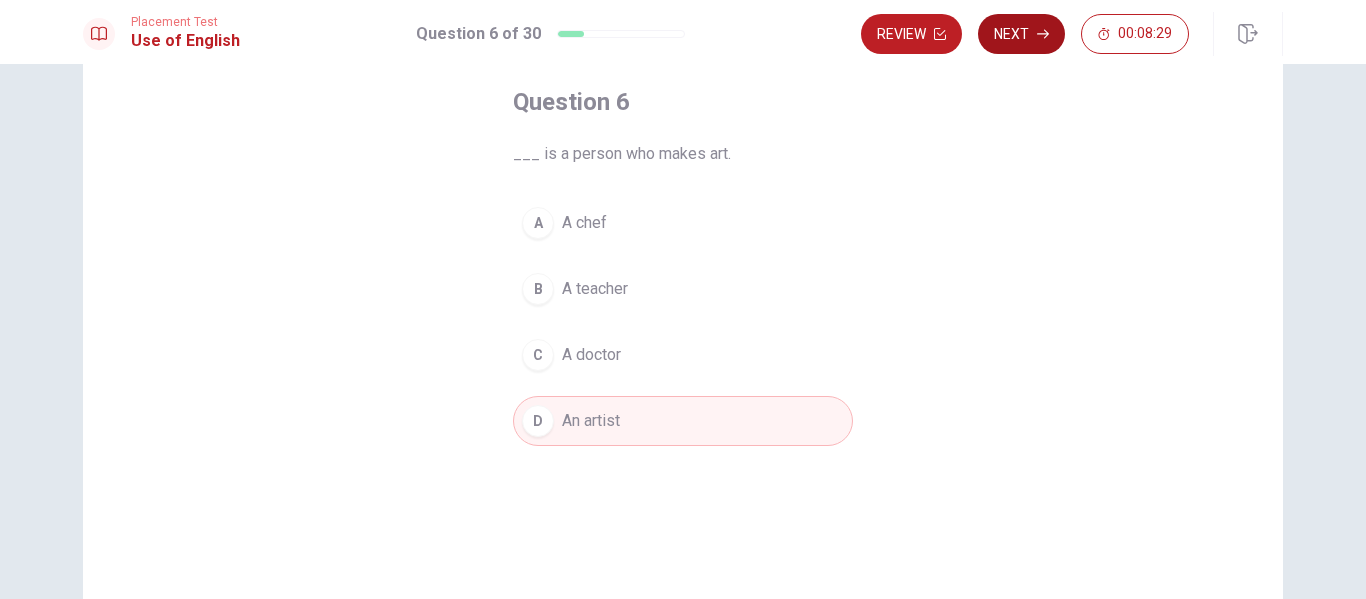 click on "Next" at bounding box center [1021, 34] 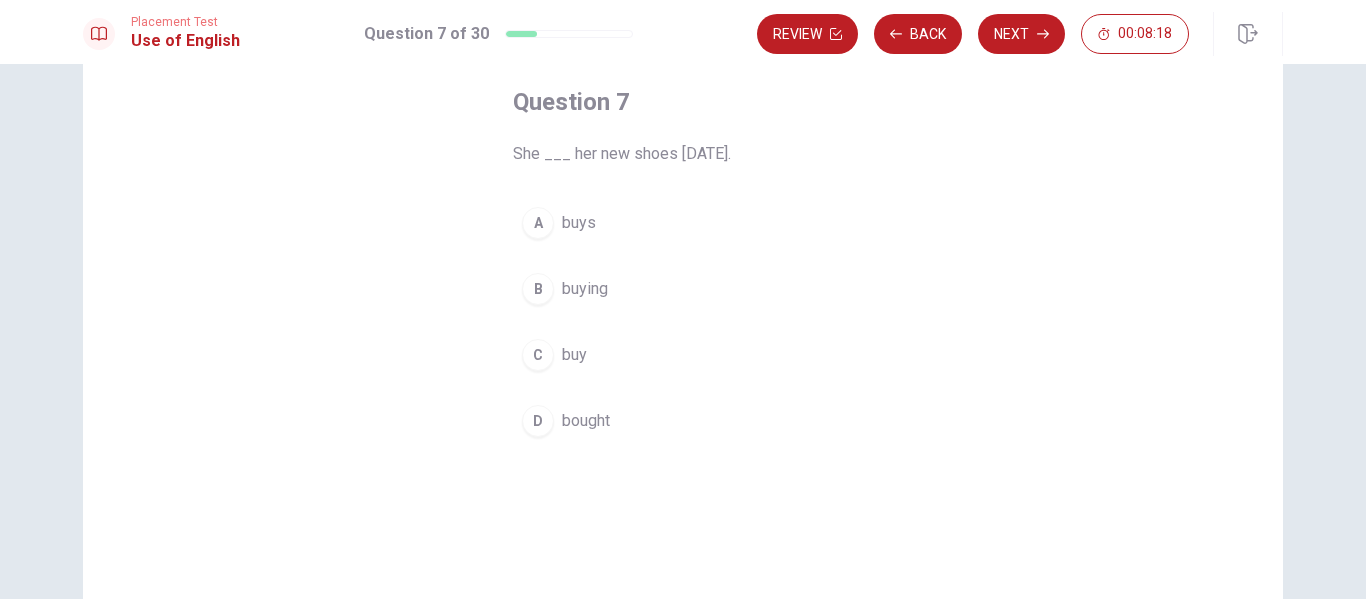 click on "D" at bounding box center [538, 421] 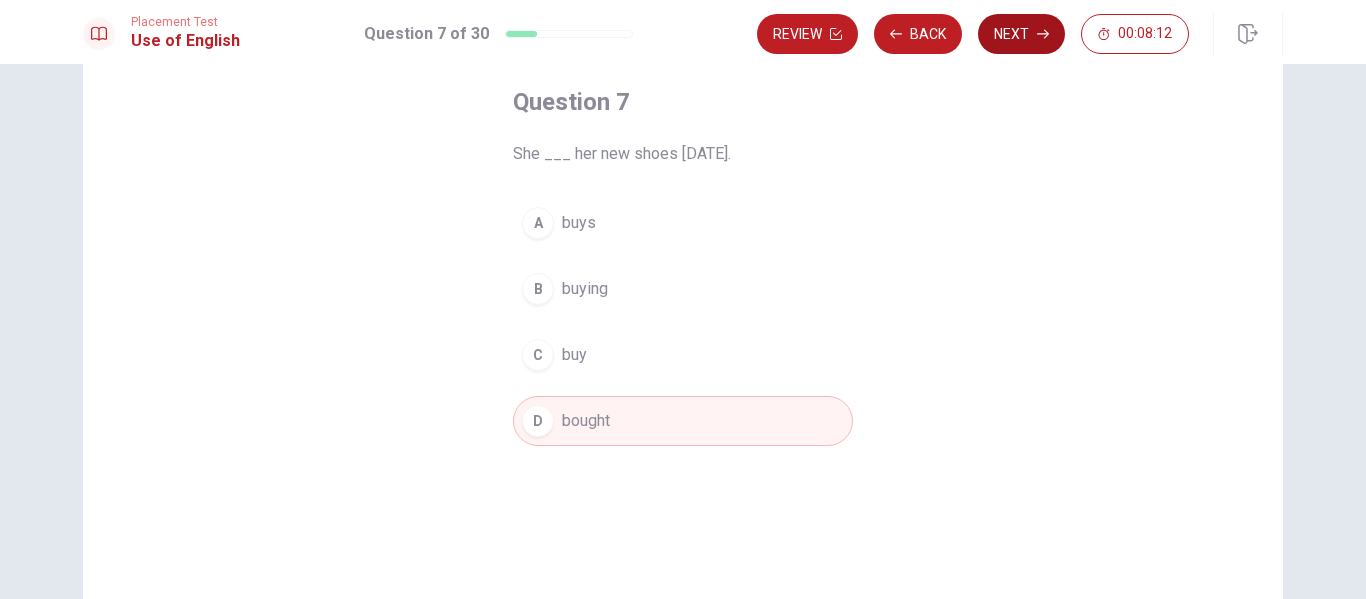 click on "Next" at bounding box center [1021, 34] 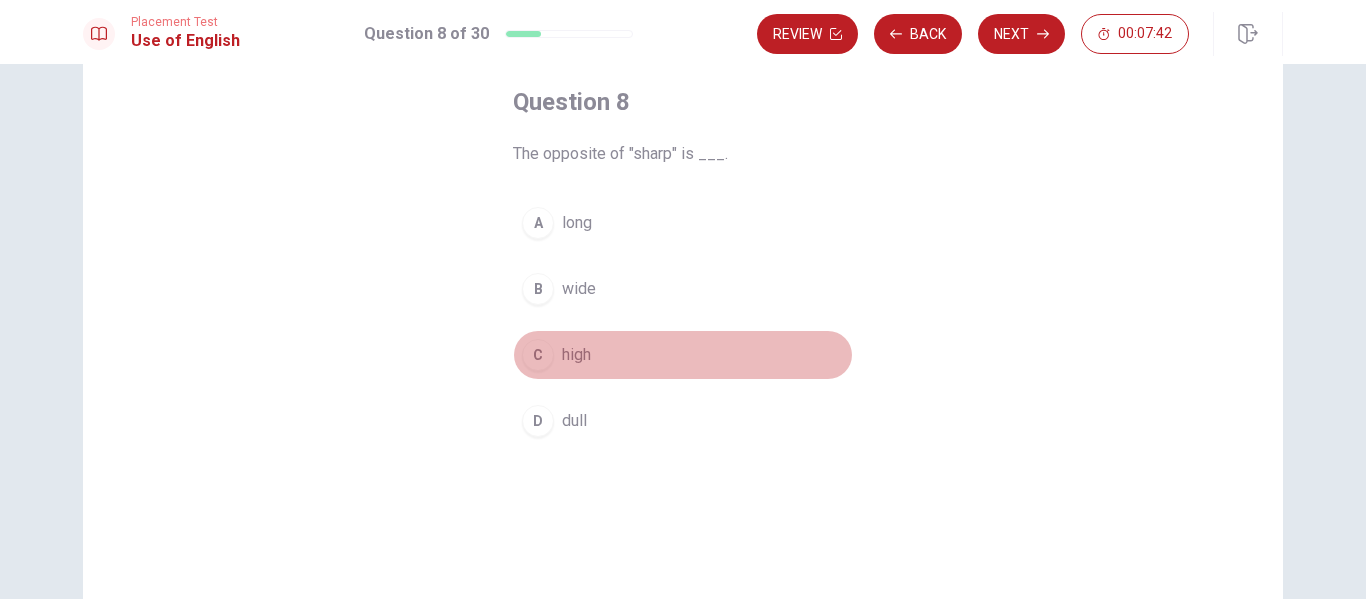 click on "C" at bounding box center (538, 355) 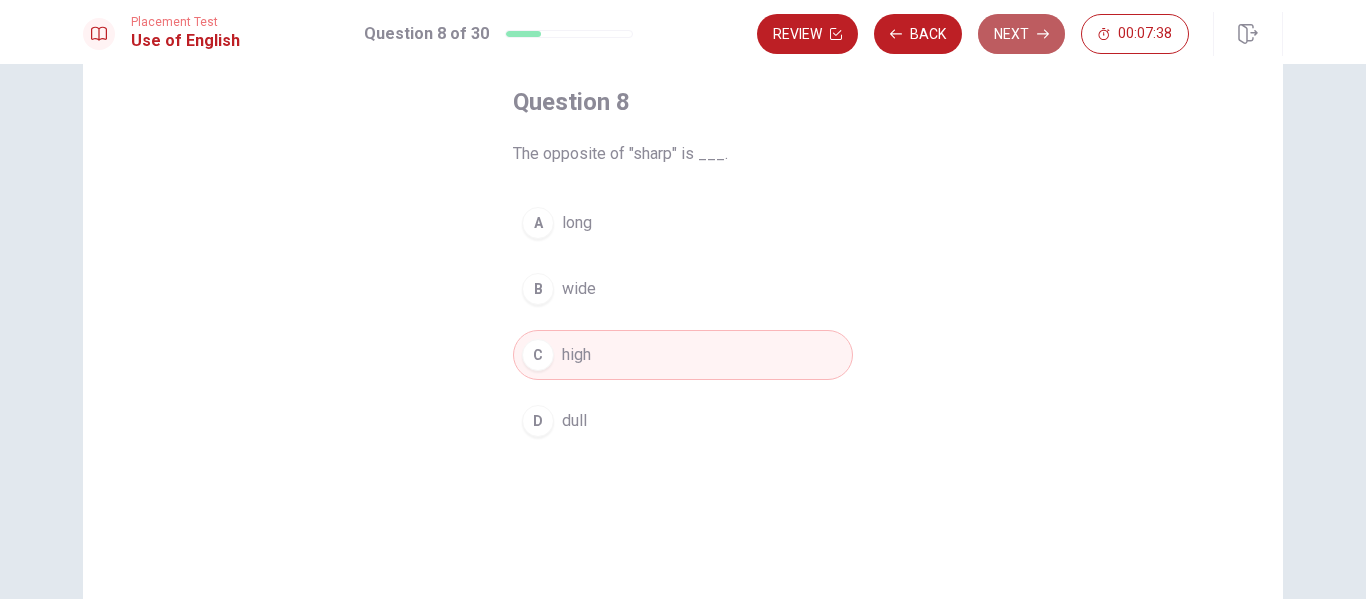 click on "Next" at bounding box center [1021, 34] 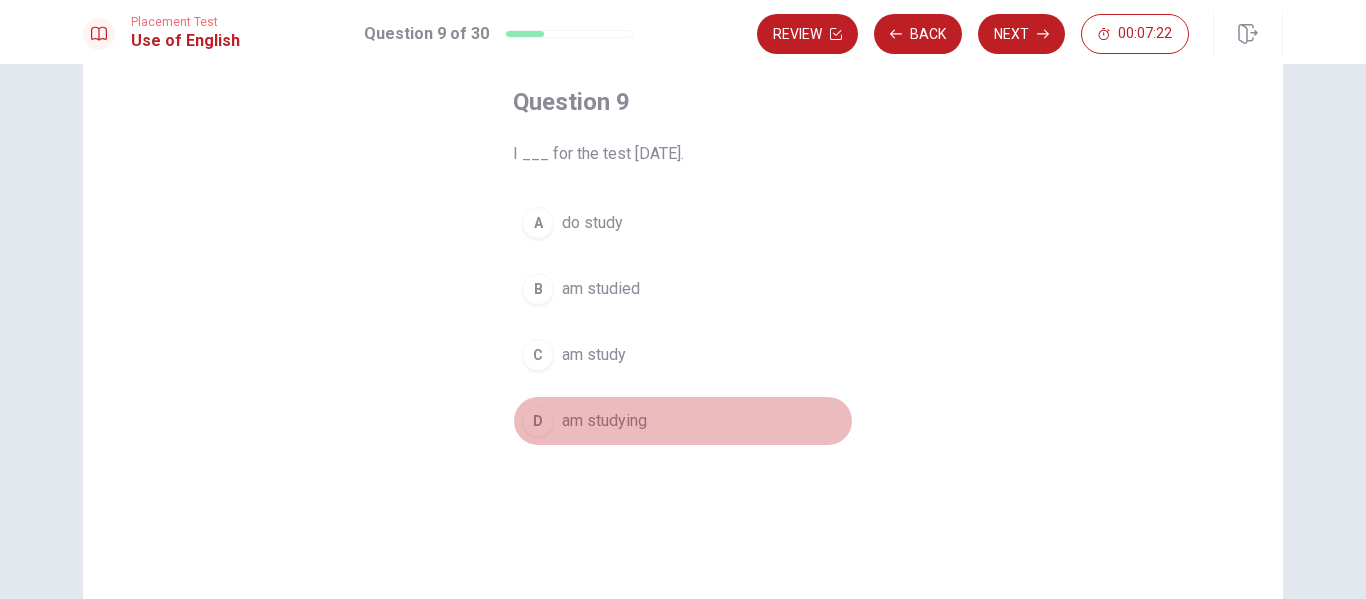 click on "D" at bounding box center [538, 421] 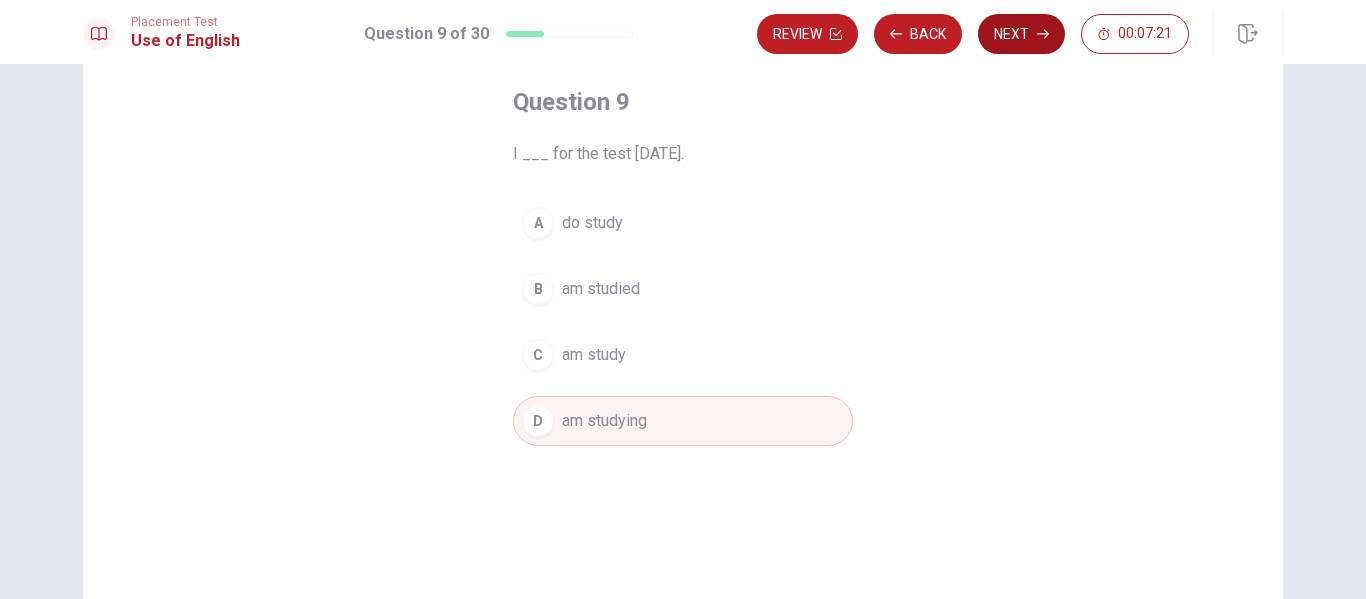 click on "Next" at bounding box center (1021, 34) 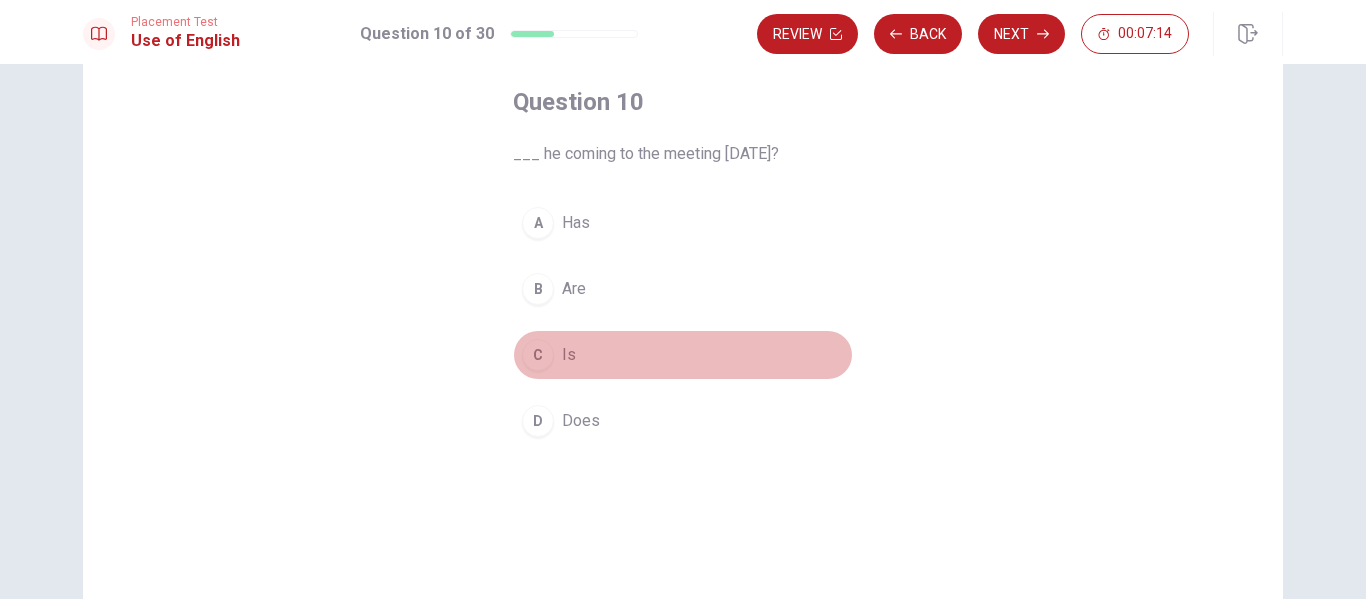 click on "C" at bounding box center (538, 355) 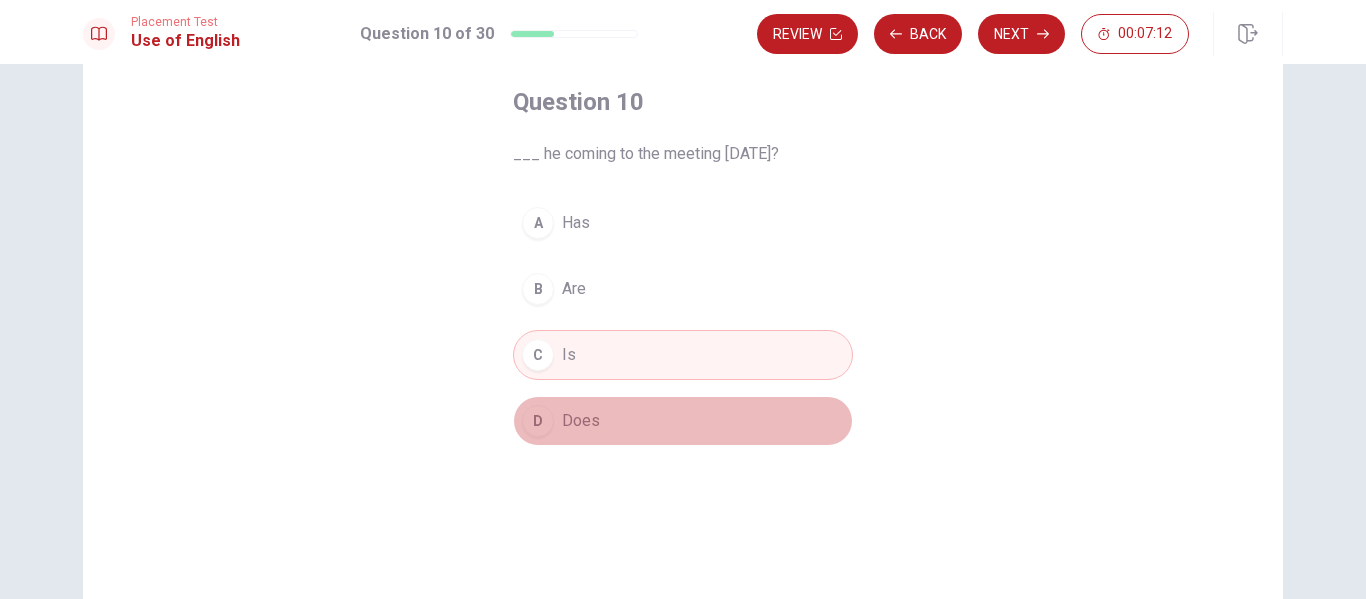 click on "D" at bounding box center (538, 421) 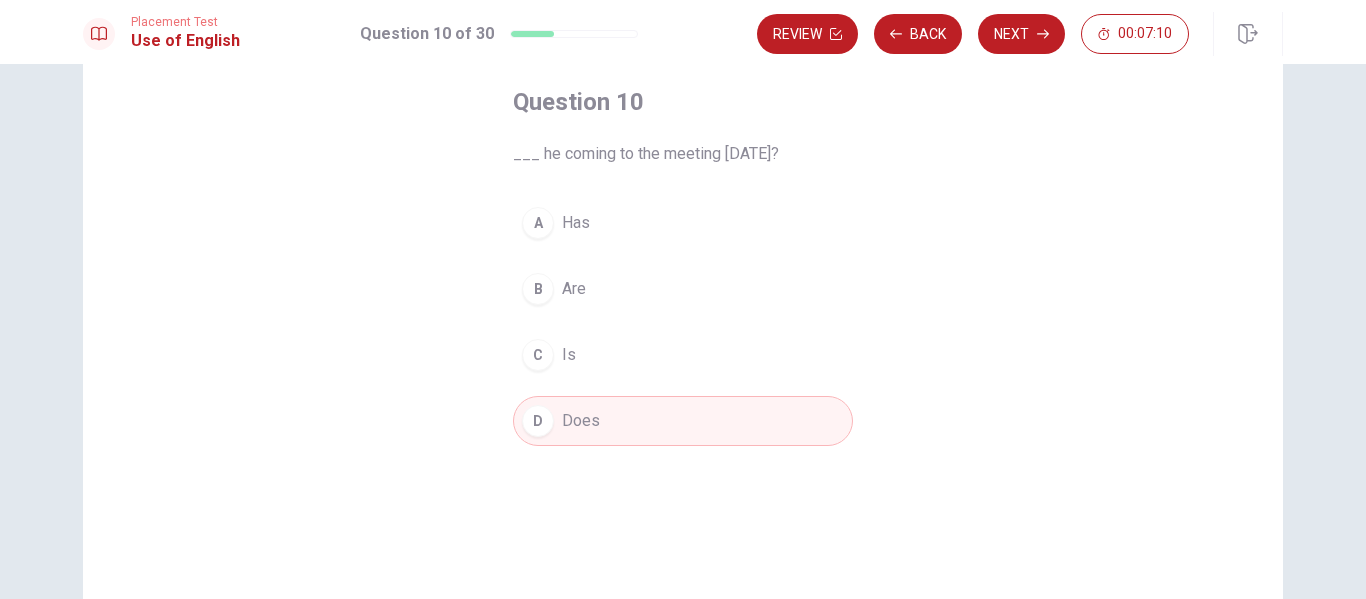 click on "C Is" at bounding box center (683, 355) 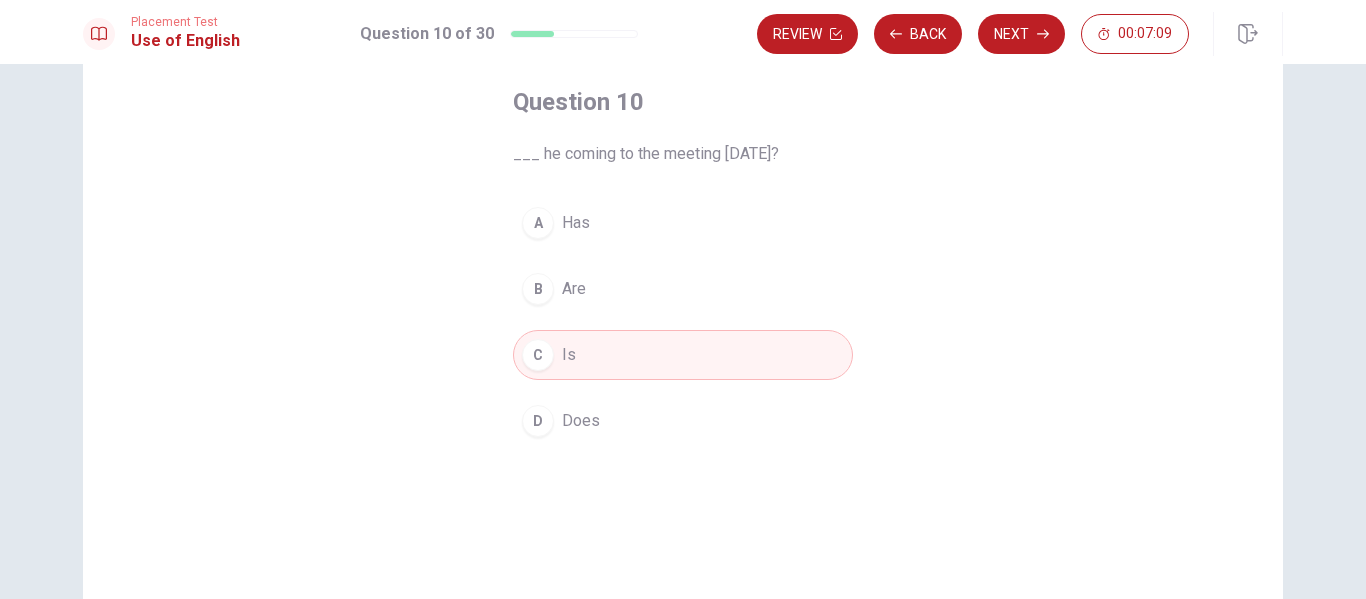 click on "Next" at bounding box center [1021, 34] 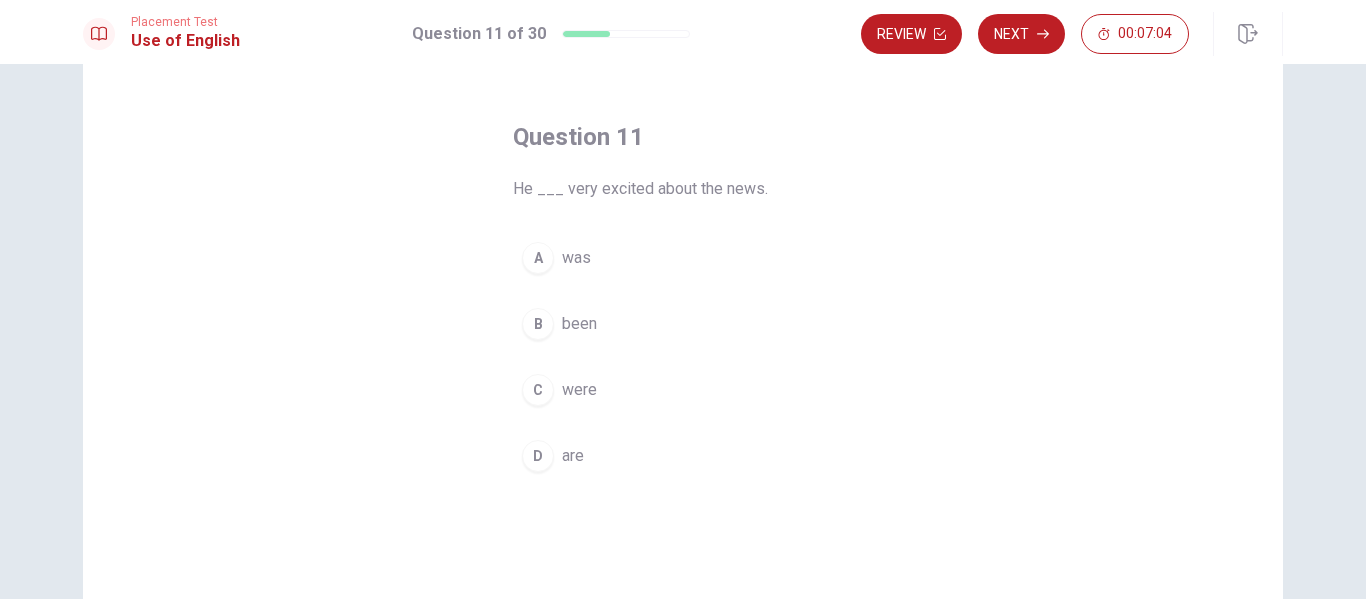 scroll, scrollTop: 100, scrollLeft: 0, axis: vertical 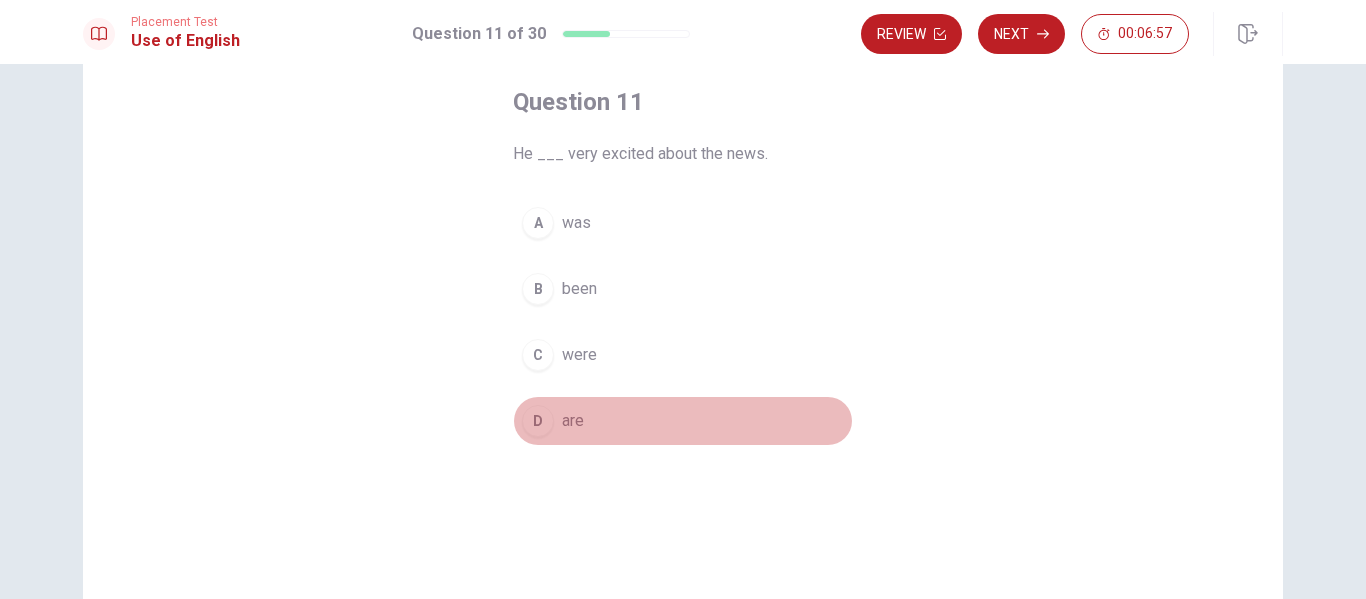 click on "D" at bounding box center [538, 421] 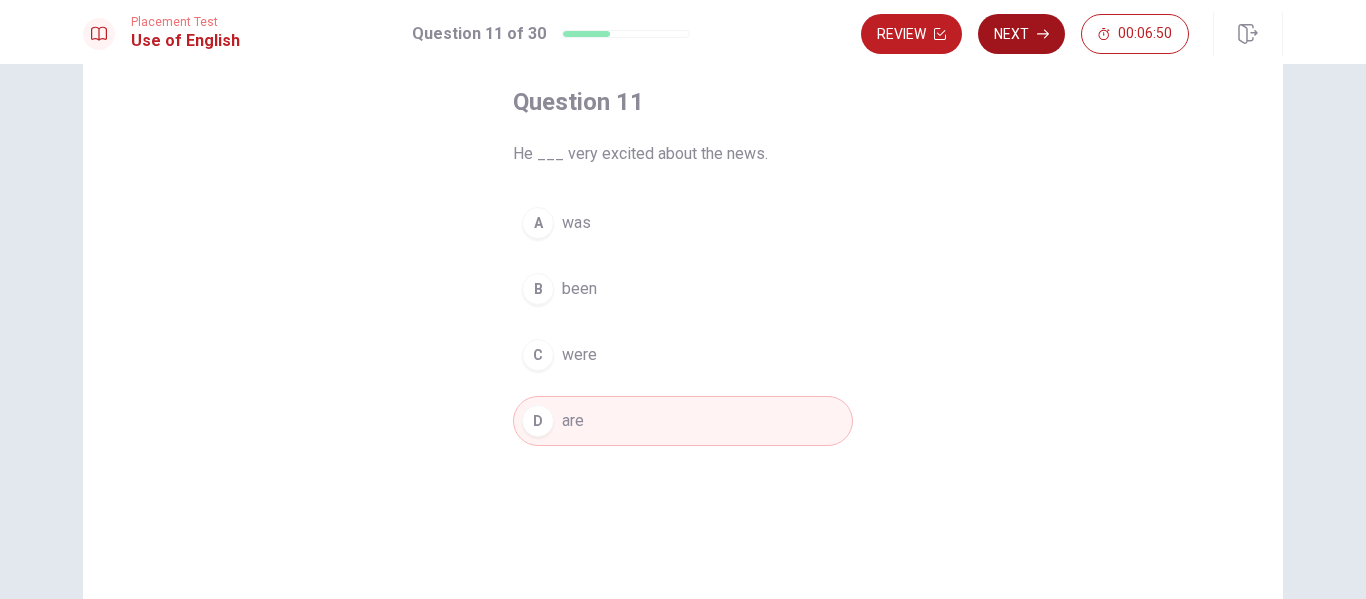 click on "Next" at bounding box center (1021, 34) 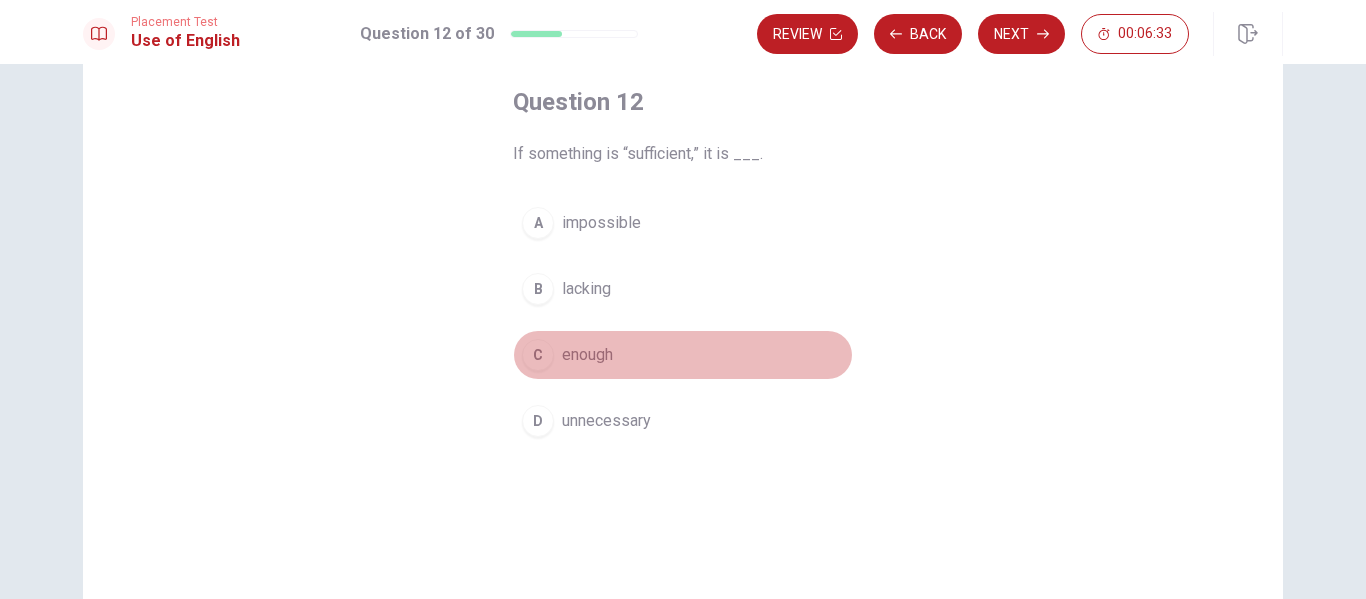 click on "C" at bounding box center (538, 355) 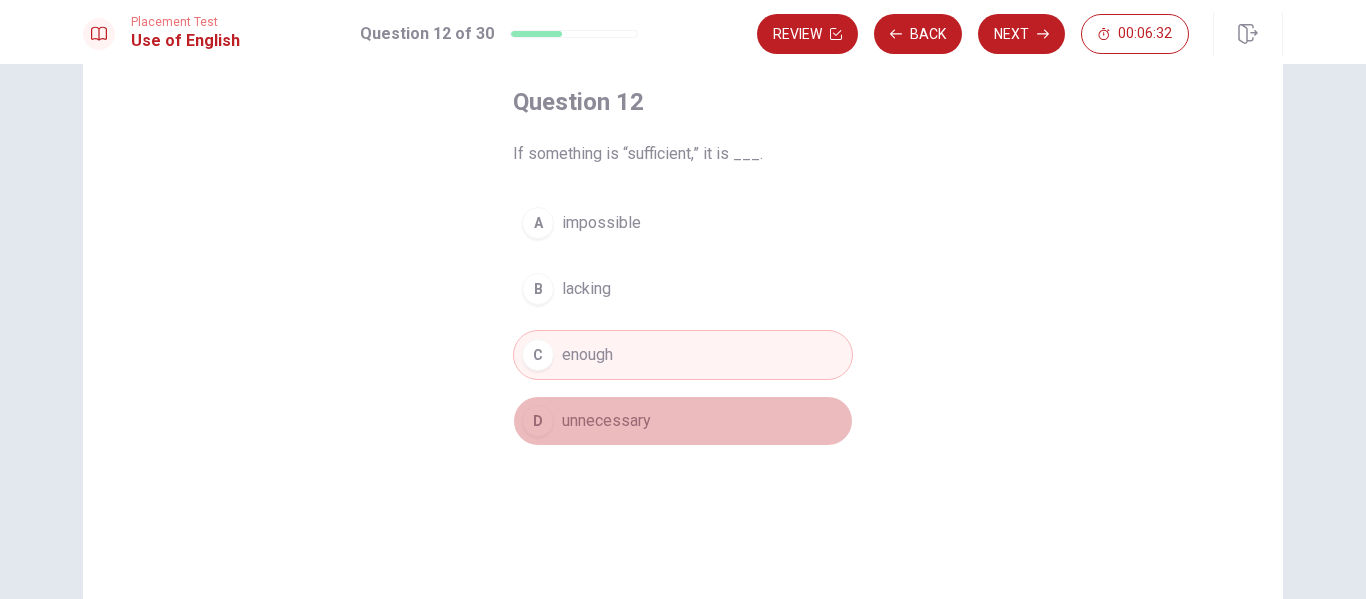 click on "D" at bounding box center [538, 421] 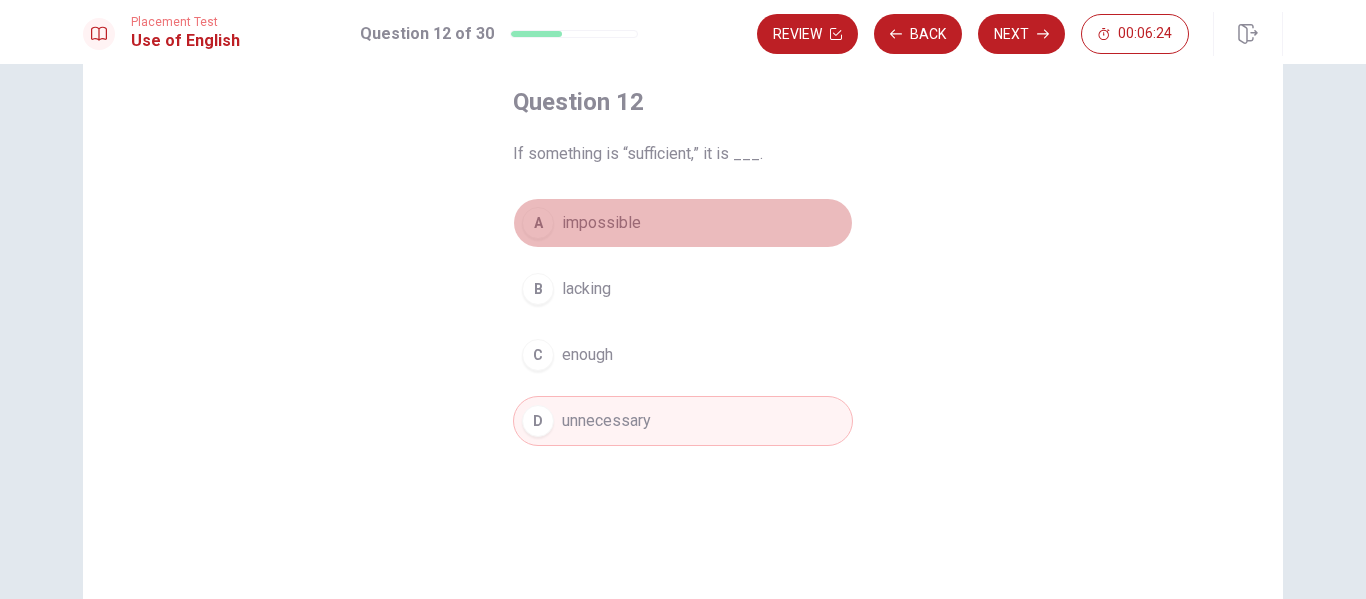 click on "A" at bounding box center (538, 223) 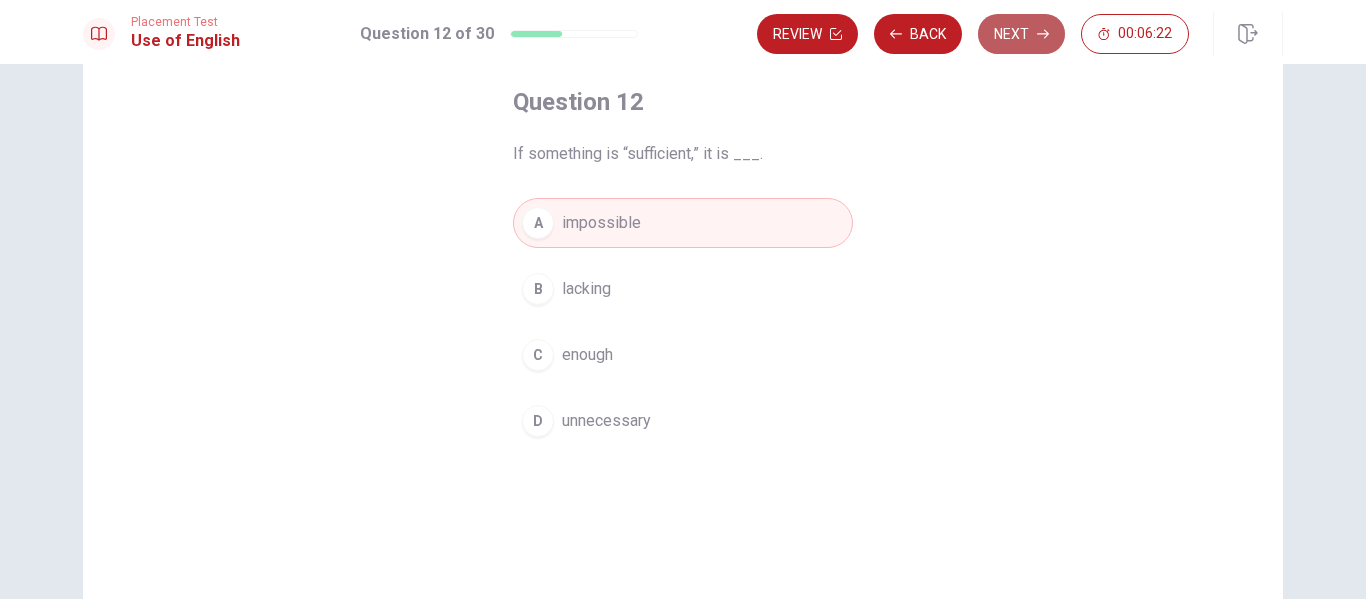 click on "Next" at bounding box center (1021, 34) 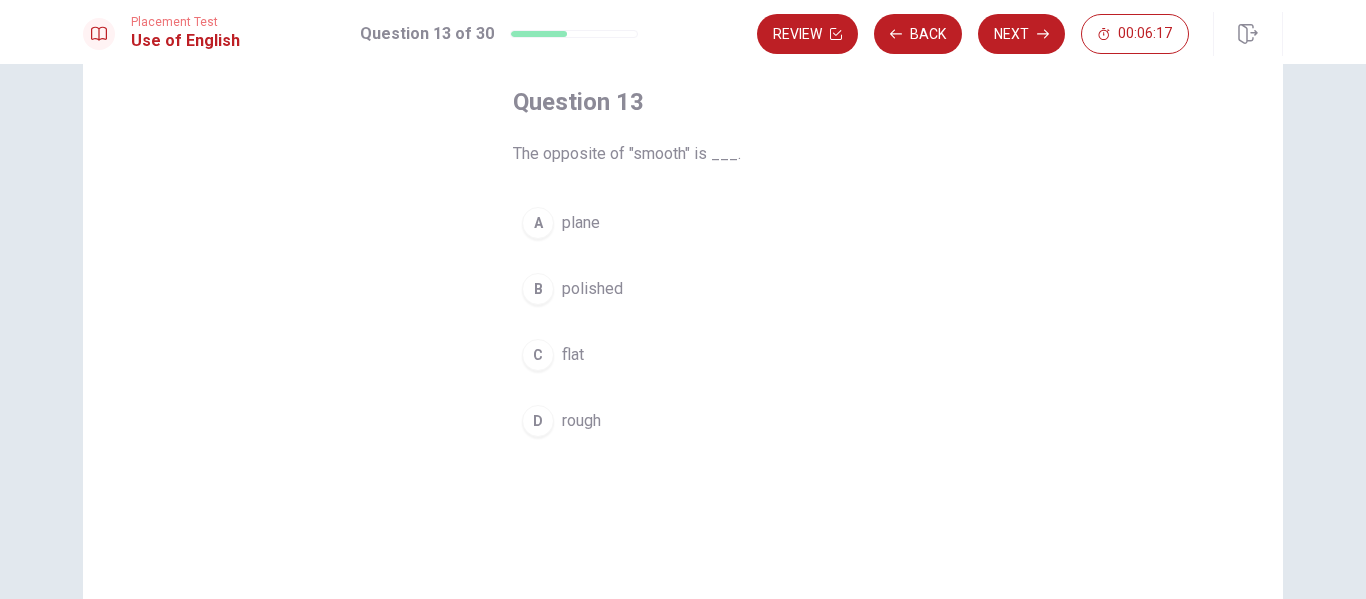 click on "C" at bounding box center [538, 355] 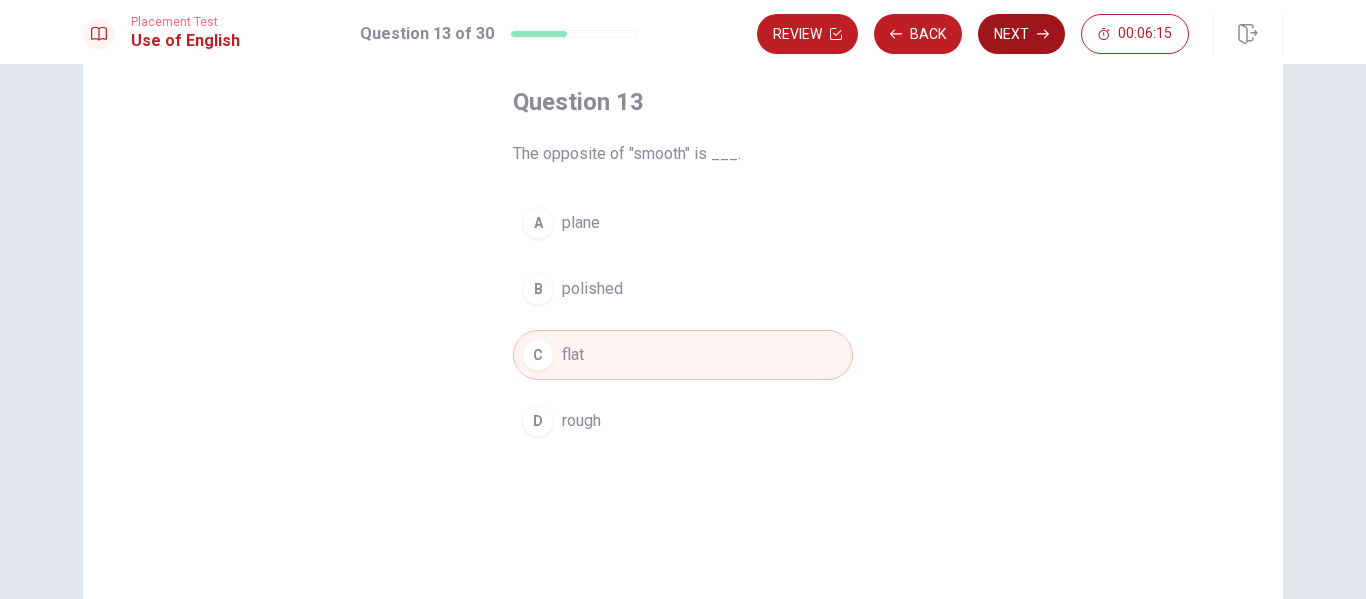 click on "Next" at bounding box center (1021, 34) 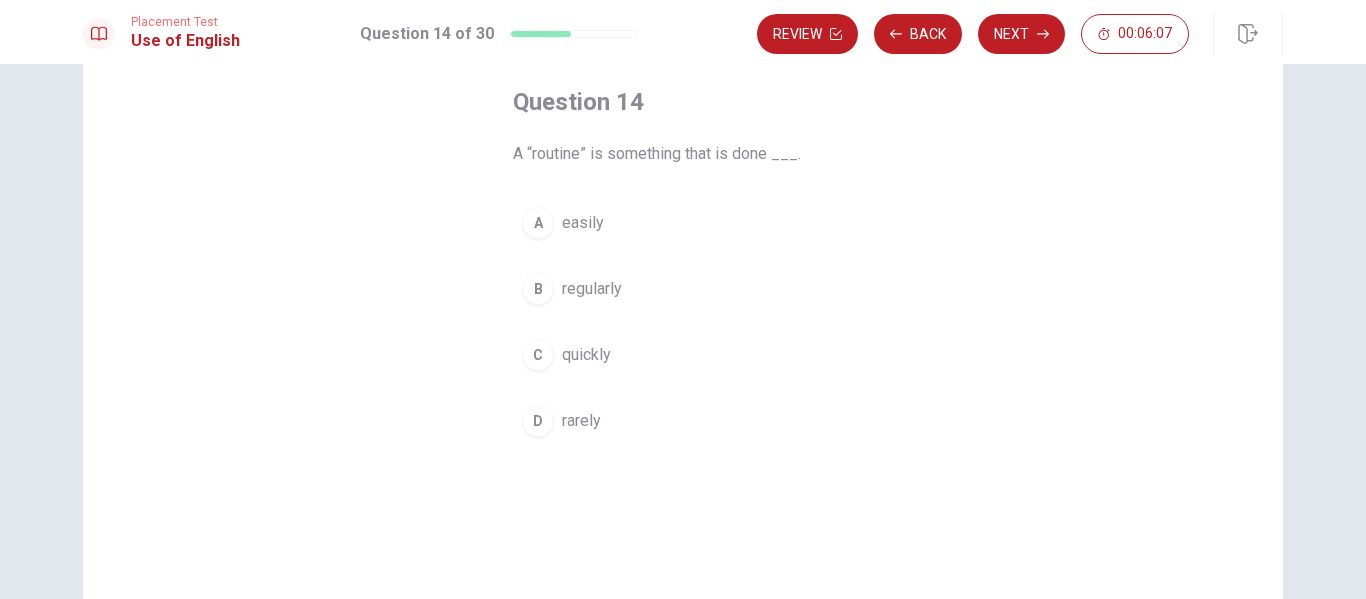 click on "B" at bounding box center [538, 289] 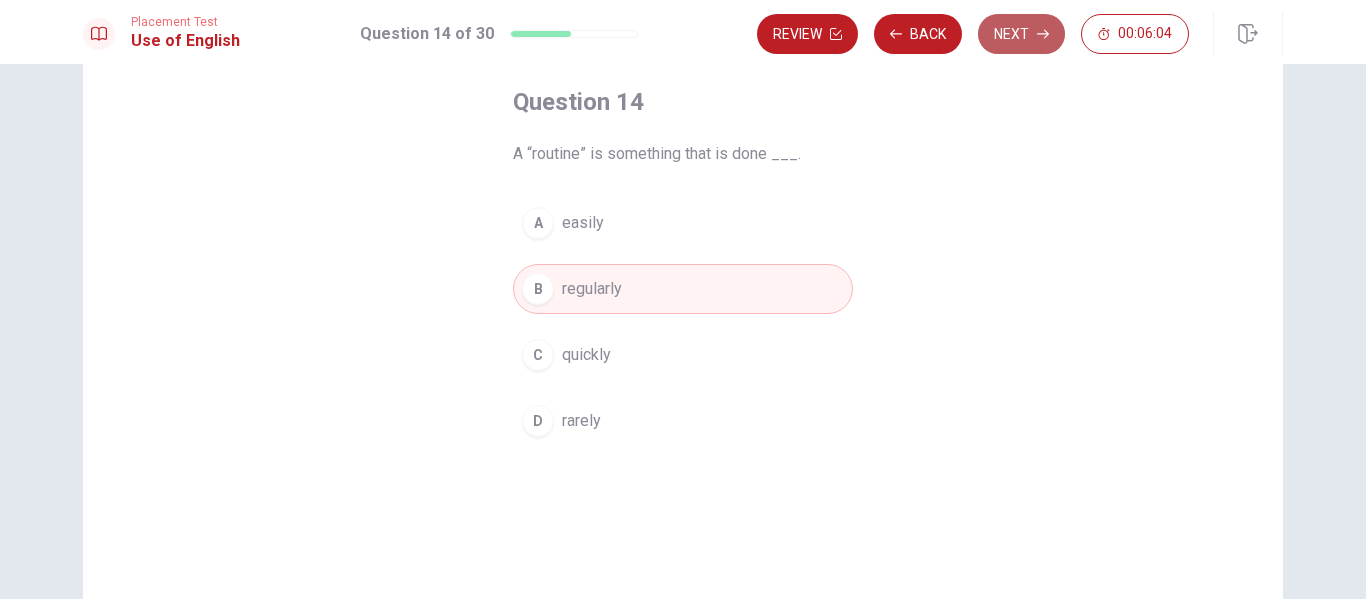 click 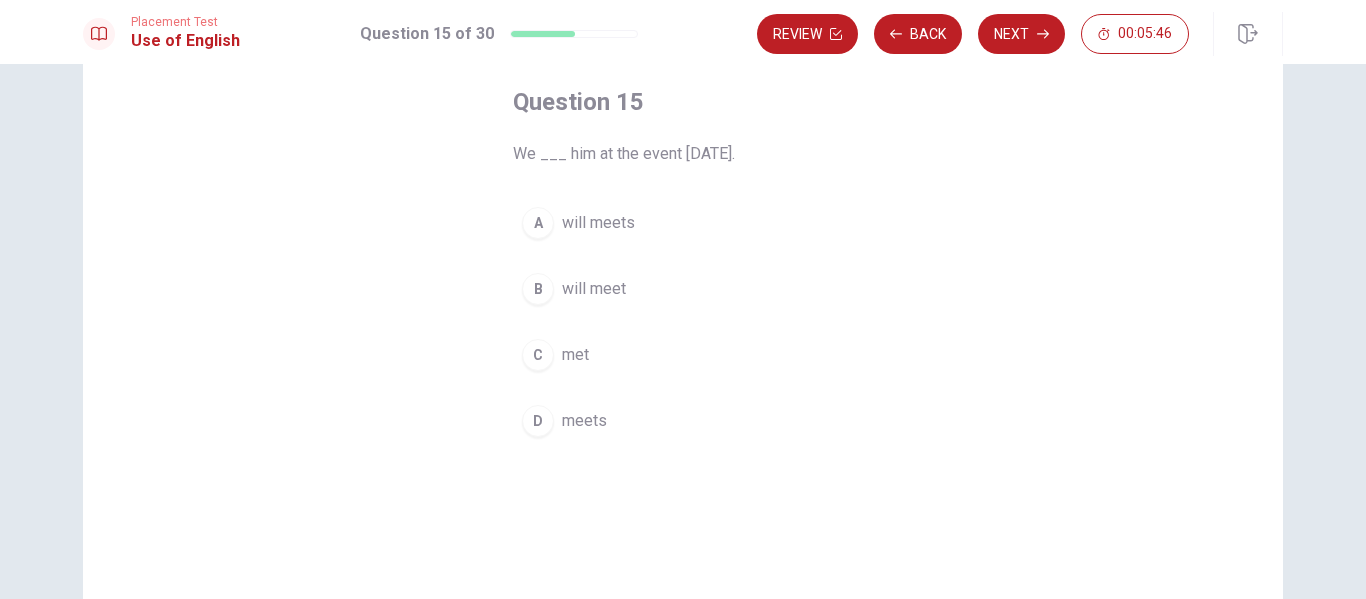 click on "B" at bounding box center [538, 289] 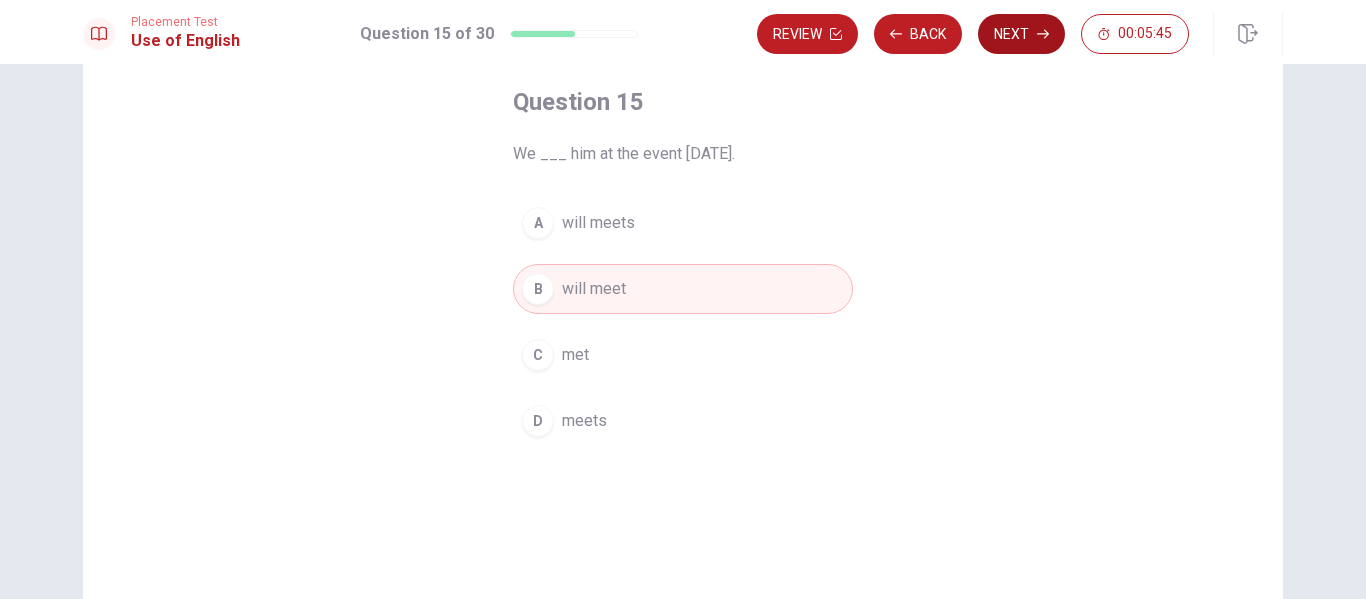 click on "Next" at bounding box center (1021, 34) 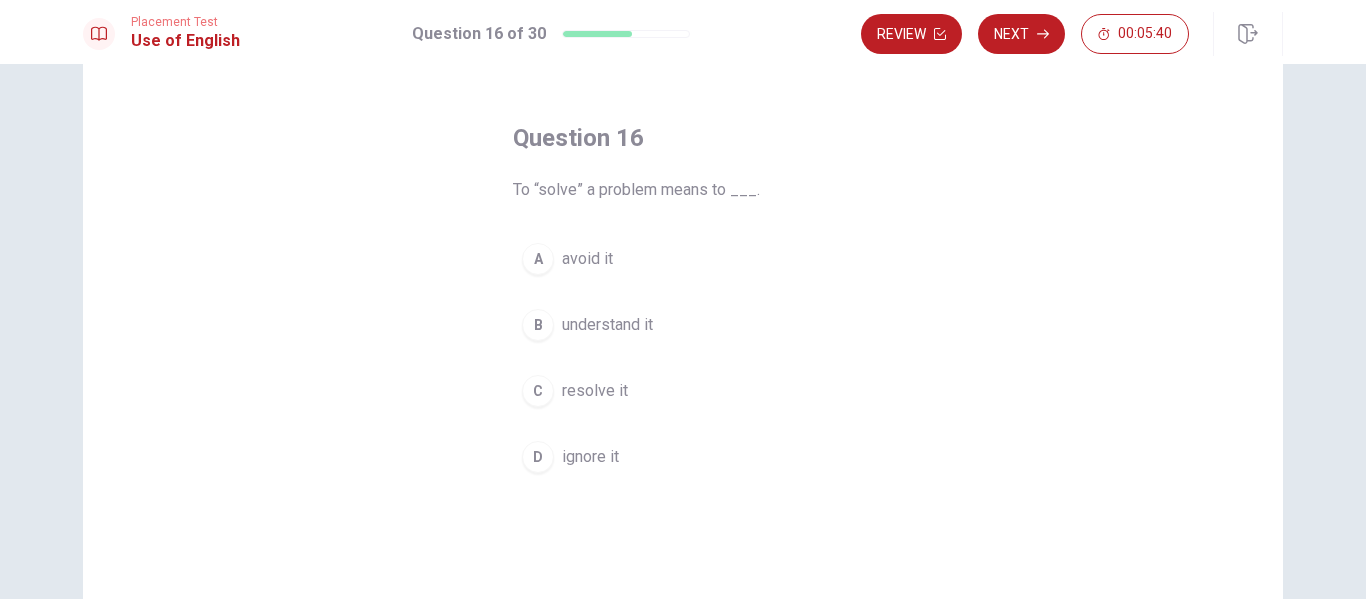 scroll, scrollTop: 100, scrollLeft: 0, axis: vertical 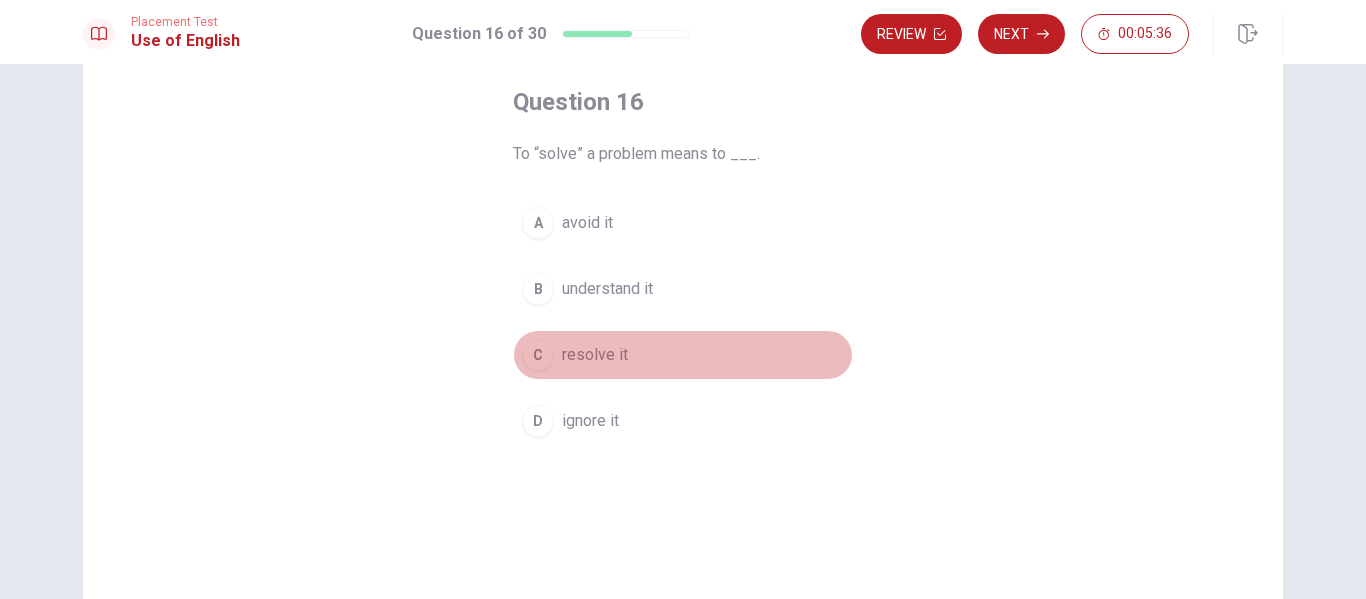 click on "C" at bounding box center [538, 355] 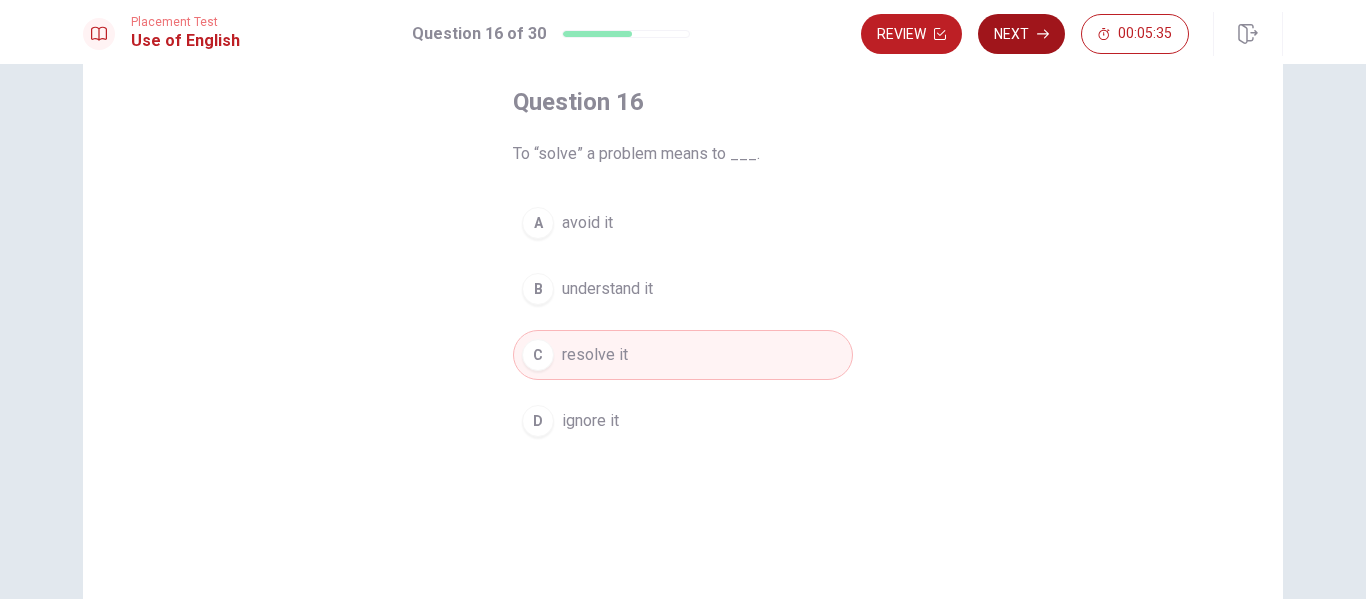 click on "Next" at bounding box center (1021, 34) 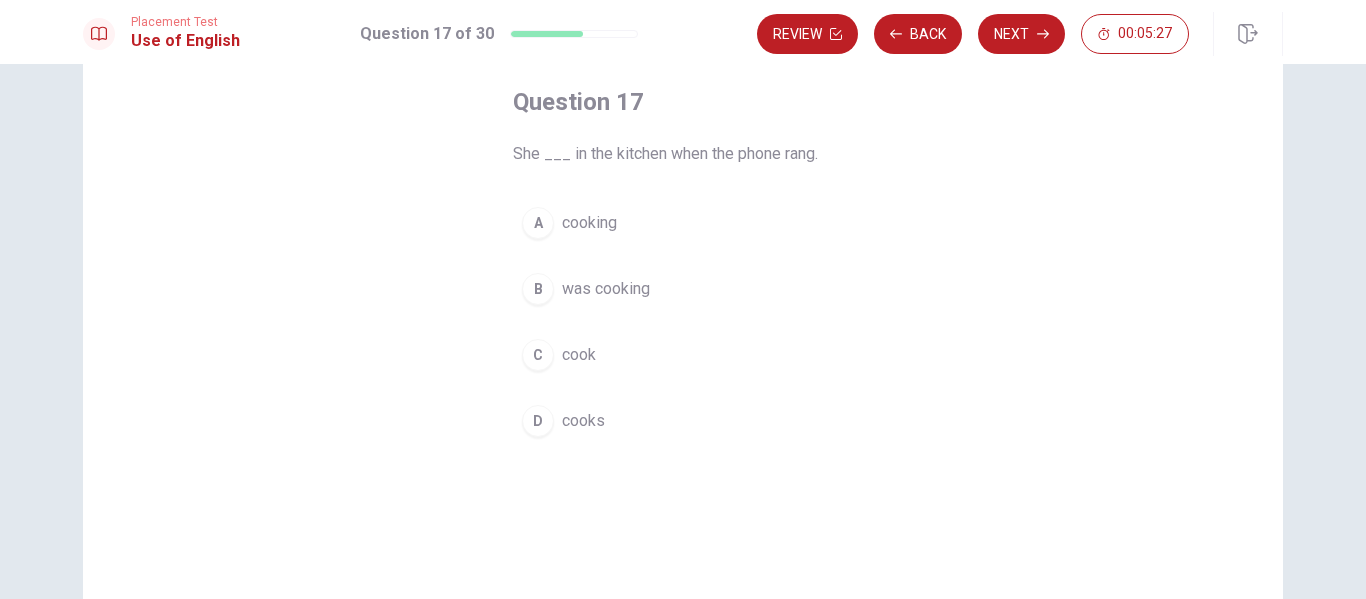 click on "A" at bounding box center [538, 223] 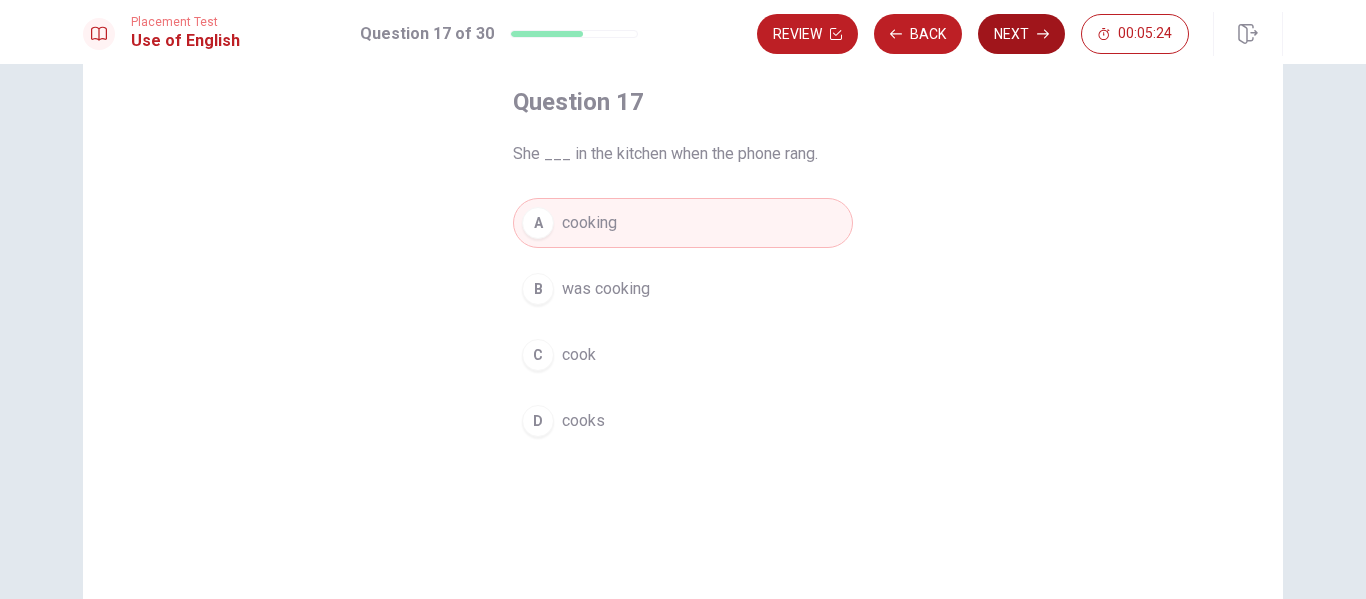 click on "Next" at bounding box center (1021, 34) 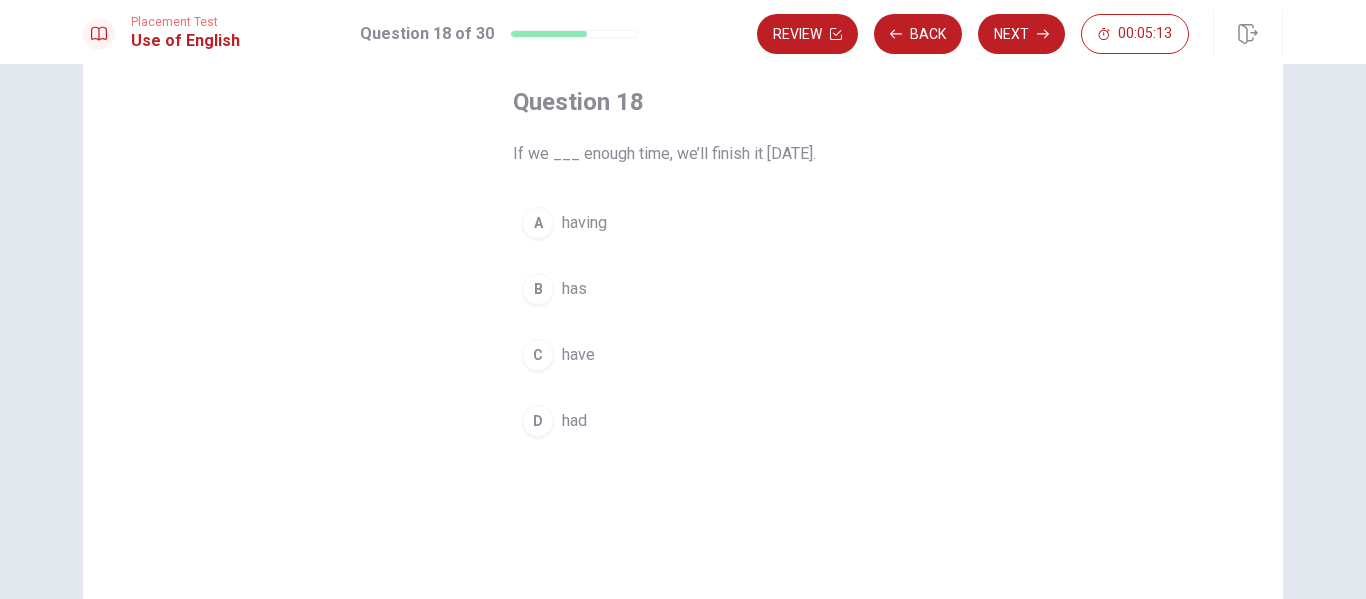 click on "C" at bounding box center [538, 355] 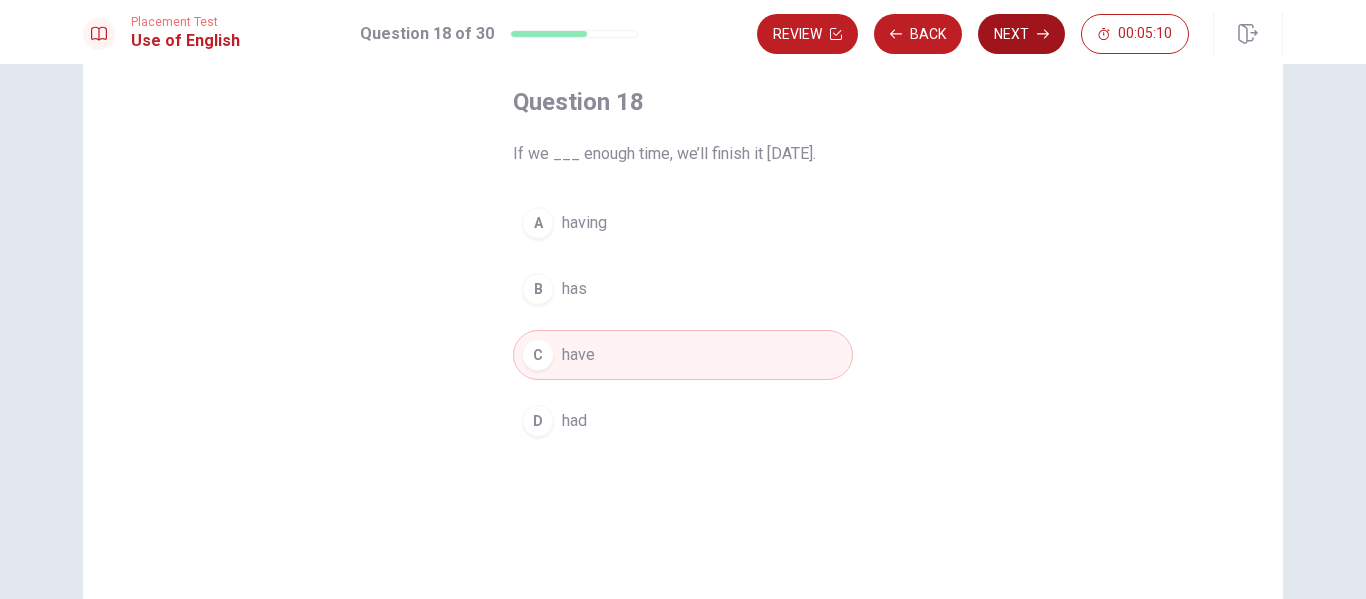 click on "Next" at bounding box center [1021, 34] 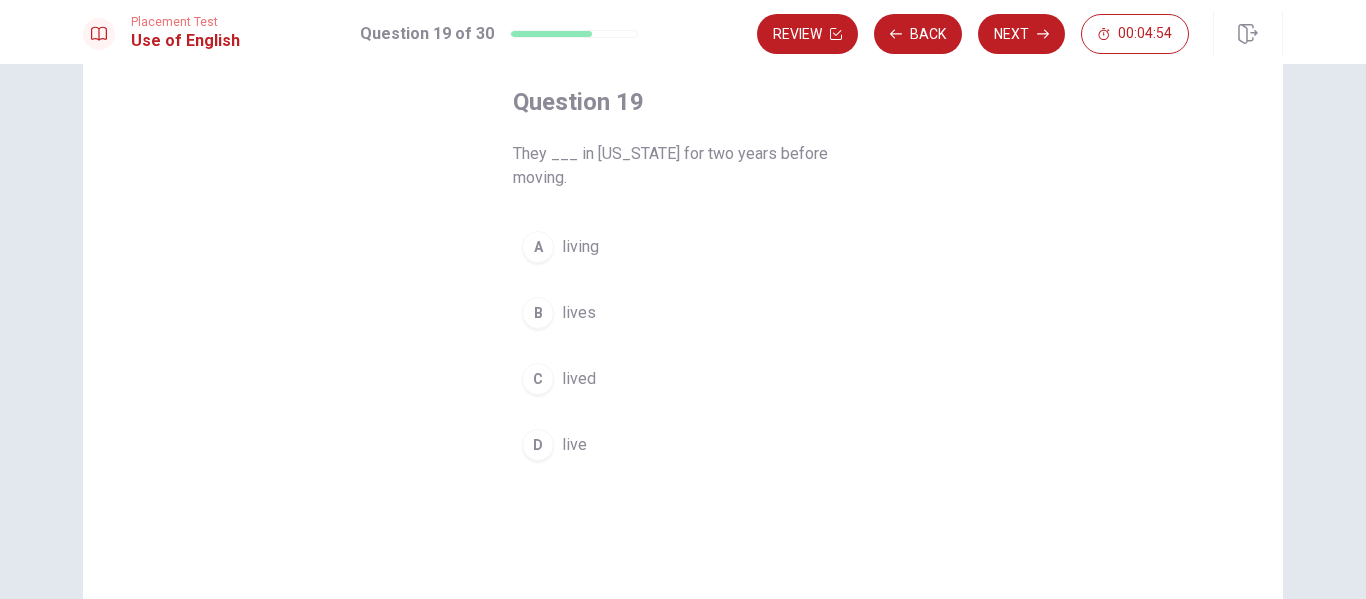 click on "A" at bounding box center [538, 247] 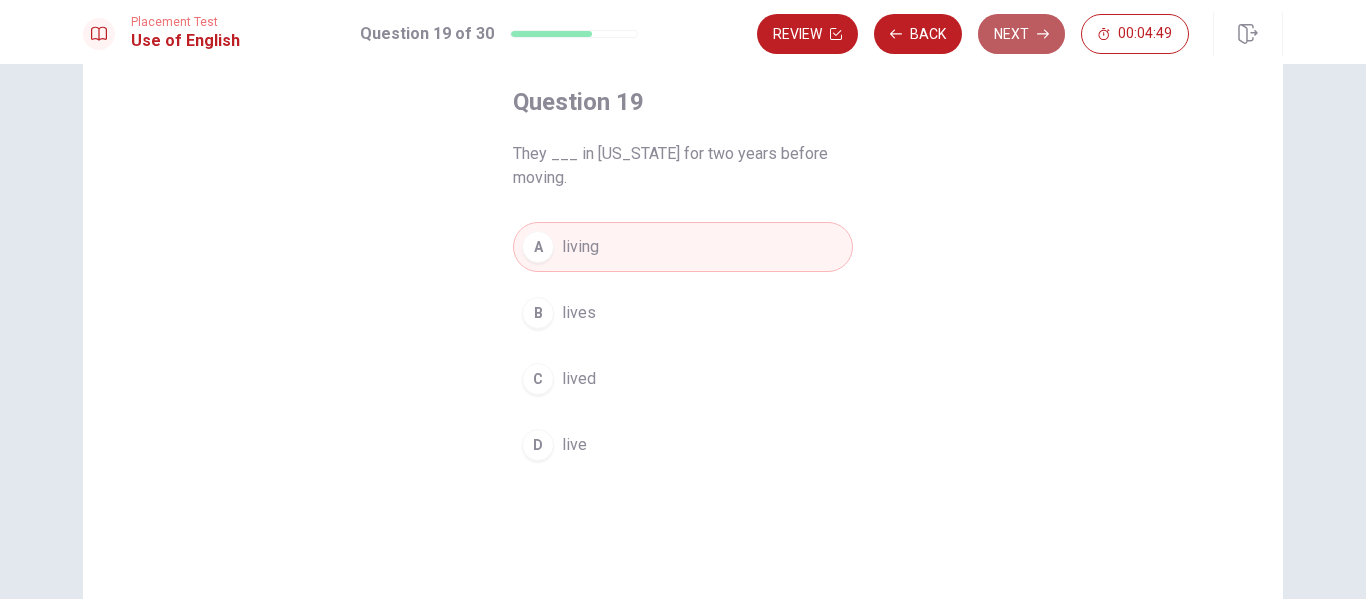 click on "Next" at bounding box center (1021, 34) 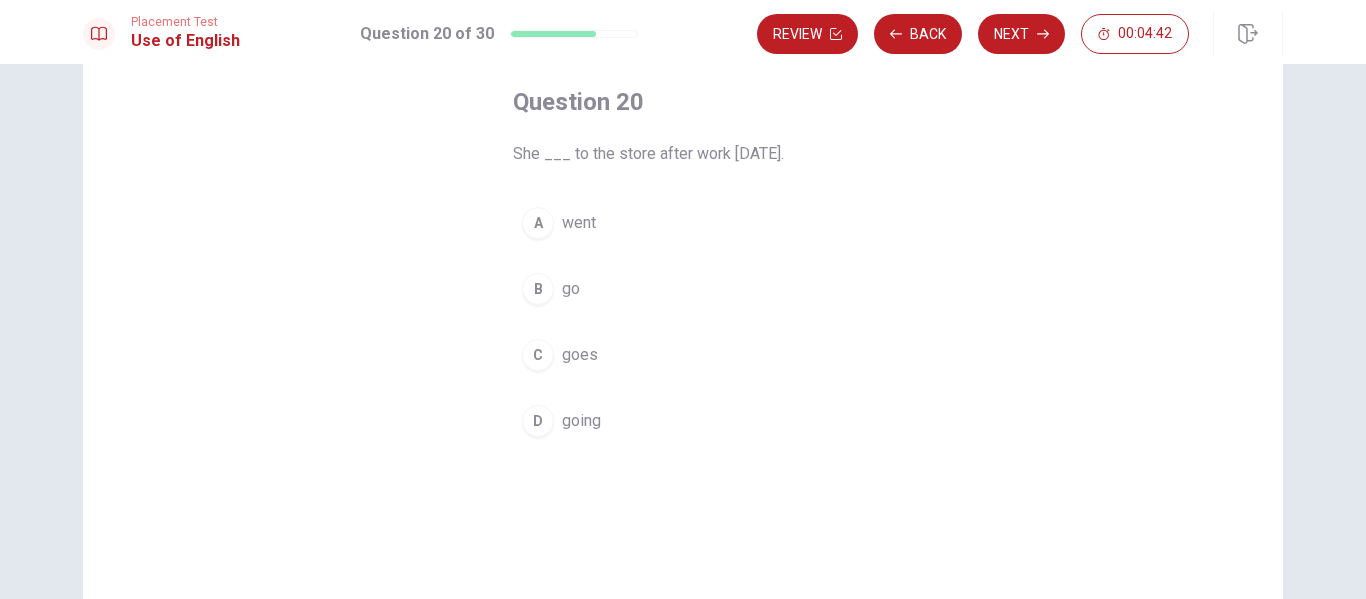 click on "C" at bounding box center [538, 355] 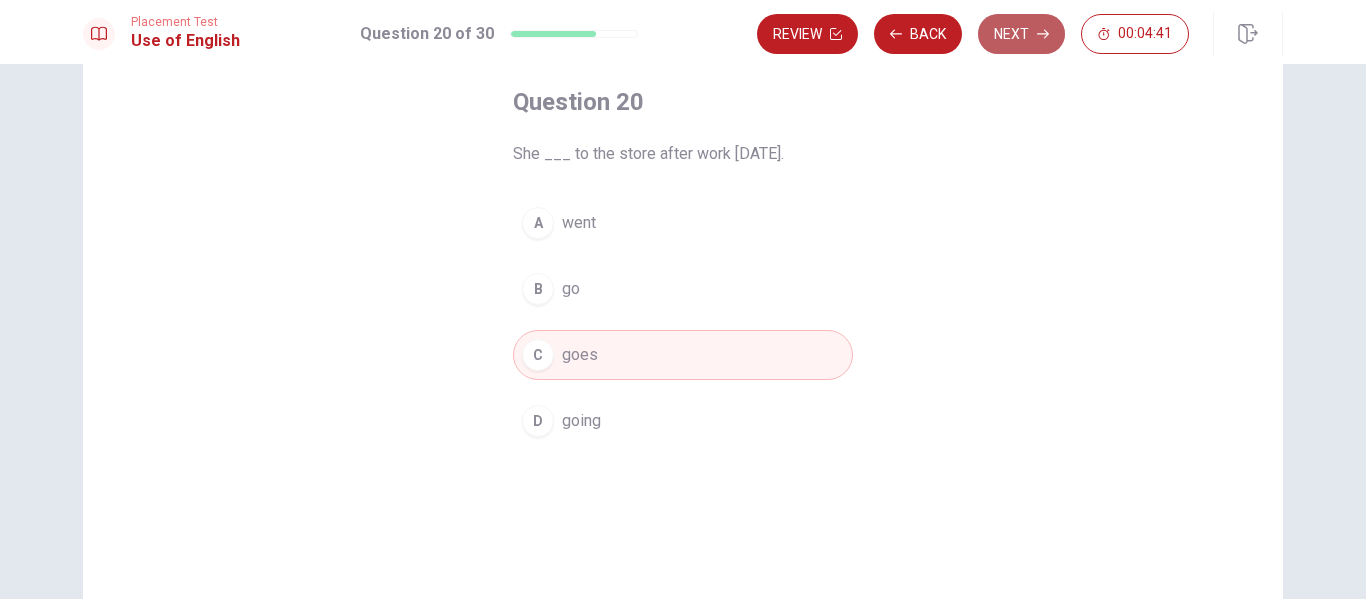 click on "Next" at bounding box center [1021, 34] 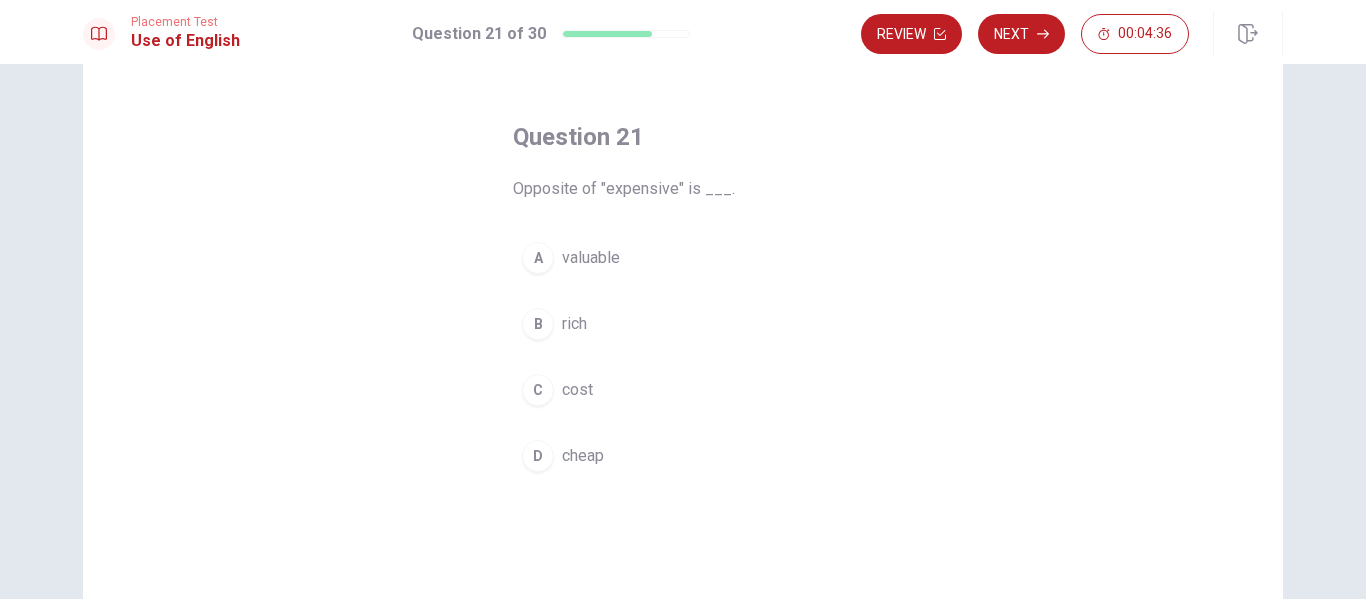 scroll, scrollTop: 100, scrollLeft: 0, axis: vertical 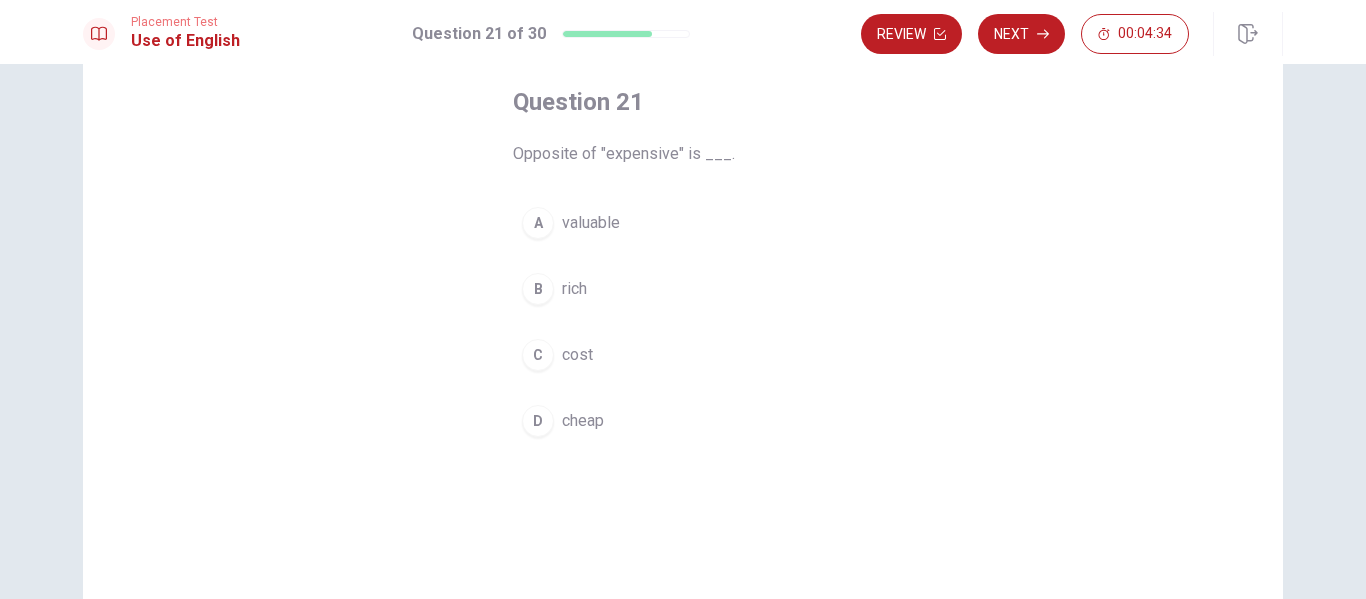 click on "D" at bounding box center (538, 421) 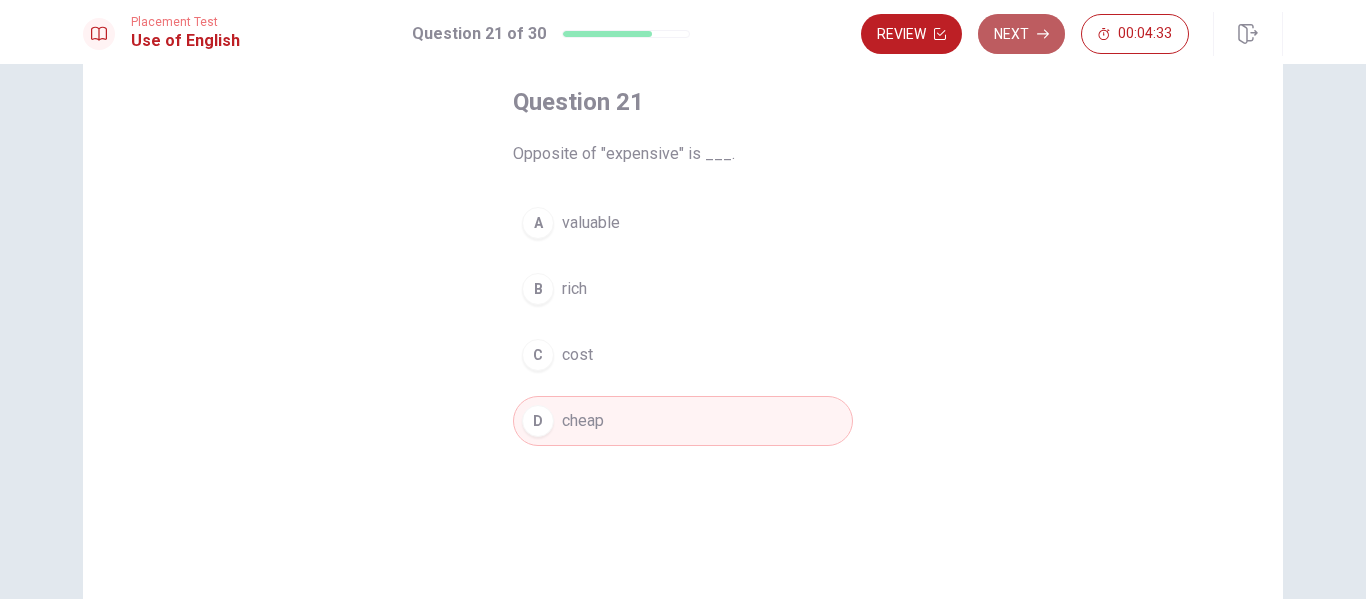 click on "Next" at bounding box center [1021, 34] 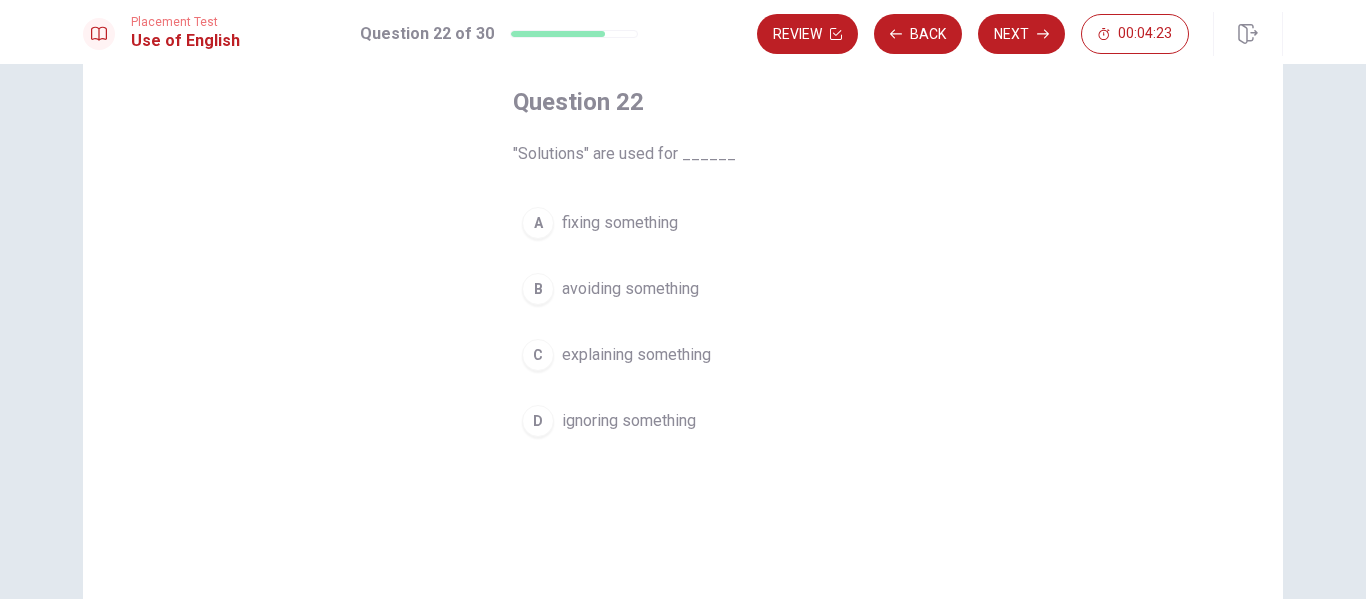 click on "C" at bounding box center [538, 355] 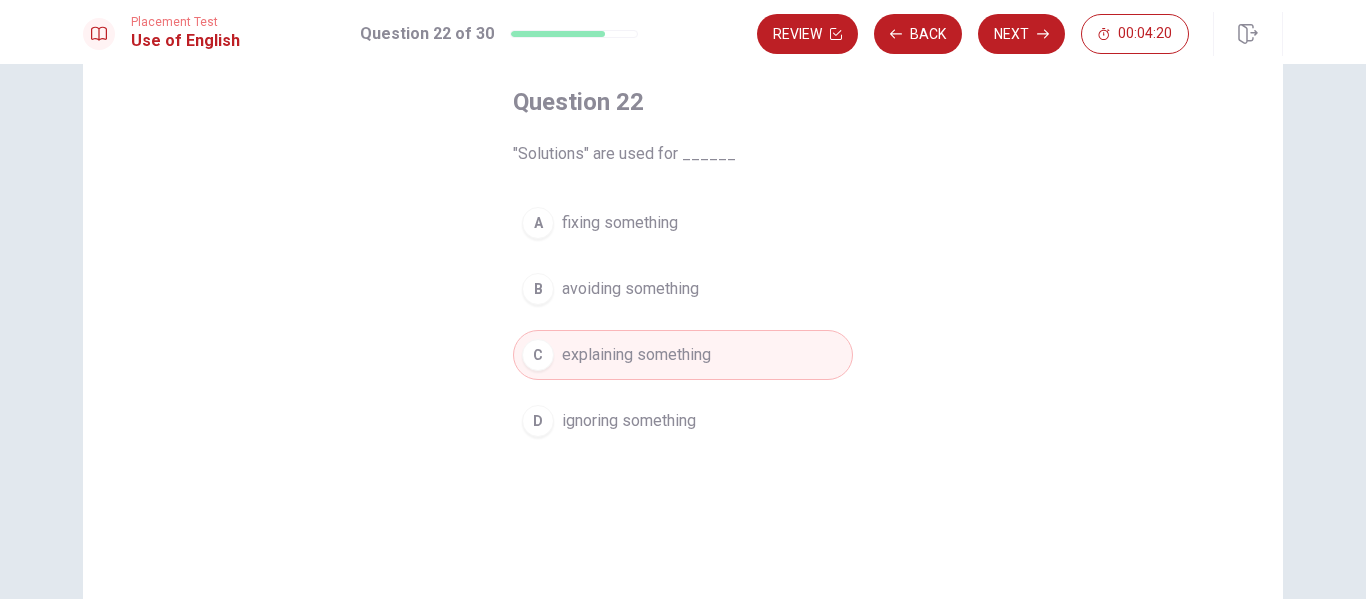click on "avoiding something" at bounding box center [630, 289] 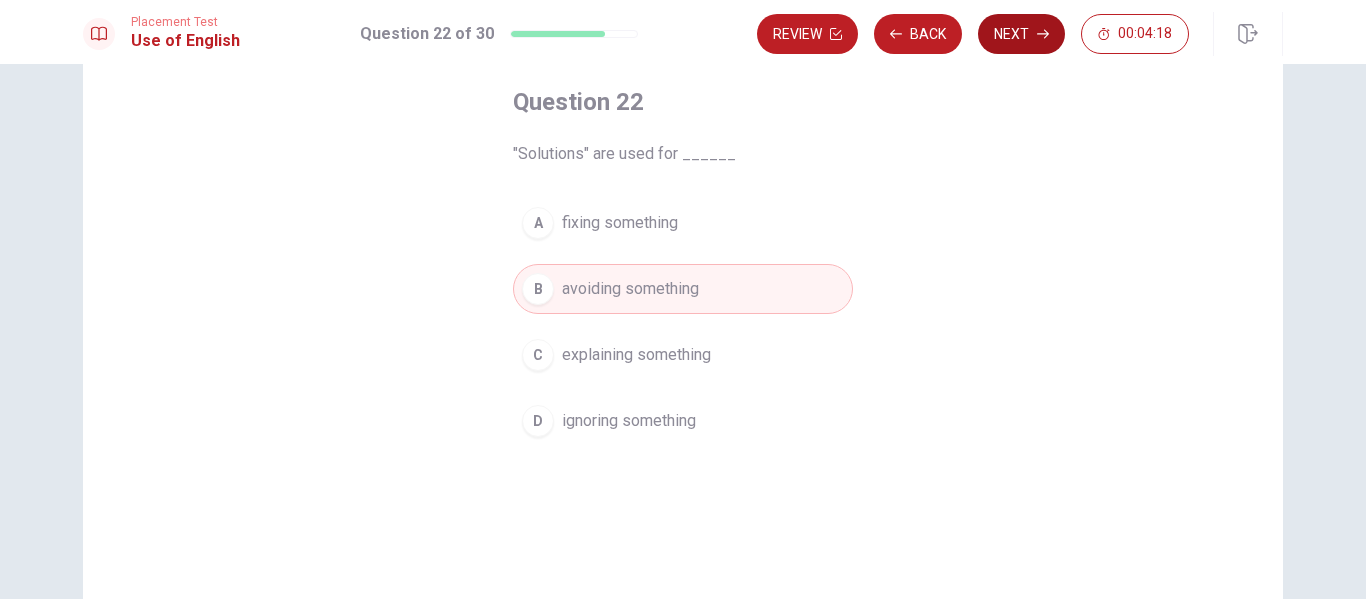 click on "Next" at bounding box center [1021, 34] 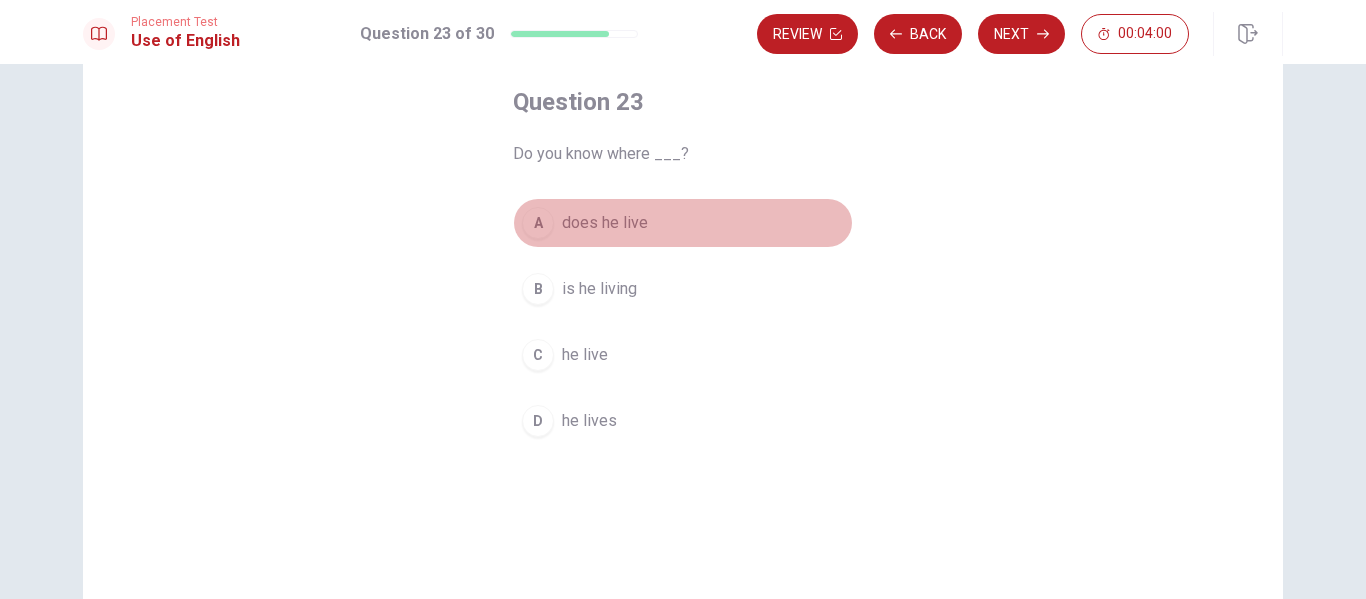 click on "does he live" at bounding box center (605, 223) 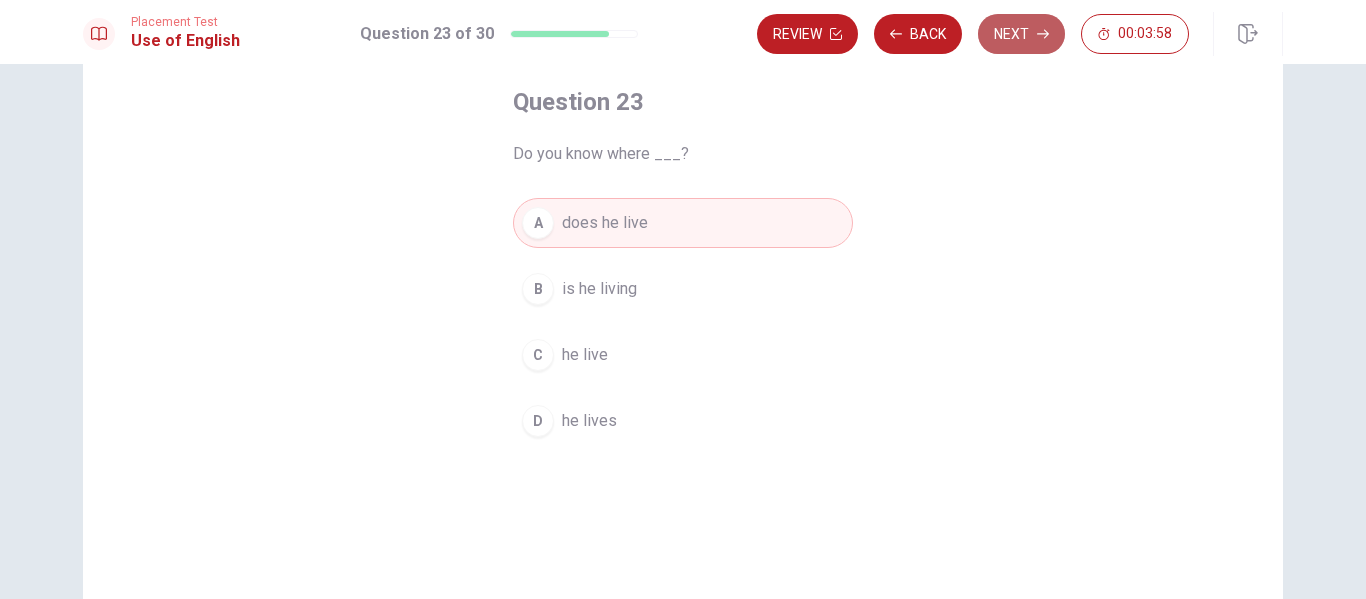 click on "Next" at bounding box center (1021, 34) 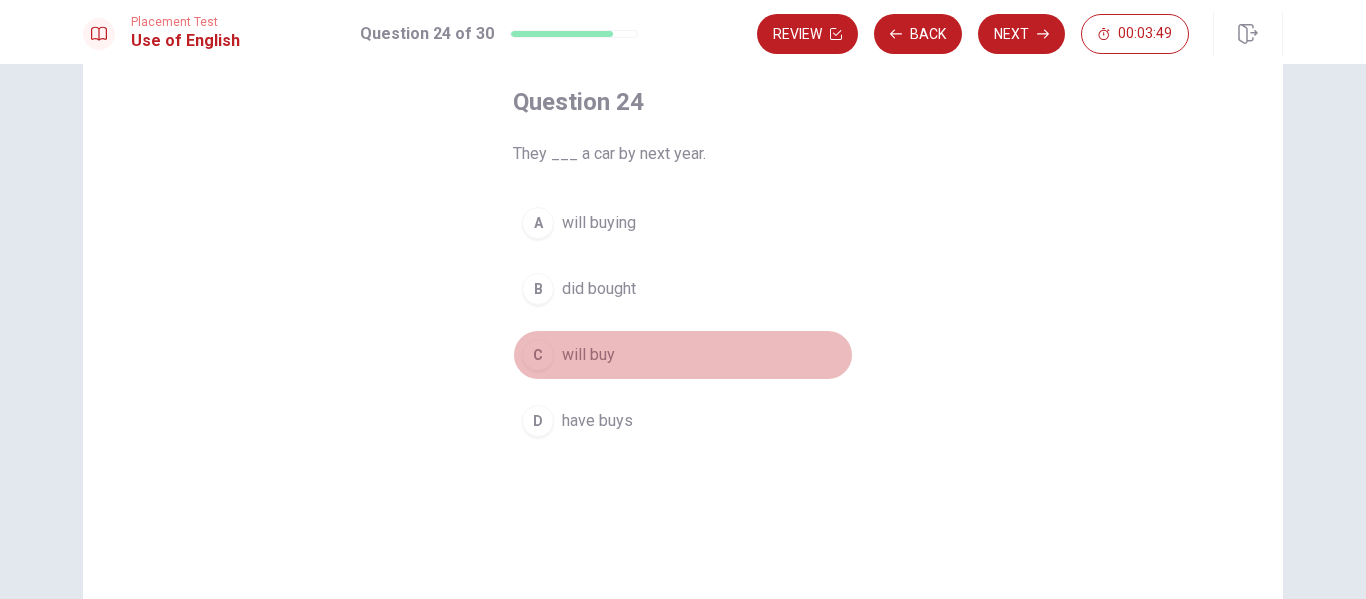 click on "will buy" at bounding box center [588, 355] 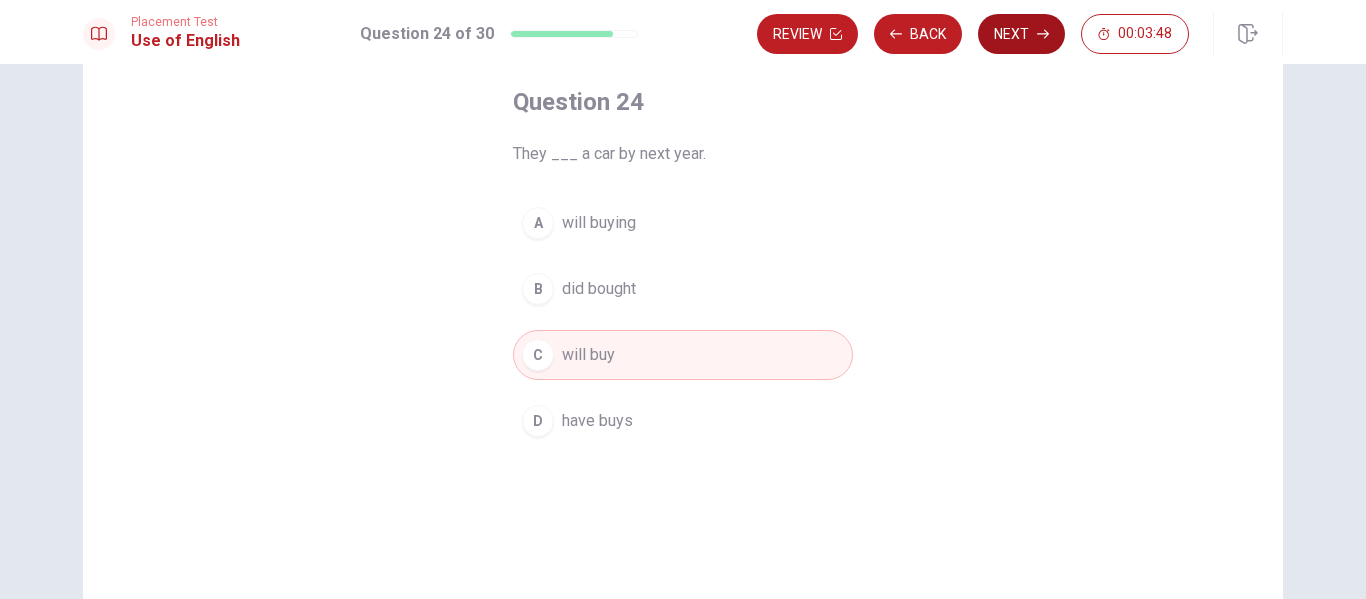 click on "Next" at bounding box center [1021, 34] 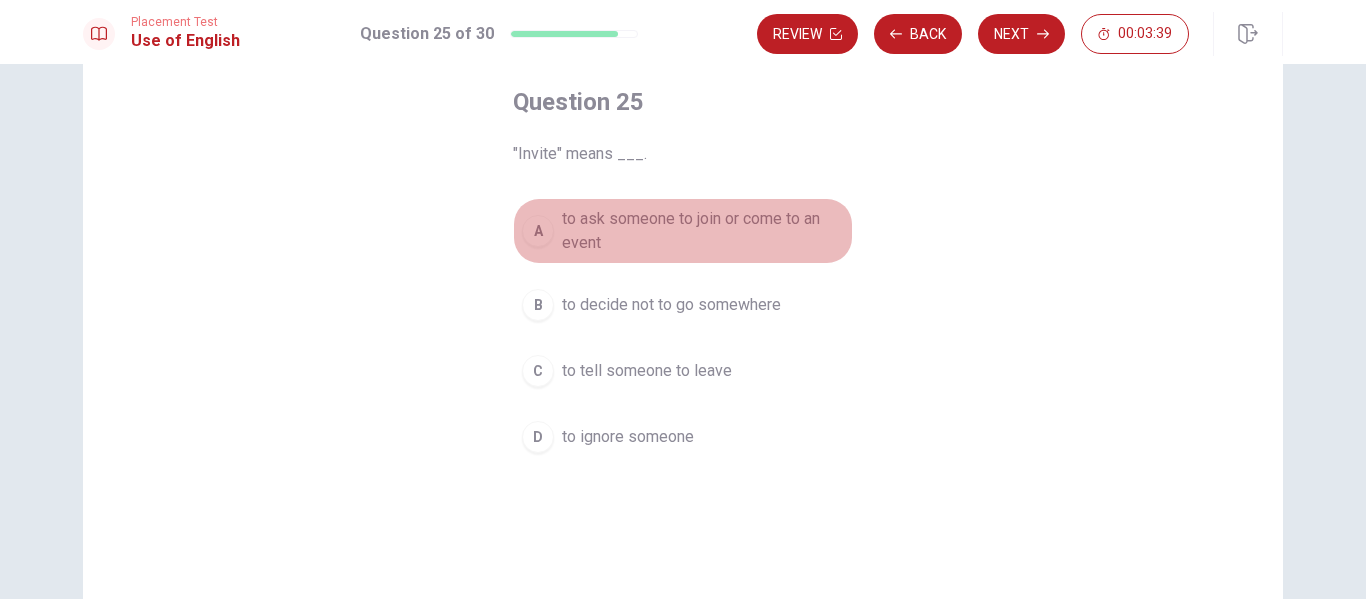click on "A" at bounding box center [538, 231] 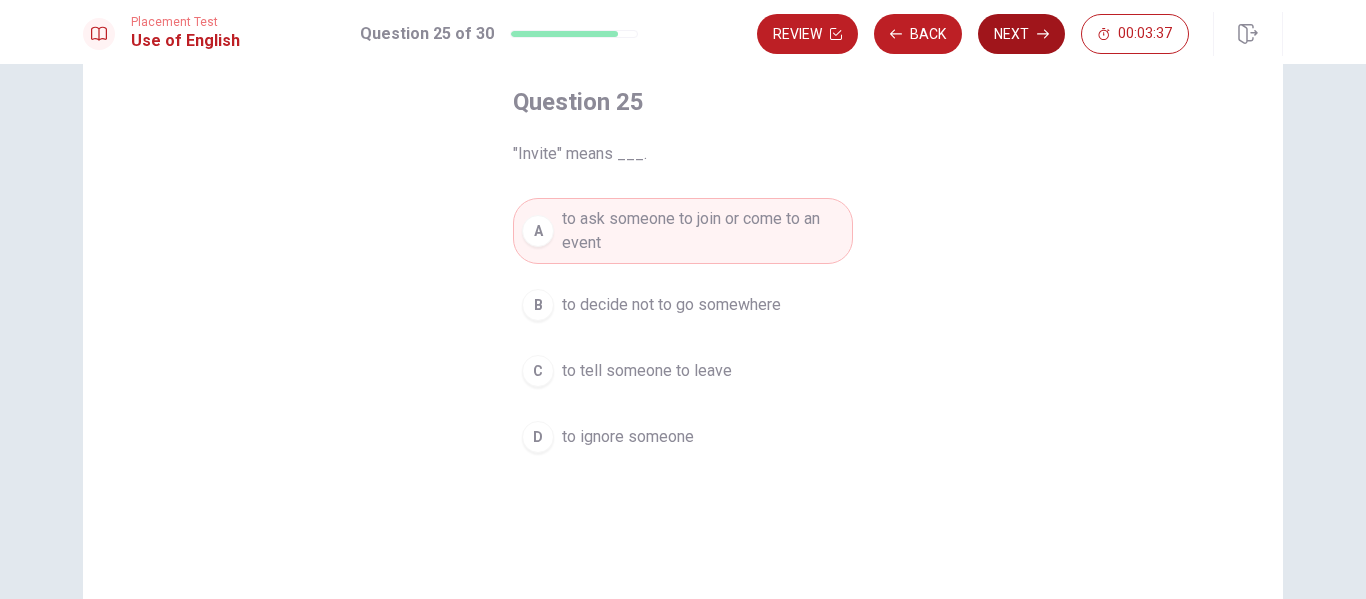click on "Next" at bounding box center [1021, 34] 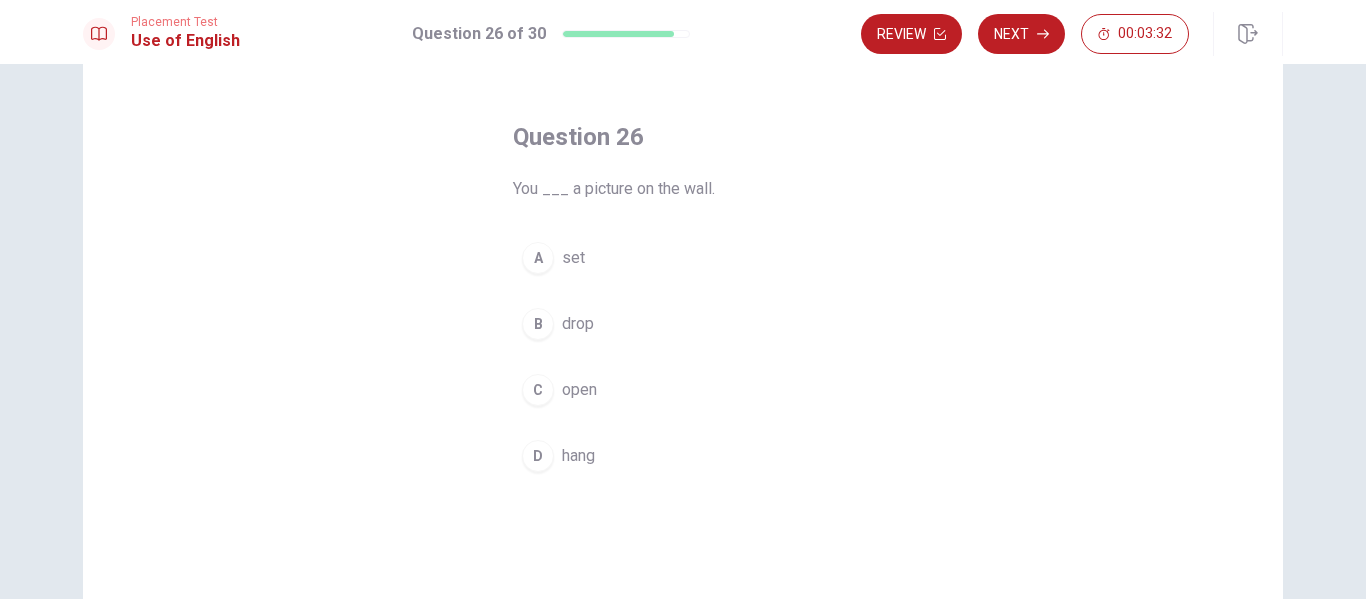 scroll, scrollTop: 100, scrollLeft: 0, axis: vertical 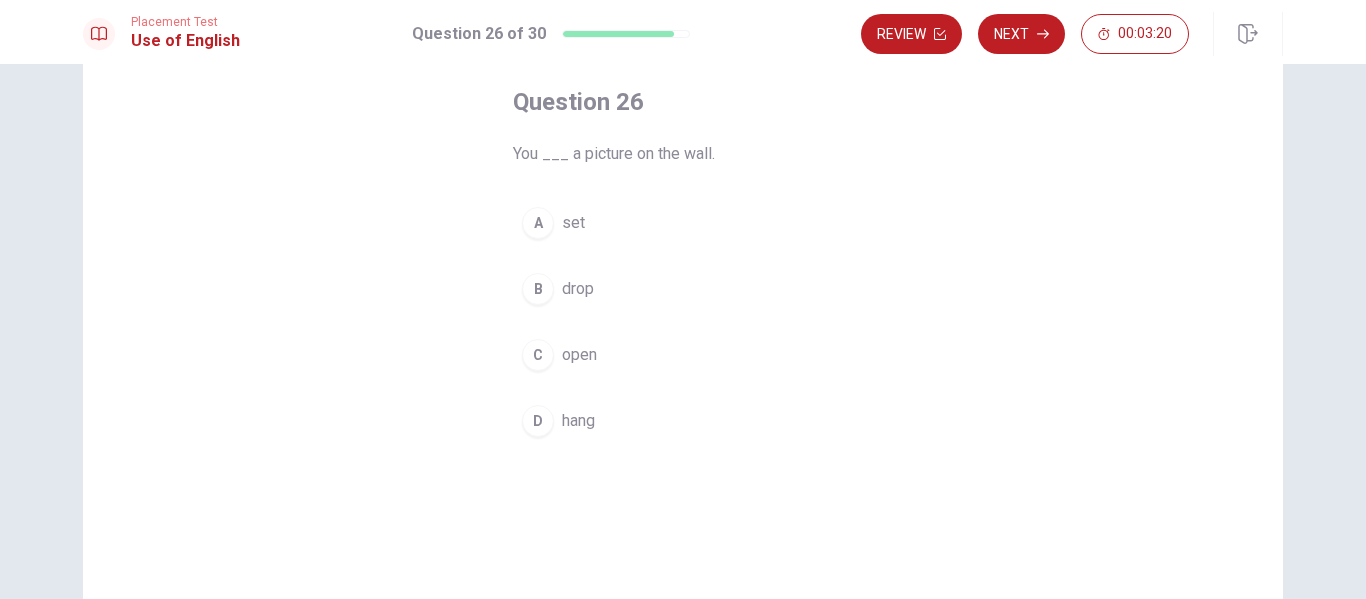 click on "hang" at bounding box center [578, 421] 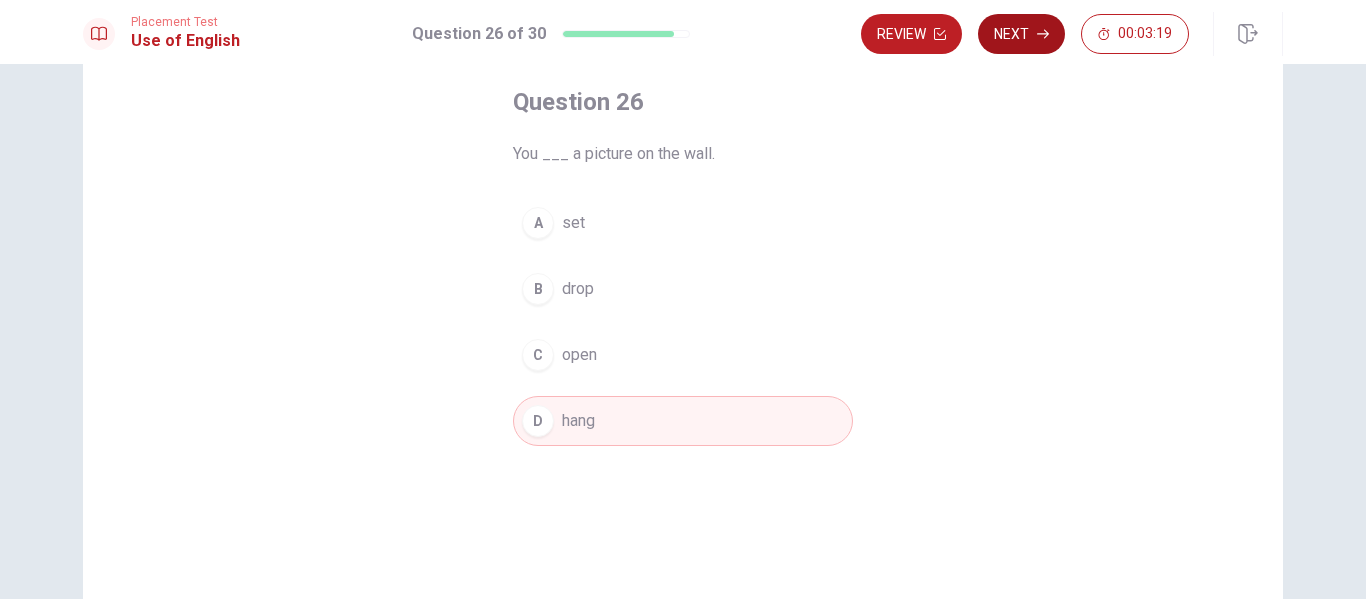 click on "Next" at bounding box center (1021, 34) 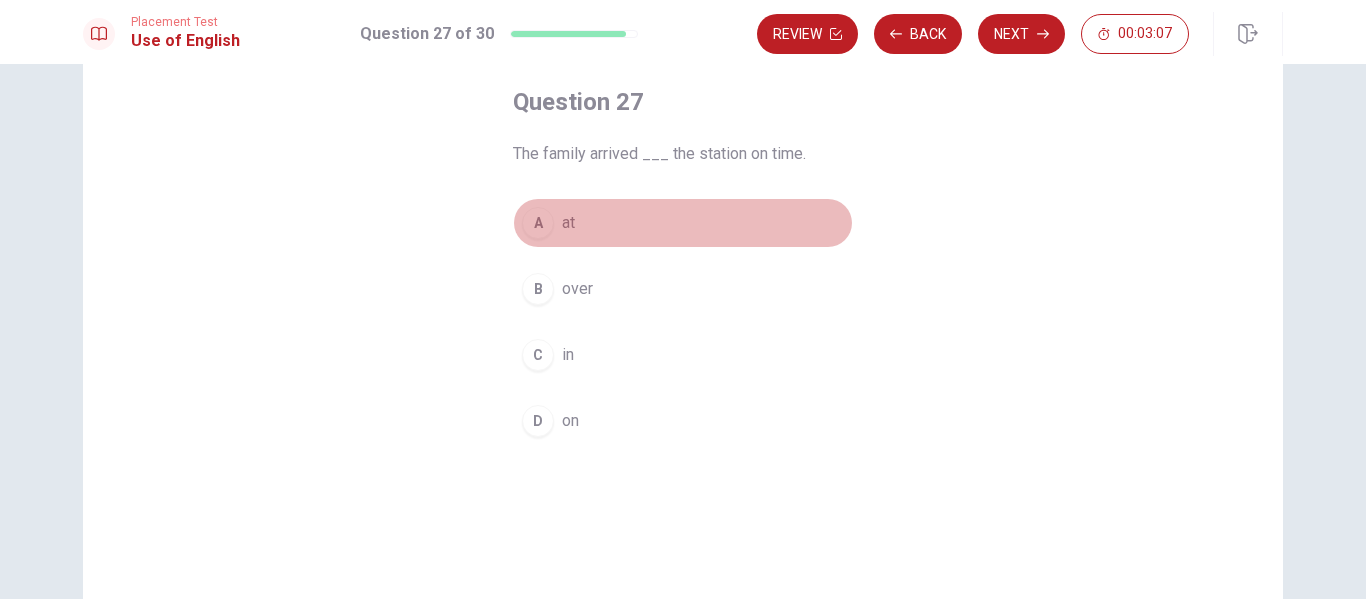 click on "A" at bounding box center (538, 223) 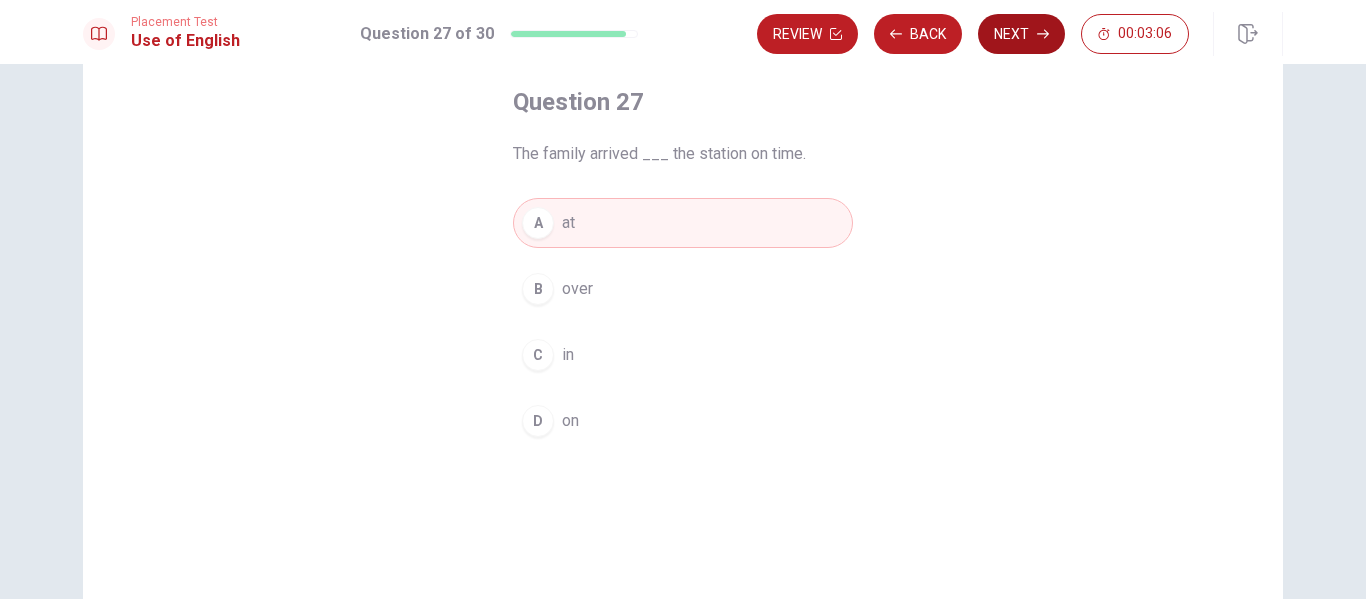 click on "Next" at bounding box center [1021, 34] 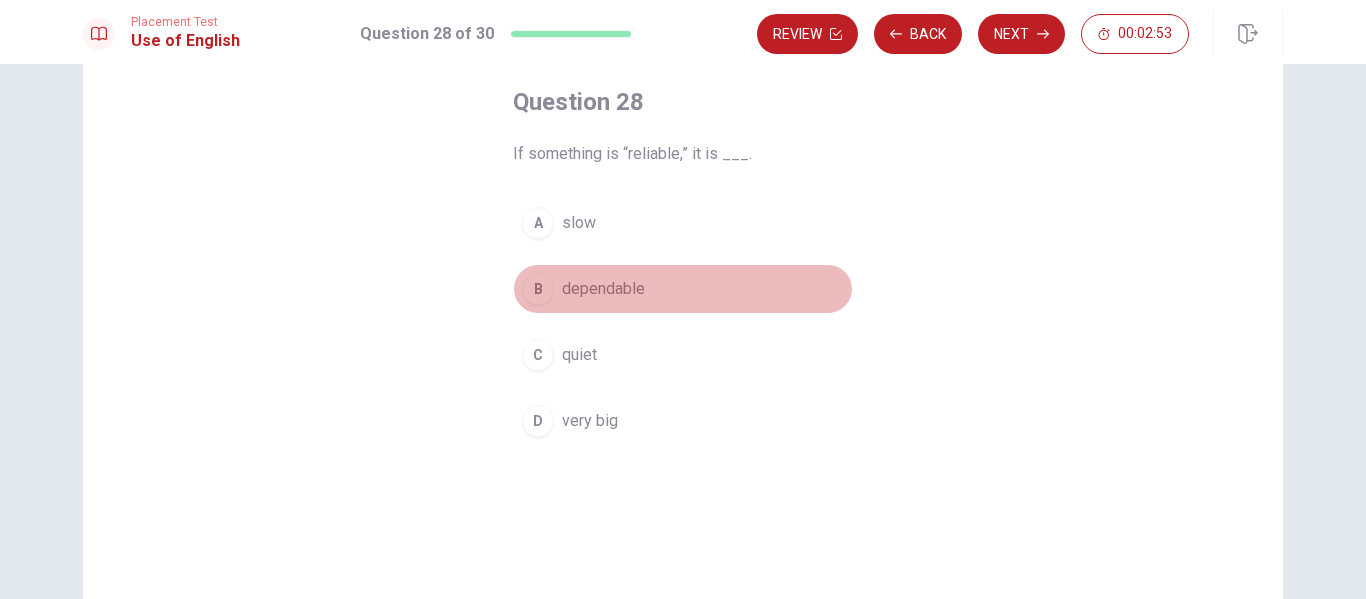 click on "B" at bounding box center (538, 289) 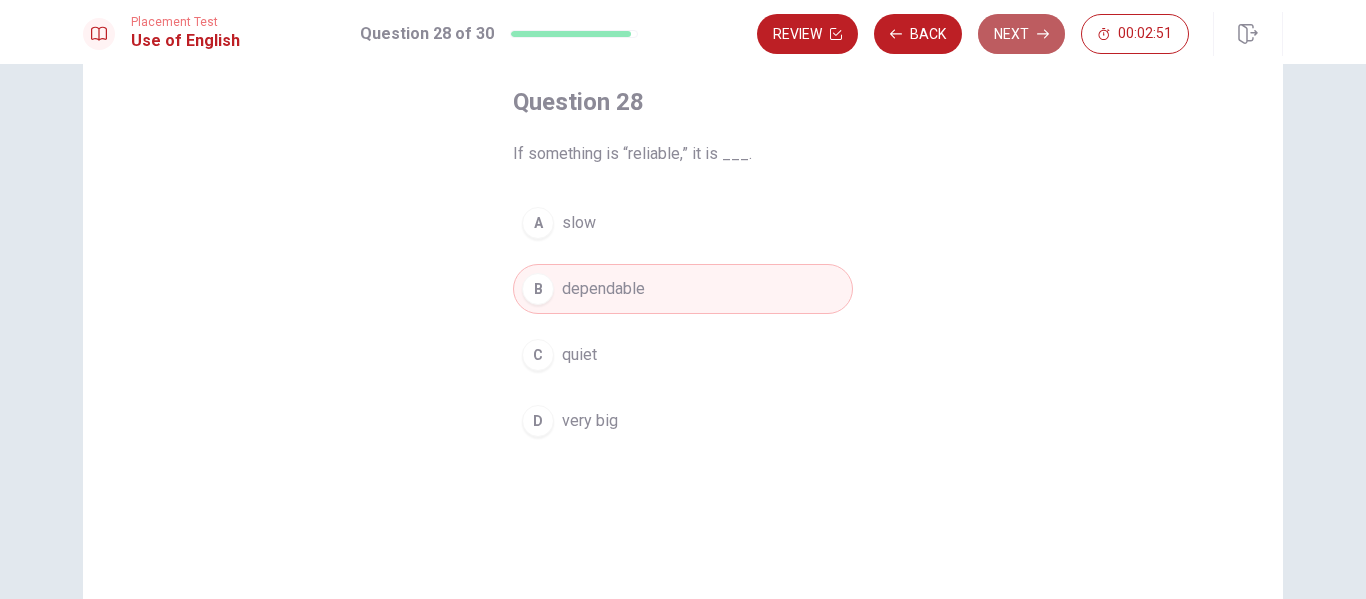 click on "Next" at bounding box center (1021, 34) 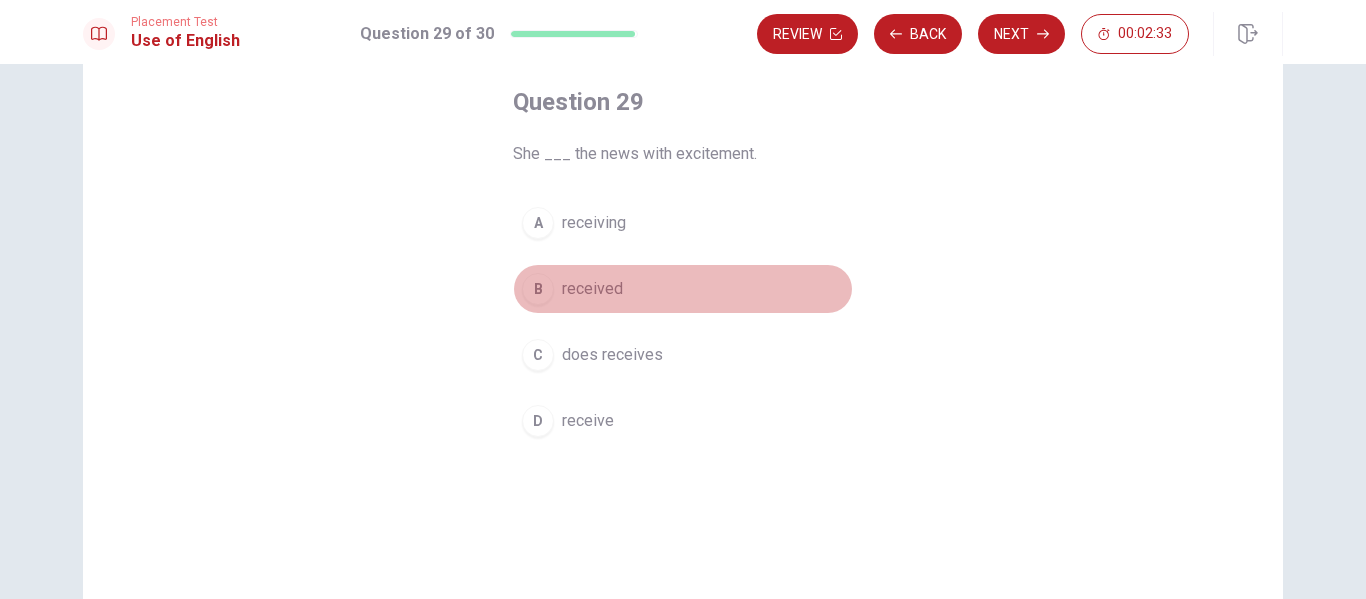 click on "received" at bounding box center (592, 289) 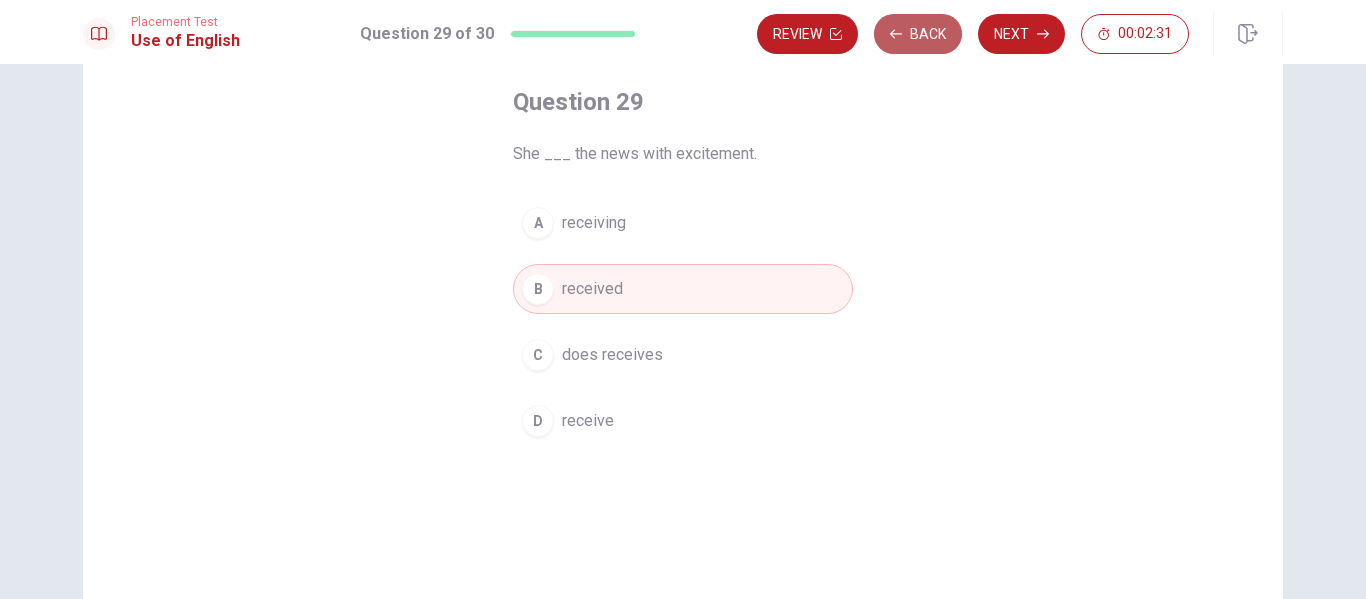 click on "Back" at bounding box center (918, 34) 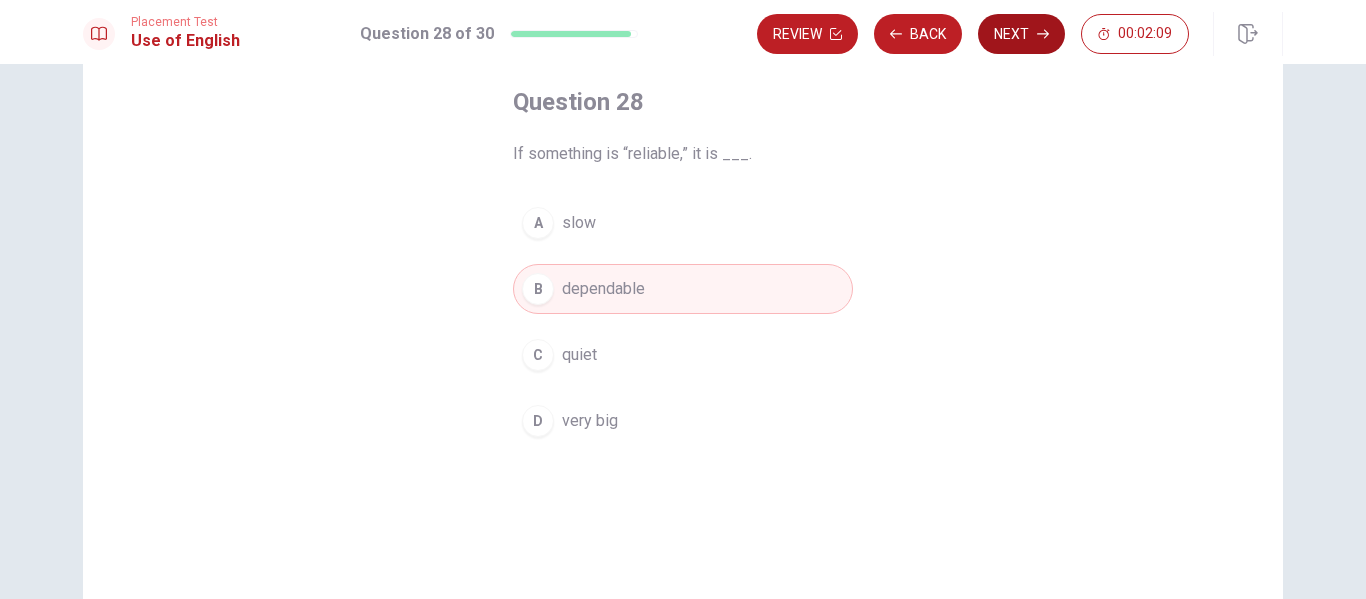 click on "Next" at bounding box center [1021, 34] 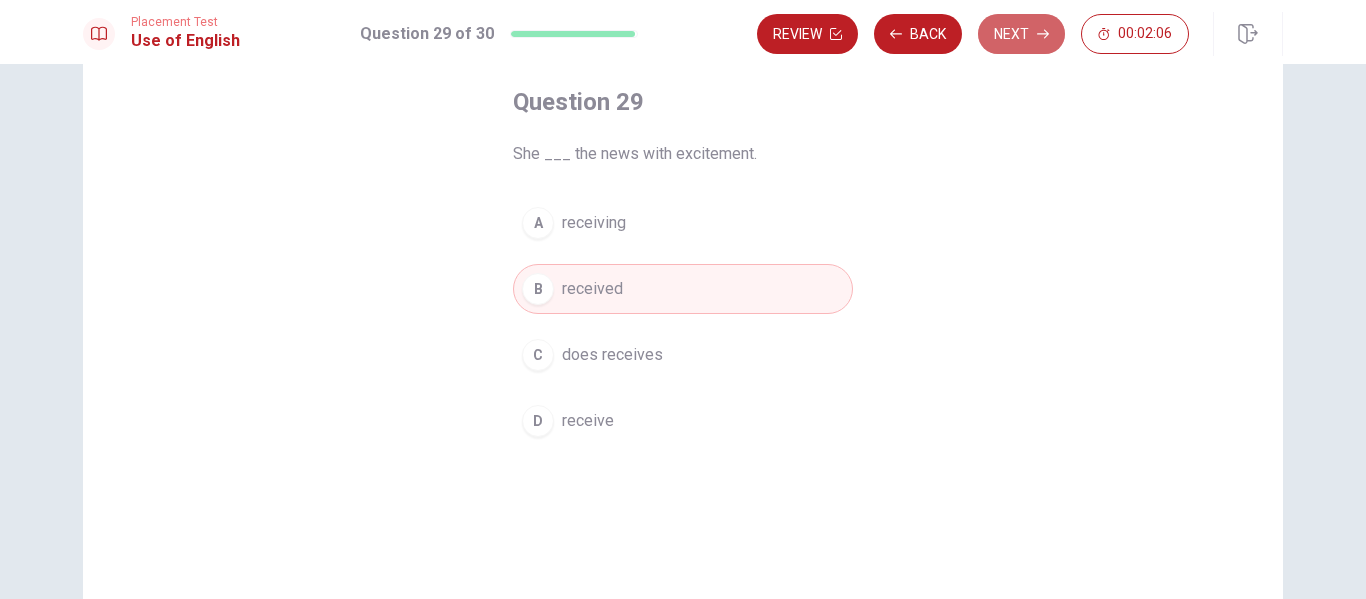 click on "Next" at bounding box center (1021, 34) 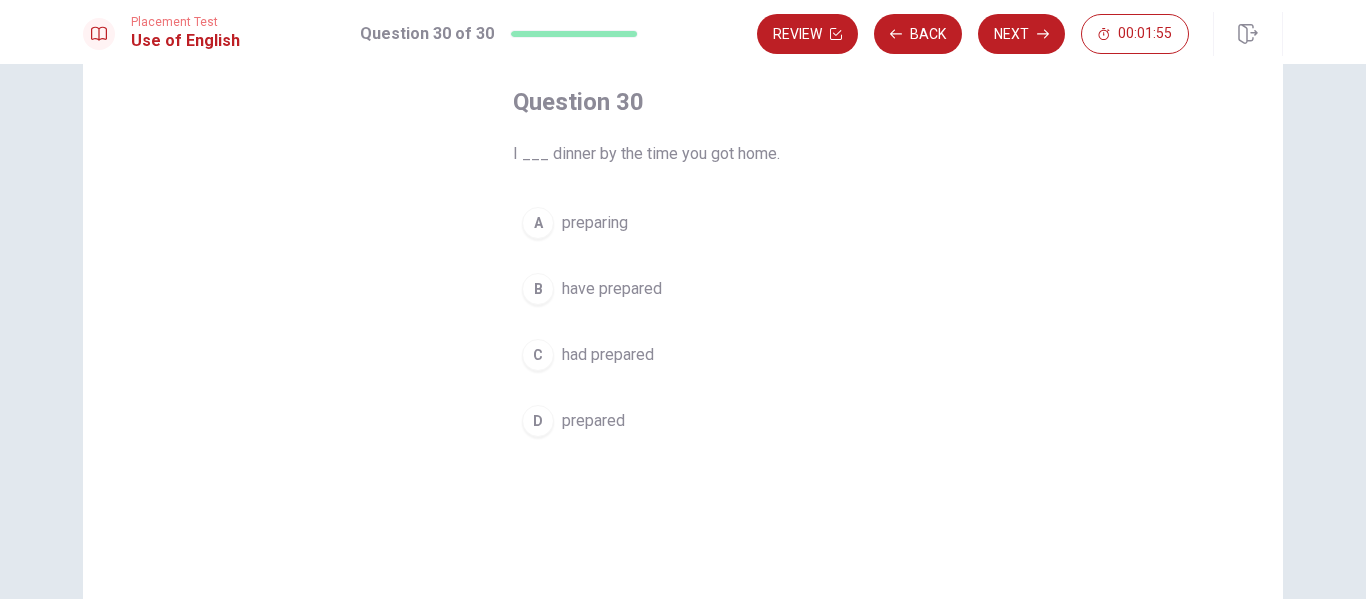 click on "A" at bounding box center (538, 223) 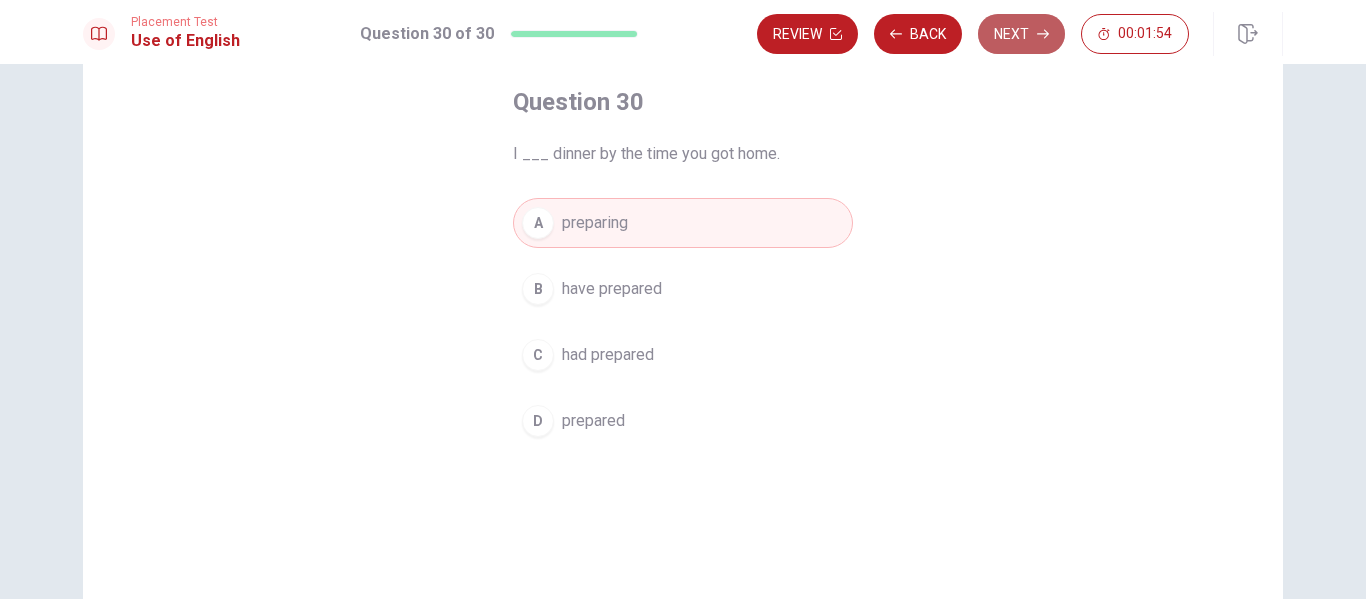 click on "Next" at bounding box center (1021, 34) 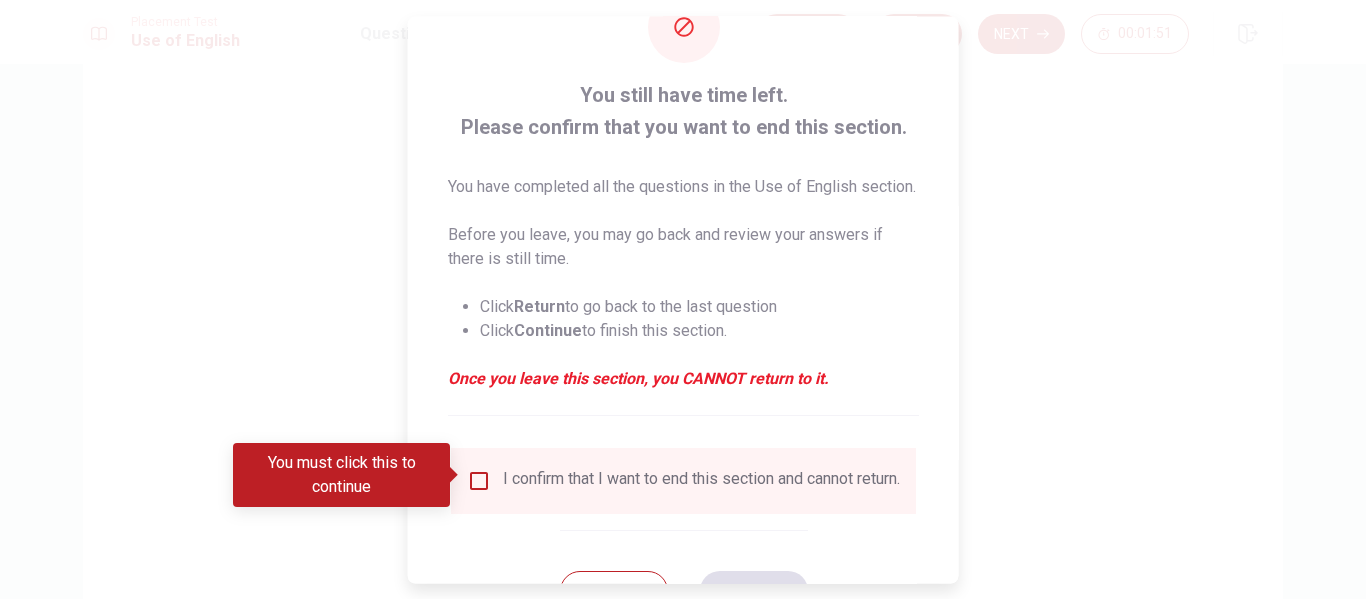 scroll, scrollTop: 100, scrollLeft: 0, axis: vertical 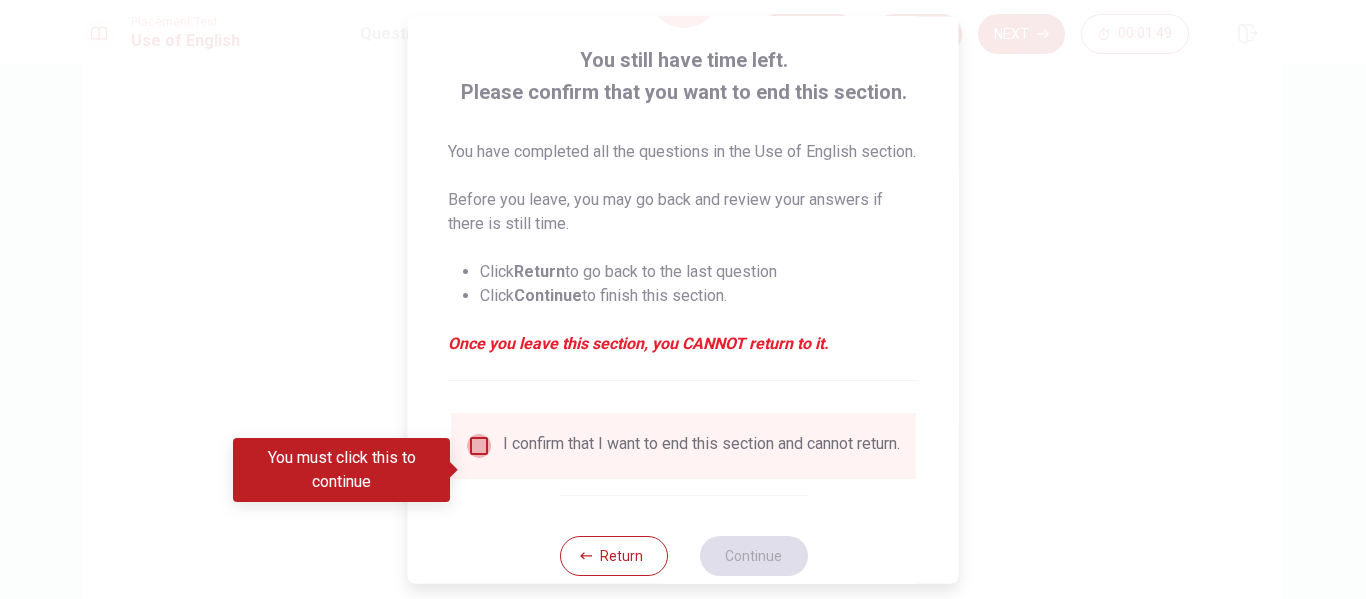 click at bounding box center (479, 446) 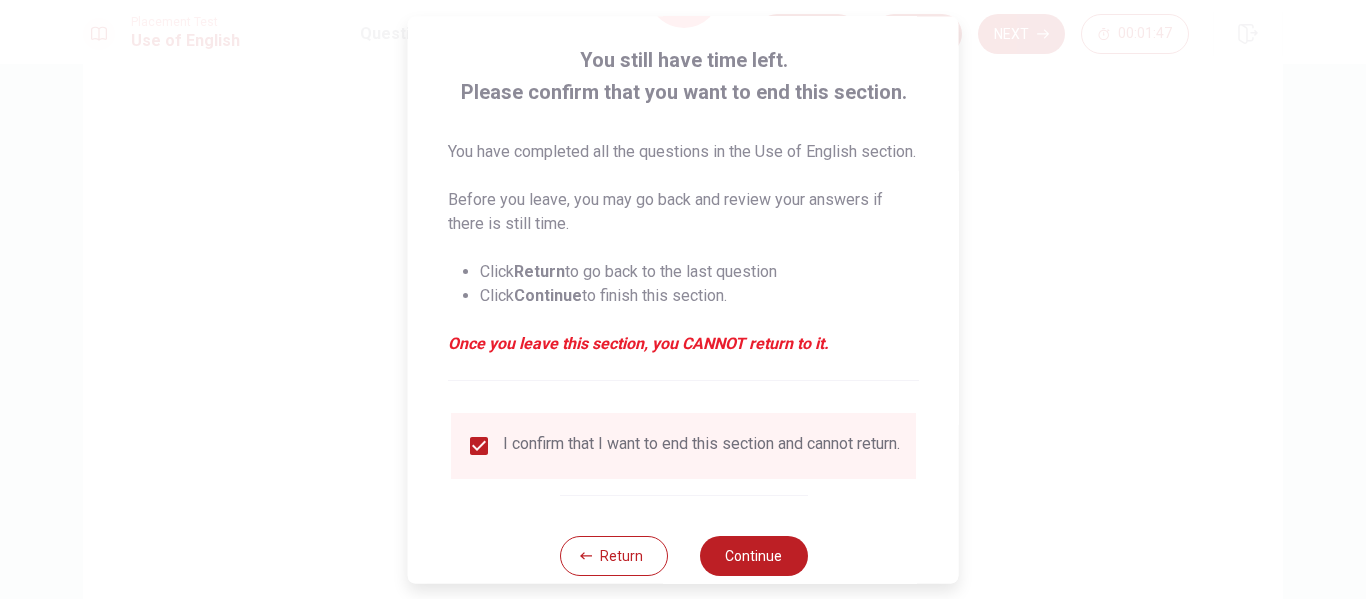 scroll, scrollTop: 171, scrollLeft: 0, axis: vertical 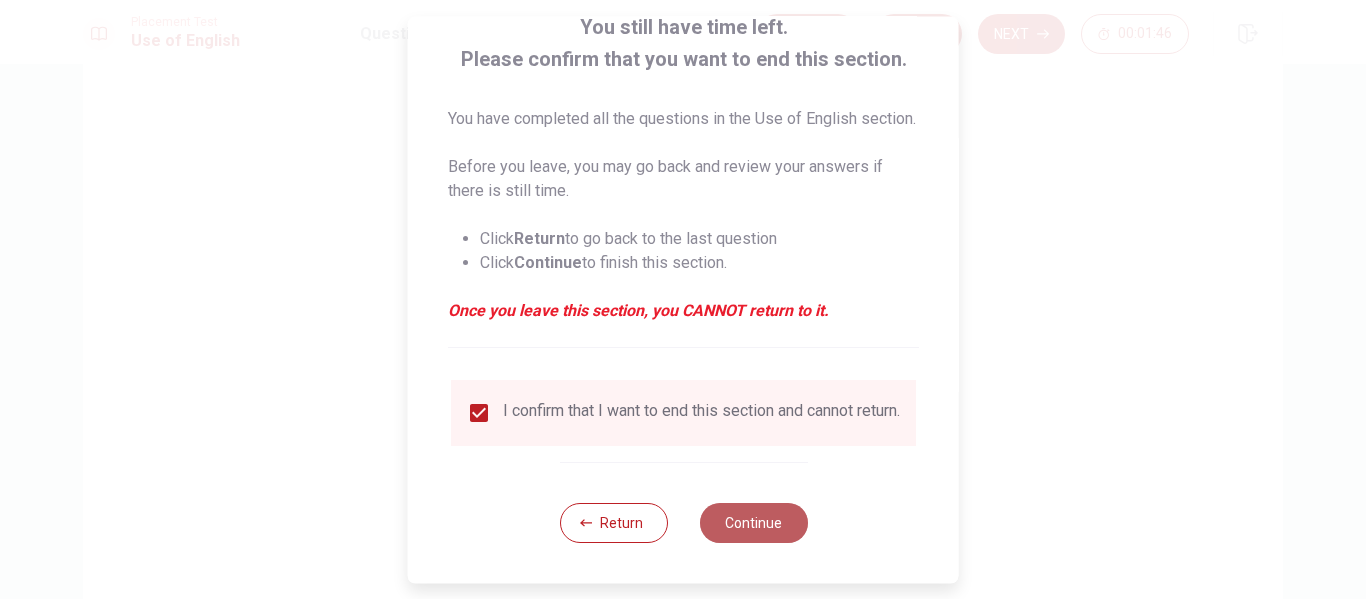 click on "Continue" at bounding box center (753, 523) 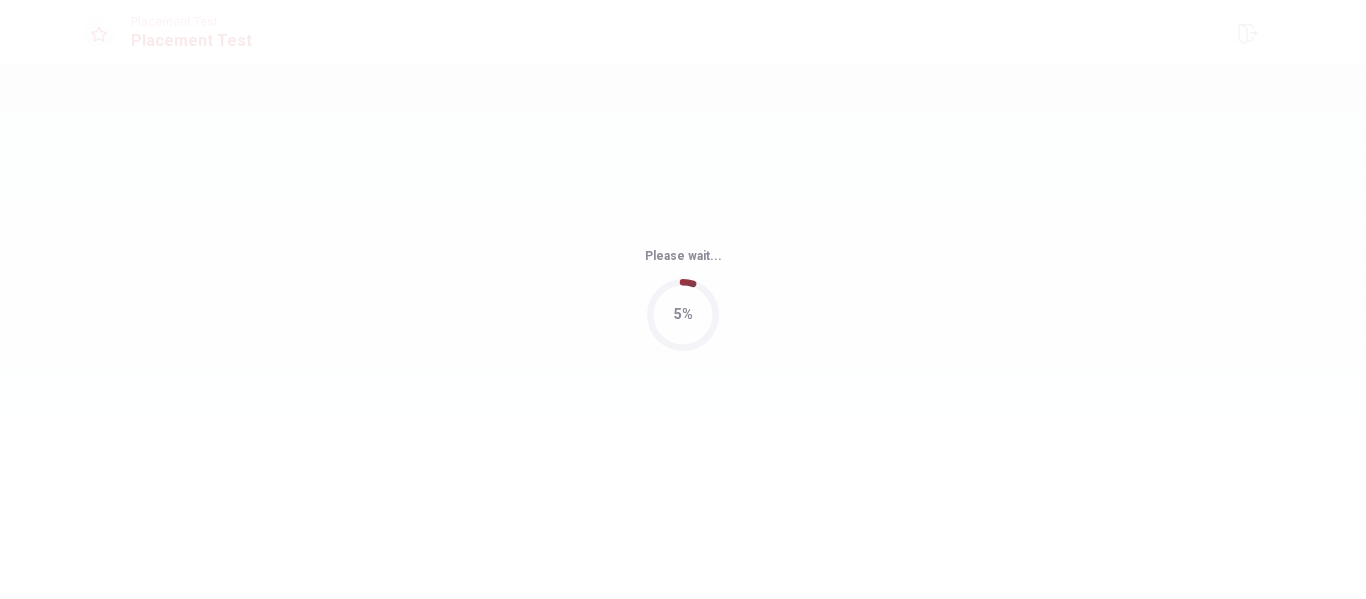 scroll, scrollTop: 0, scrollLeft: 0, axis: both 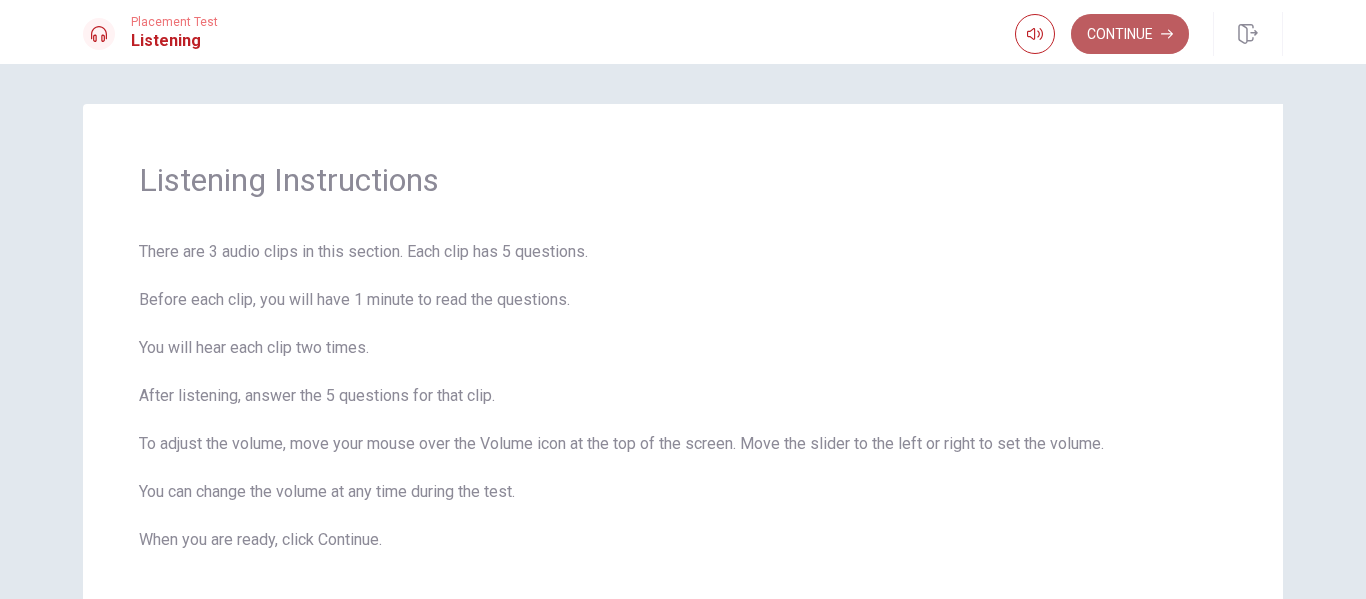 click on "Continue" at bounding box center [1130, 34] 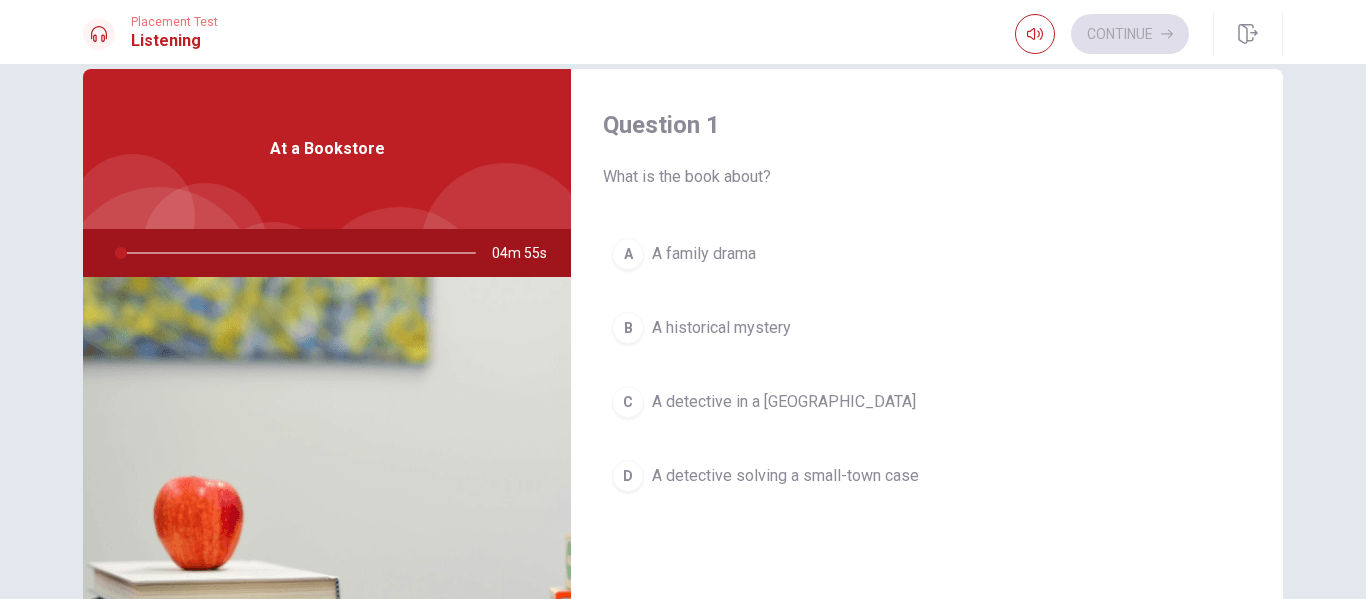 scroll, scrollTop: 0, scrollLeft: 0, axis: both 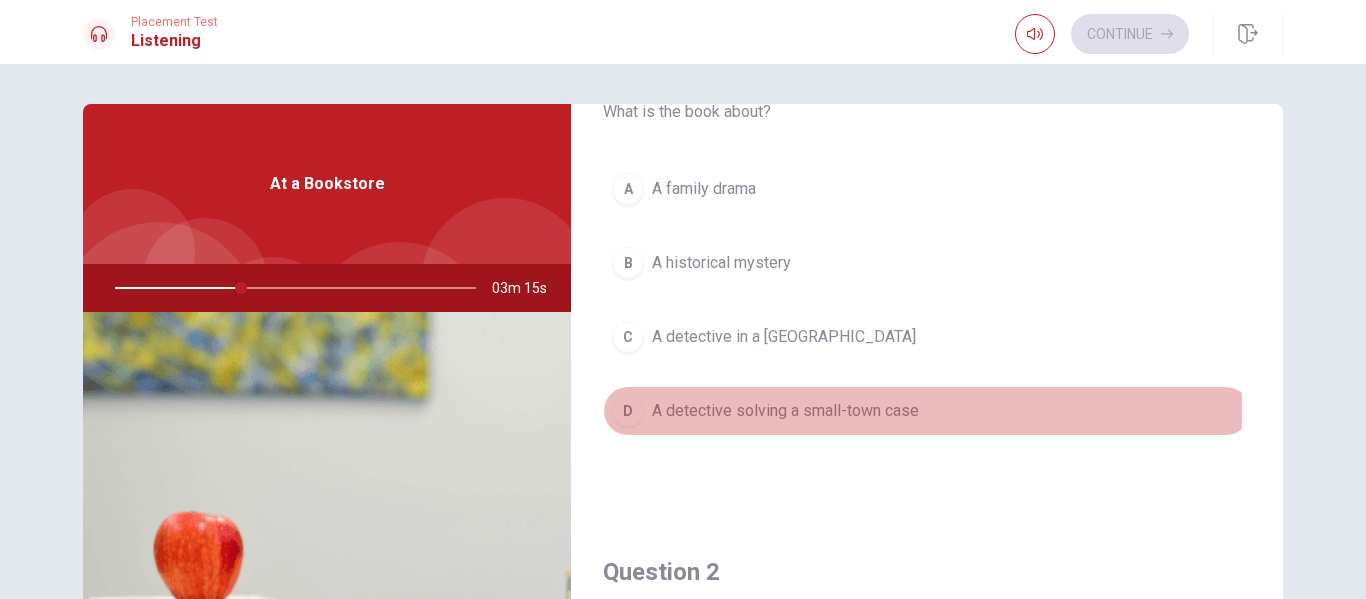 click on "D" at bounding box center [628, 411] 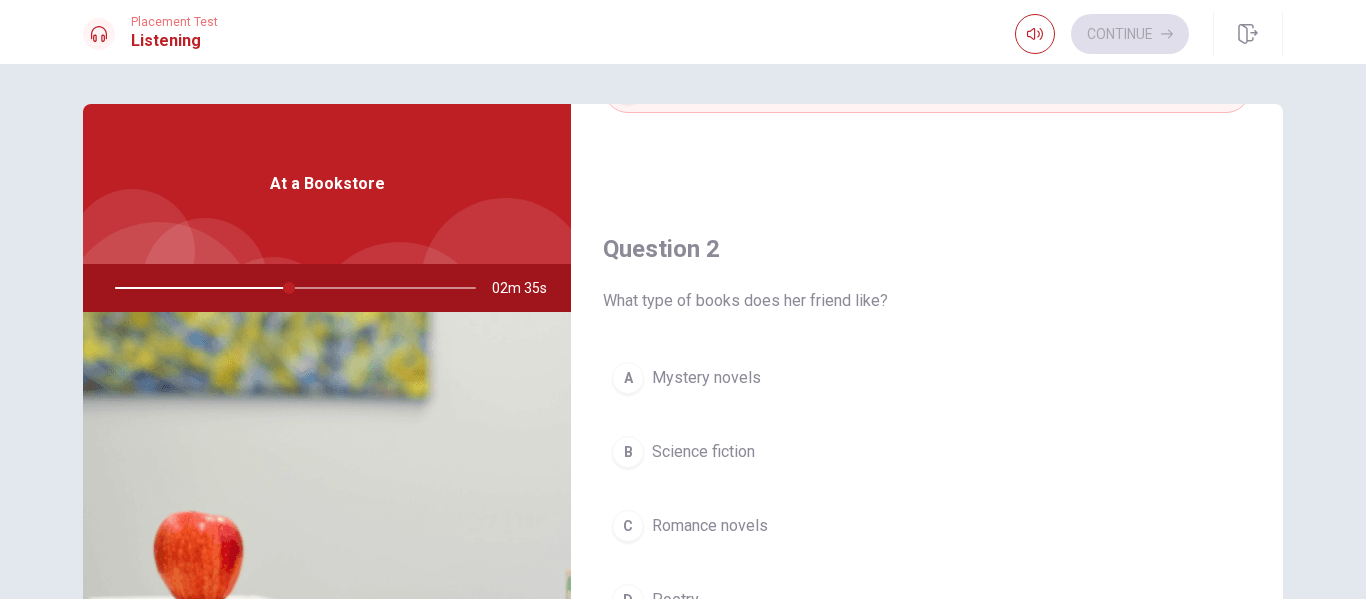 scroll, scrollTop: 500, scrollLeft: 0, axis: vertical 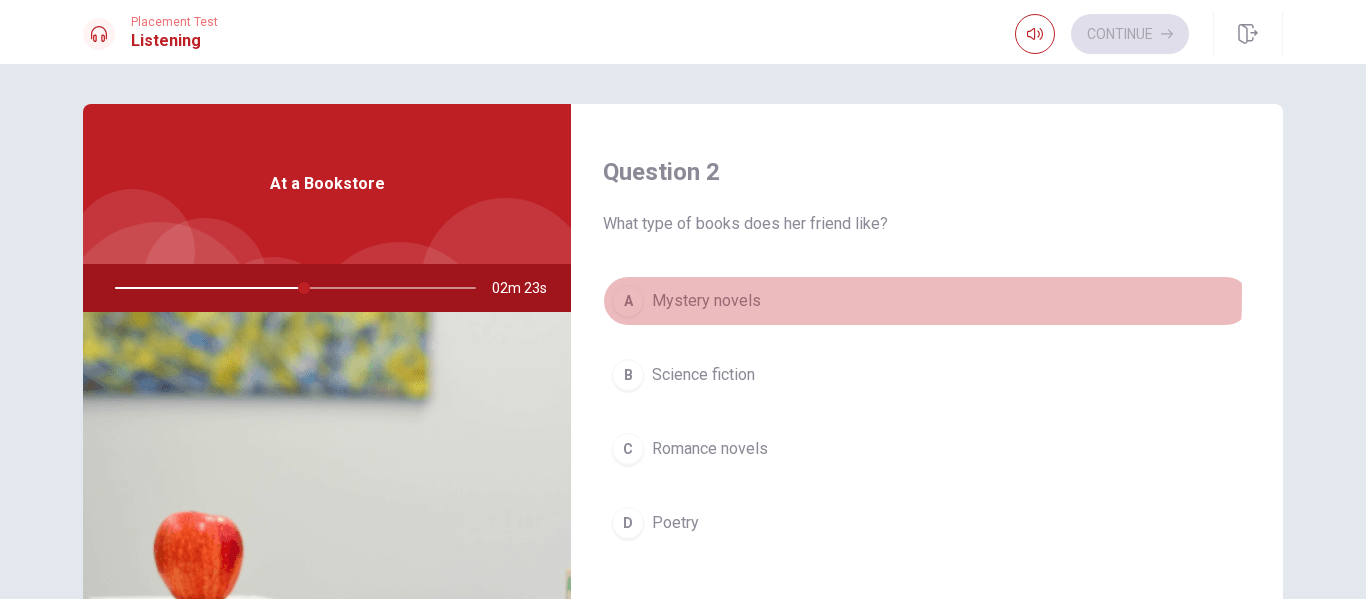 click on "Mystery novels" at bounding box center (706, 301) 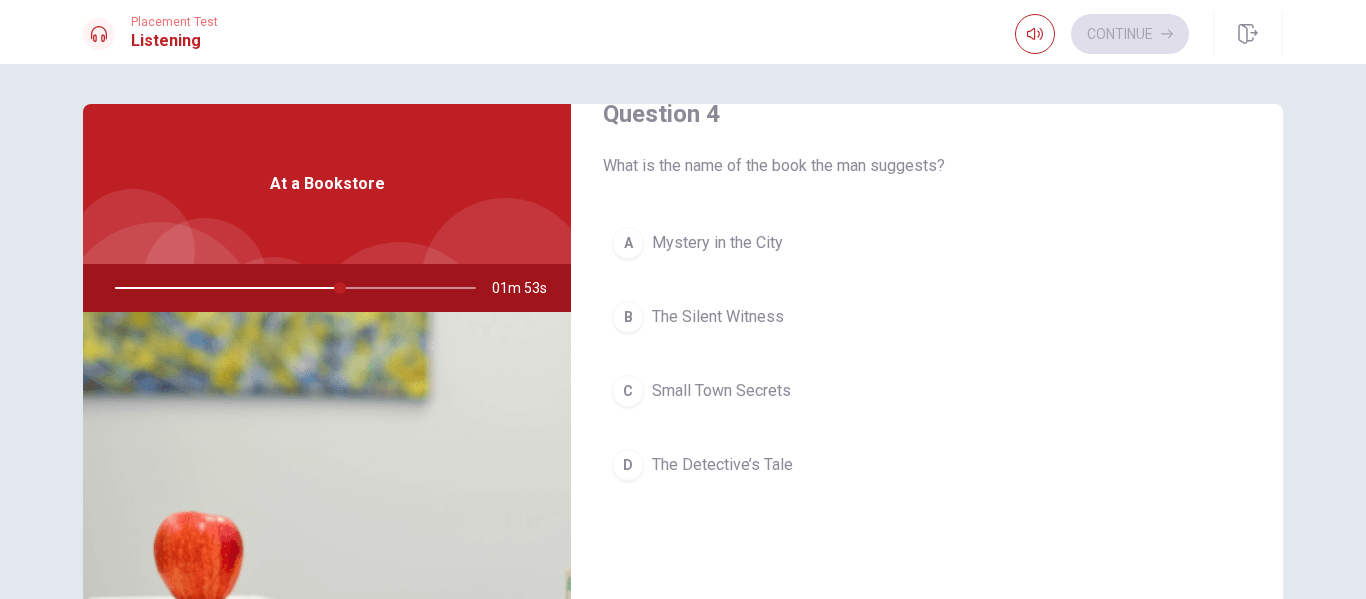 scroll, scrollTop: 1600, scrollLeft: 0, axis: vertical 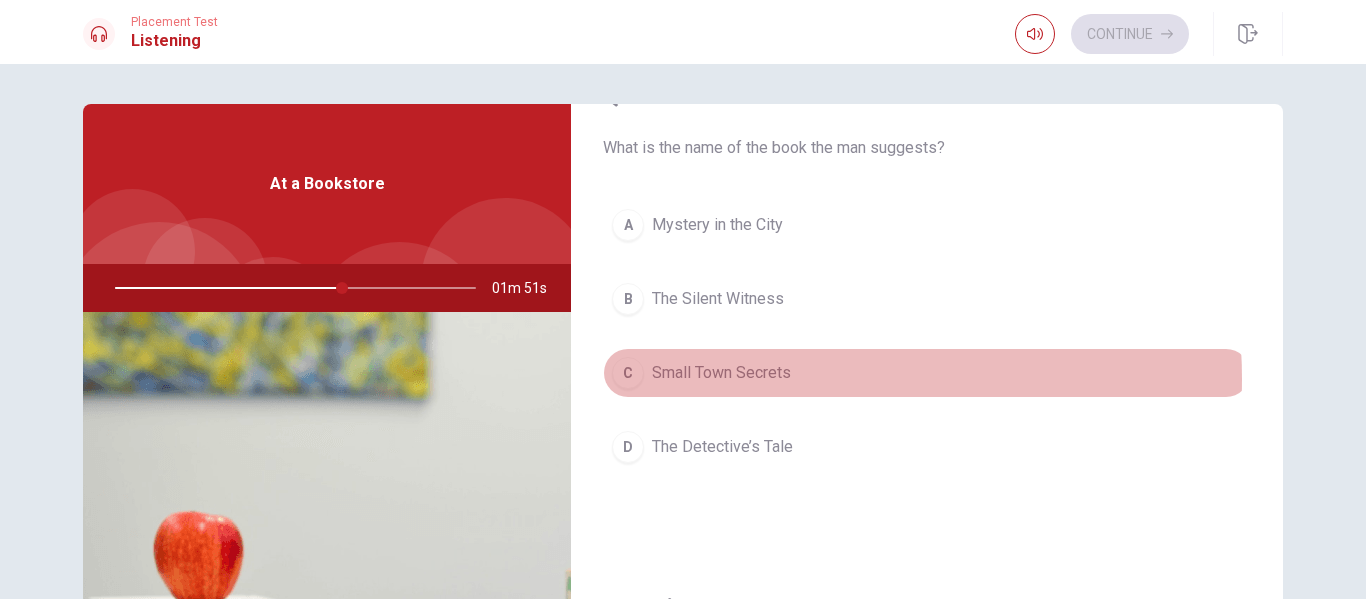 click on "Small Town Secrets" at bounding box center (721, 373) 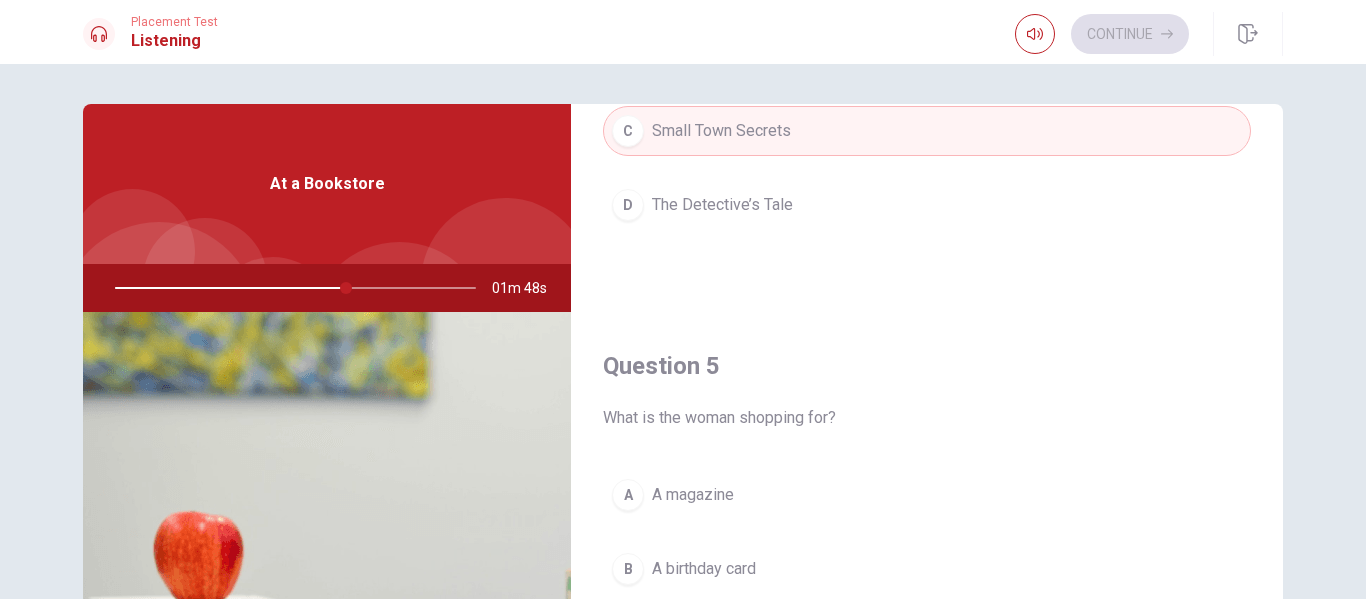 scroll, scrollTop: 1865, scrollLeft: 0, axis: vertical 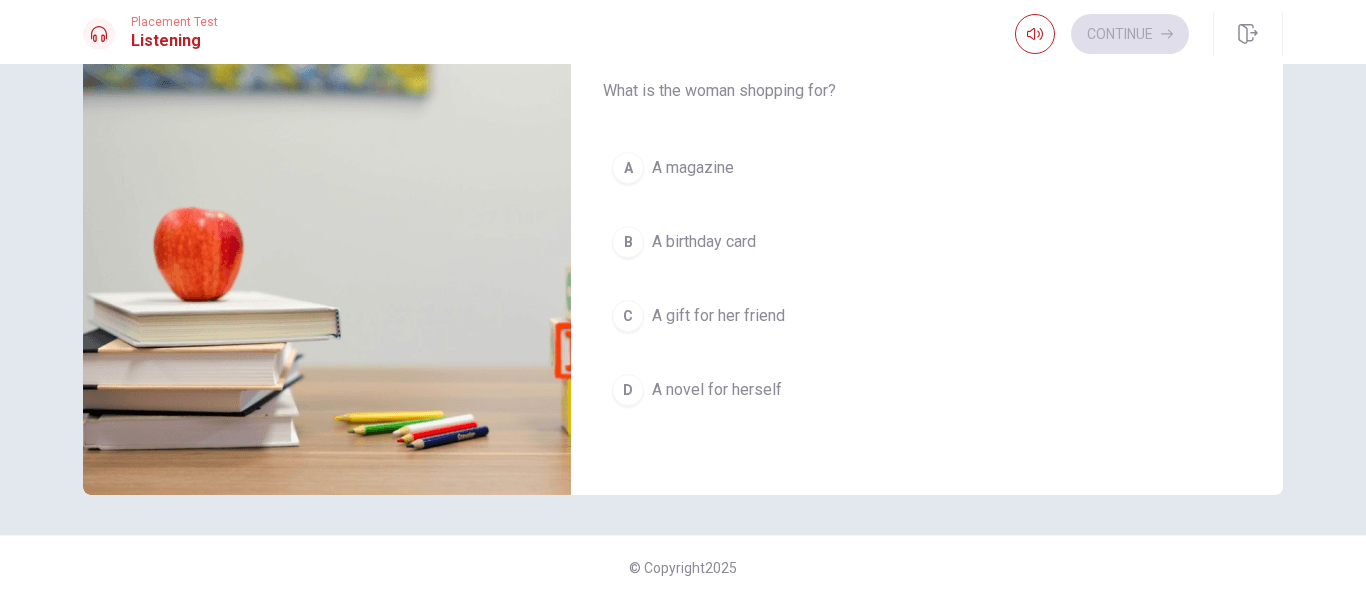 click on "C" at bounding box center (628, 316) 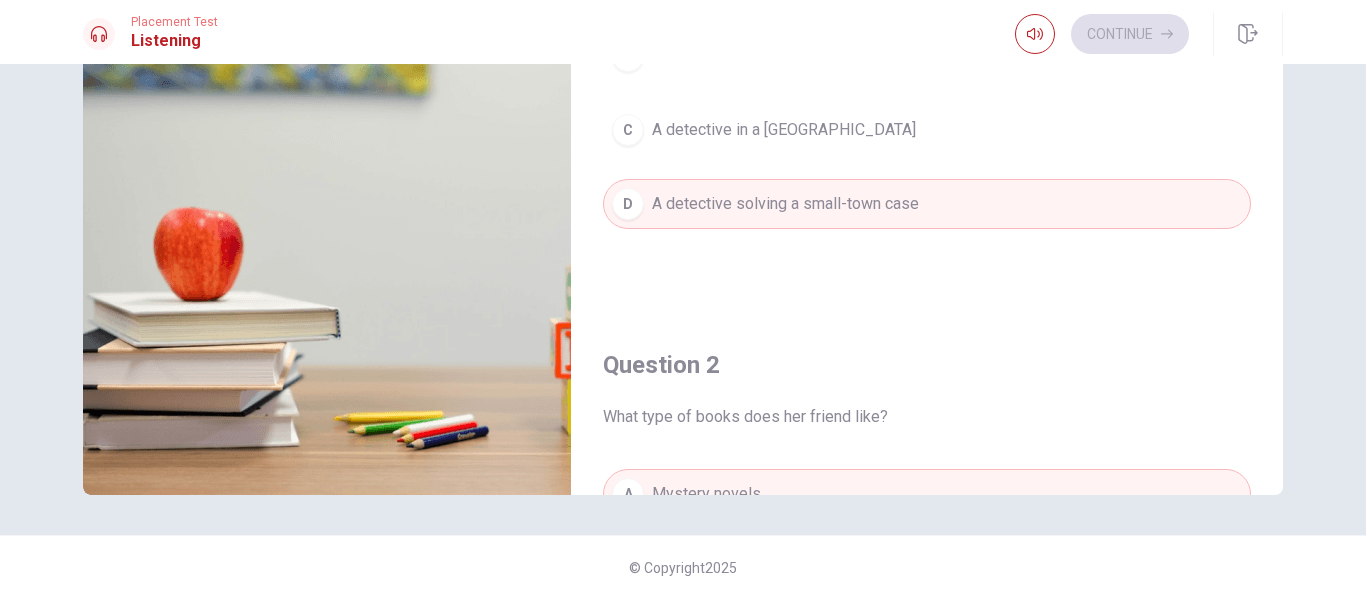 scroll, scrollTop: 0, scrollLeft: 0, axis: both 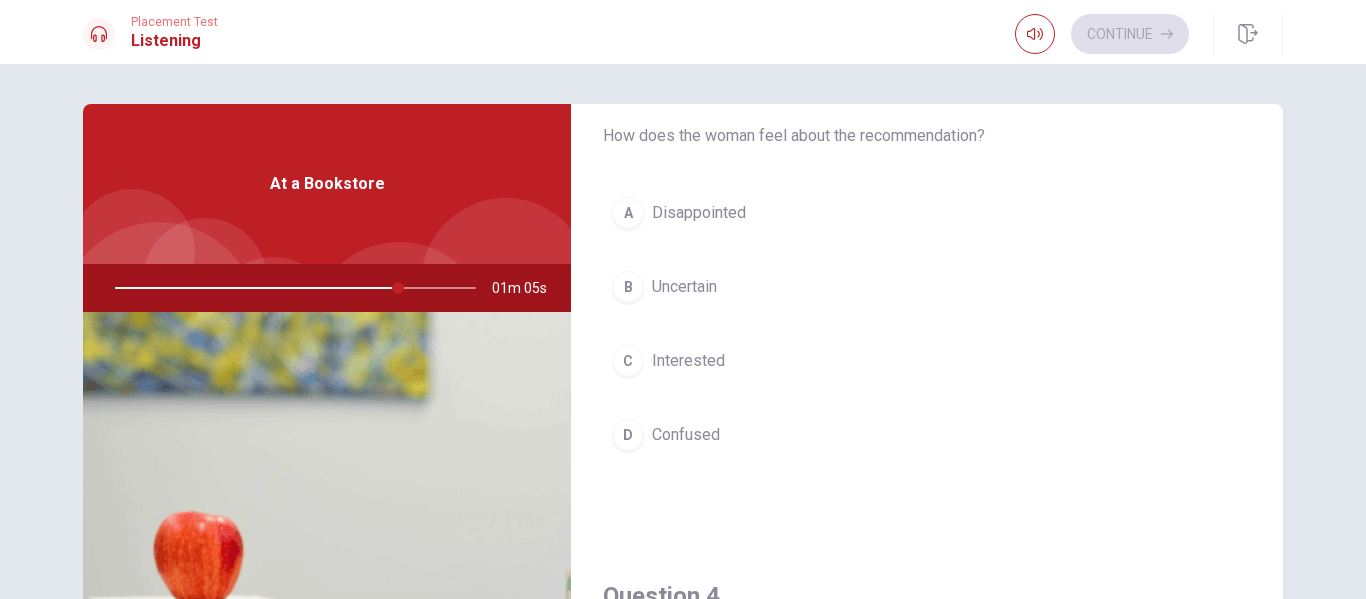 click on "A Disappointed" at bounding box center [927, 213] 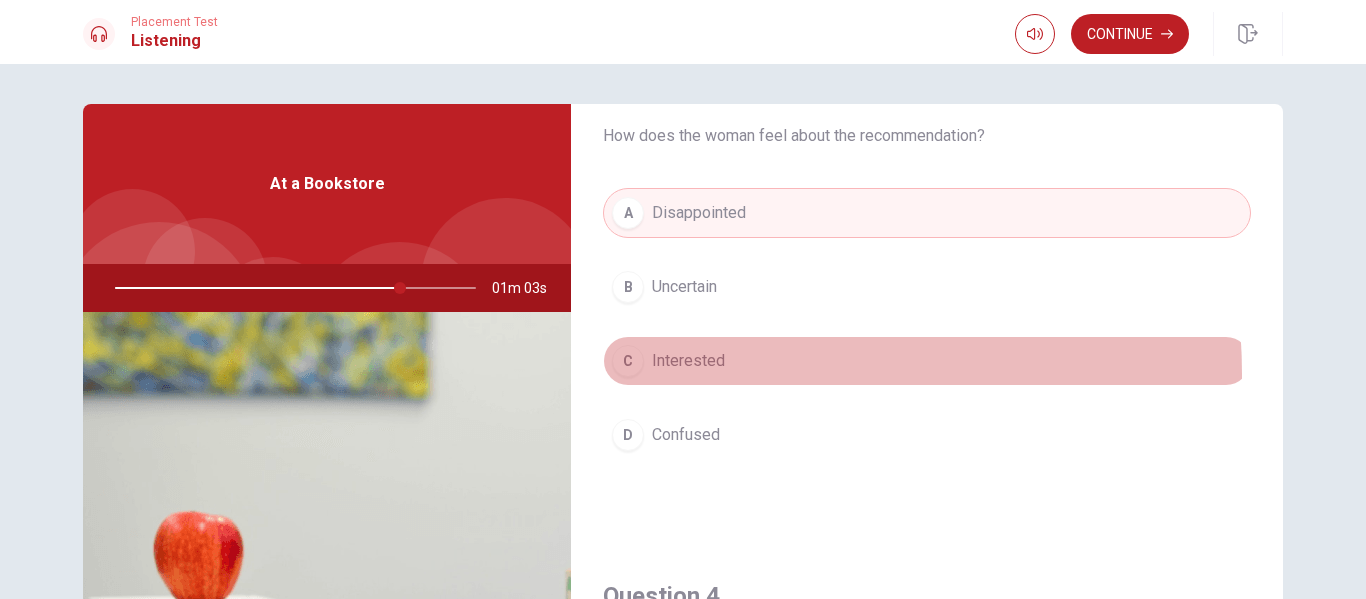 click on "C Interested" at bounding box center (927, 361) 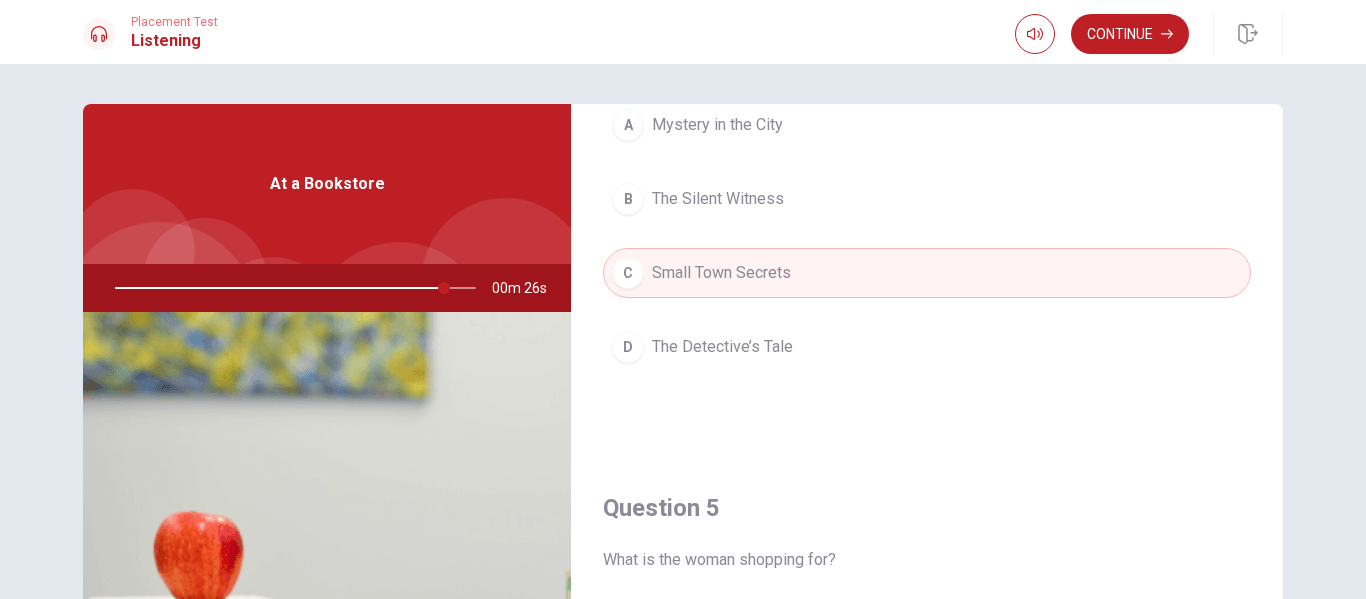 scroll, scrollTop: 1865, scrollLeft: 0, axis: vertical 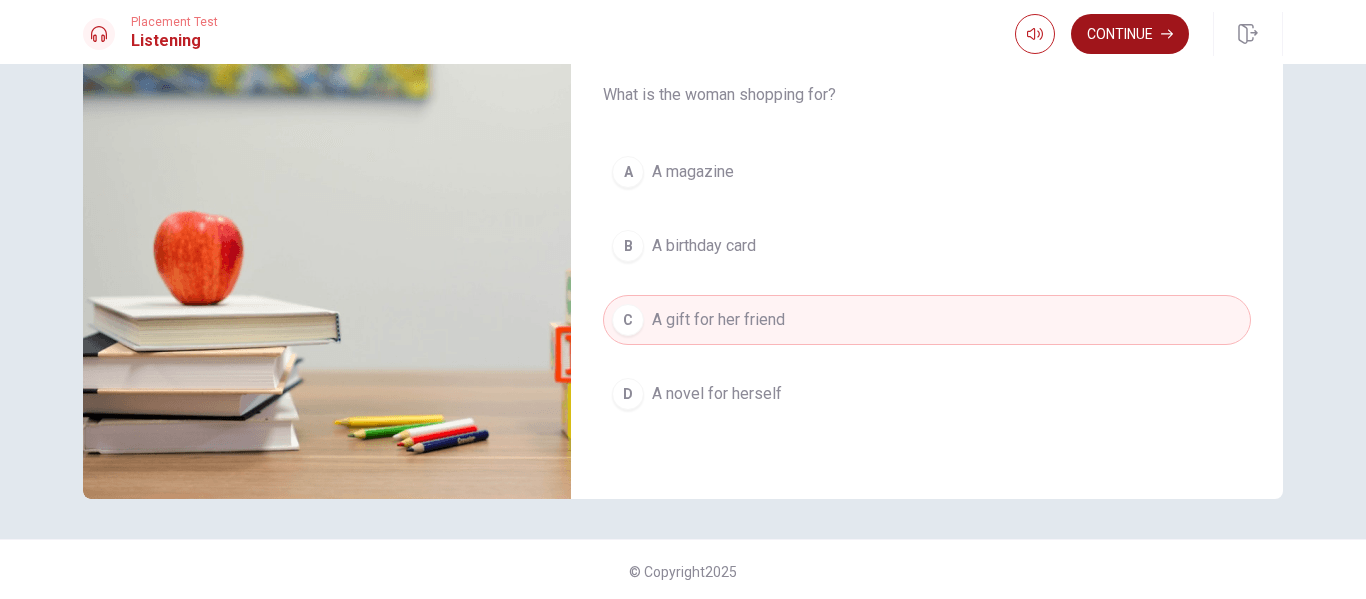 click on "Continue" at bounding box center (1130, 34) 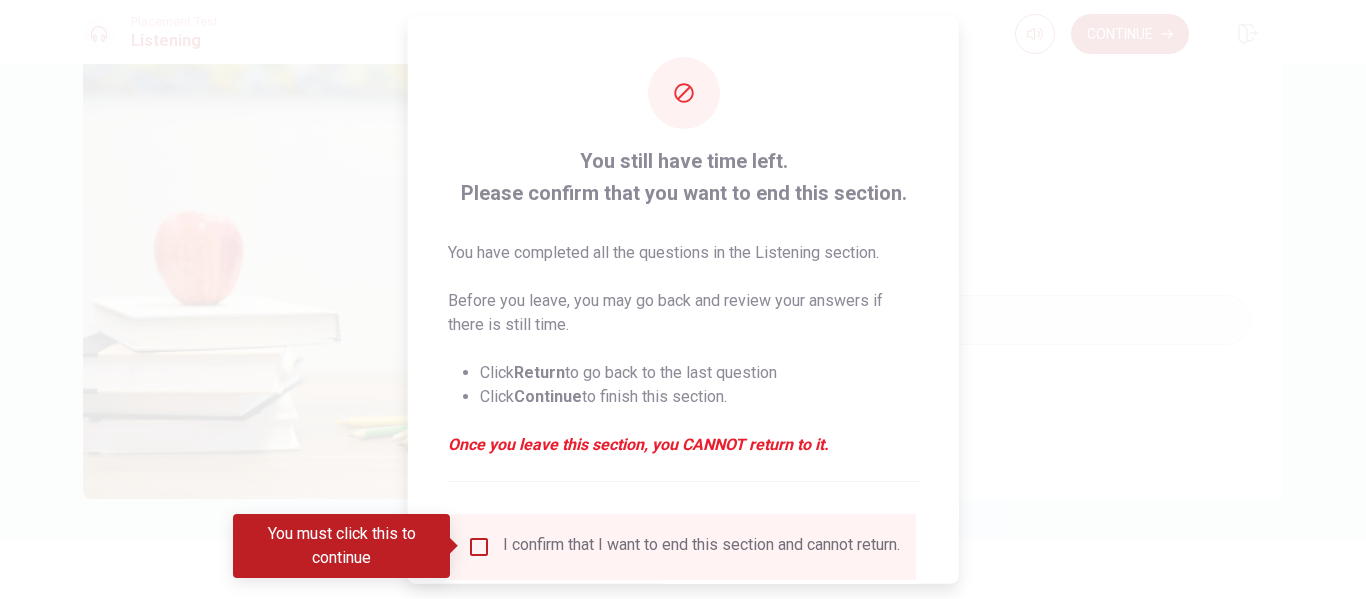 click on "I confirm that I want to end this section and cannot return." at bounding box center [701, 546] 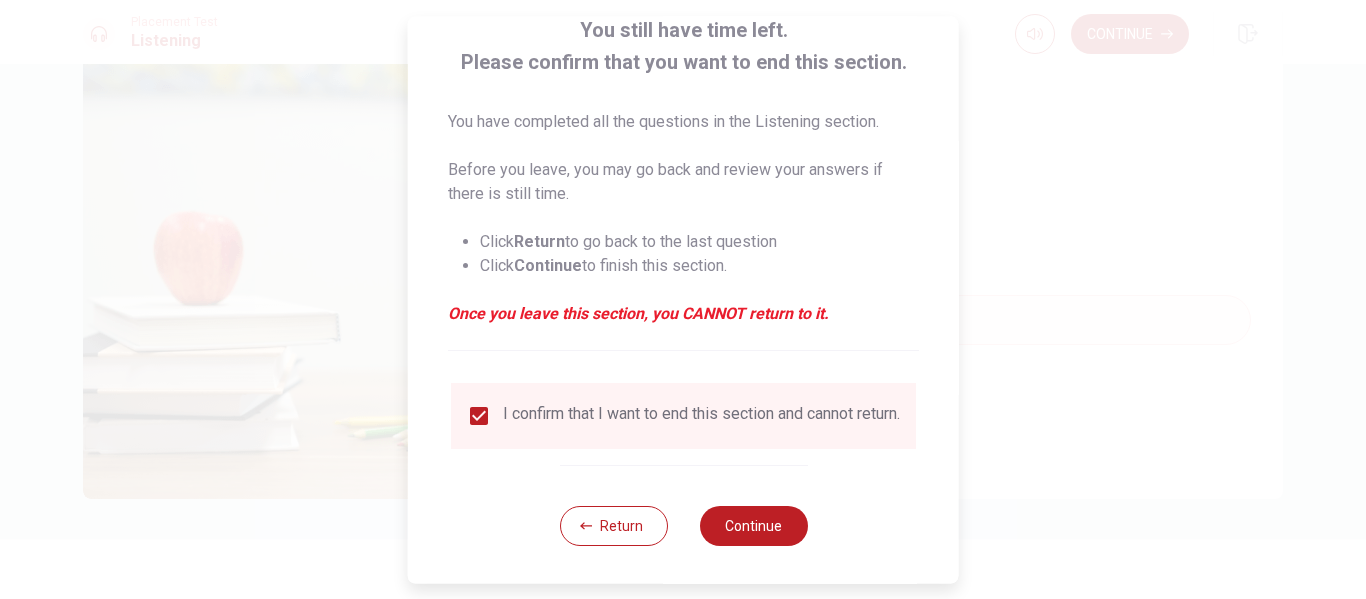 scroll, scrollTop: 147, scrollLeft: 0, axis: vertical 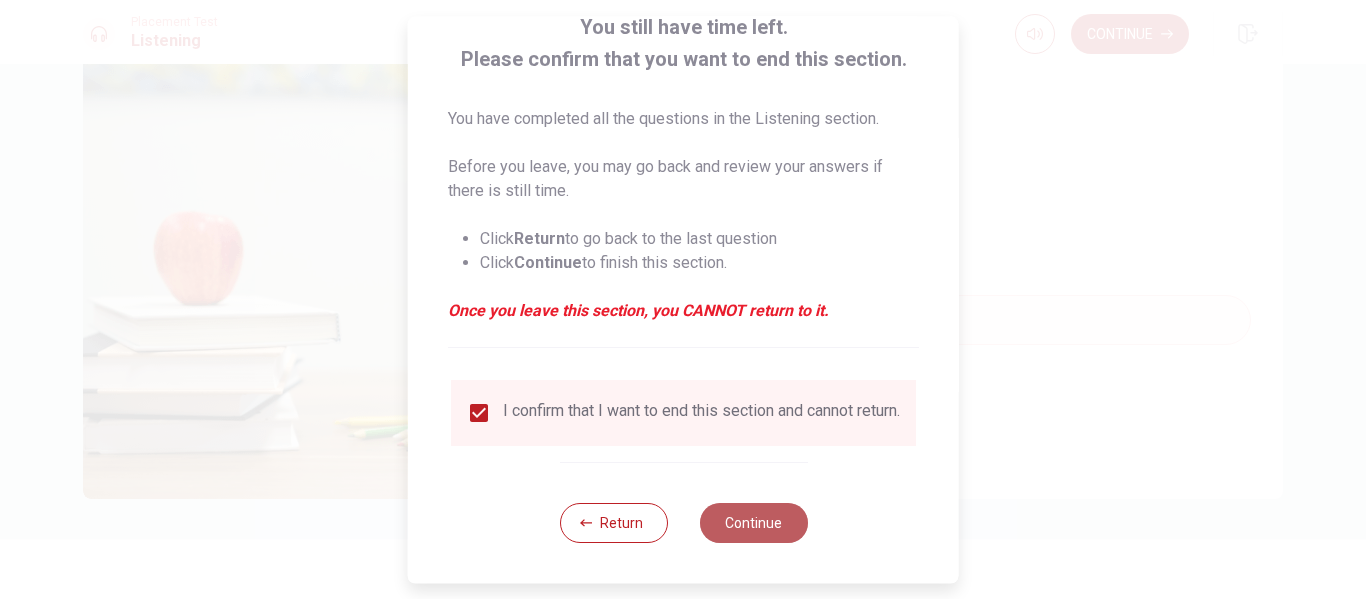 click on "Continue" at bounding box center (753, 523) 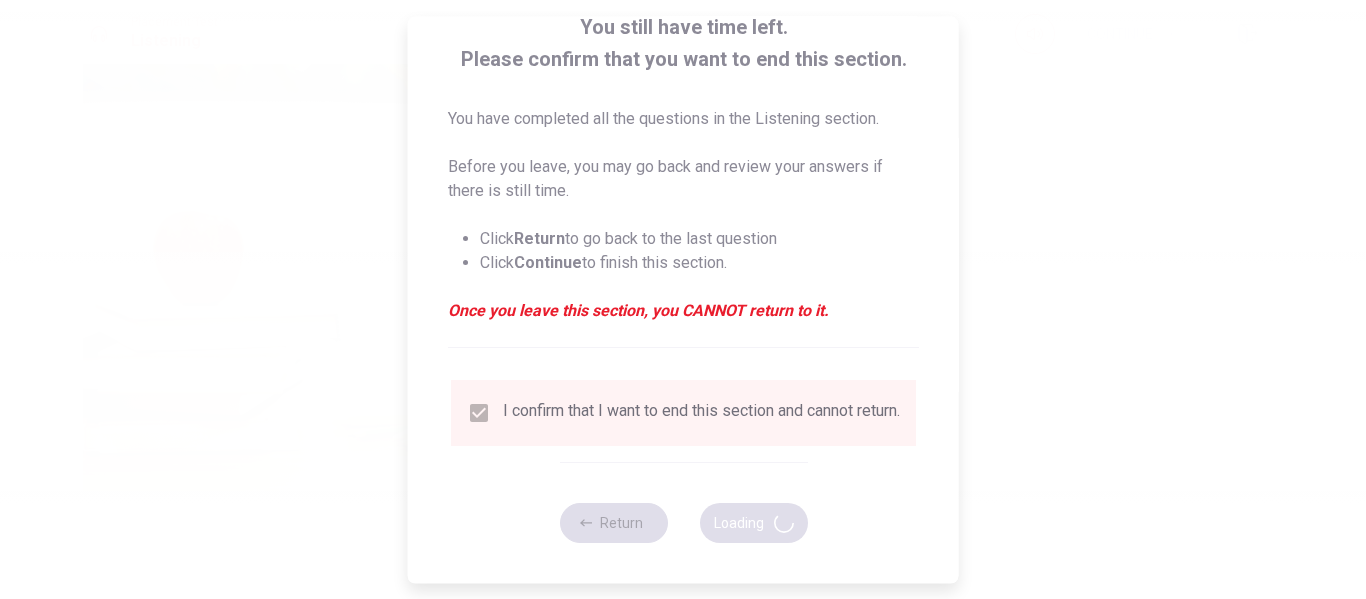 type on "94" 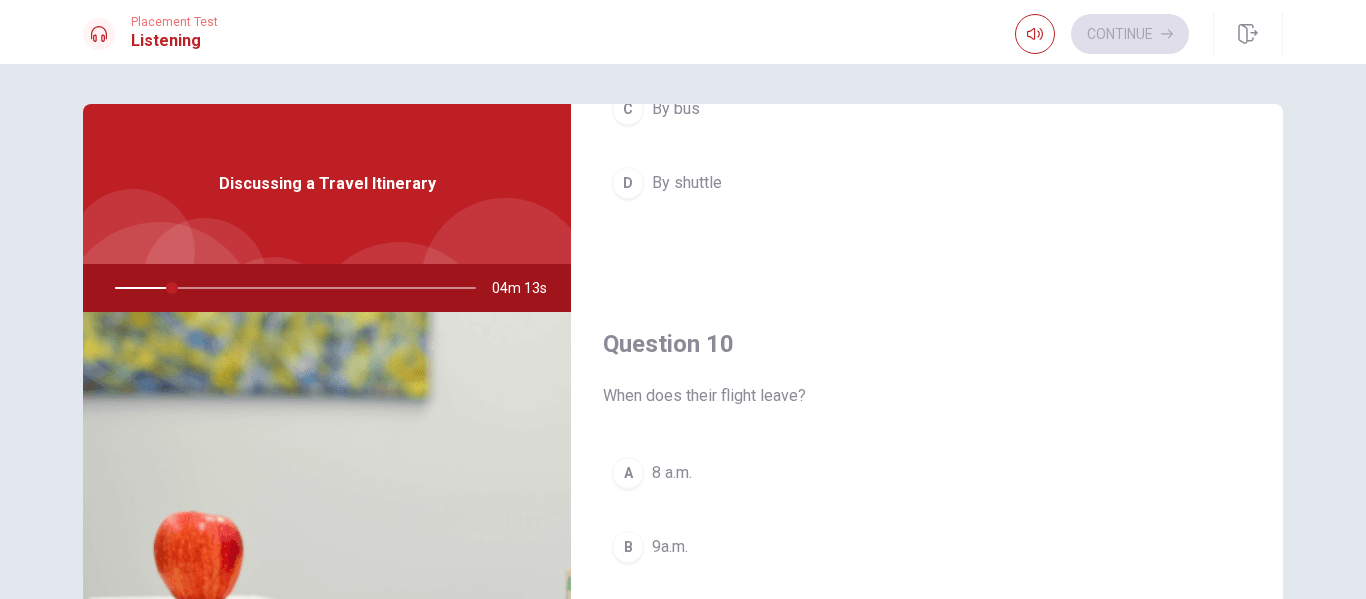 scroll, scrollTop: 1865, scrollLeft: 0, axis: vertical 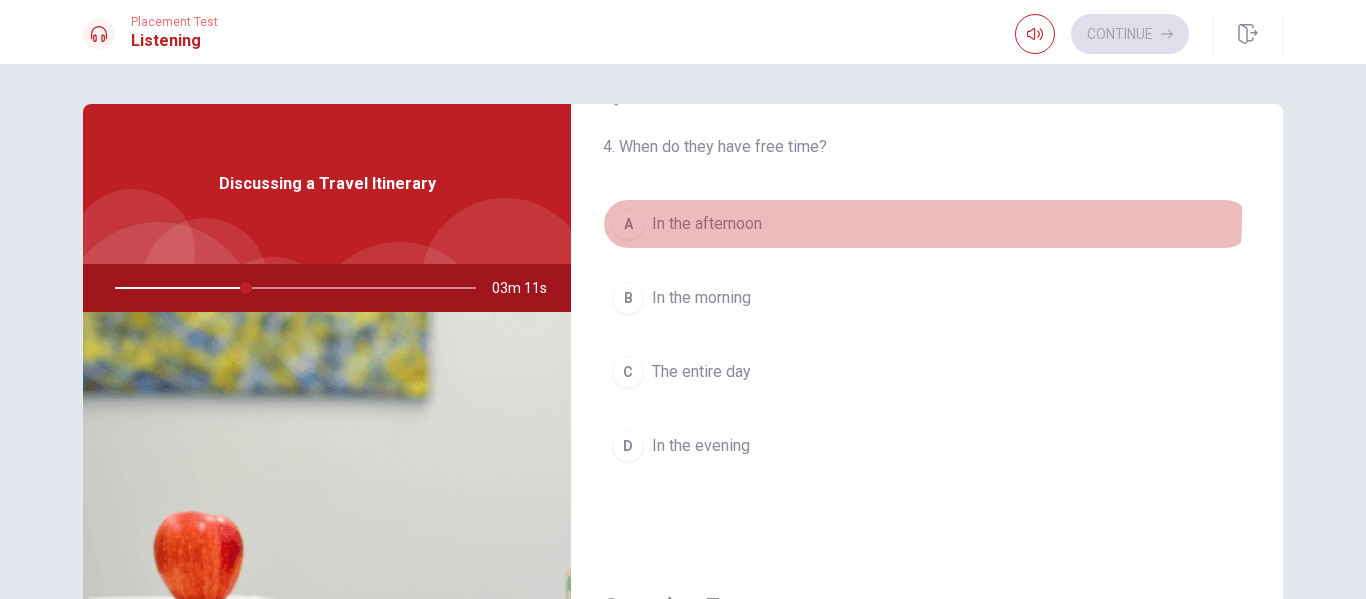 click on "In the afternoon" at bounding box center (707, 224) 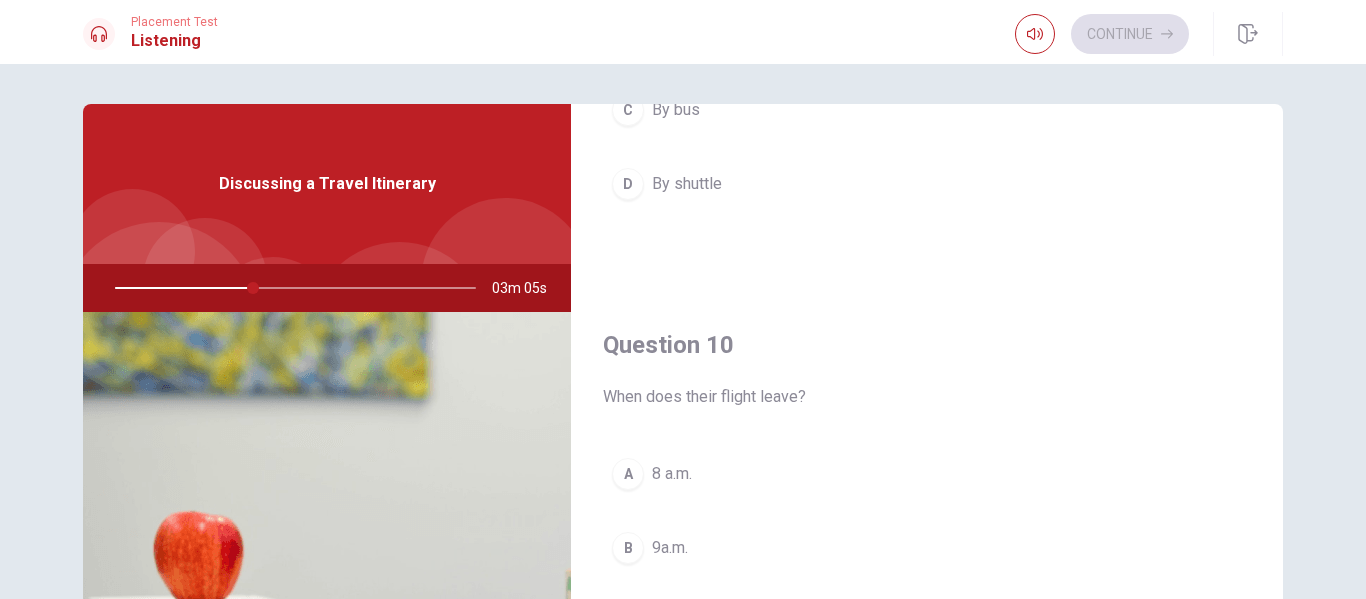 scroll, scrollTop: 1865, scrollLeft: 0, axis: vertical 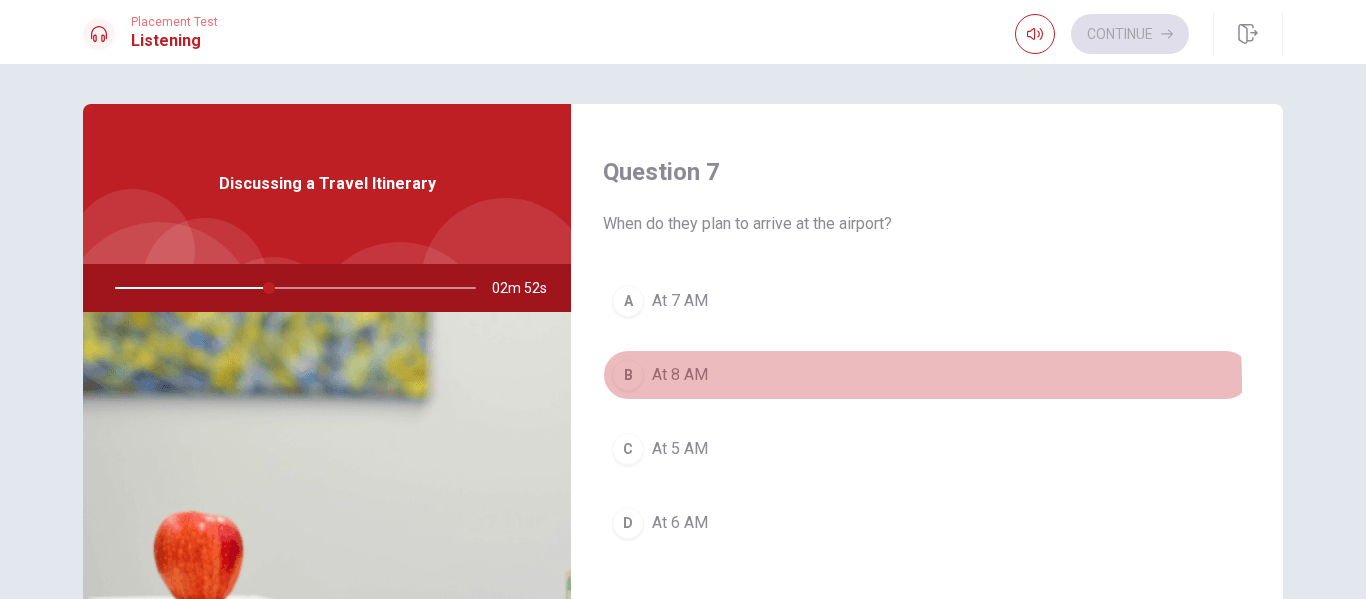 click on "B" at bounding box center (628, 375) 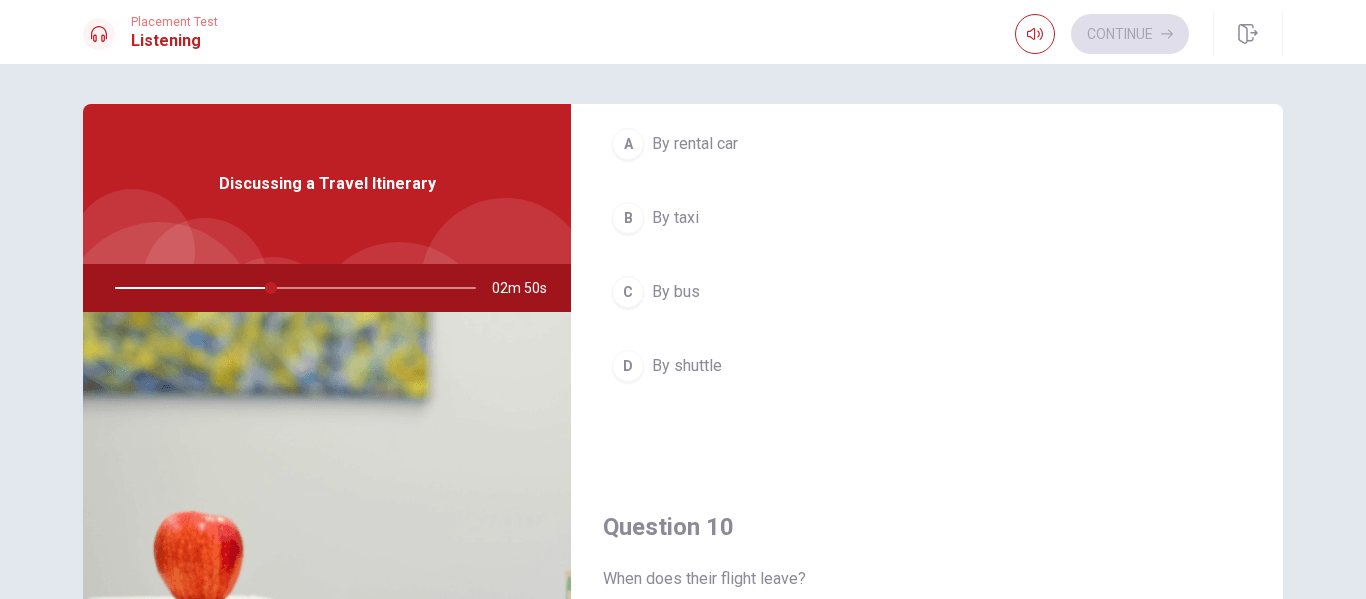 scroll, scrollTop: 1865, scrollLeft: 0, axis: vertical 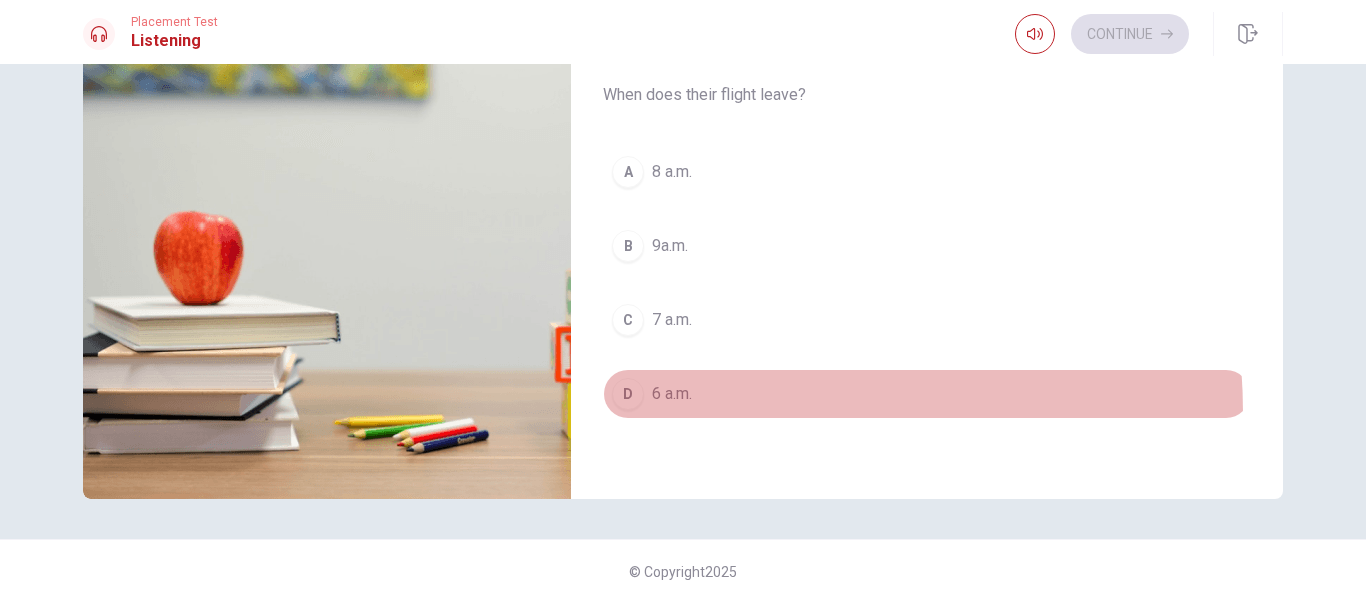 click on "D 6 a.m." at bounding box center (927, 394) 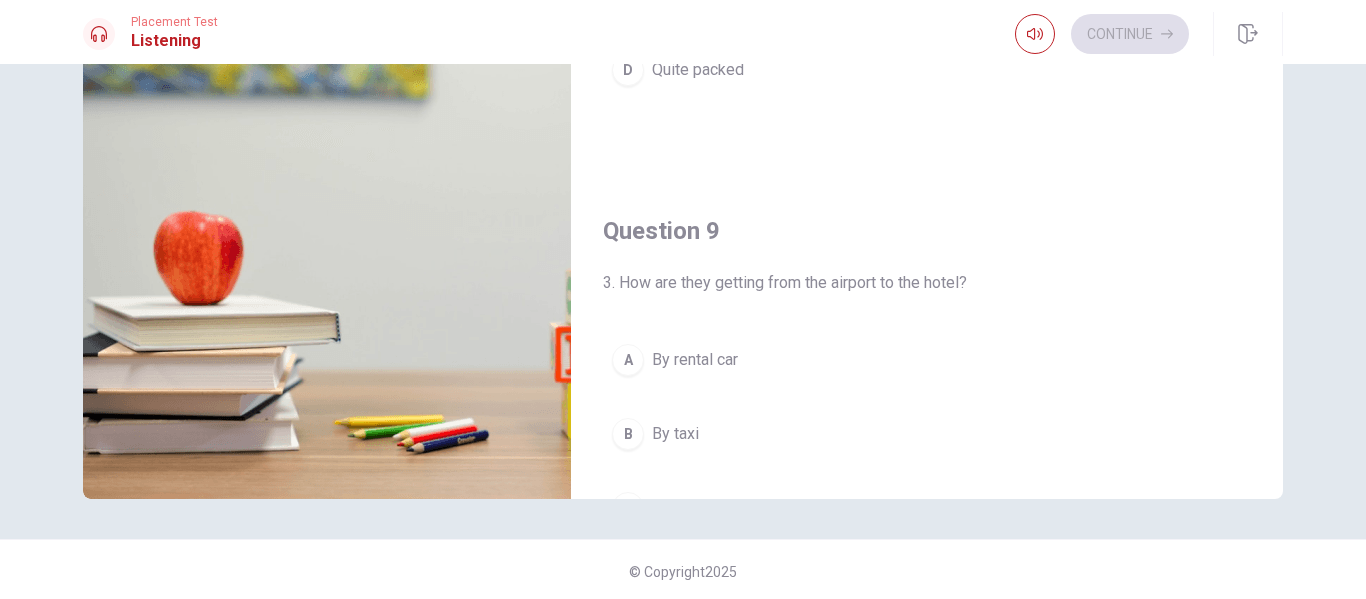 scroll, scrollTop: 1265, scrollLeft: 0, axis: vertical 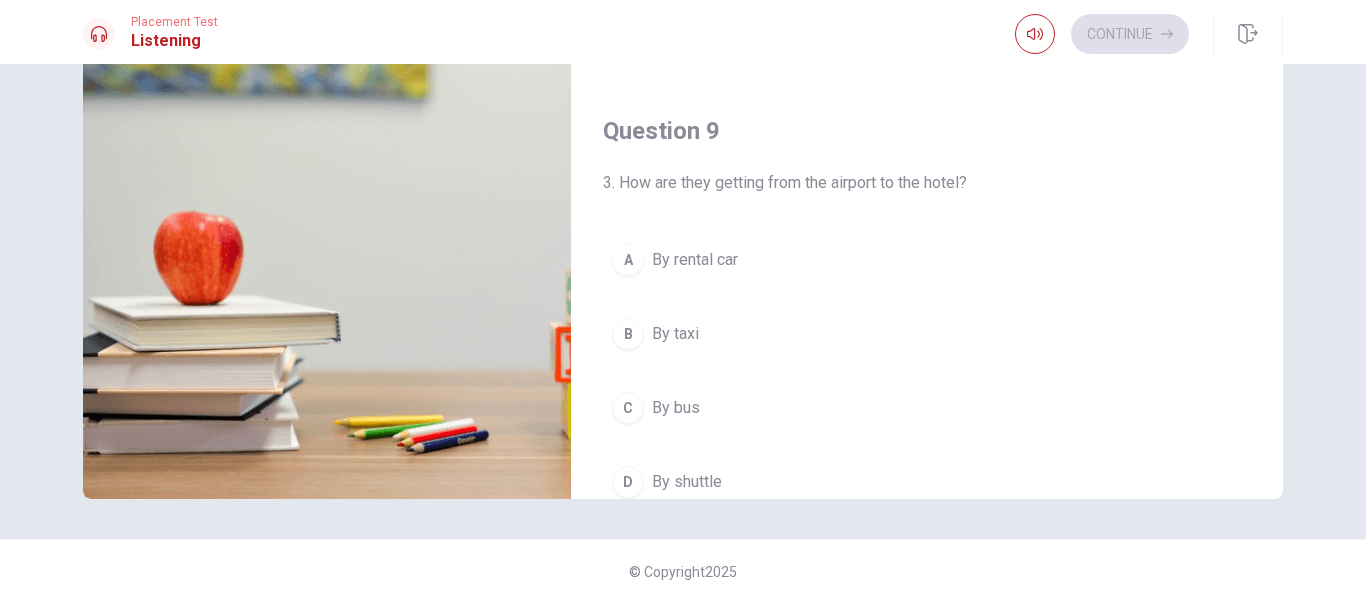 click on "By shuttle" at bounding box center [687, 482] 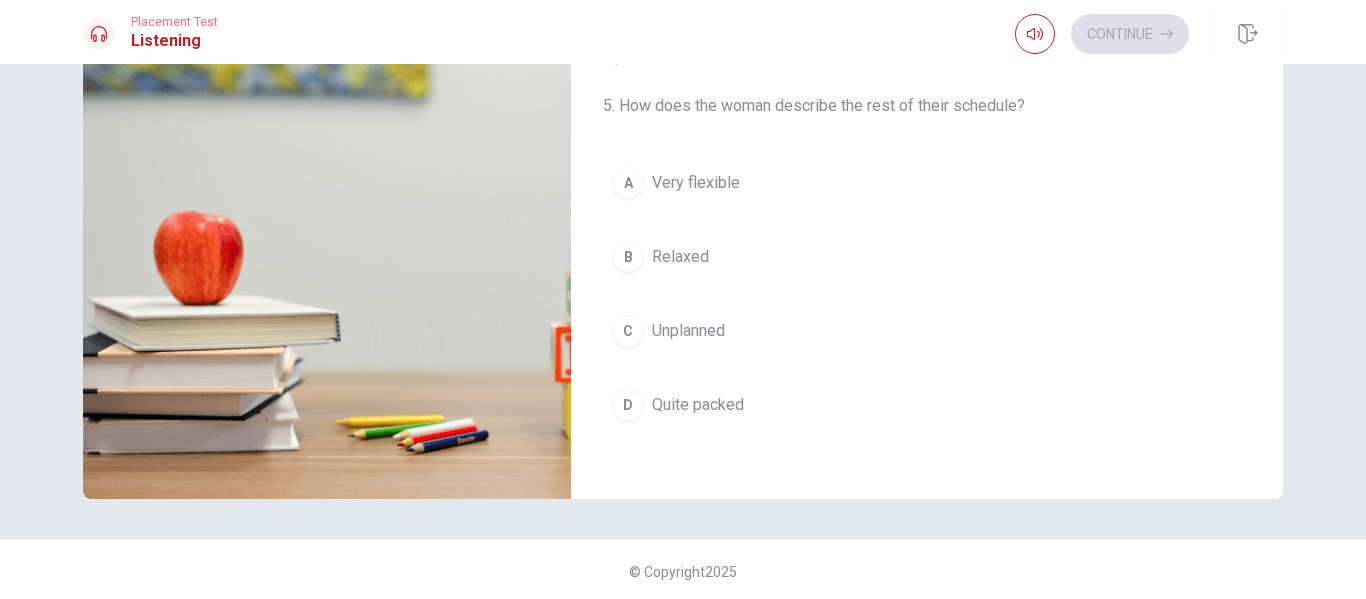 scroll, scrollTop: 865, scrollLeft: 0, axis: vertical 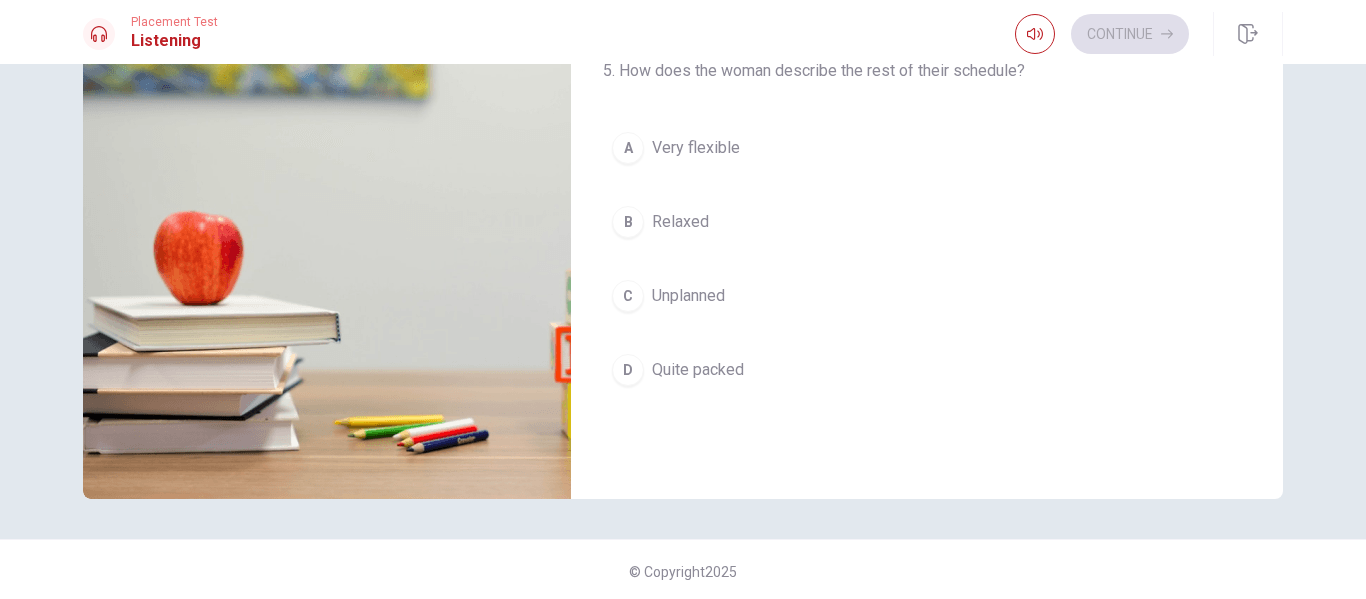 click on "D Quite packed" at bounding box center (927, 370) 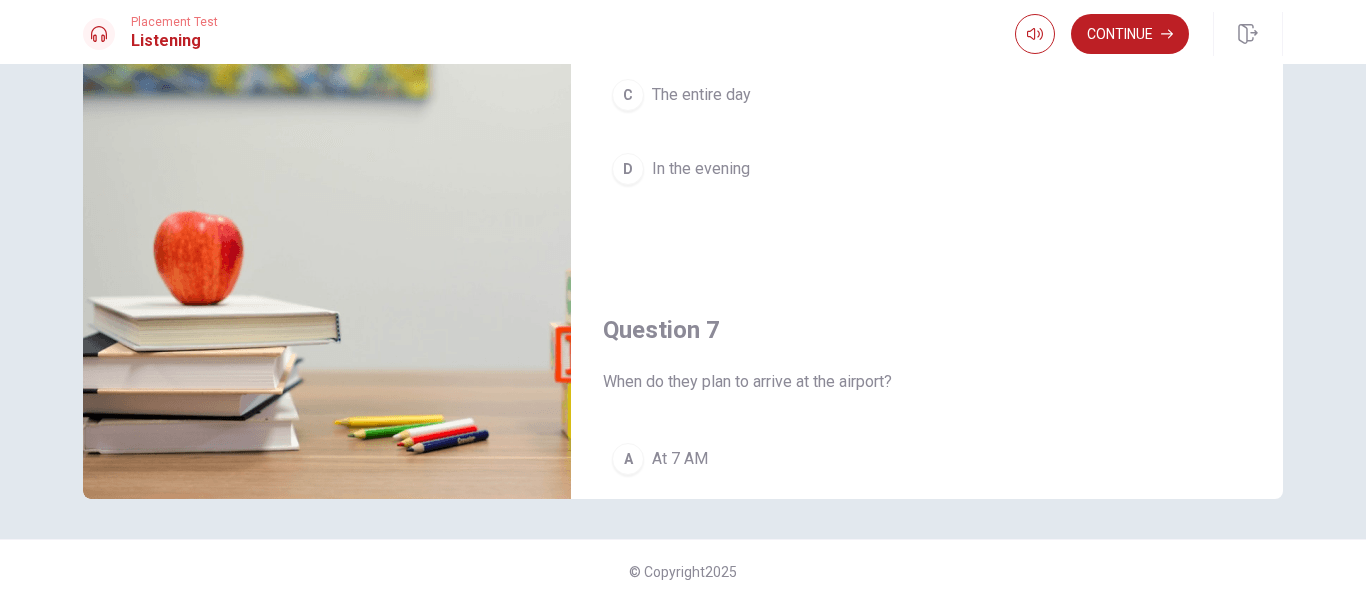 scroll, scrollTop: 0, scrollLeft: 0, axis: both 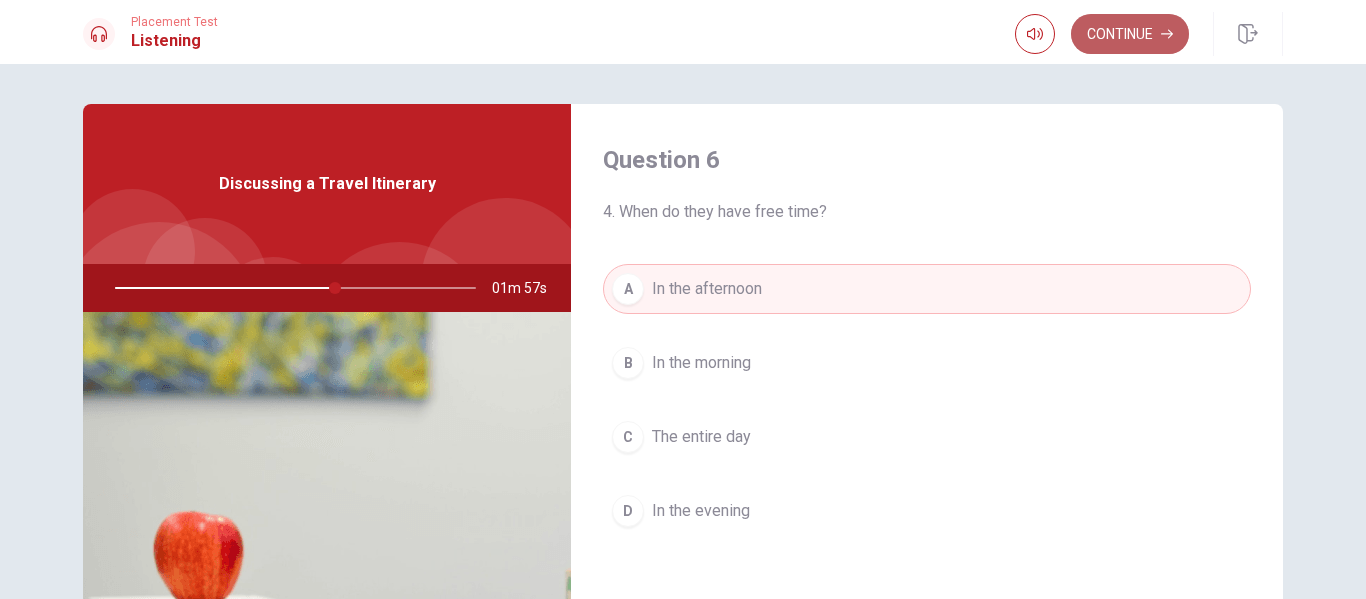 click on "Continue" at bounding box center [1130, 34] 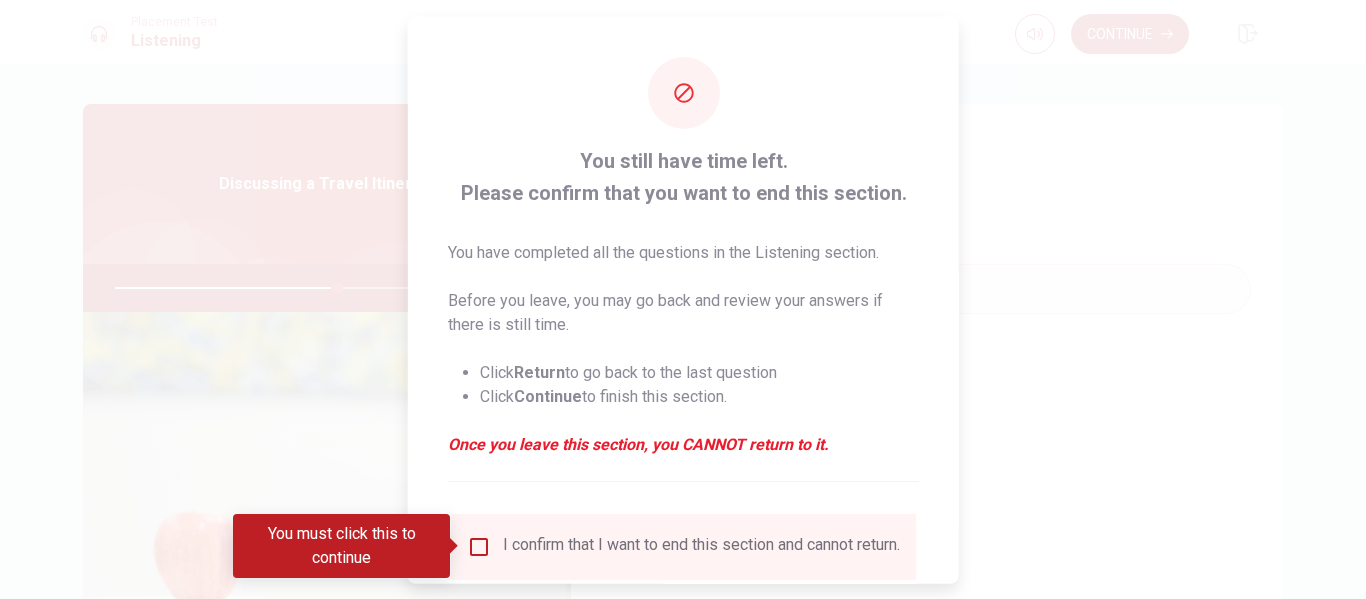 click on "You must click this to continue" at bounding box center (348, 546) 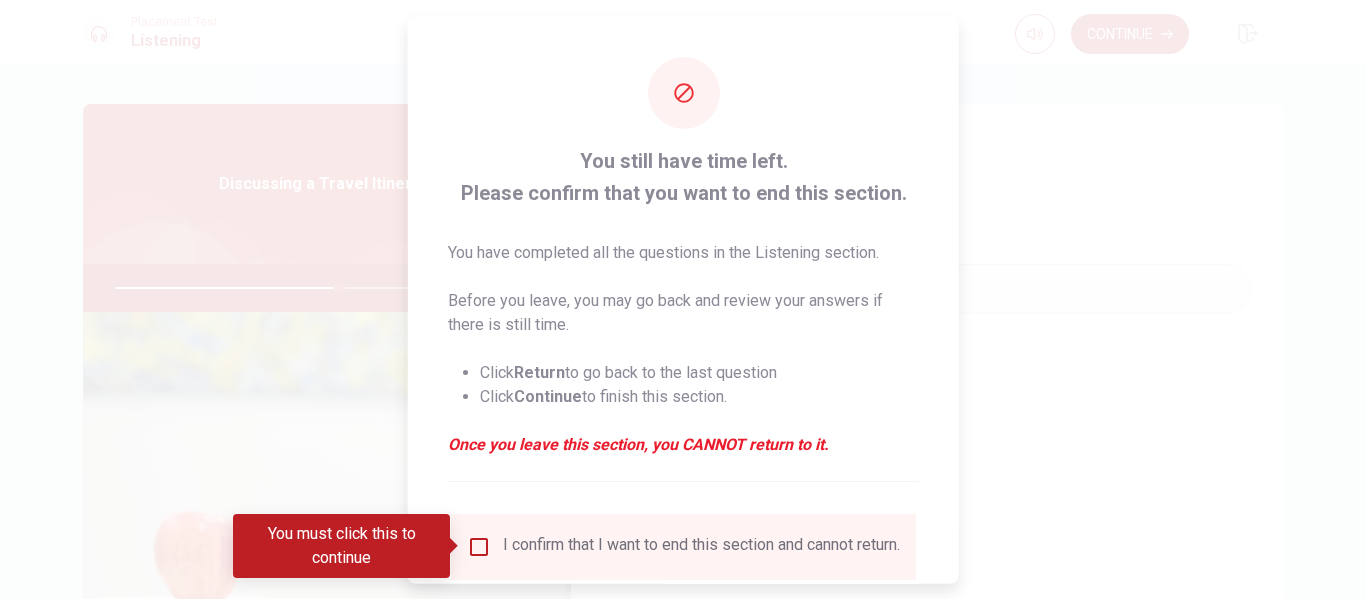 click on "I confirm that I want to end this section and cannot return." at bounding box center (683, 546) 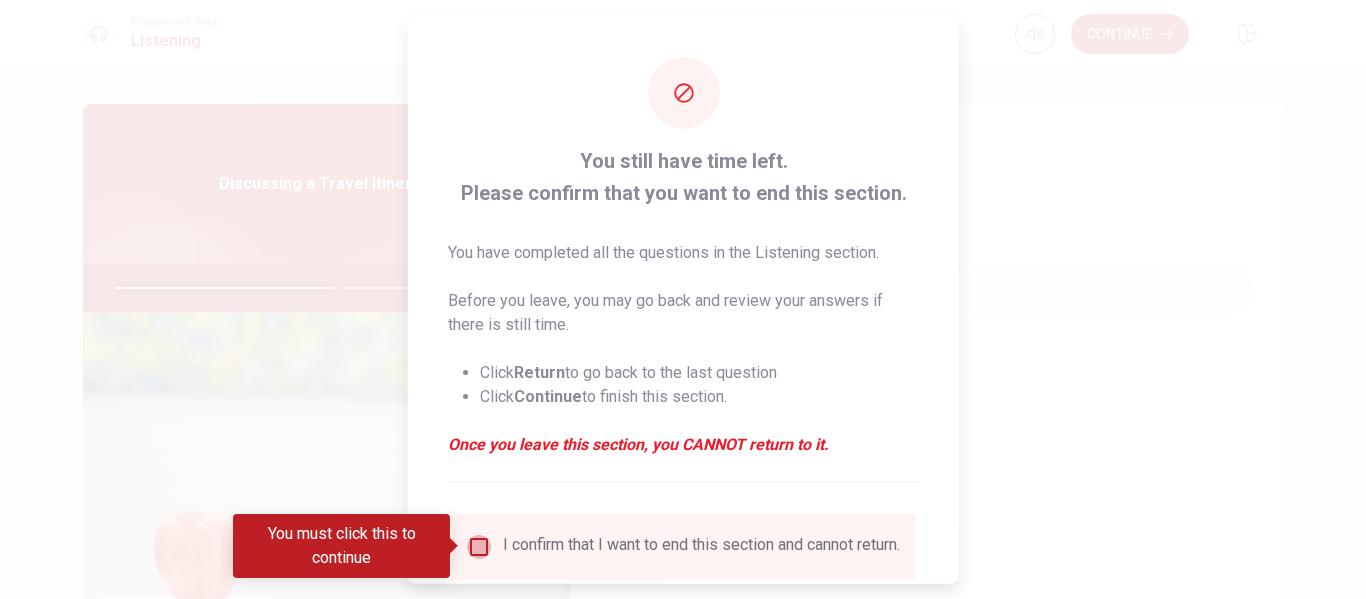 click at bounding box center (479, 546) 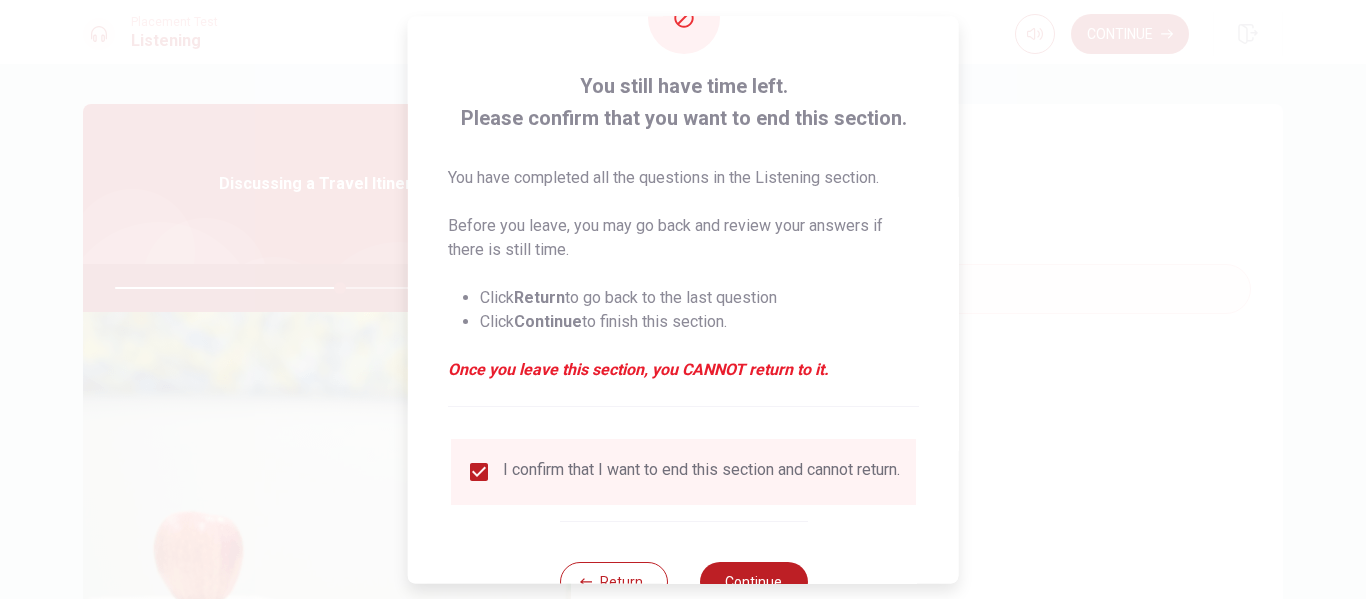 scroll, scrollTop: 147, scrollLeft: 0, axis: vertical 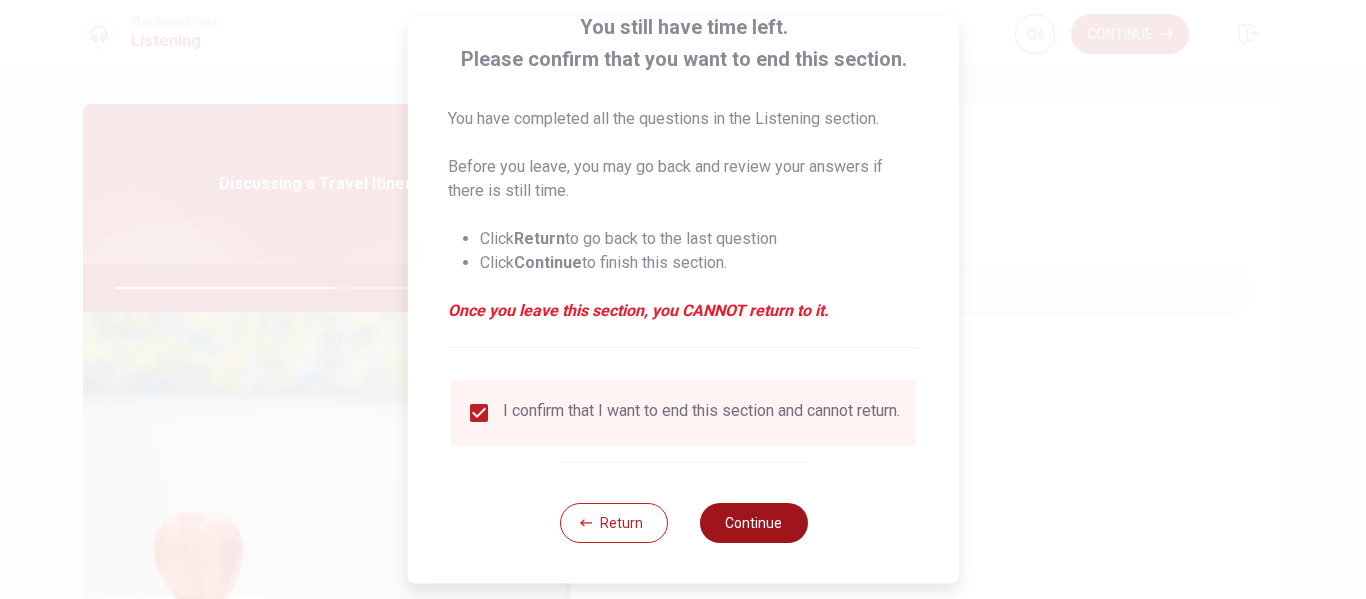 click on "Continue" at bounding box center (753, 523) 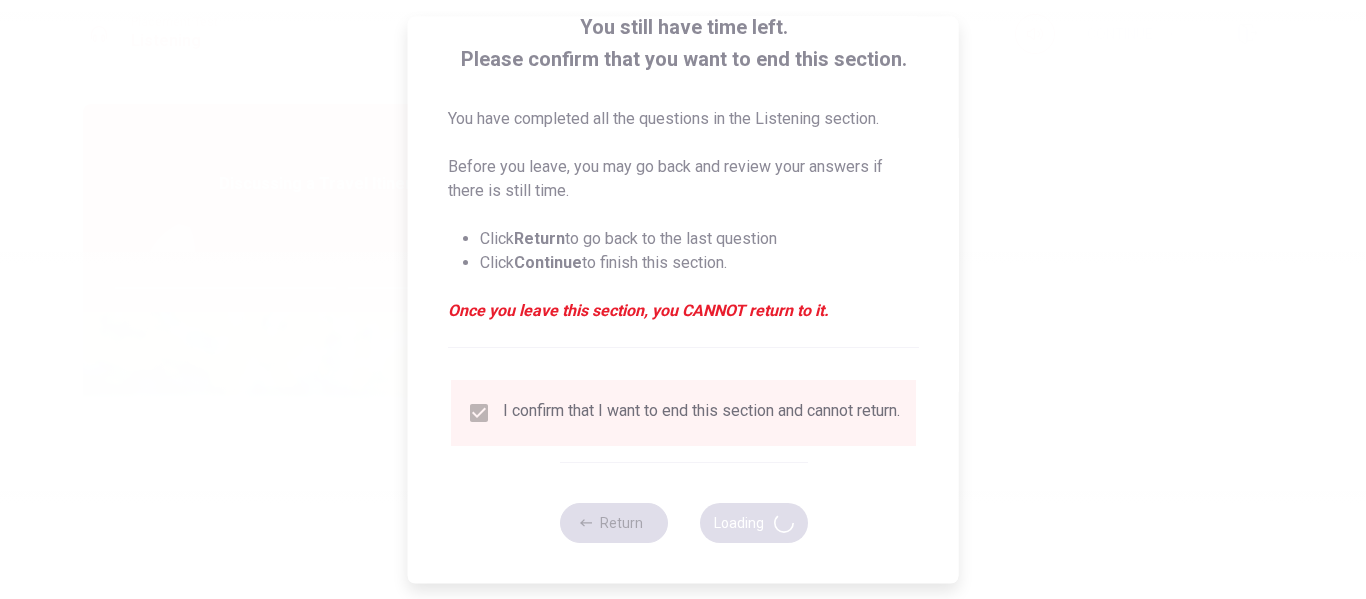 type on "63" 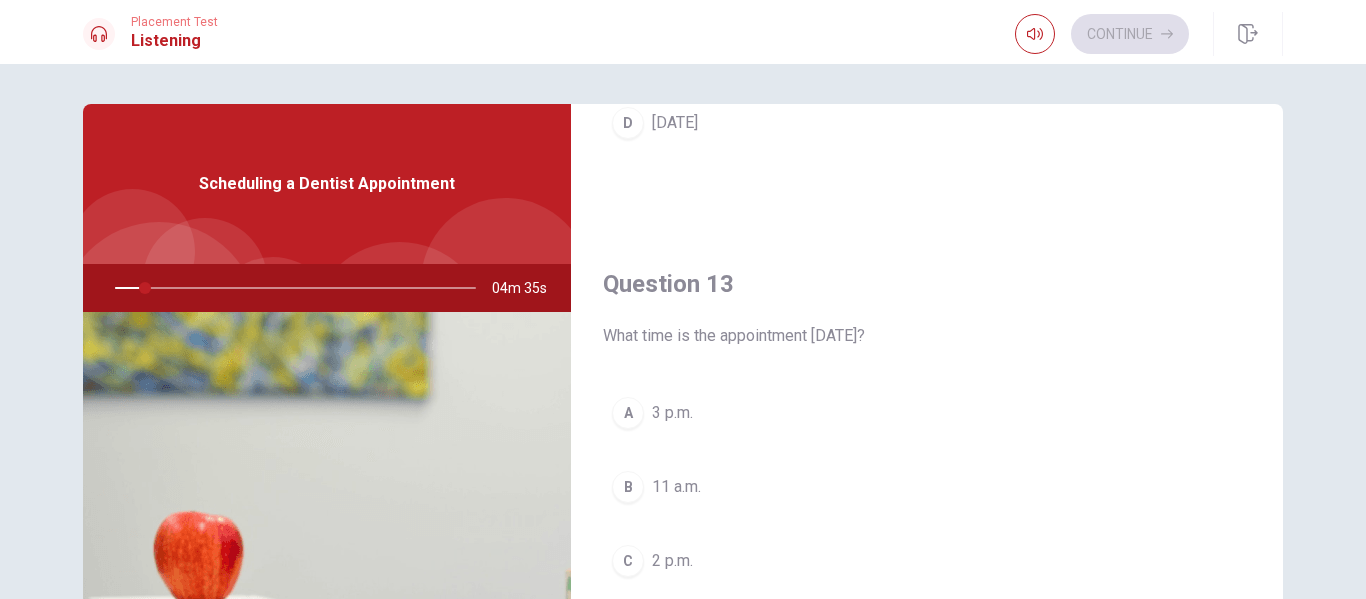scroll, scrollTop: 1000, scrollLeft: 0, axis: vertical 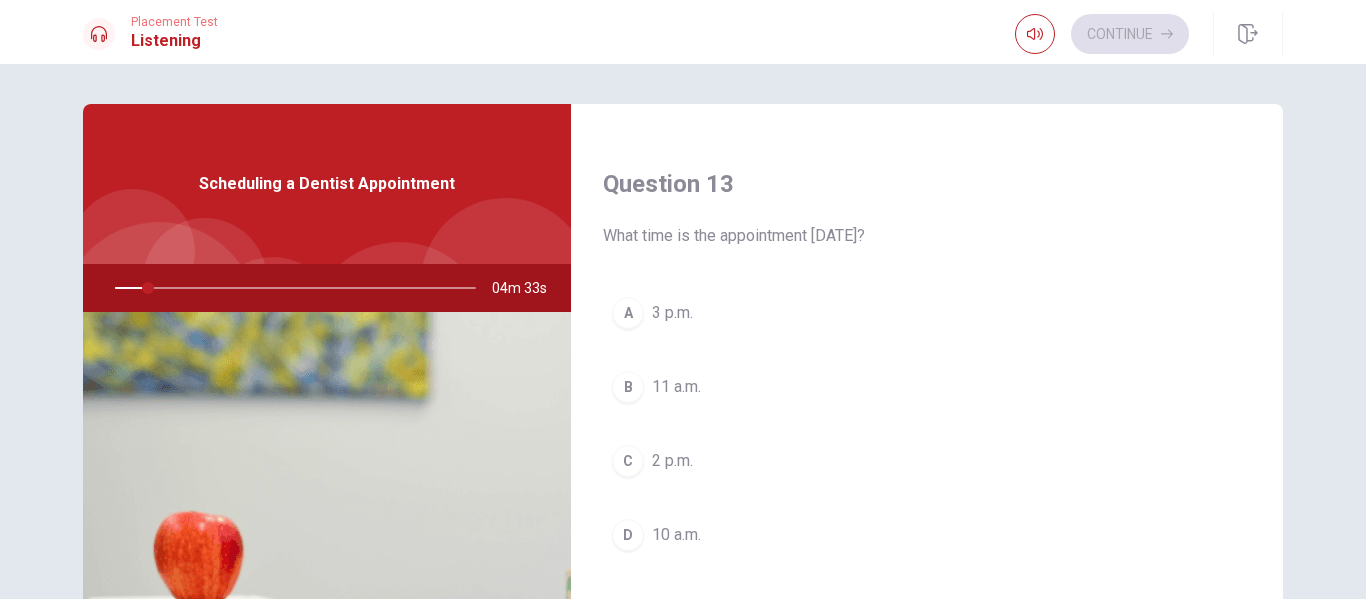 click on "What time is the appointment [DATE]?" at bounding box center [927, 236] 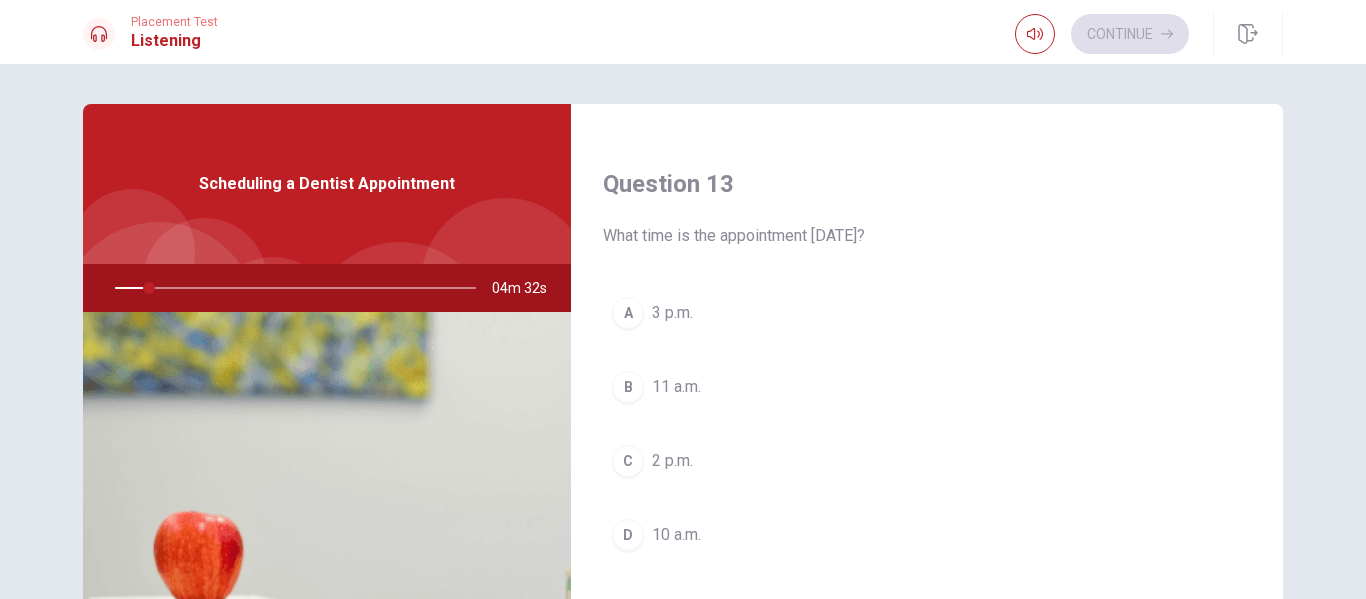 drag, startPoint x: 779, startPoint y: 240, endPoint x: 727, endPoint y: 240, distance: 52 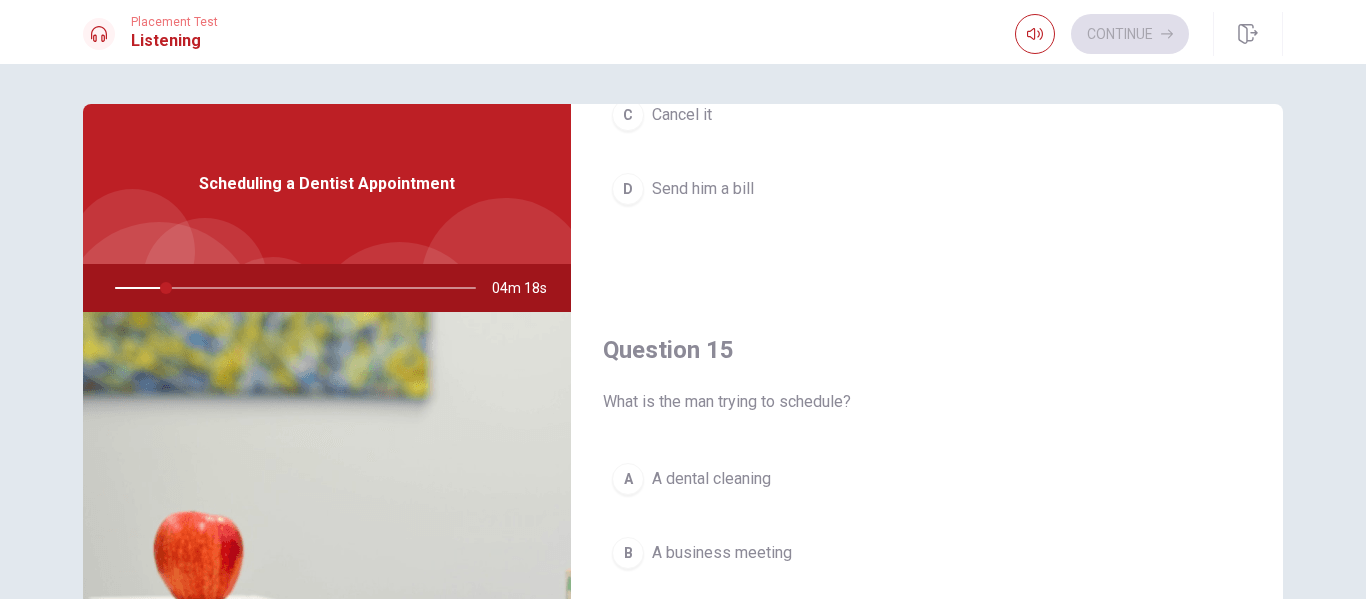 scroll, scrollTop: 1865, scrollLeft: 0, axis: vertical 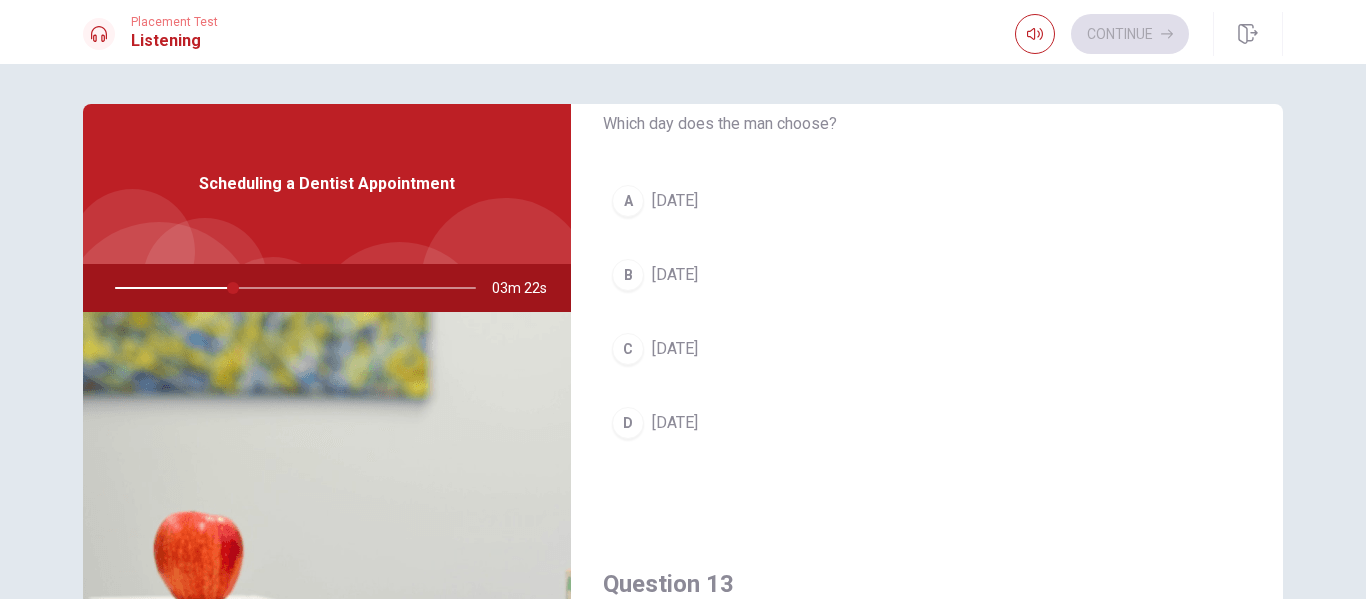 click on "C [DATE]" at bounding box center (927, 349) 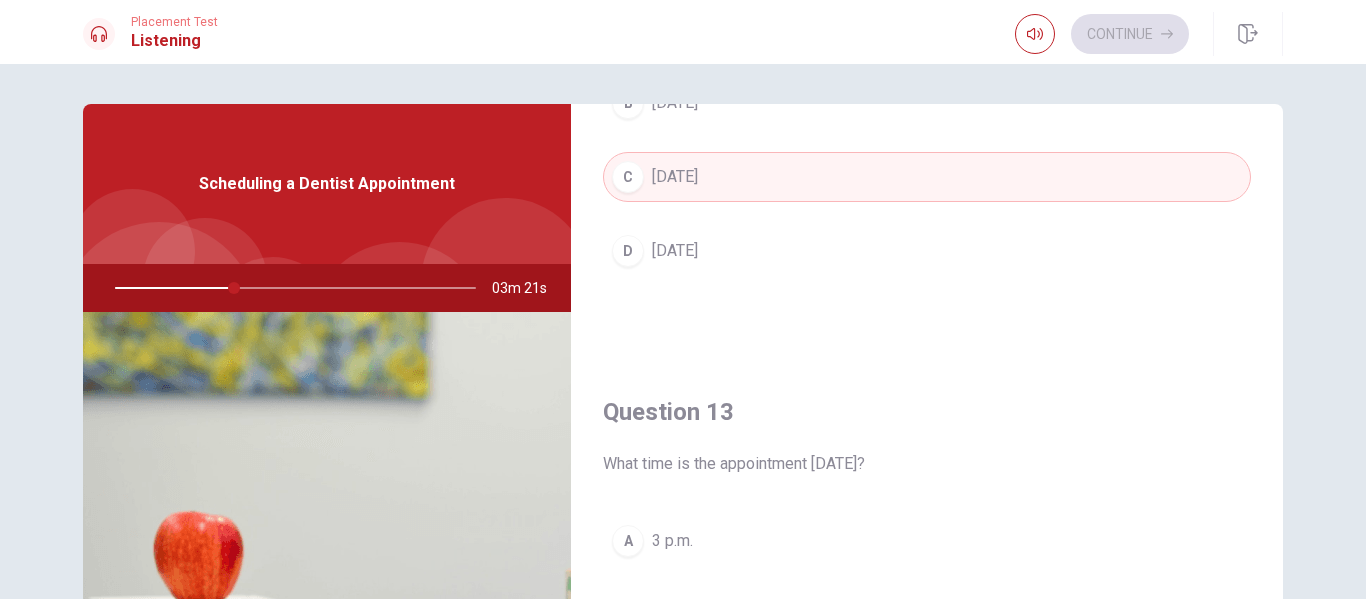 scroll, scrollTop: 1100, scrollLeft: 0, axis: vertical 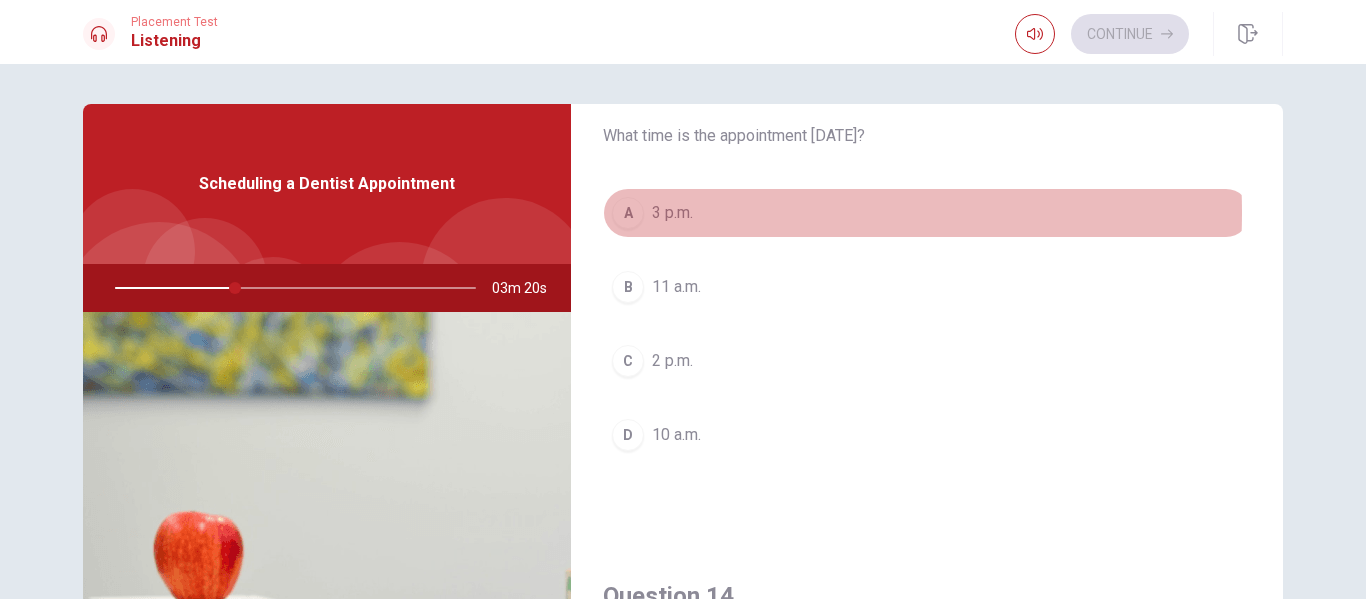 click on "A 3 p.m." at bounding box center [927, 213] 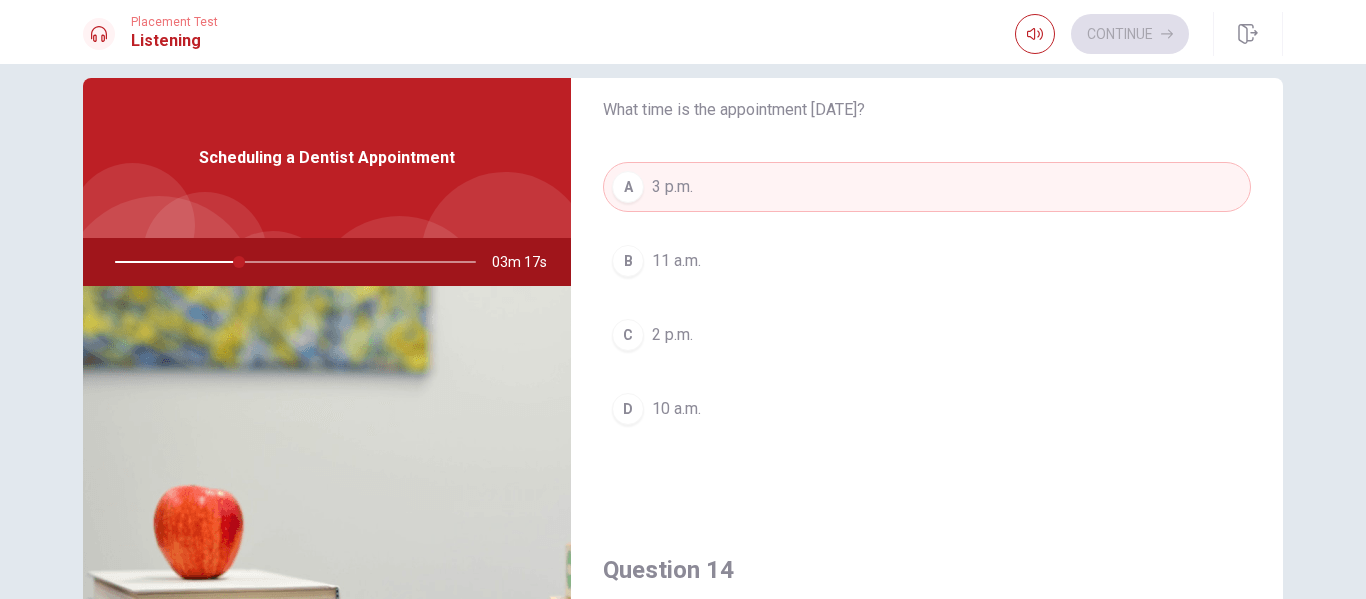 scroll, scrollTop: 0, scrollLeft: 0, axis: both 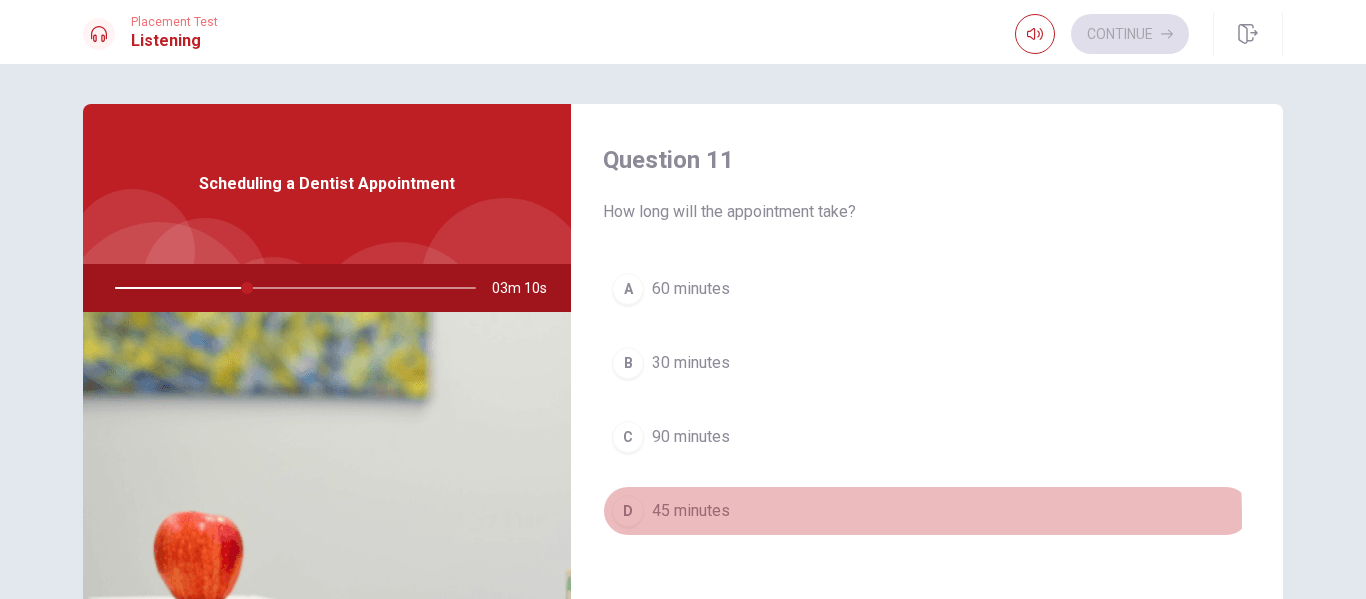 click on "45 minutes" at bounding box center (691, 511) 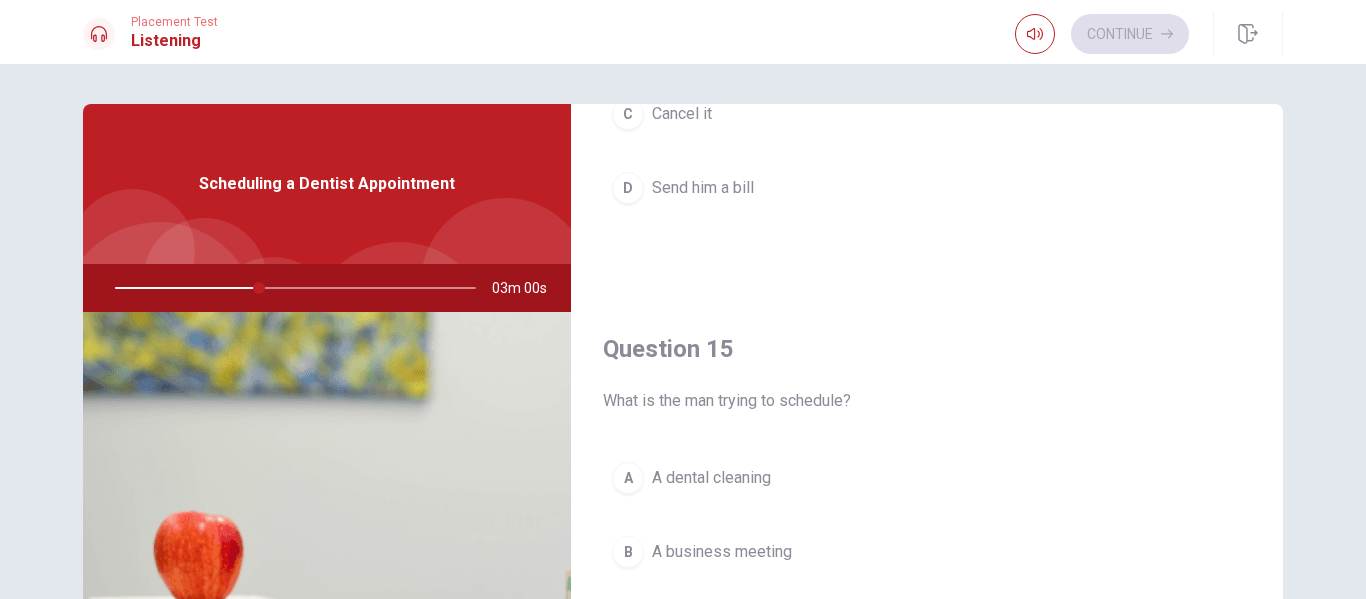 scroll, scrollTop: 1865, scrollLeft: 0, axis: vertical 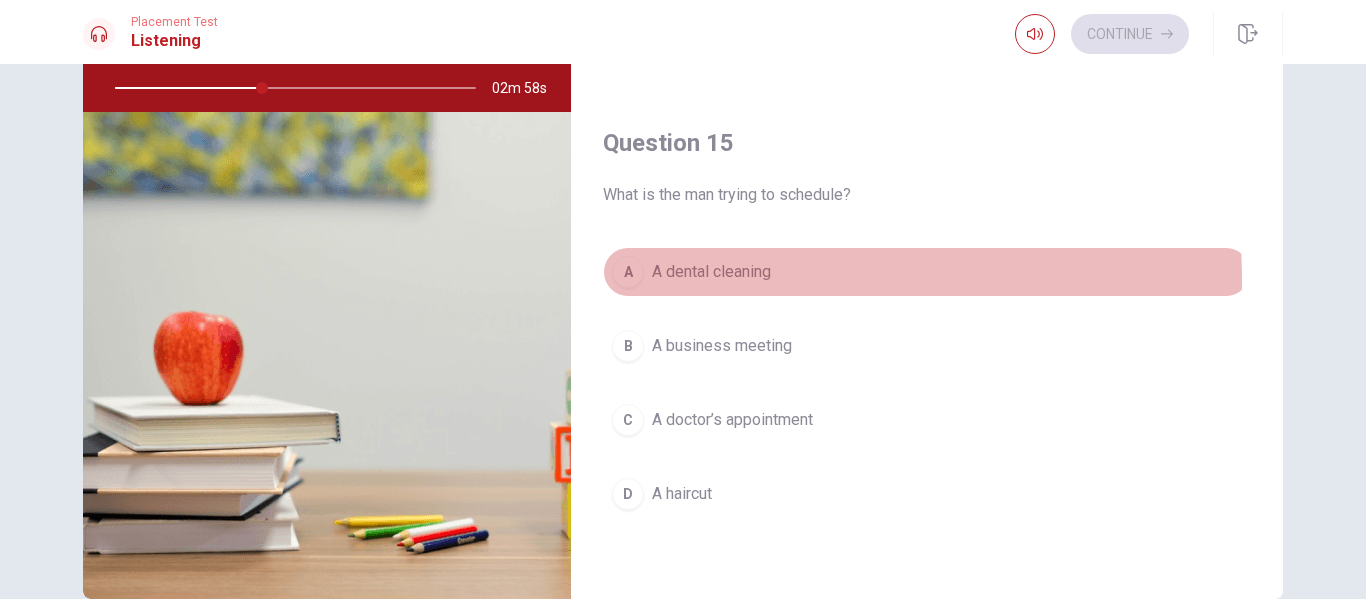 click on "A dental cleaning" at bounding box center (711, 272) 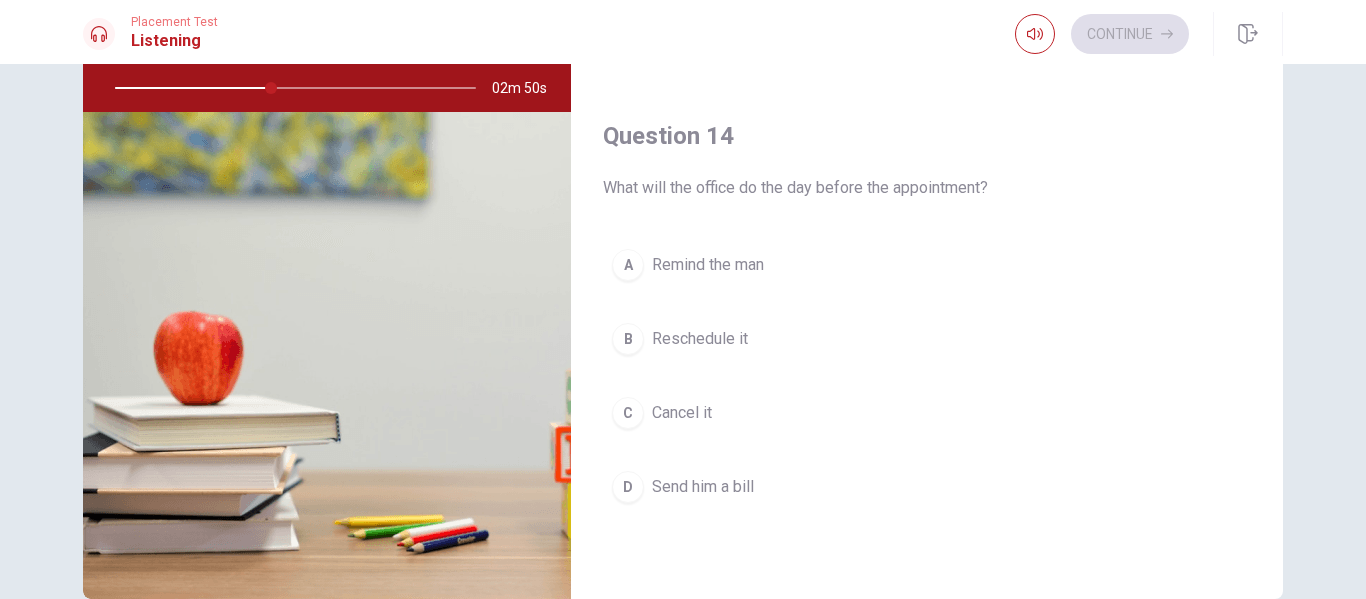 scroll, scrollTop: 1365, scrollLeft: 0, axis: vertical 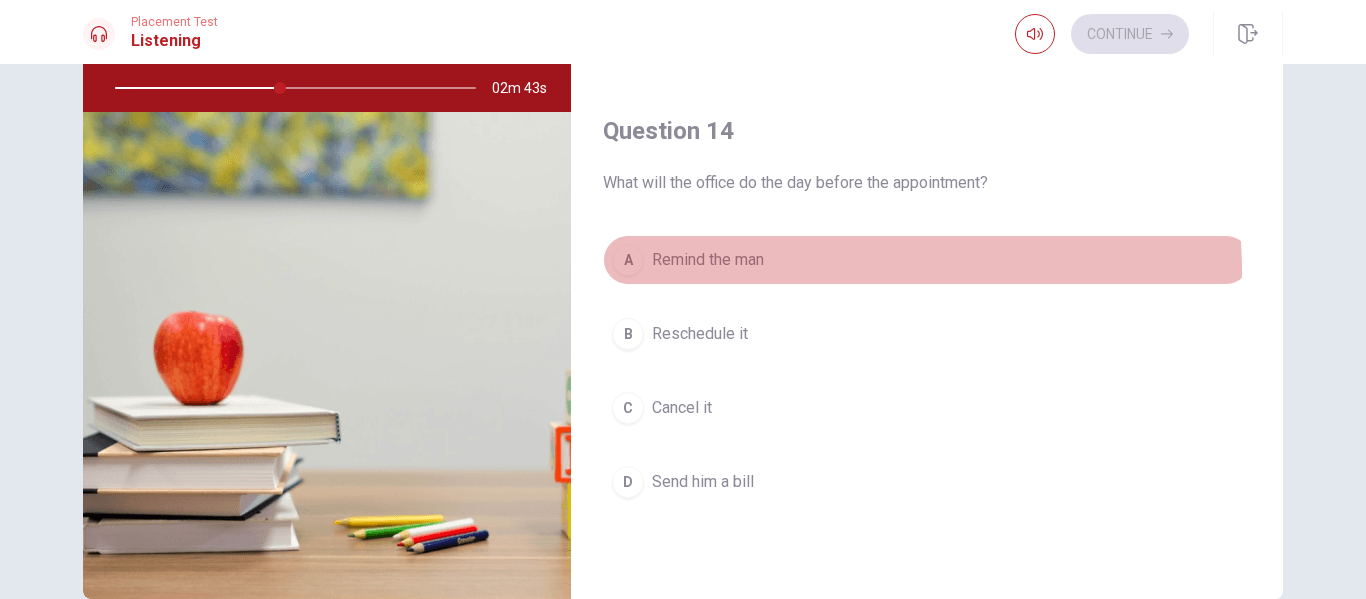 click on "A Remind the man" at bounding box center [927, 260] 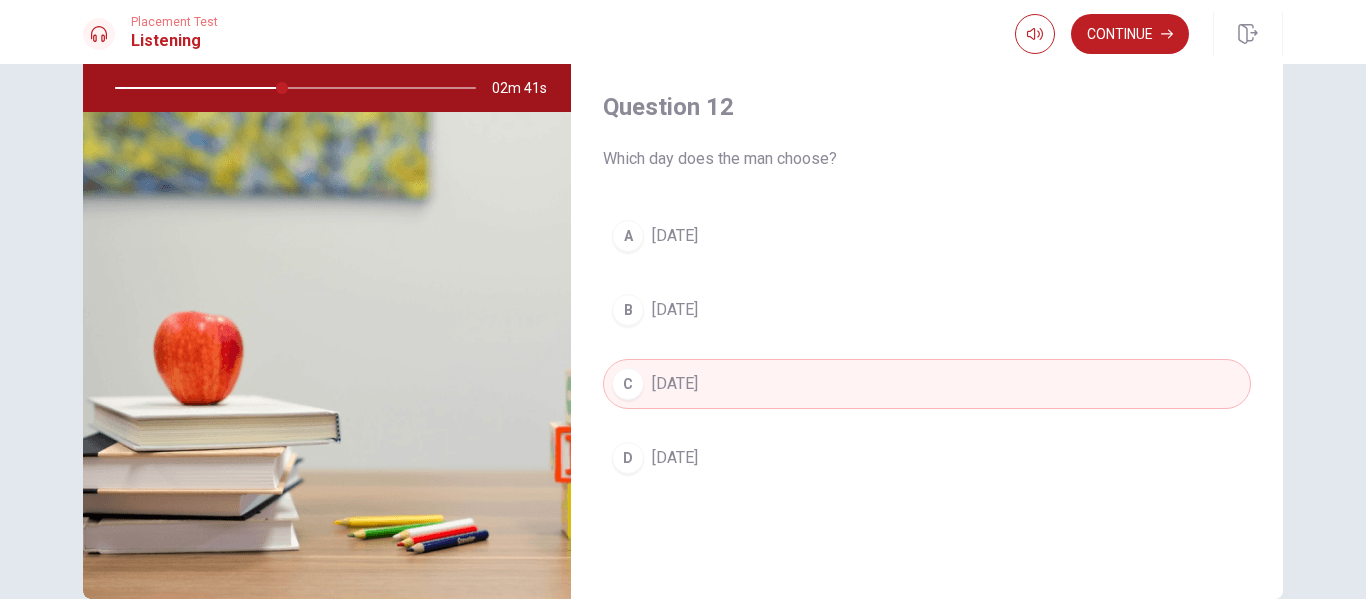 scroll, scrollTop: 0, scrollLeft: 0, axis: both 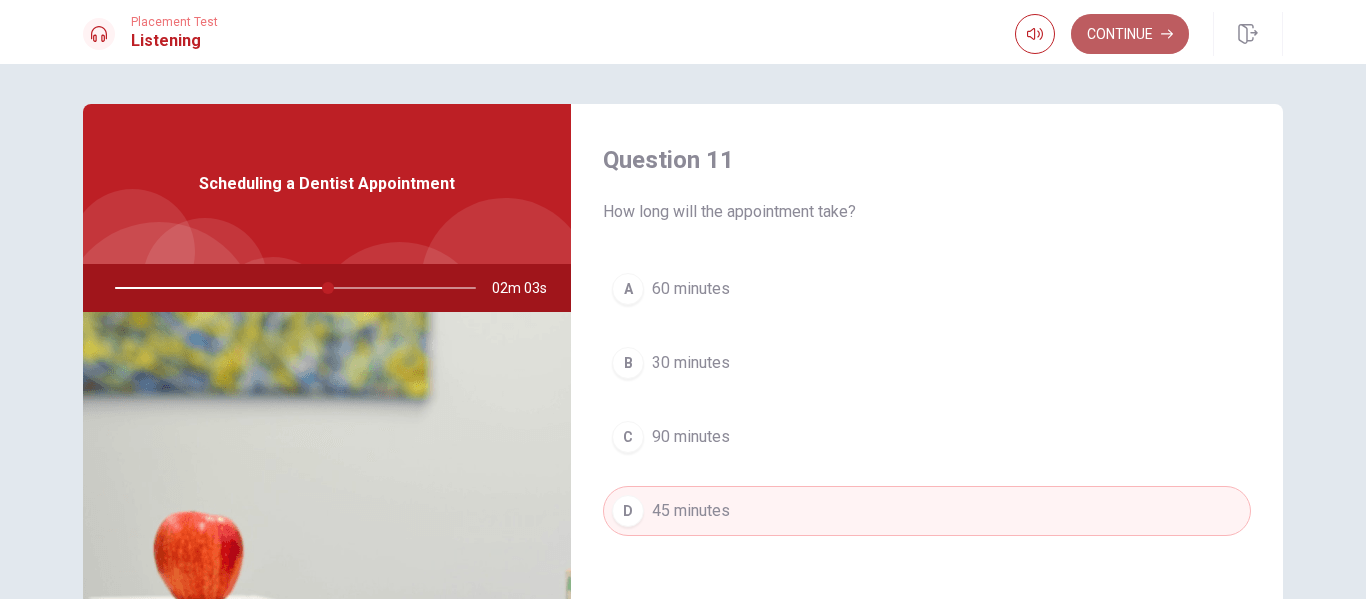 click on "Continue" at bounding box center [1130, 34] 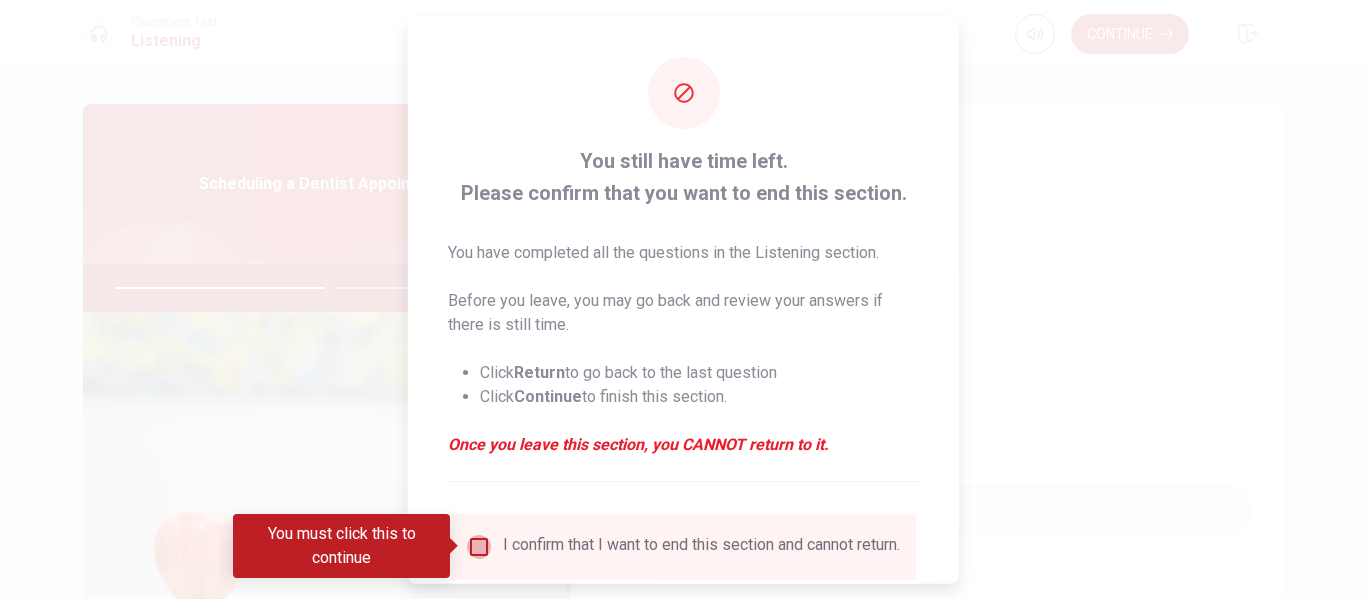click at bounding box center [479, 546] 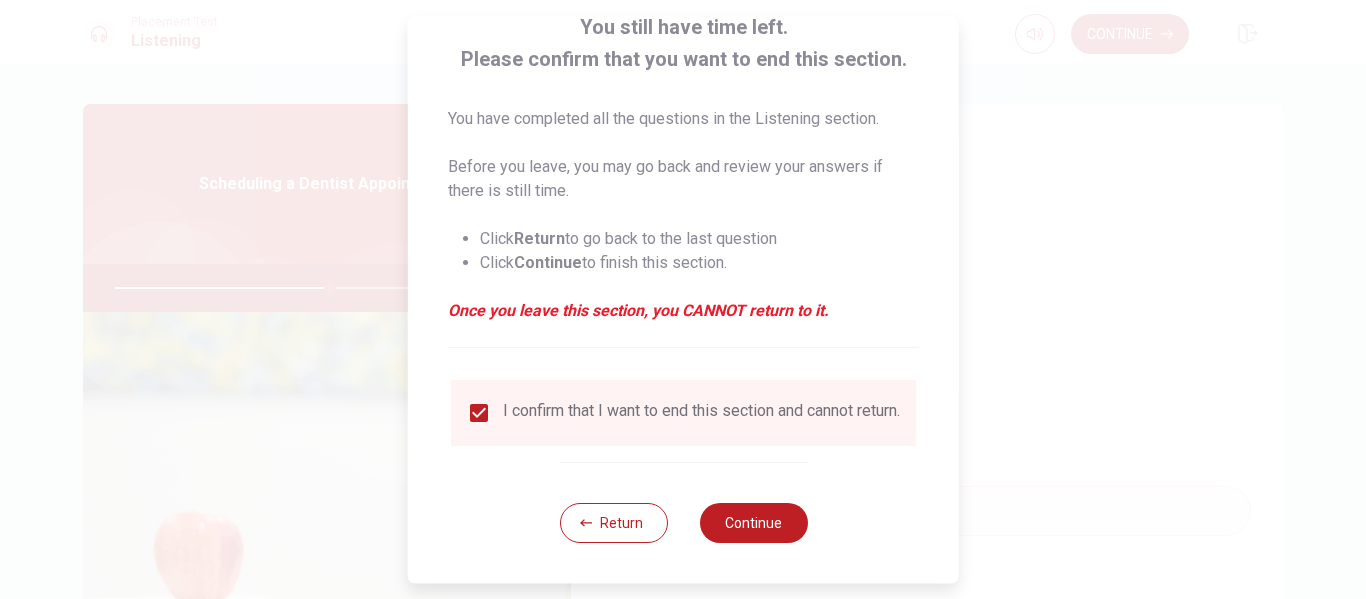 scroll, scrollTop: 147, scrollLeft: 0, axis: vertical 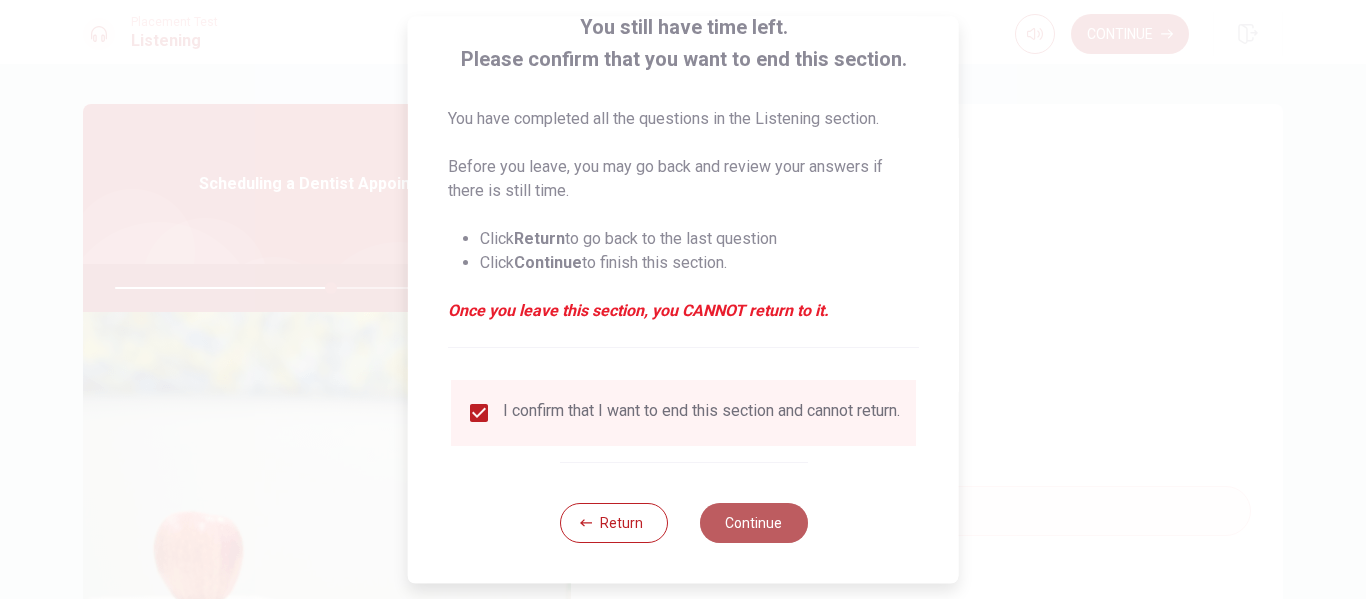 click on "Continue" at bounding box center (753, 523) 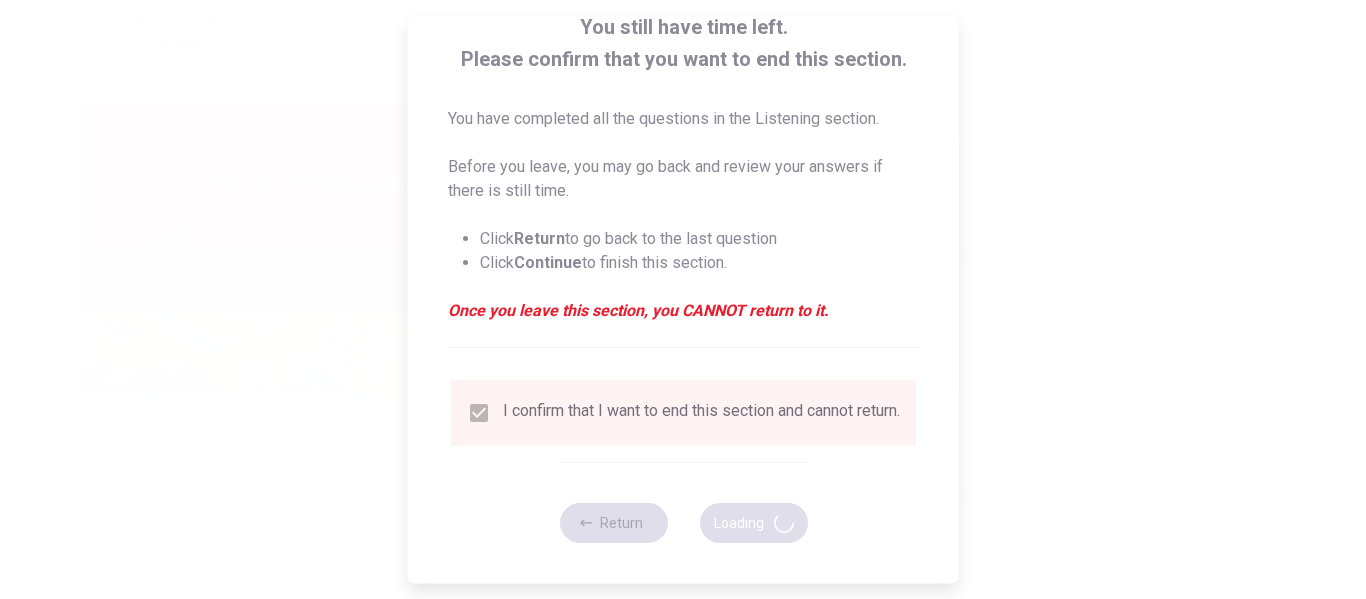type on "61" 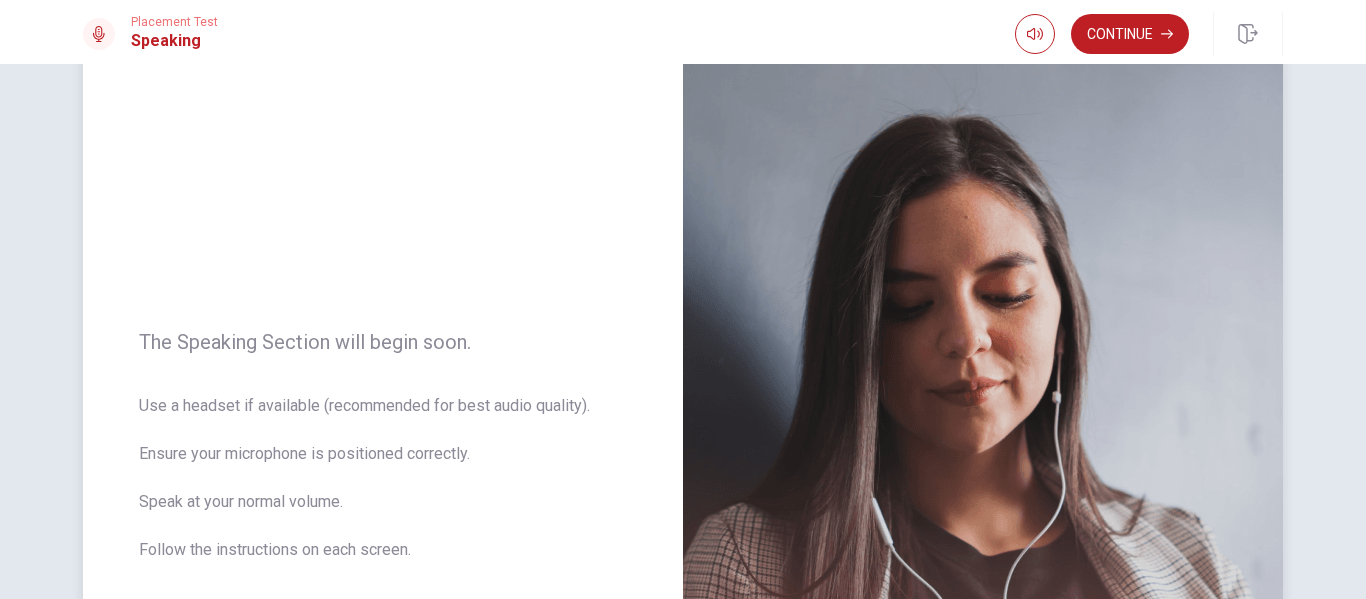 scroll, scrollTop: 81, scrollLeft: 0, axis: vertical 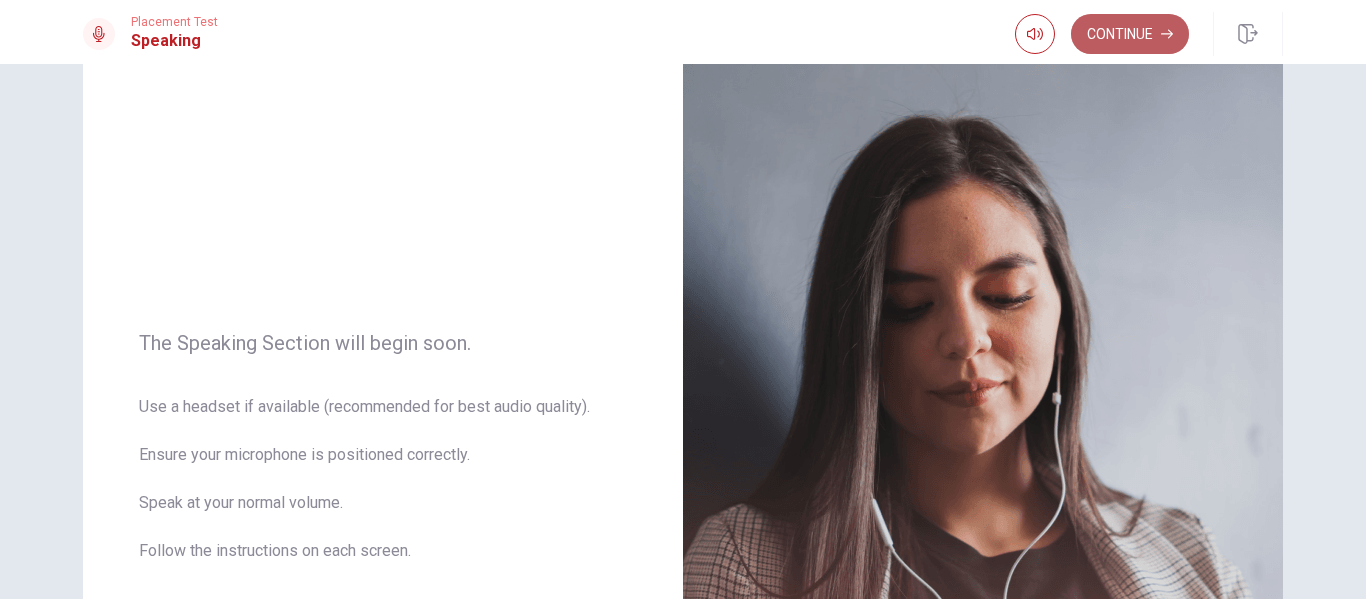 click on "Continue" at bounding box center (1130, 34) 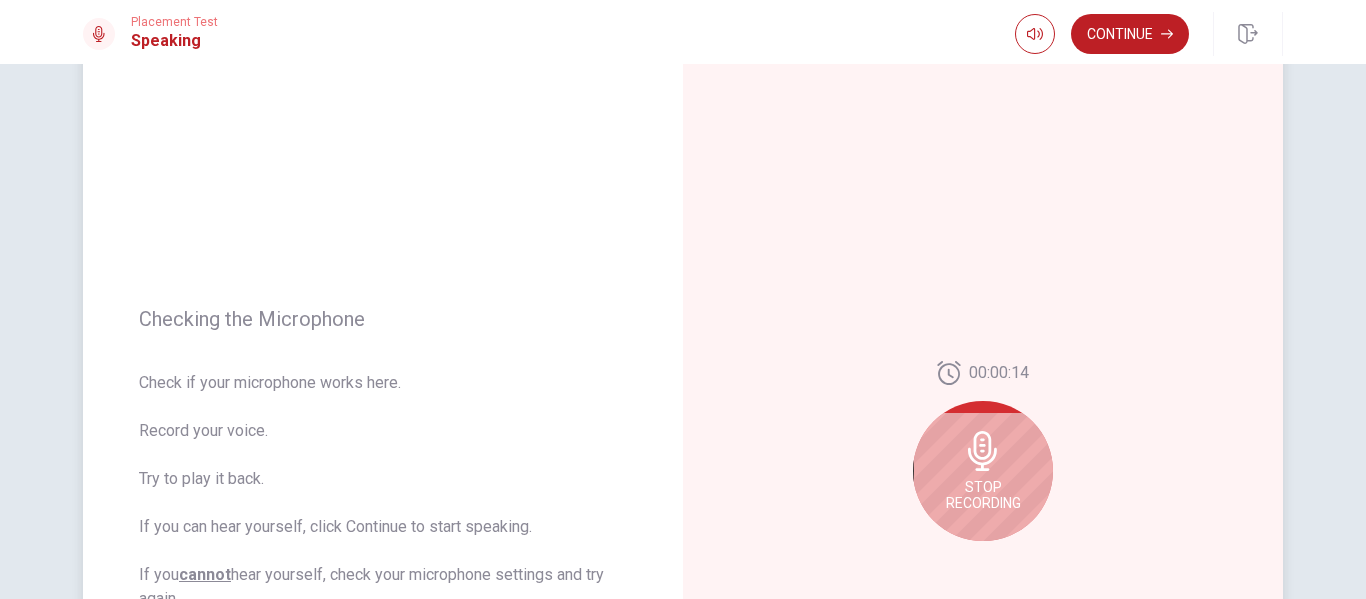 scroll, scrollTop: 181, scrollLeft: 0, axis: vertical 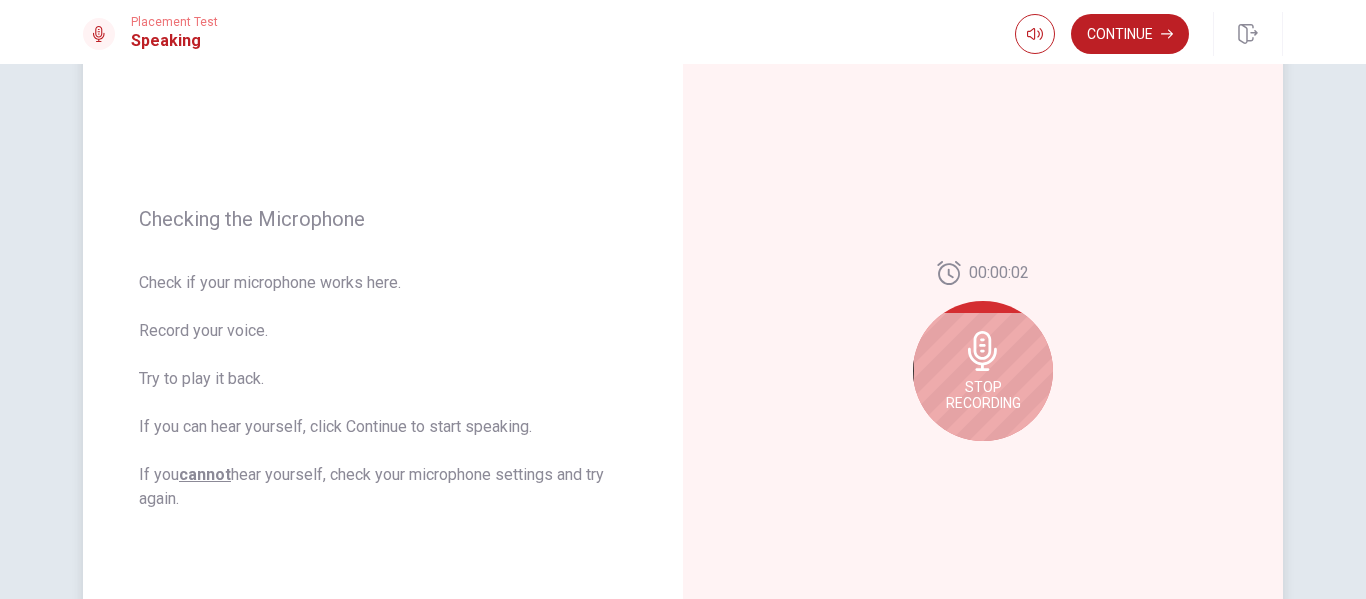 click on "Stop   Recording" at bounding box center [983, 371] 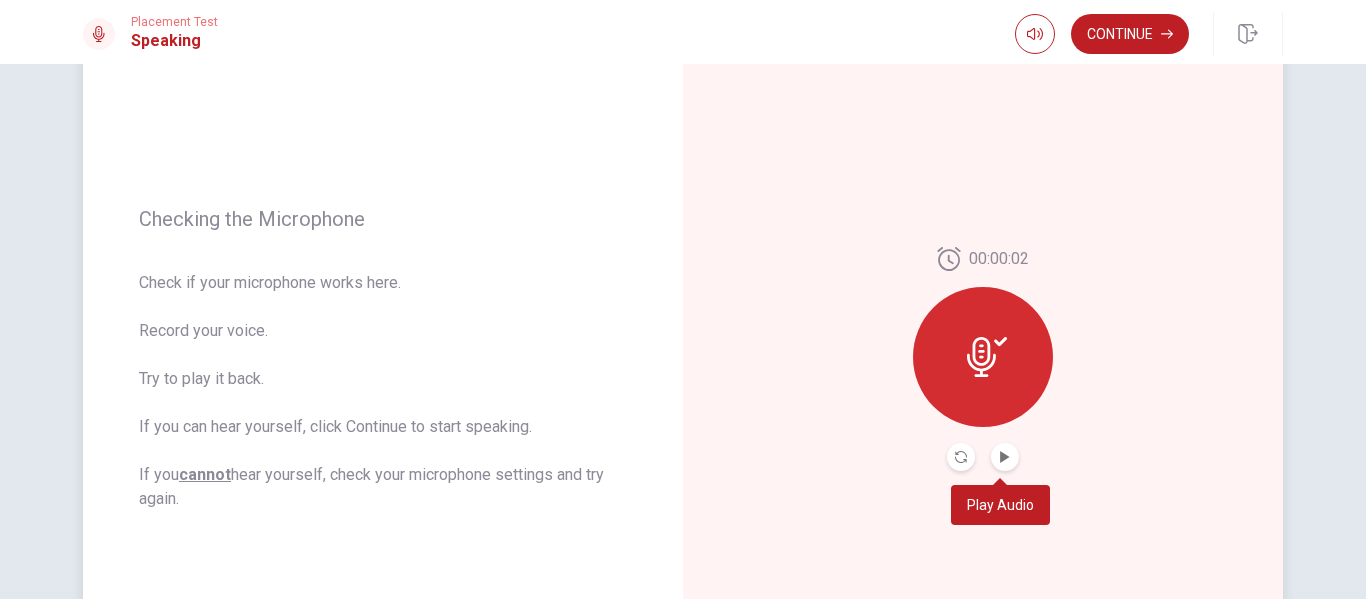 click at bounding box center (1005, 457) 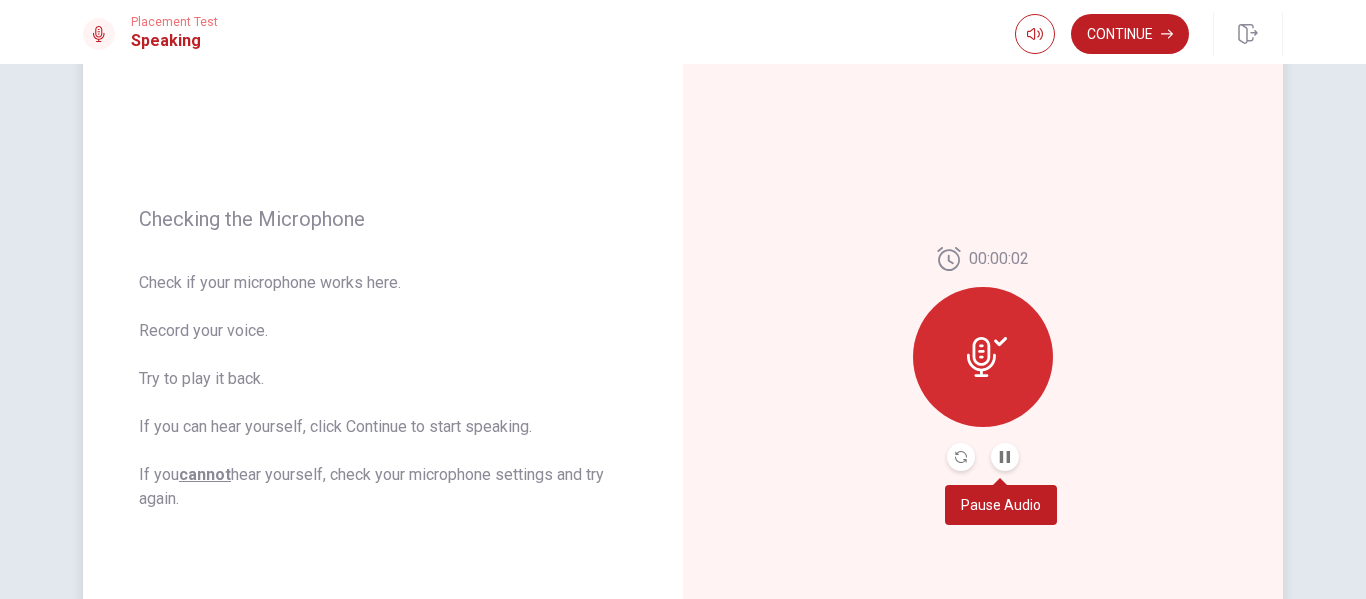 type 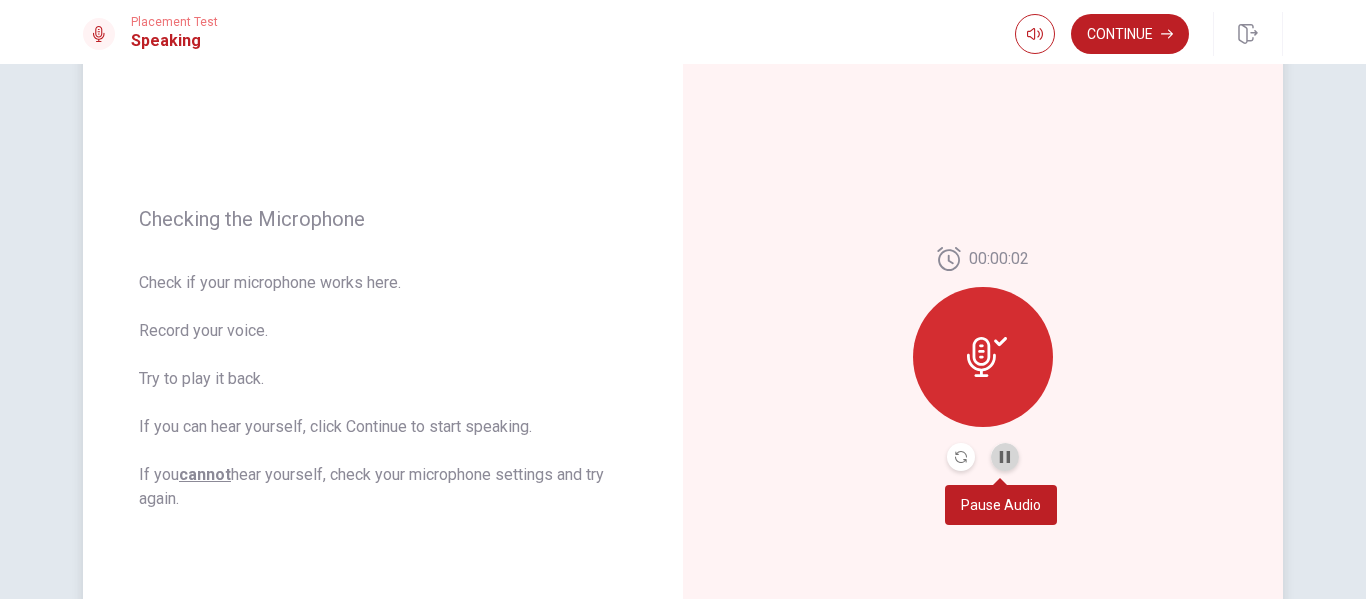 click at bounding box center [1005, 457] 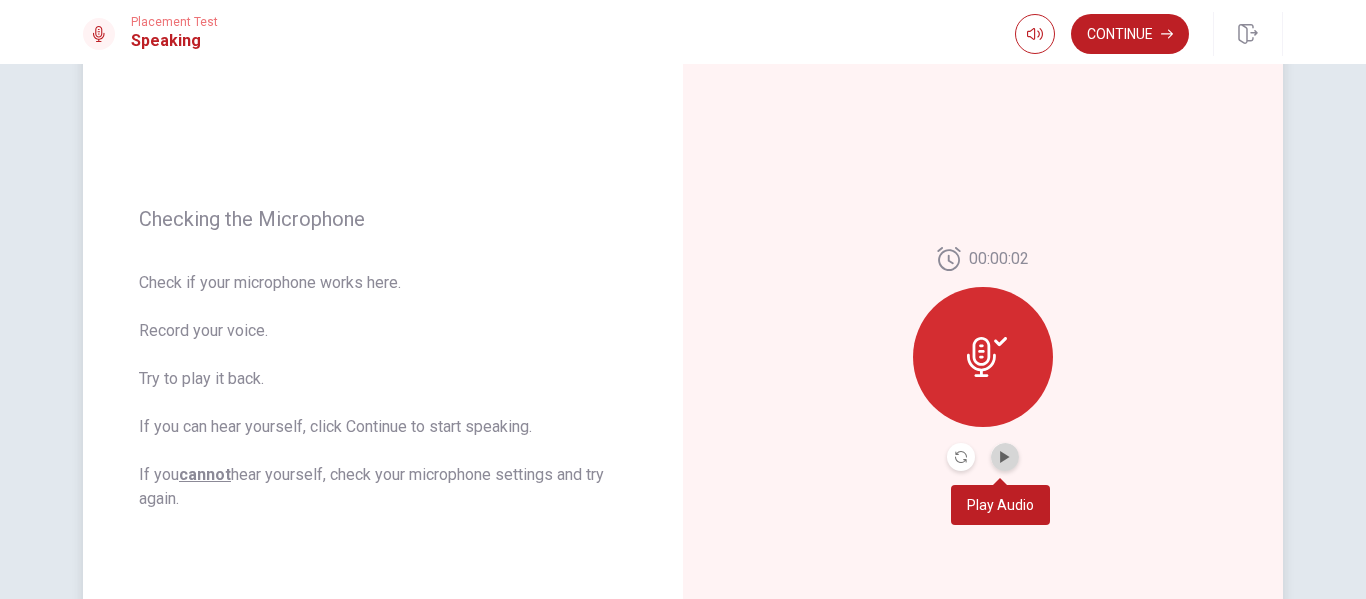 click at bounding box center (1005, 457) 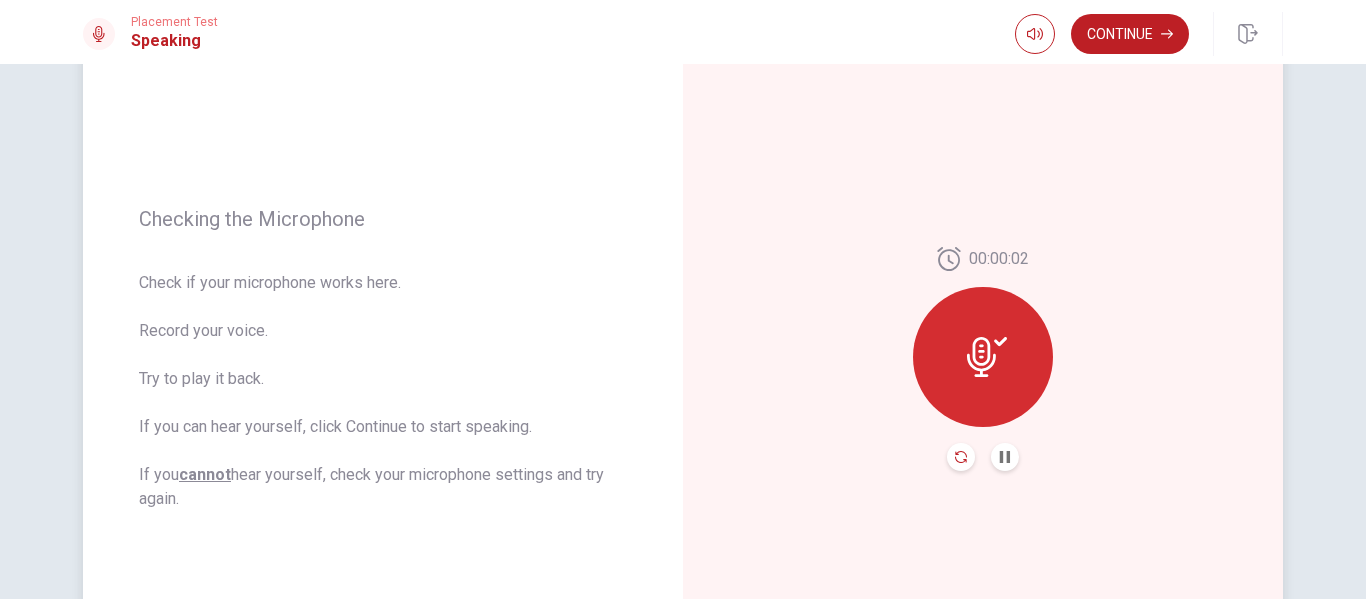 click 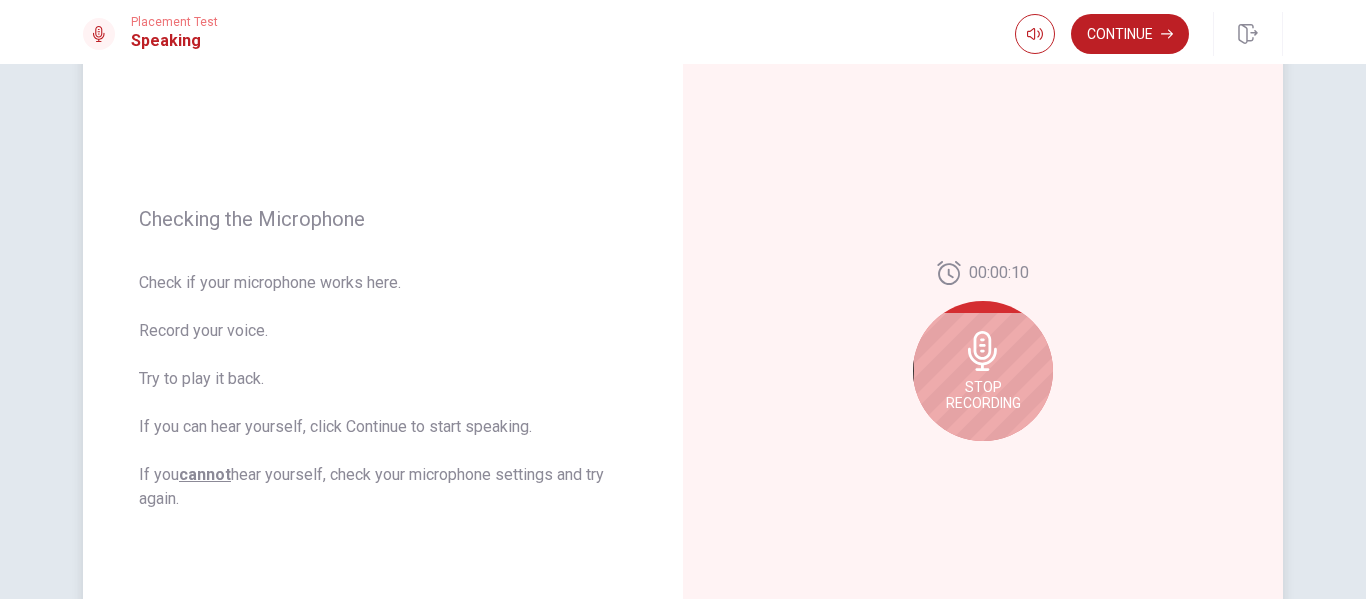 click 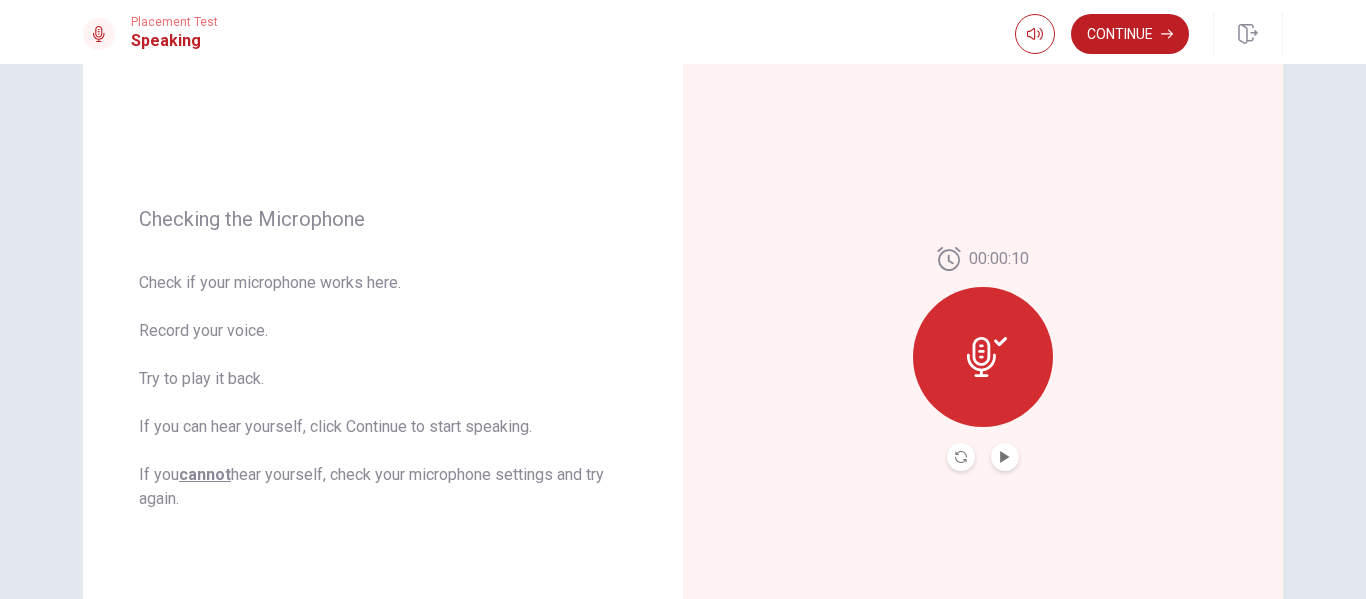 click at bounding box center [1005, 457] 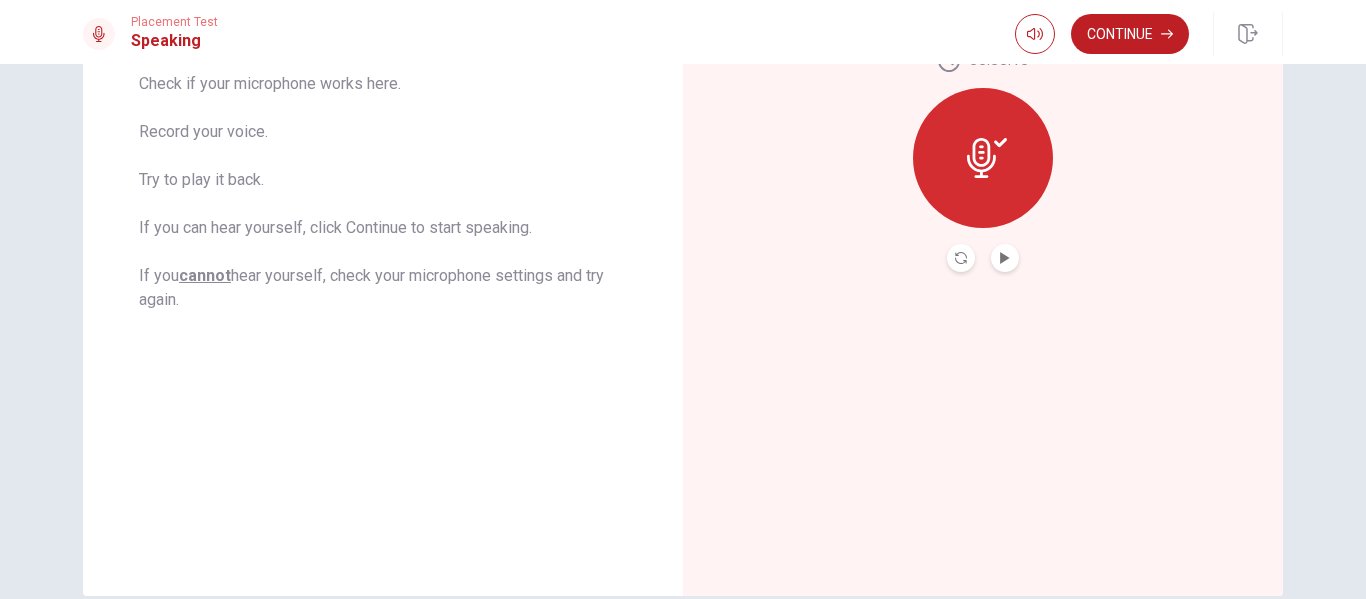 scroll, scrollTop: 381, scrollLeft: 0, axis: vertical 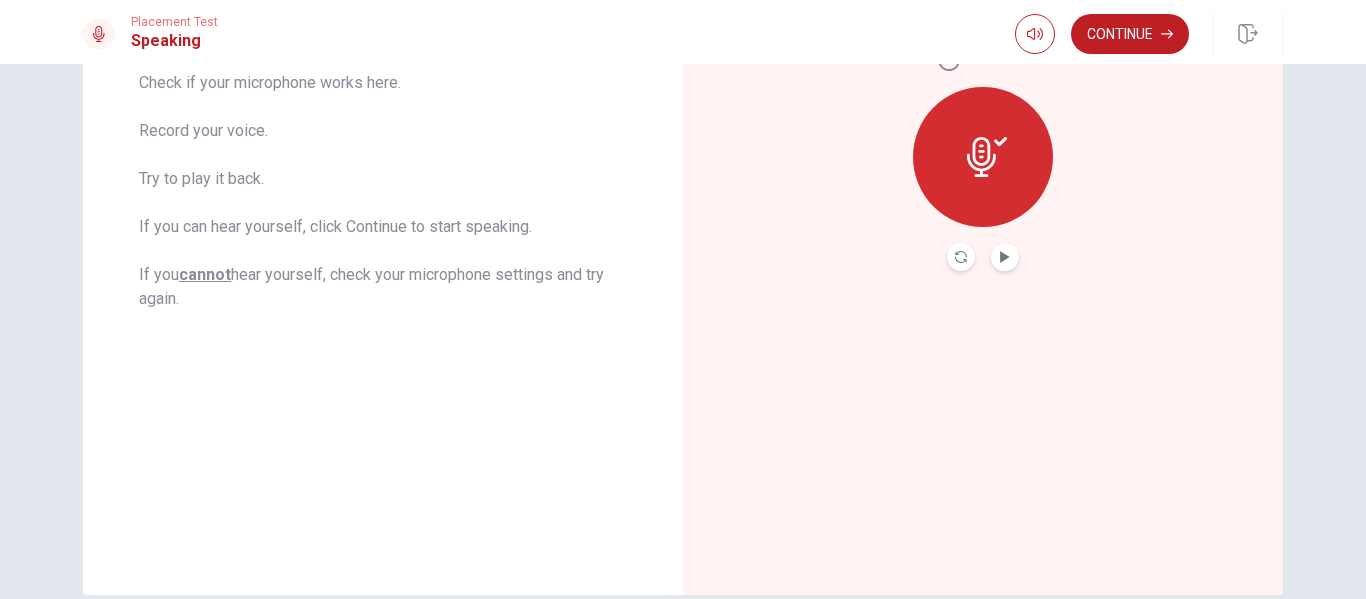 click at bounding box center [961, 257] 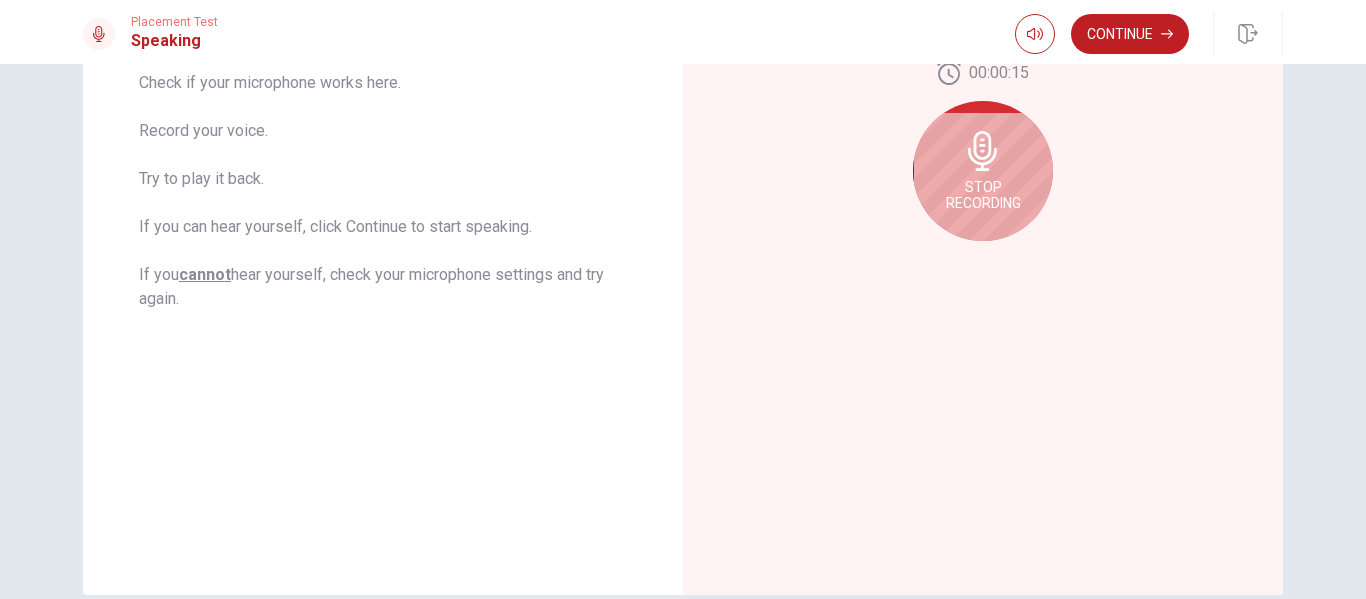 click 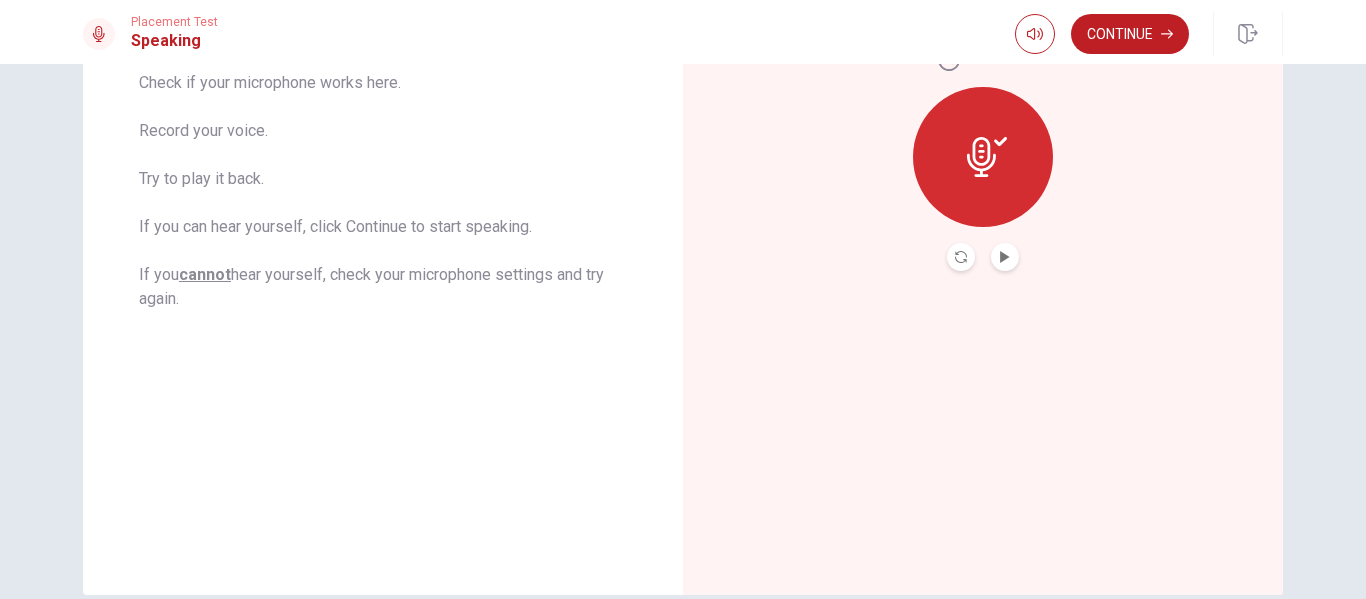 drag, startPoint x: 980, startPoint y: 139, endPoint x: 980, endPoint y: 160, distance: 21 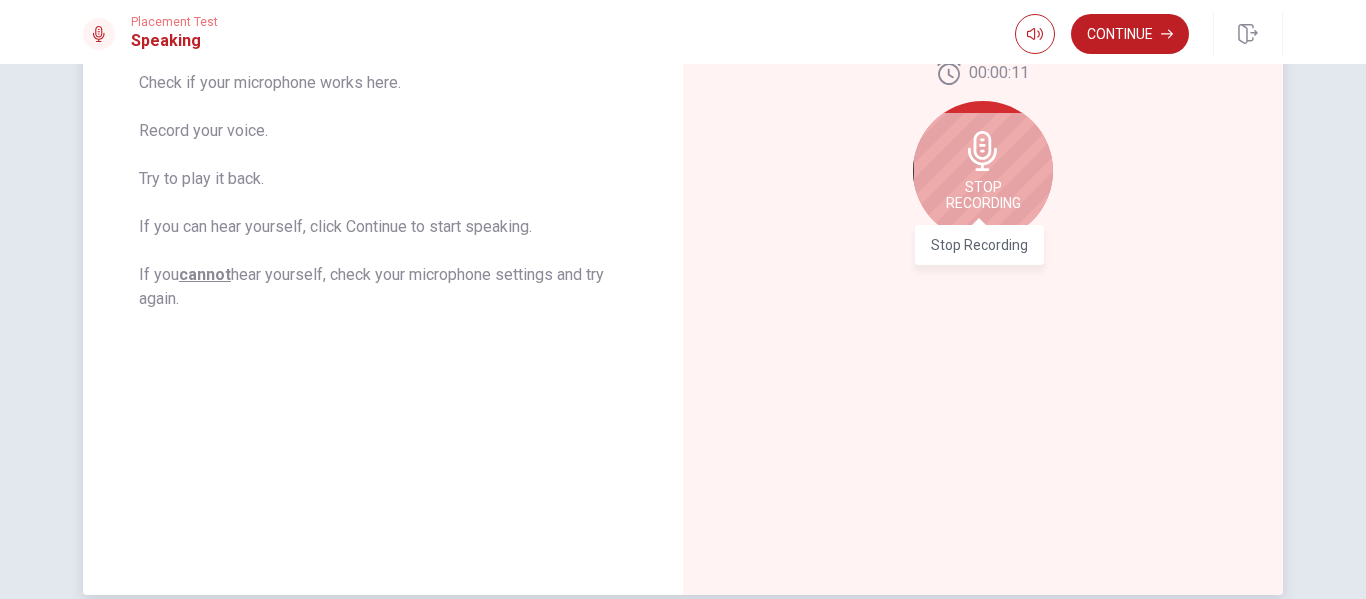click on "Stop   Recording" at bounding box center [983, 195] 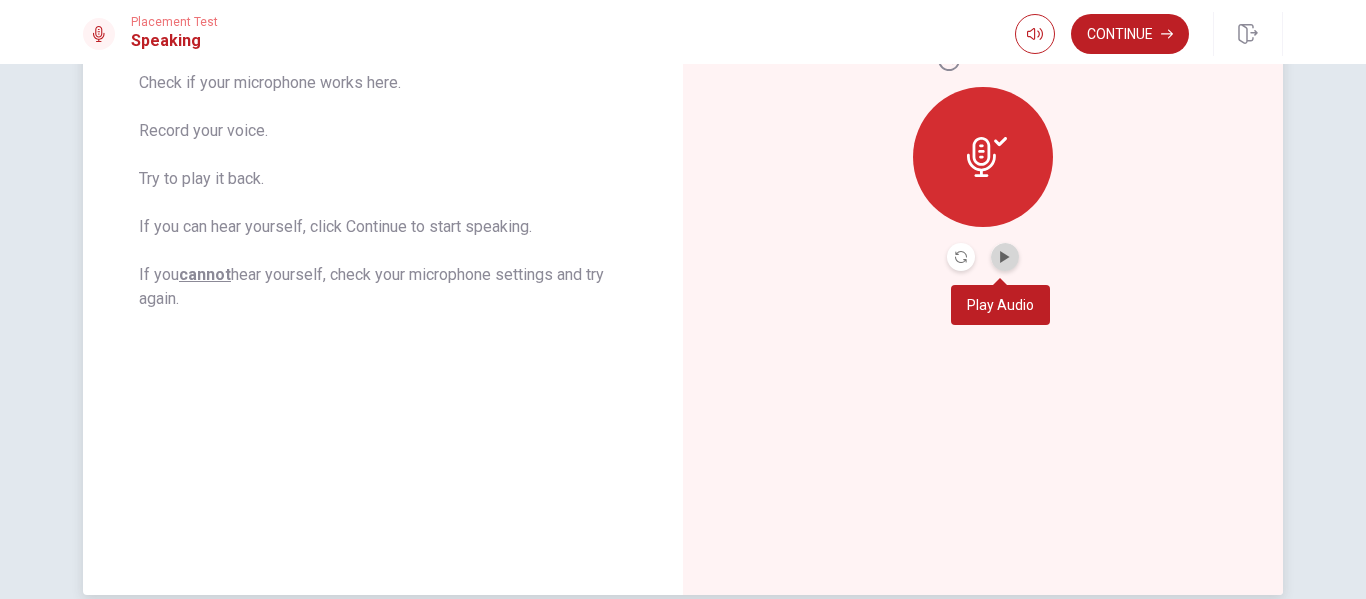click at bounding box center [1005, 257] 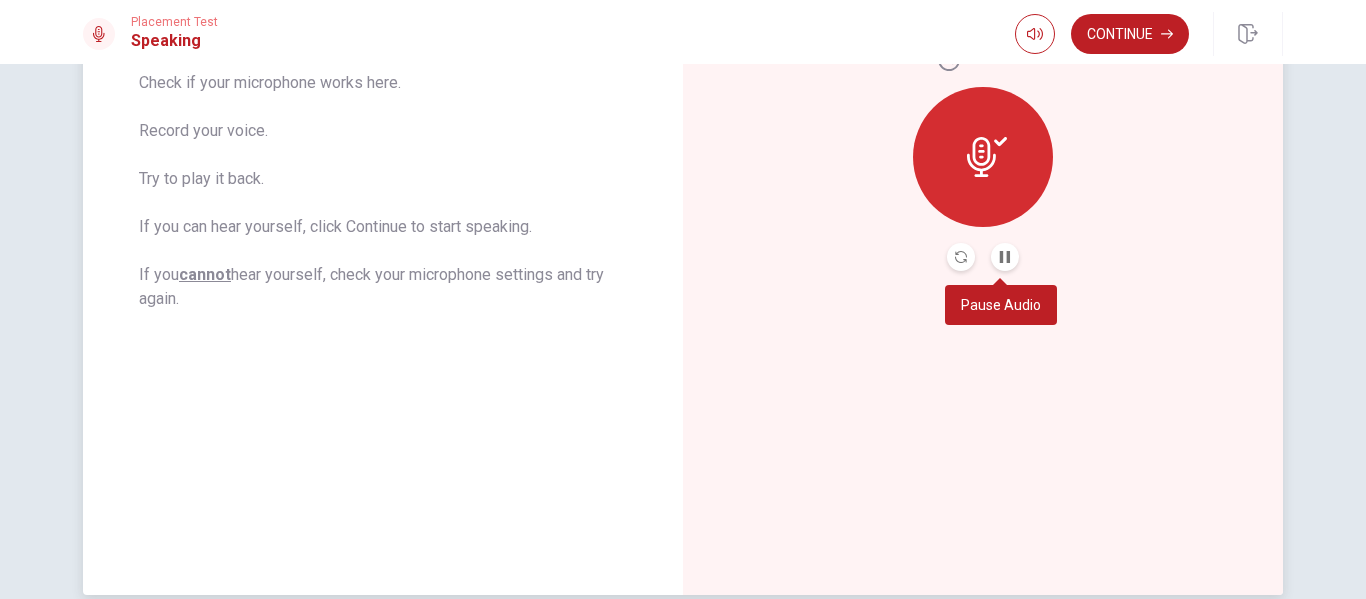 click at bounding box center (1005, 257) 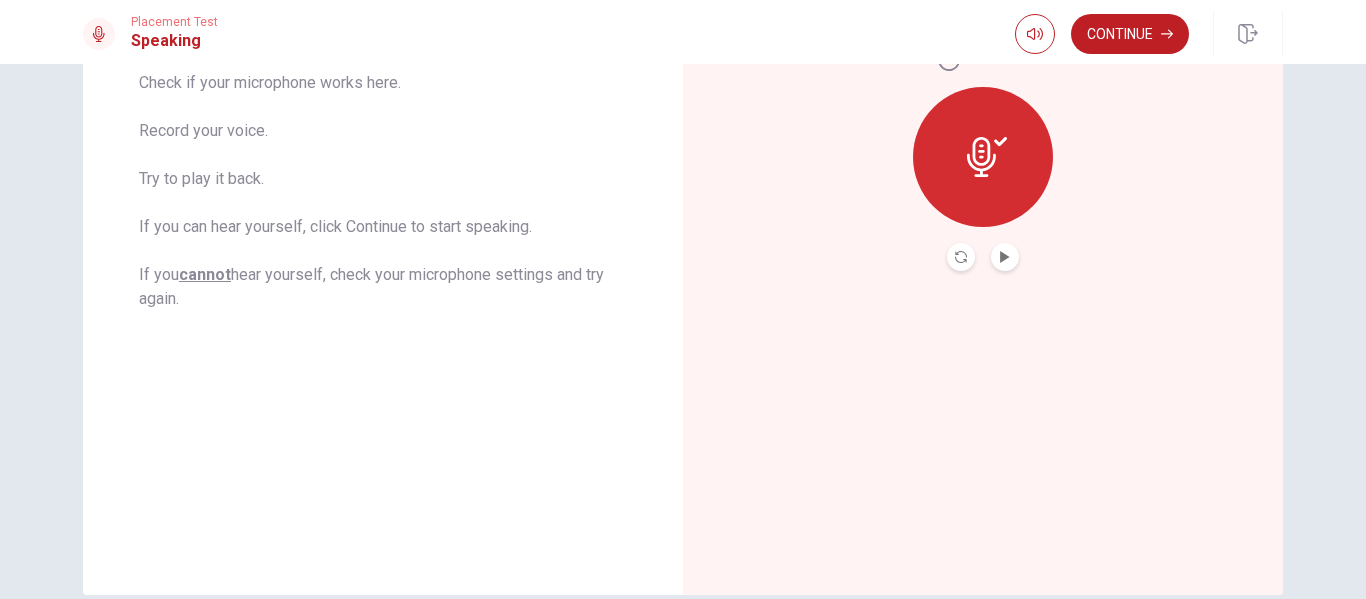 click on "00:00:11" at bounding box center [983, 159] 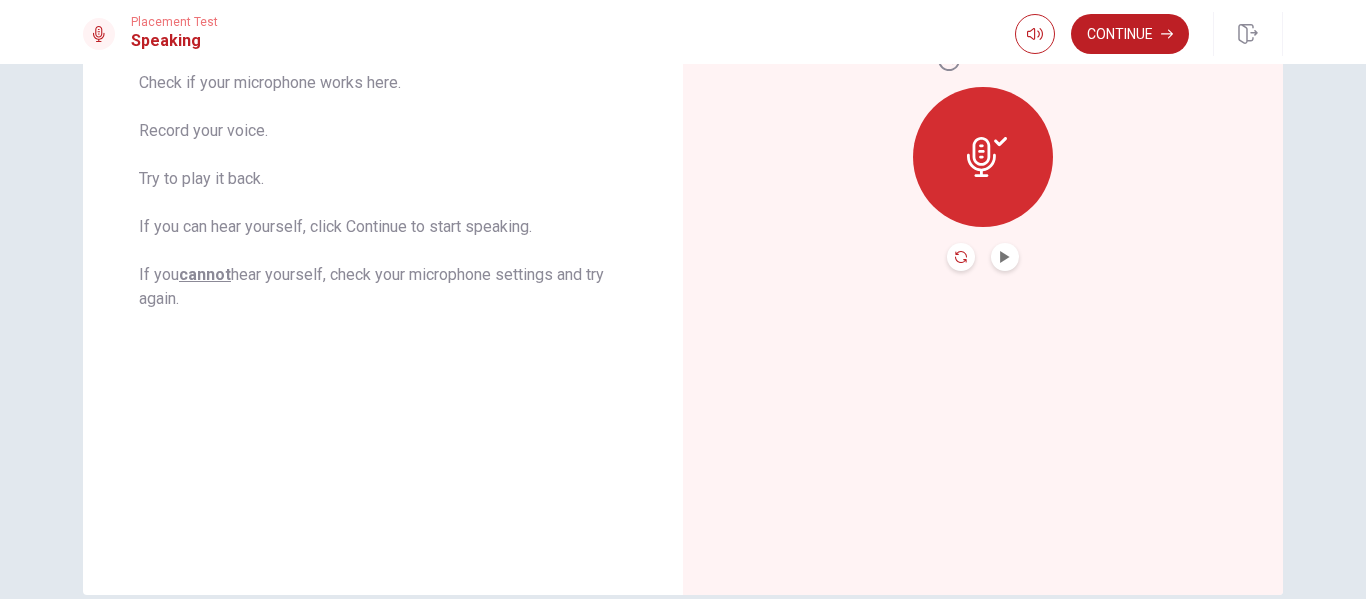 click 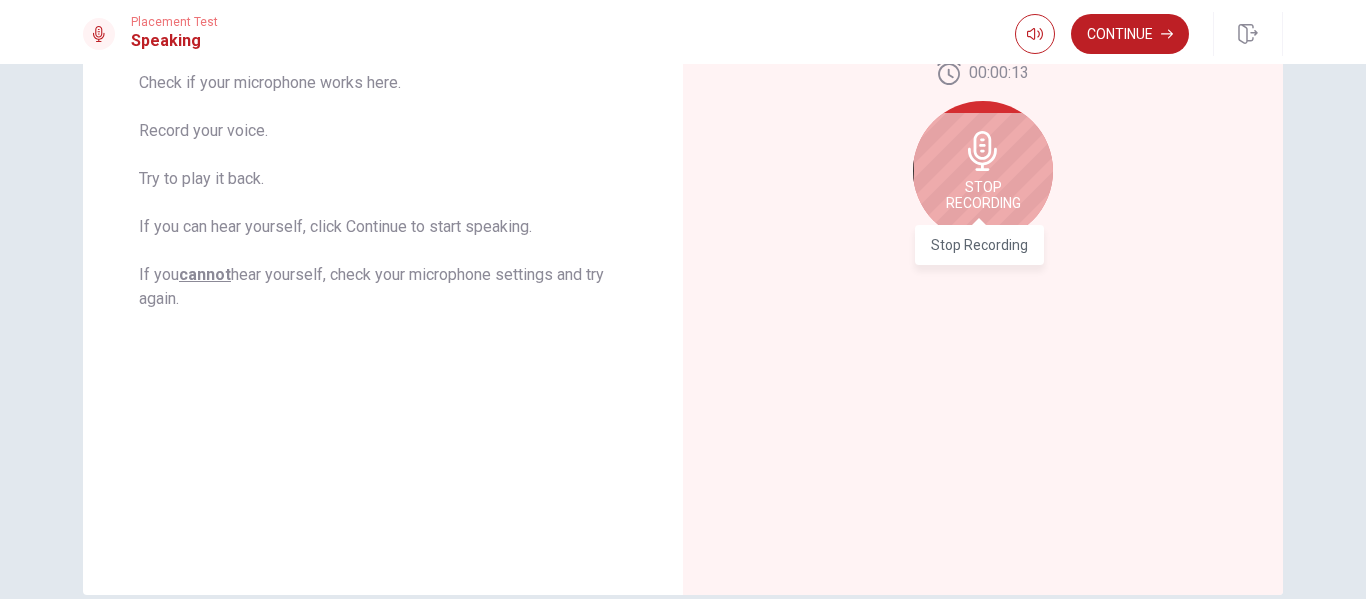 click on "Stop   Recording" at bounding box center [983, 195] 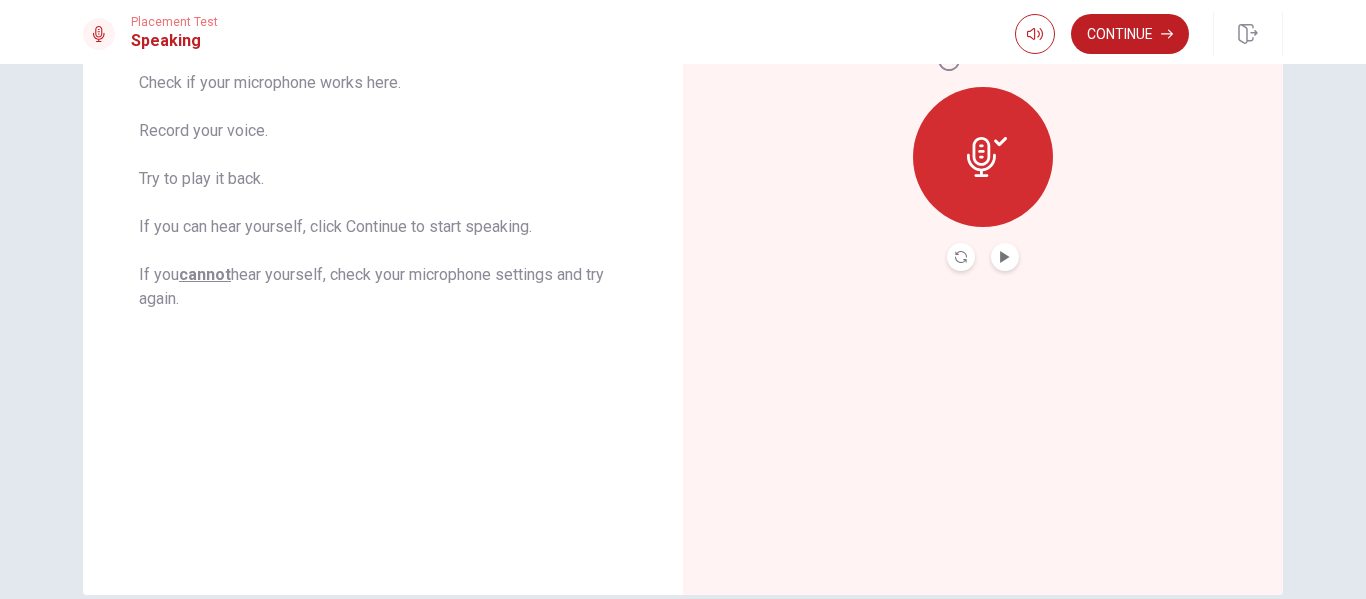 click at bounding box center (961, 257) 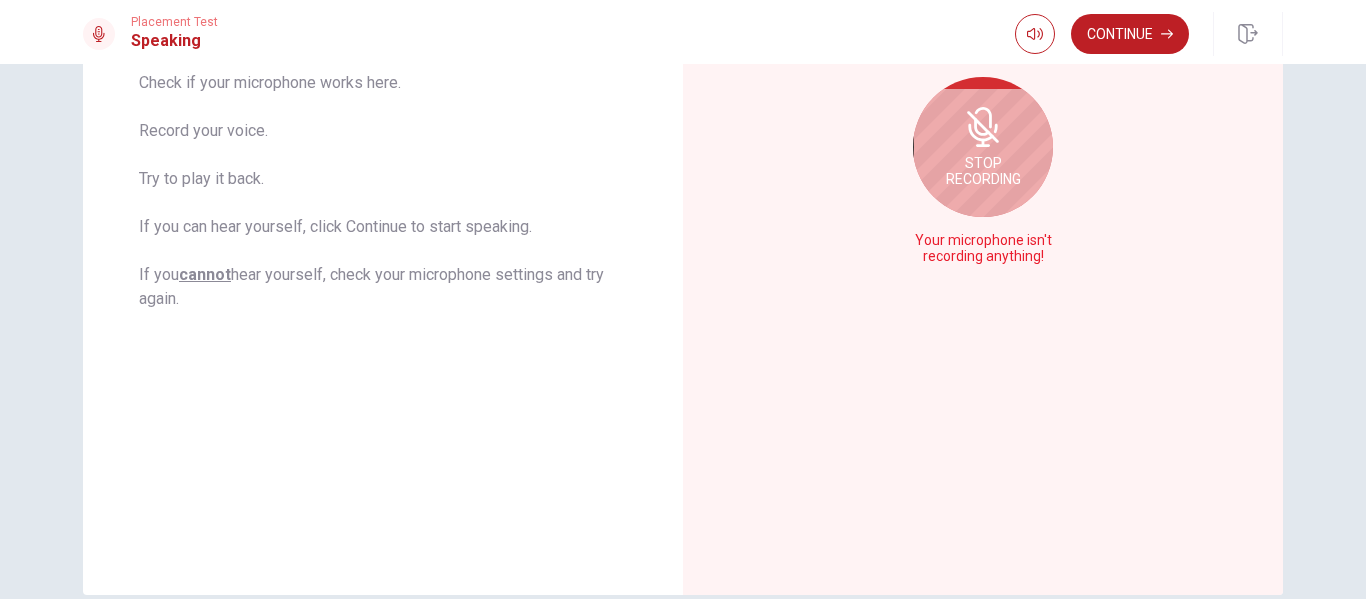 click on "Stop   Recording" at bounding box center (983, 147) 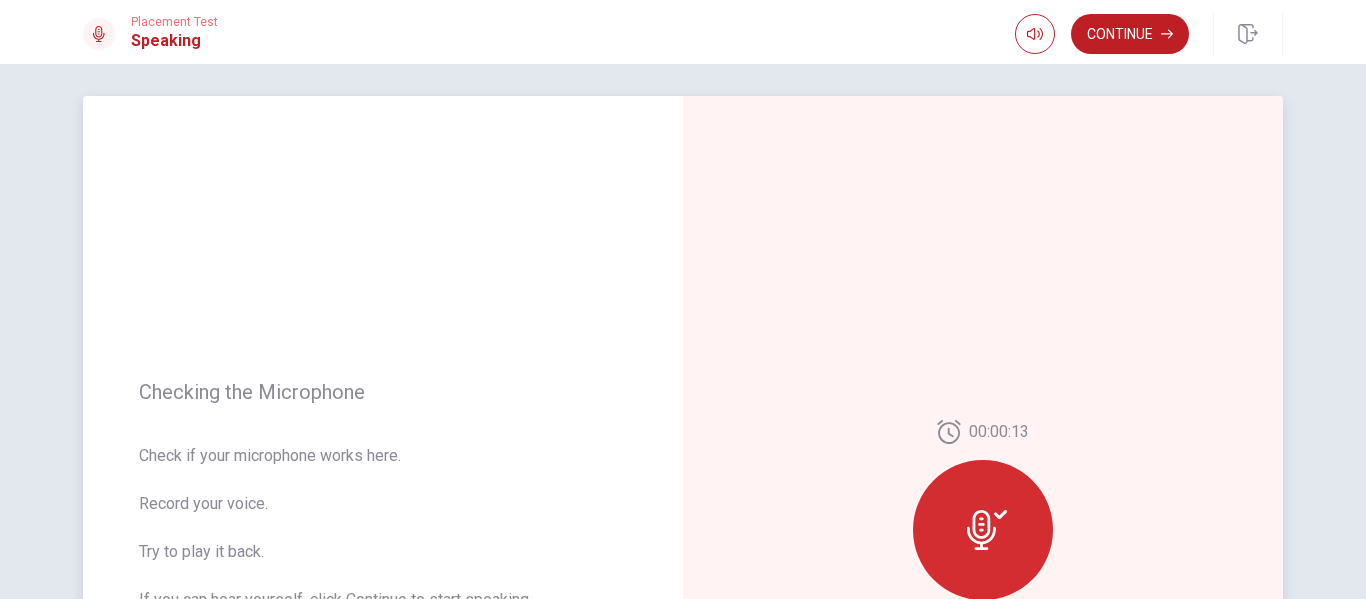 scroll, scrollTop: 0, scrollLeft: 0, axis: both 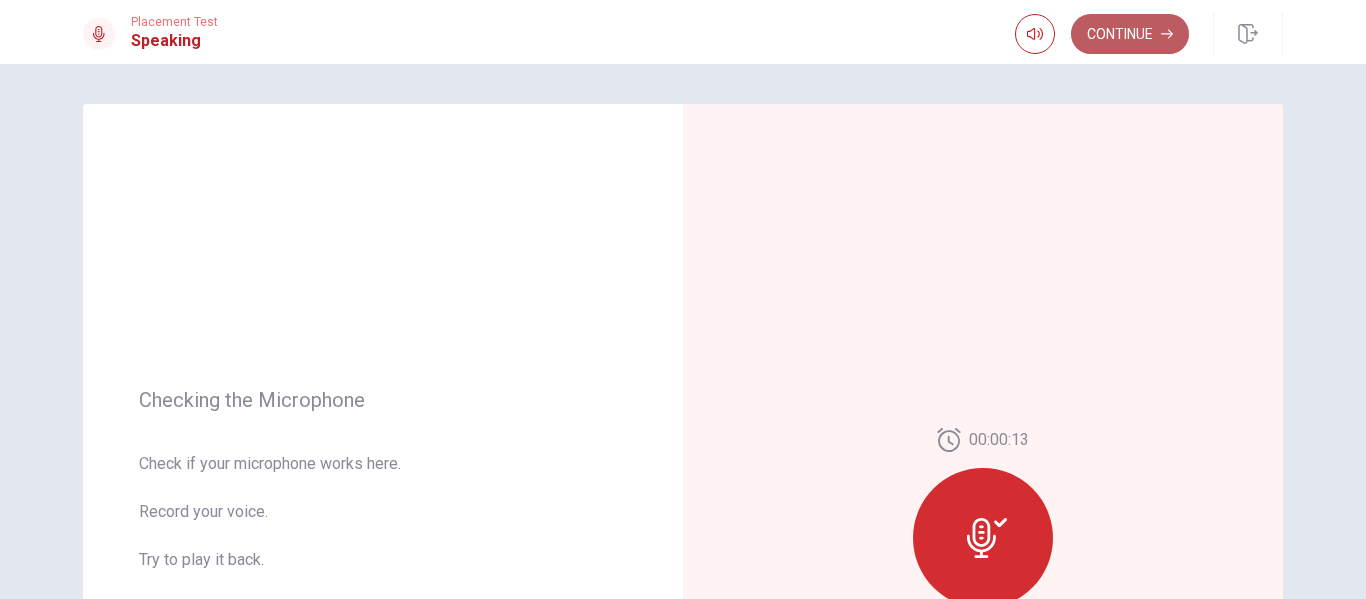 click on "Continue" at bounding box center (1130, 34) 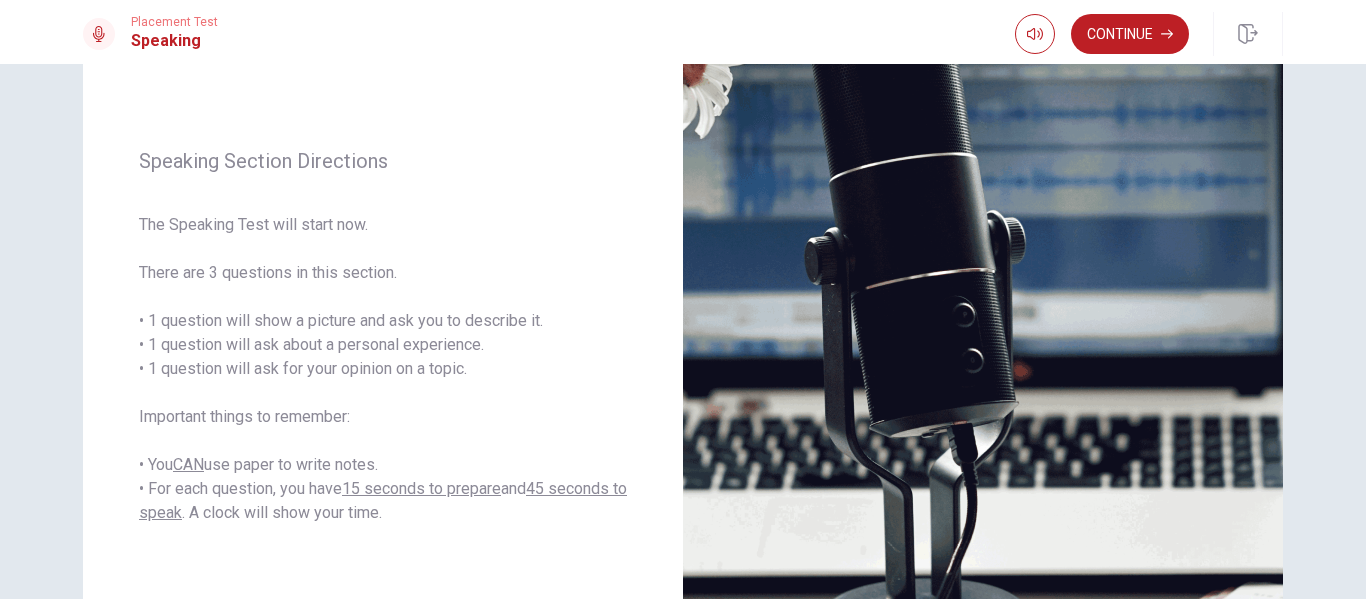 scroll, scrollTop: 200, scrollLeft: 0, axis: vertical 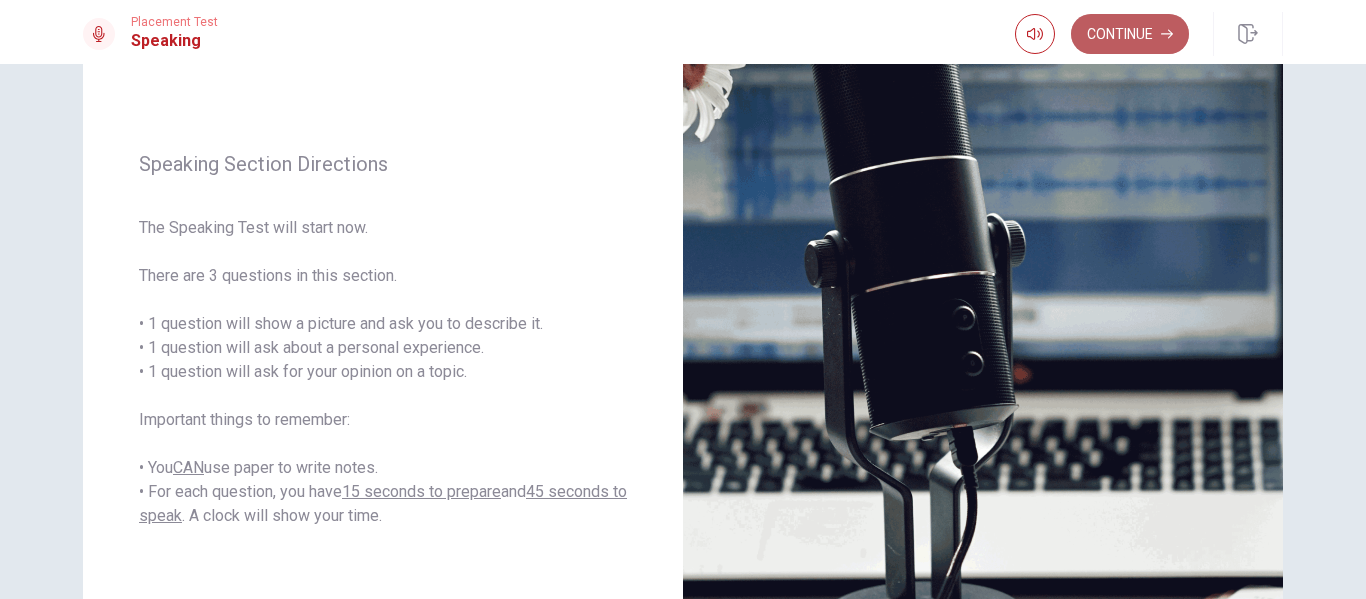 click on "Continue" at bounding box center (1130, 34) 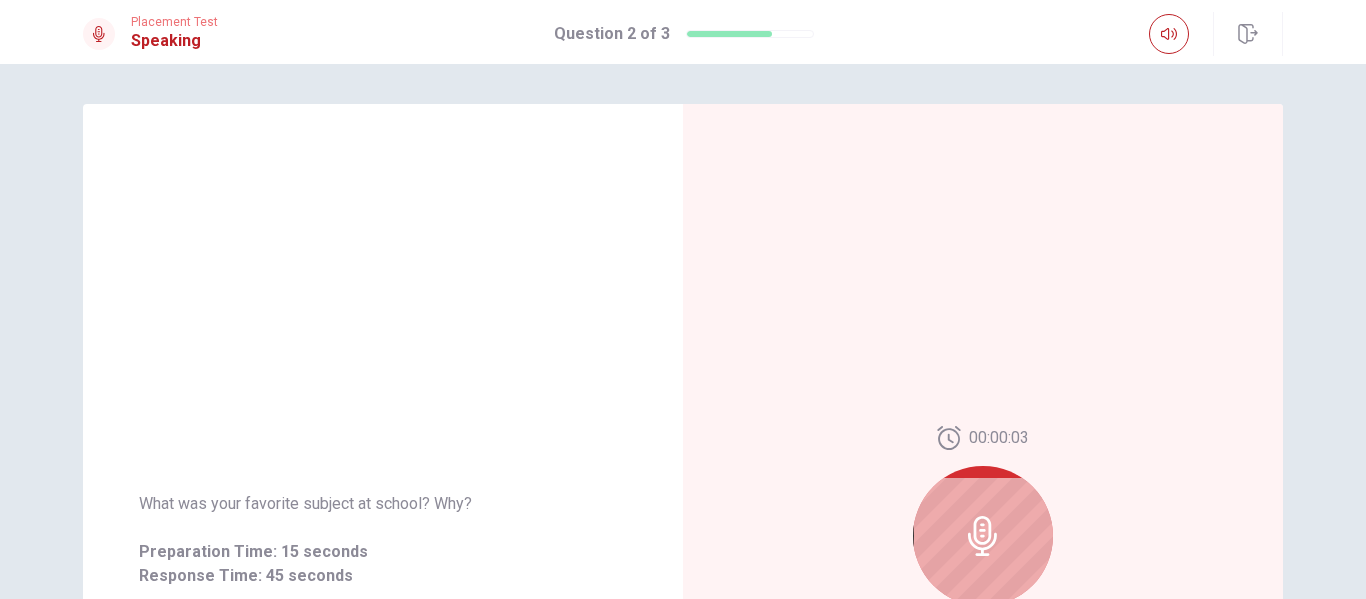 scroll, scrollTop: 100, scrollLeft: 0, axis: vertical 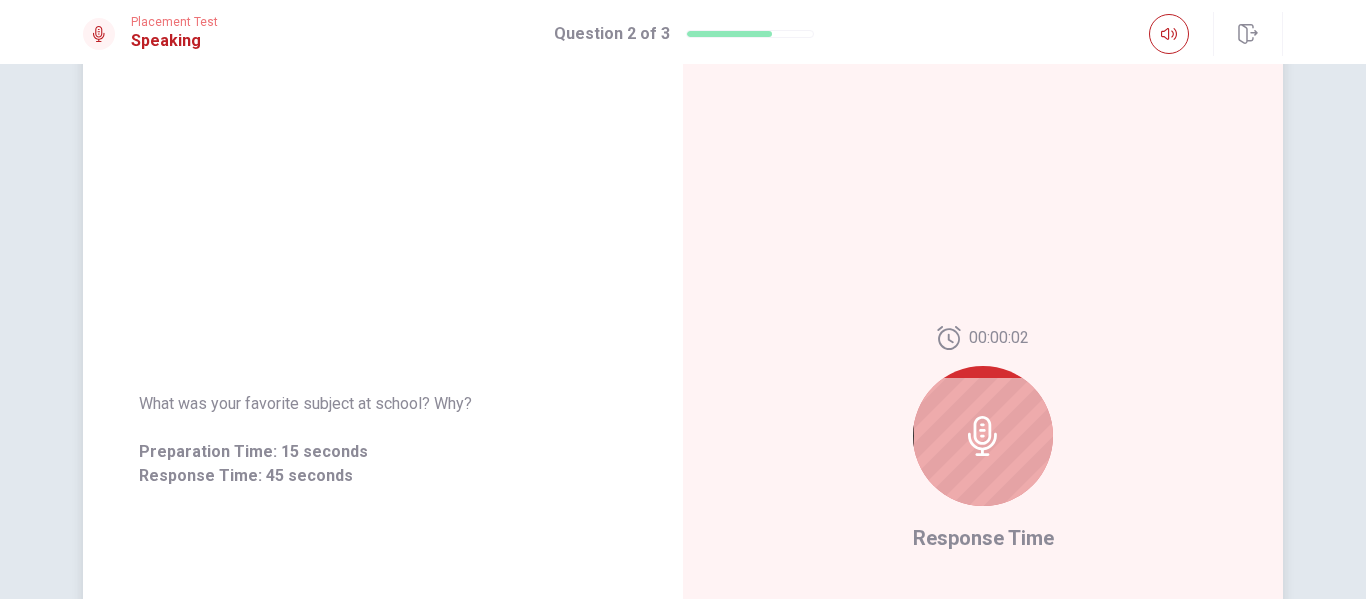 click 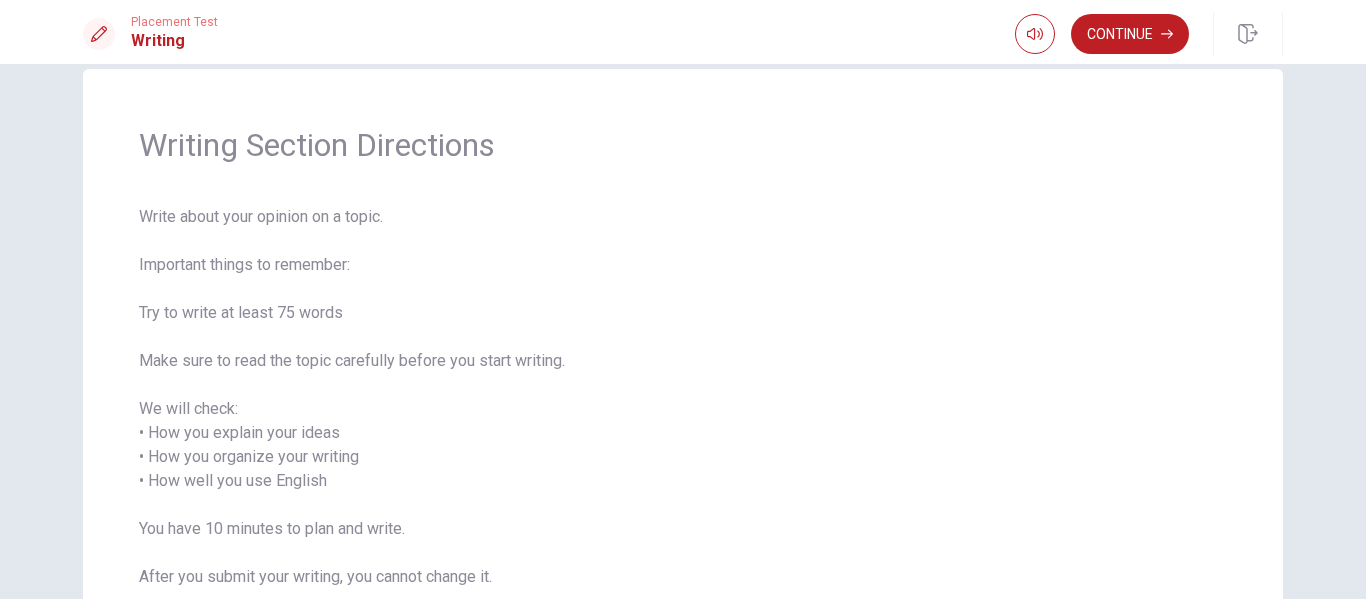 scroll, scrollTop: 0, scrollLeft: 0, axis: both 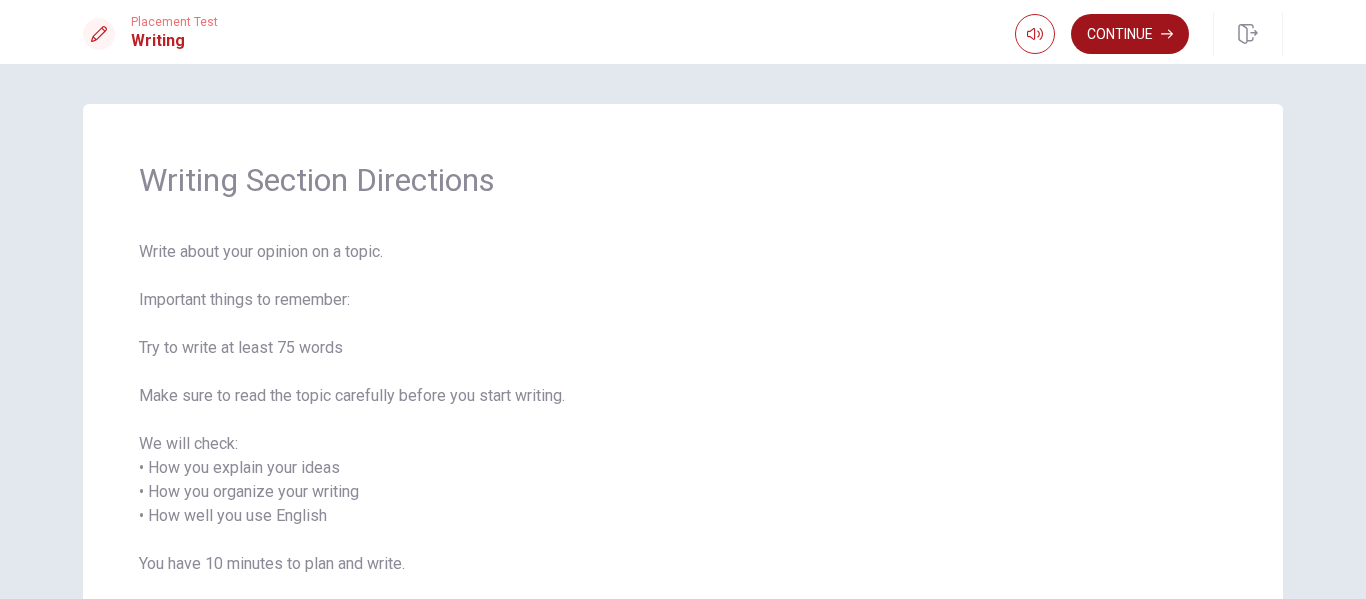 click on "Continue" at bounding box center (1130, 34) 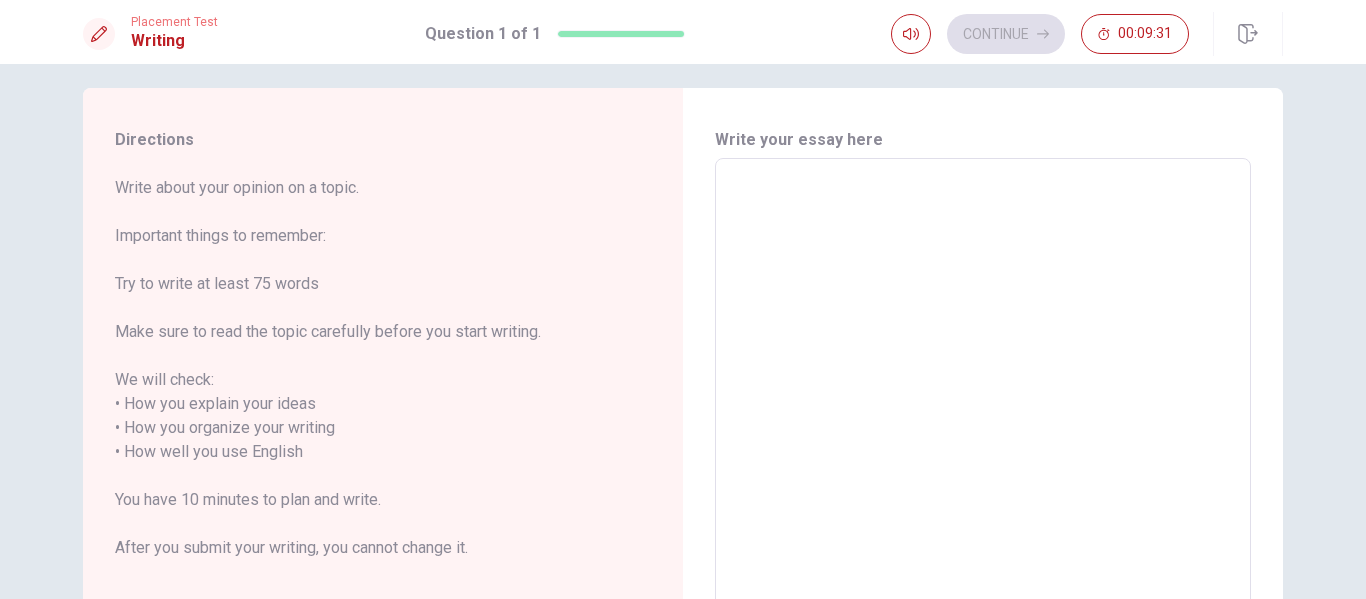 scroll, scrollTop: 15, scrollLeft: 0, axis: vertical 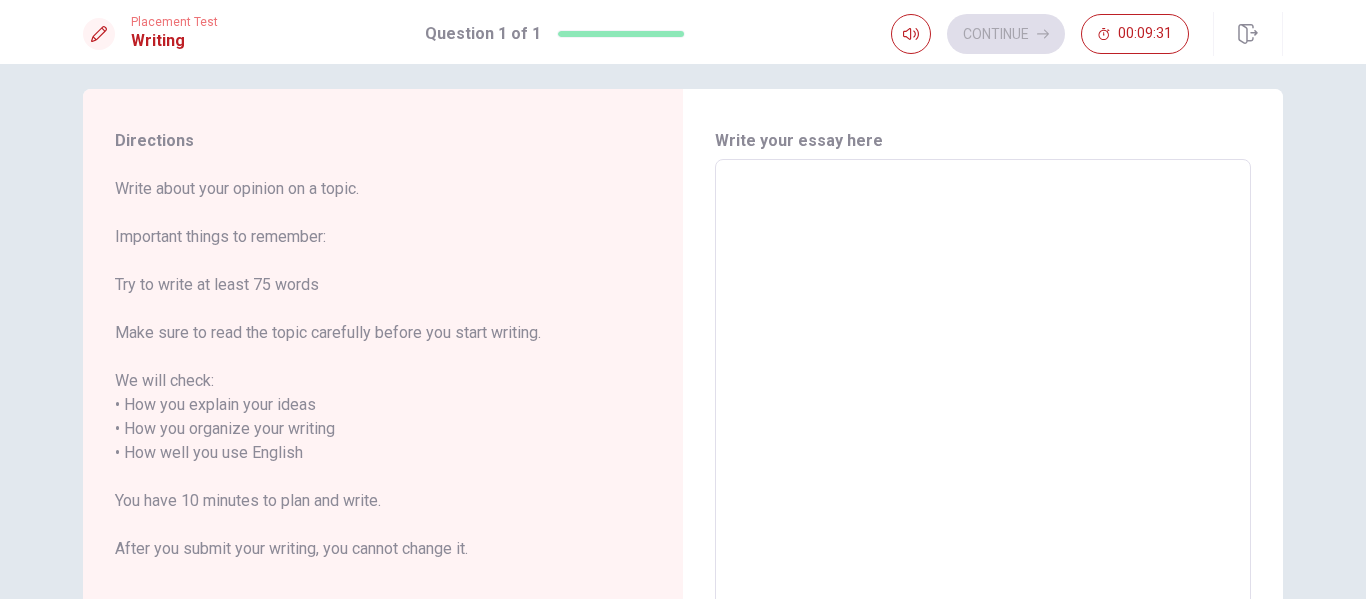 click at bounding box center [983, 441] 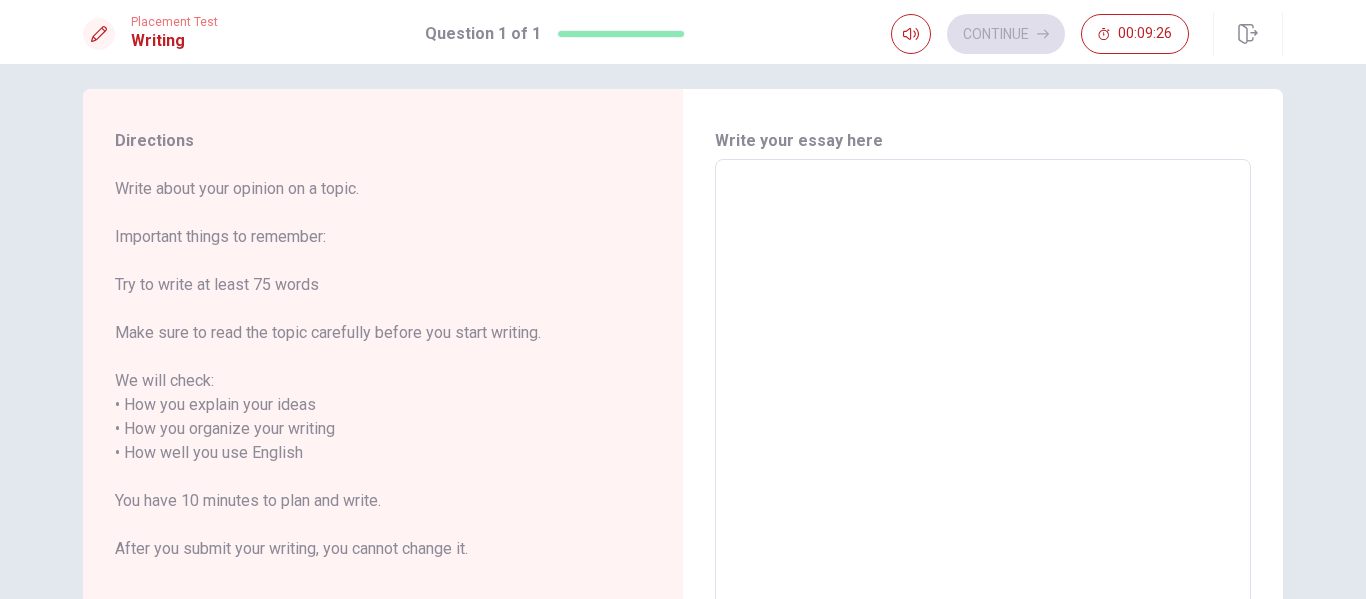 type on "T" 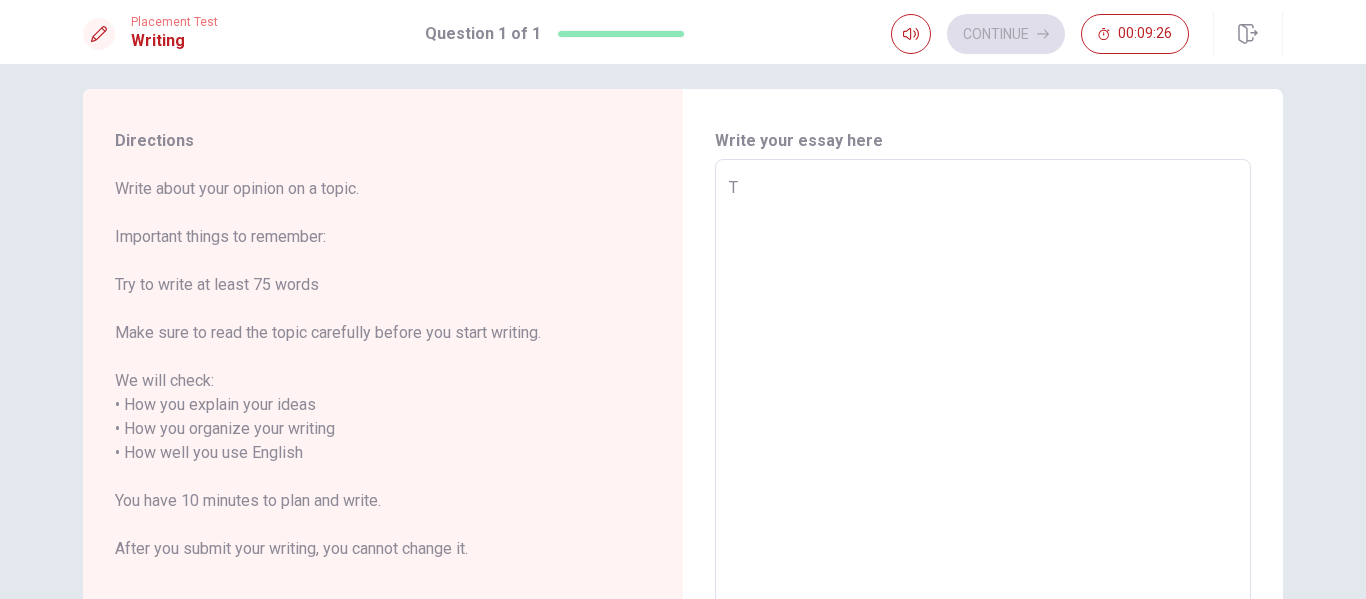type on "x" 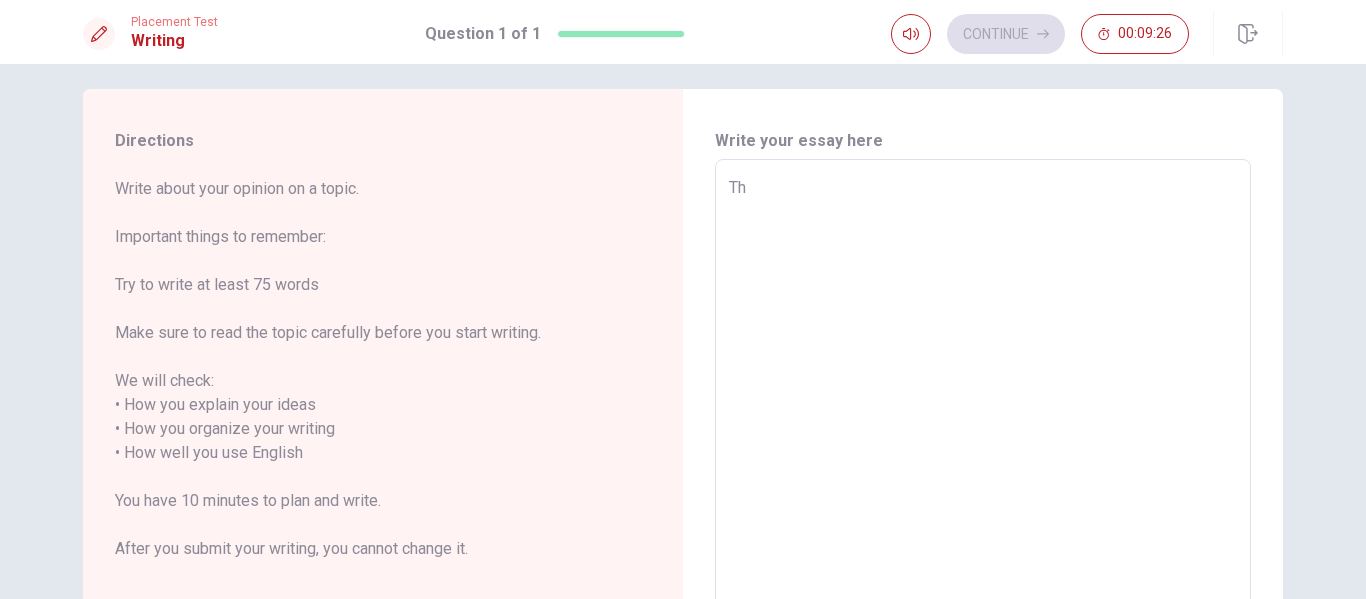 type on "x" 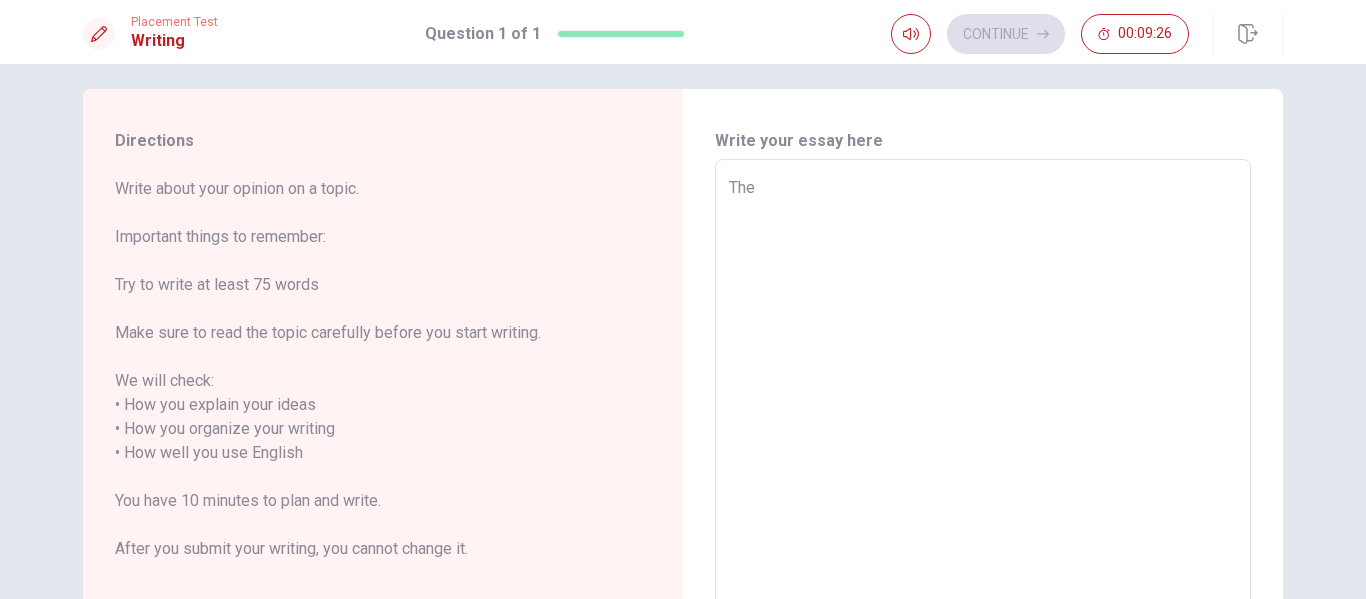 type on "x" 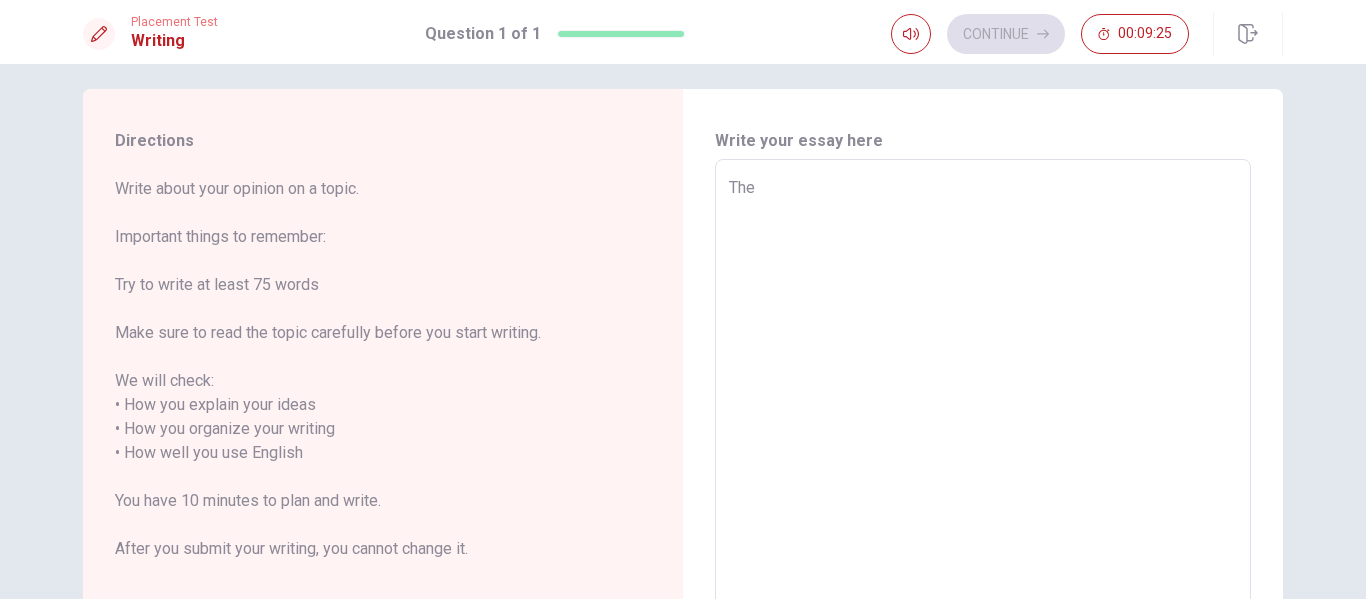 type on "The b" 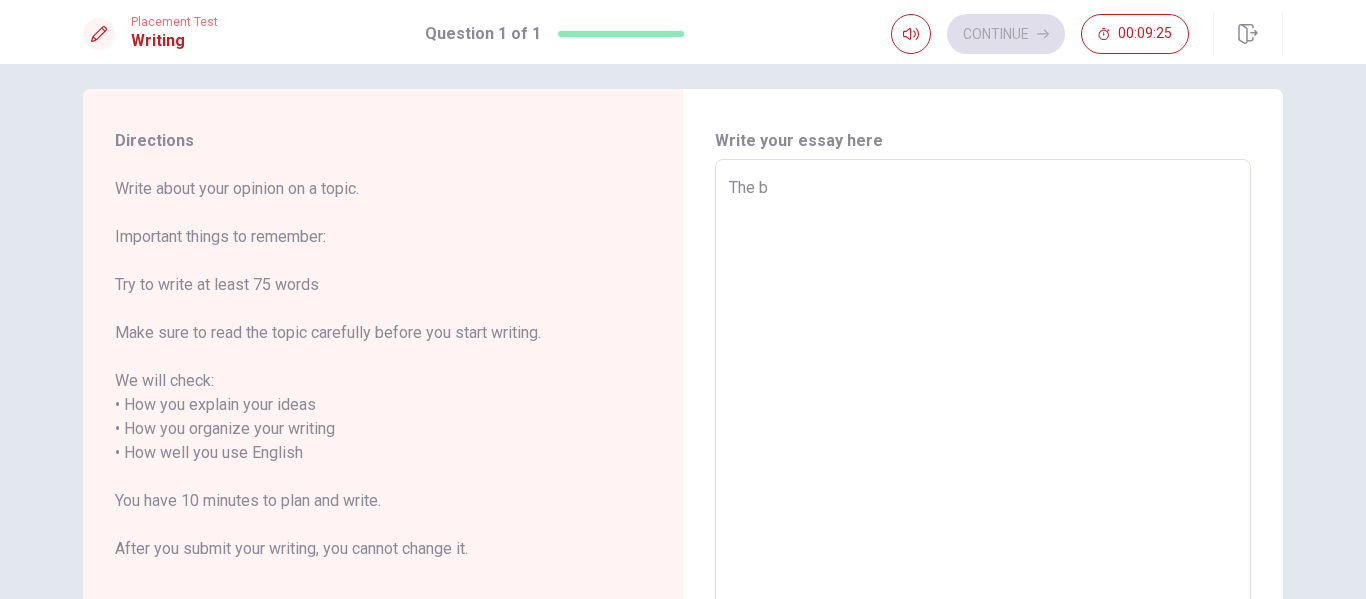 type on "x" 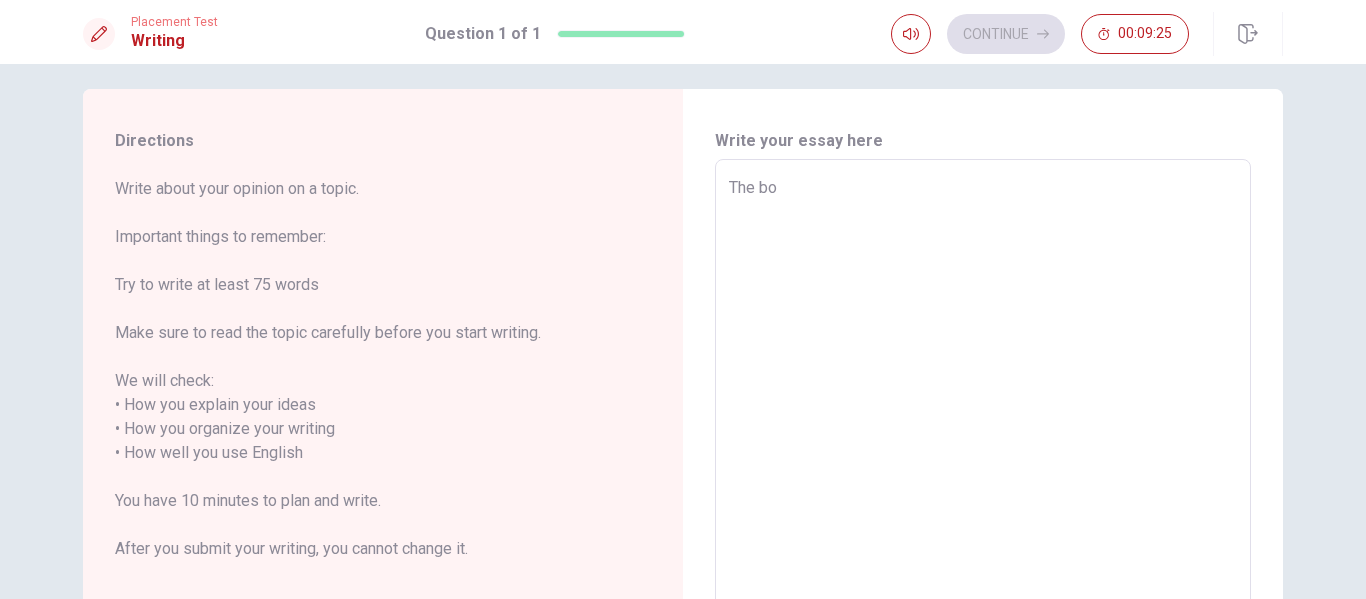 type on "x" 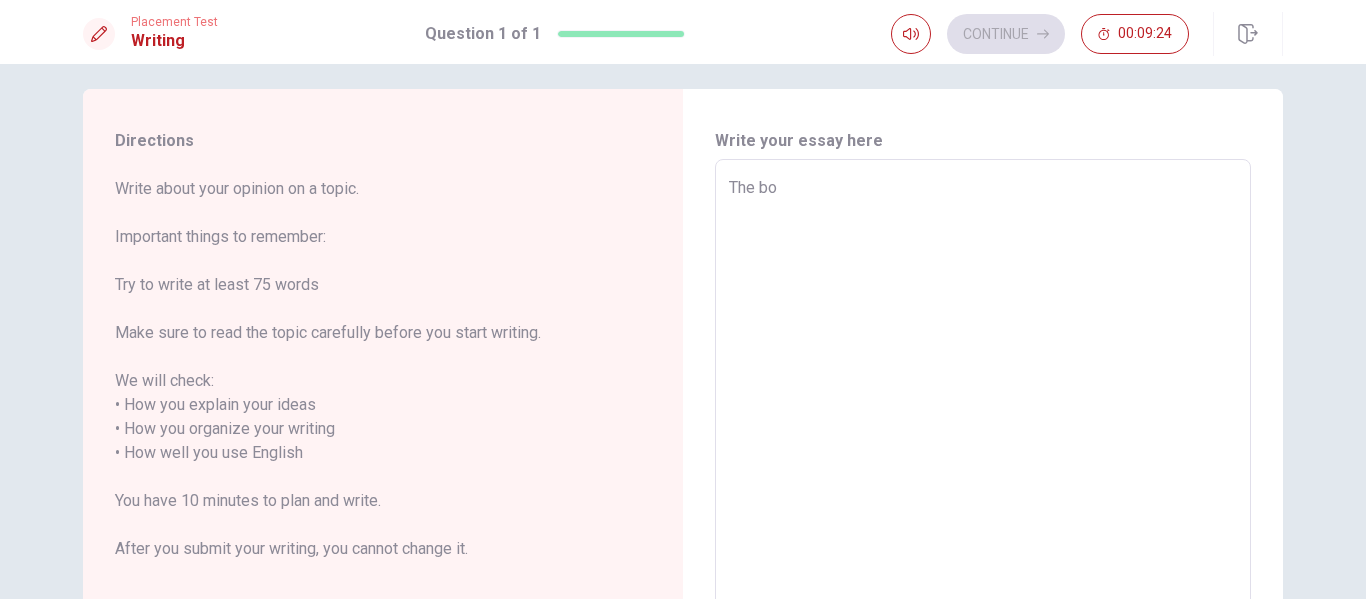 type on "The boo" 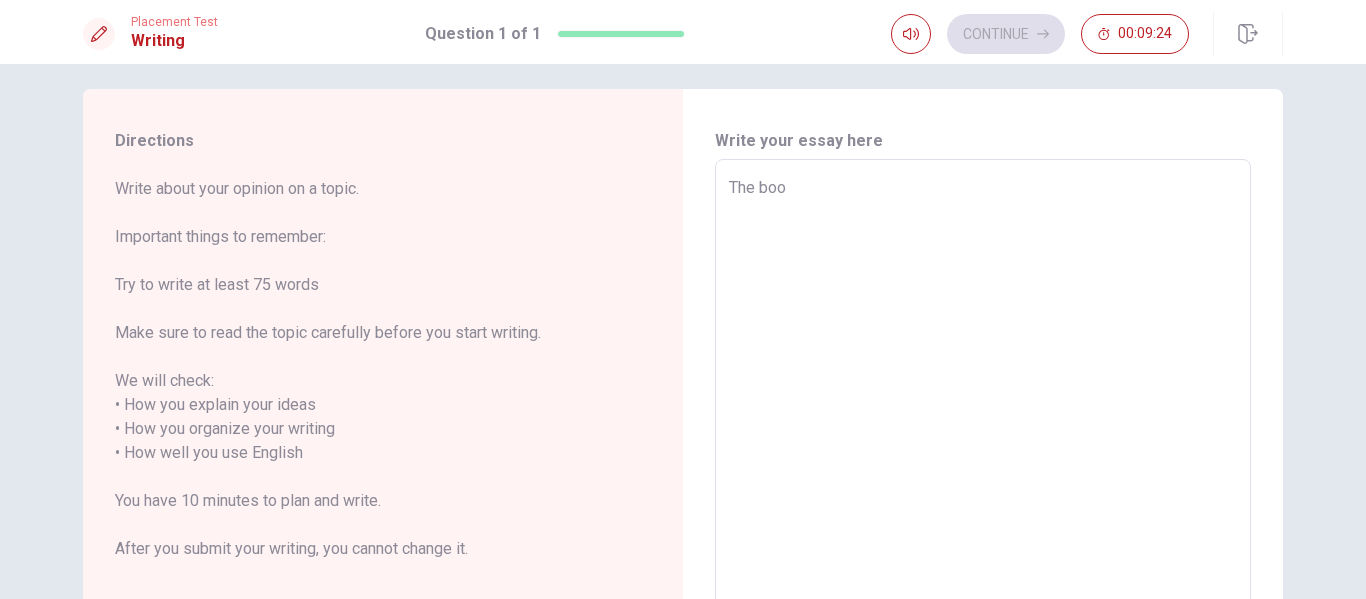 type on "x" 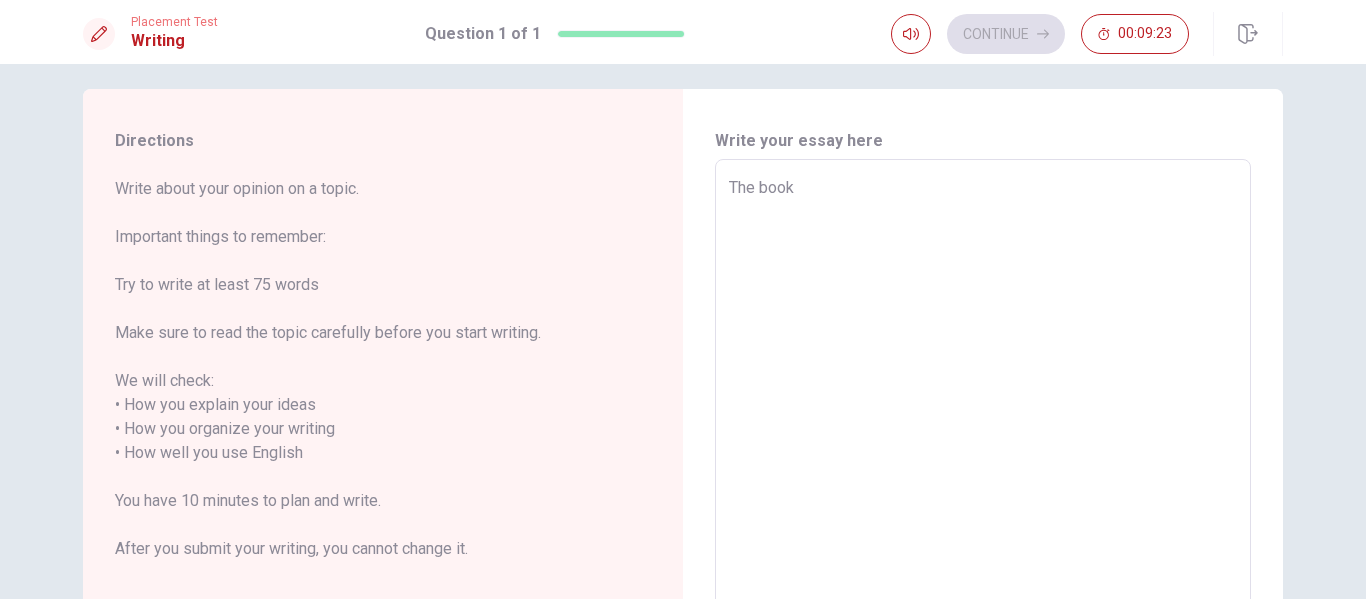 type on "x" 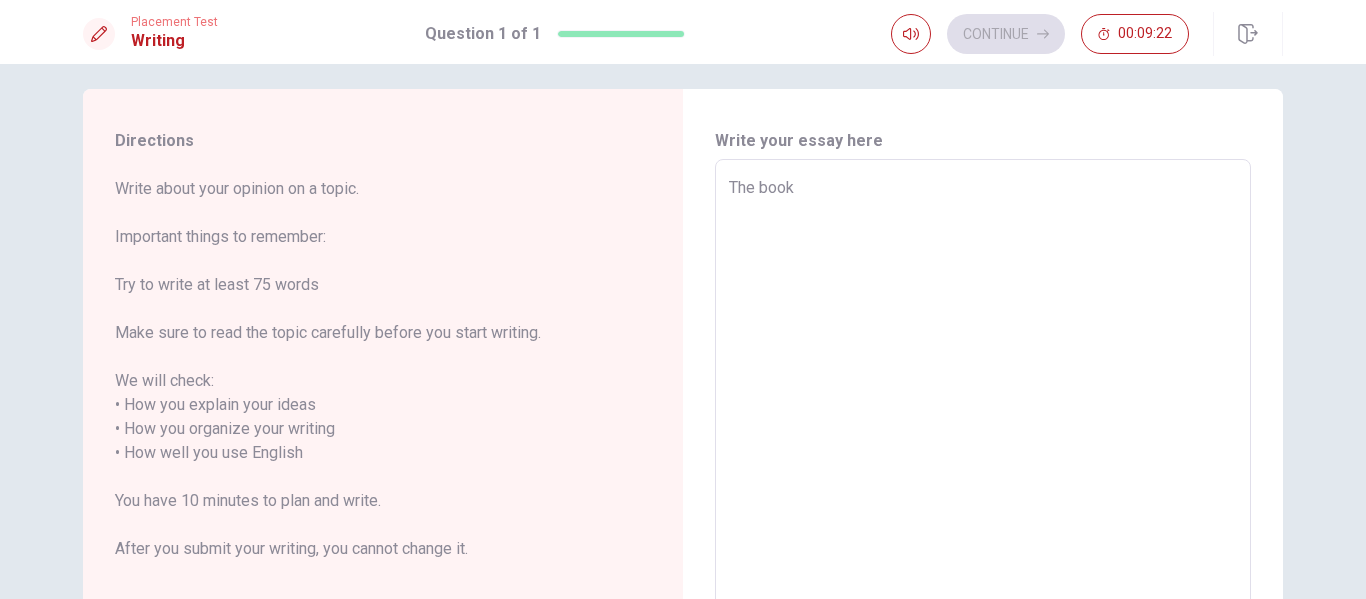 type on "The book" 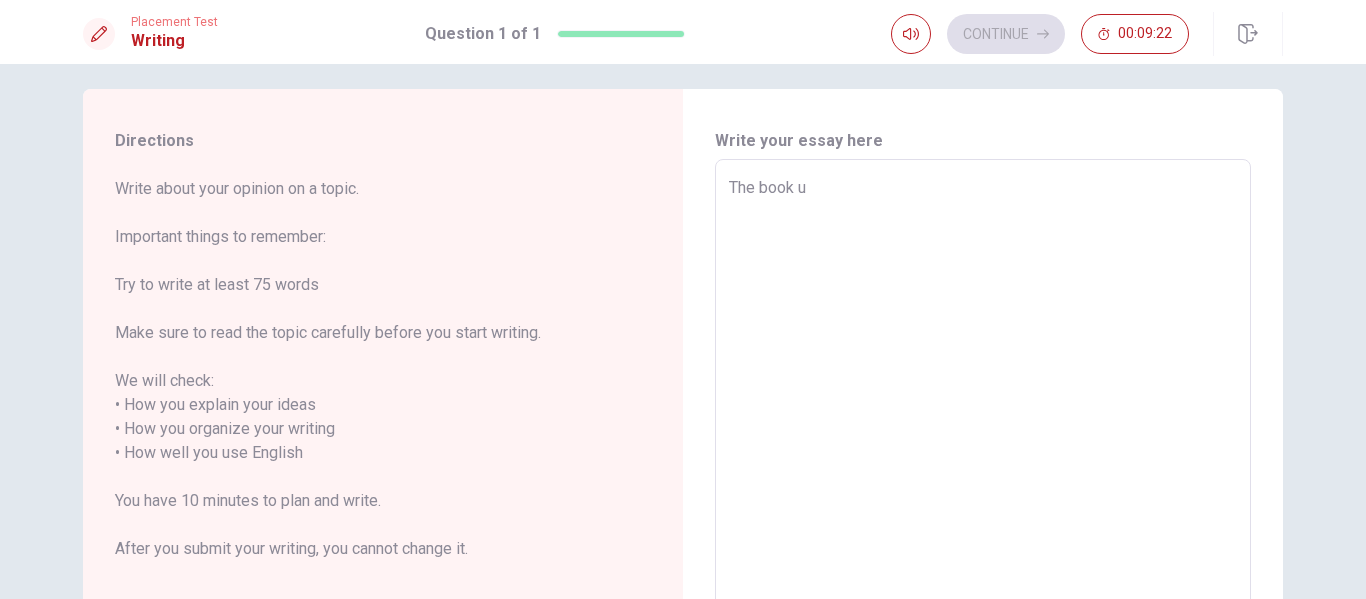 type on "x" 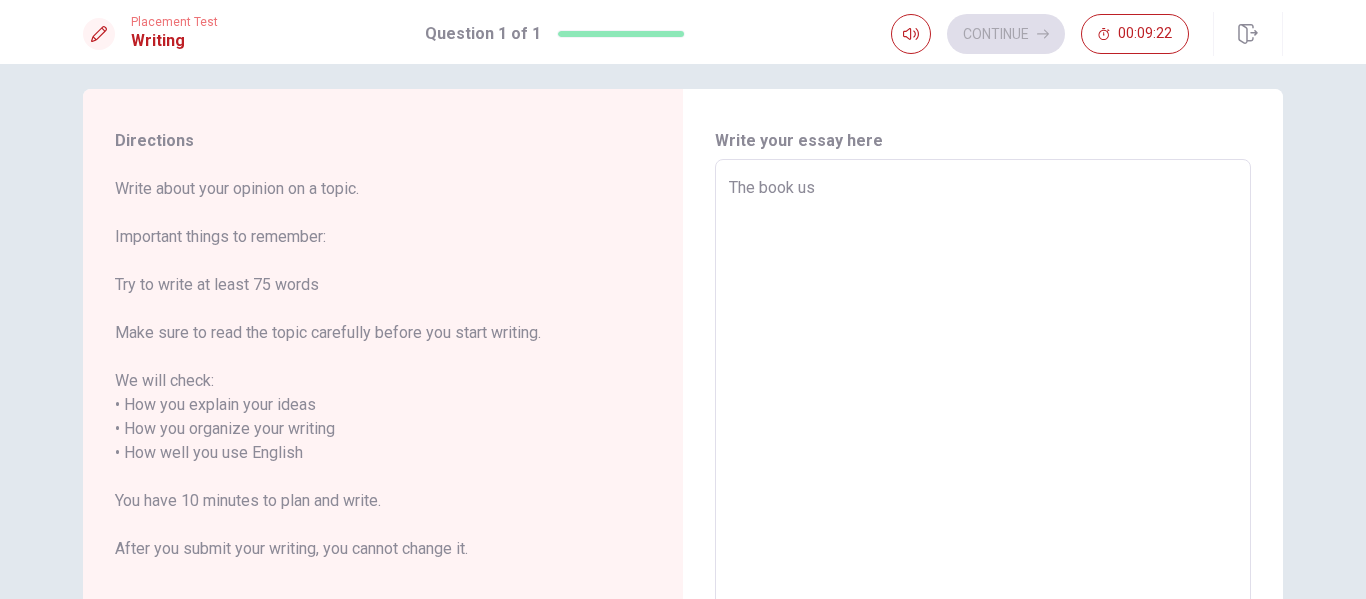 type on "x" 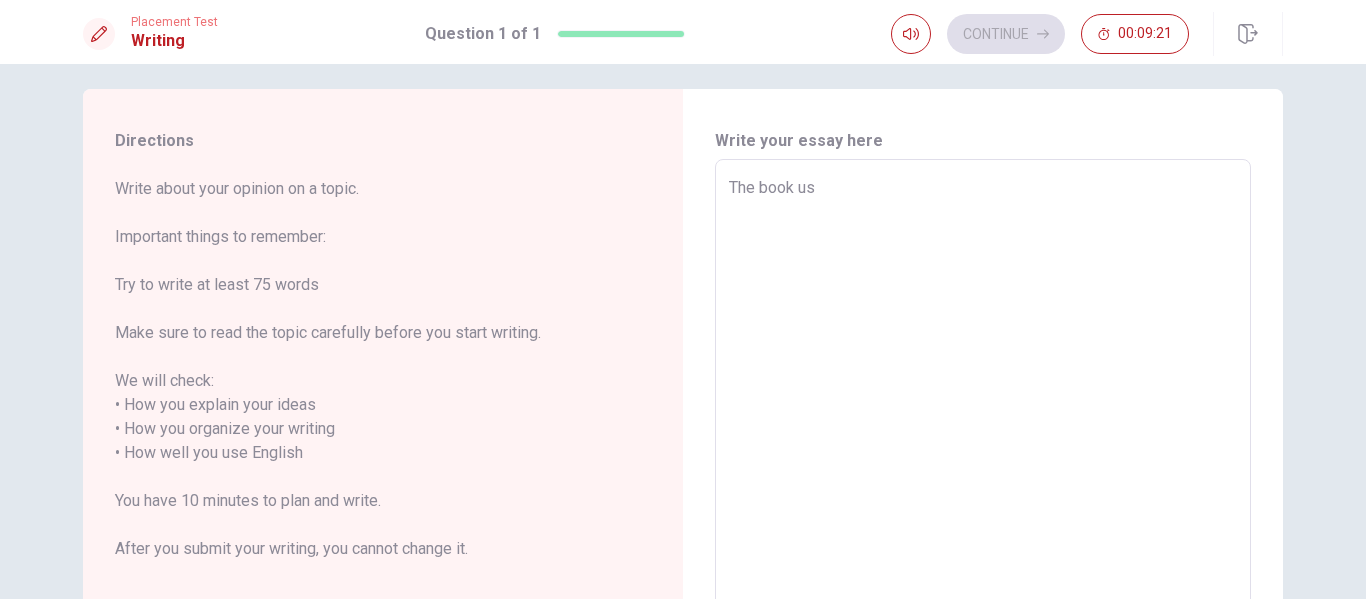 type on "The book us" 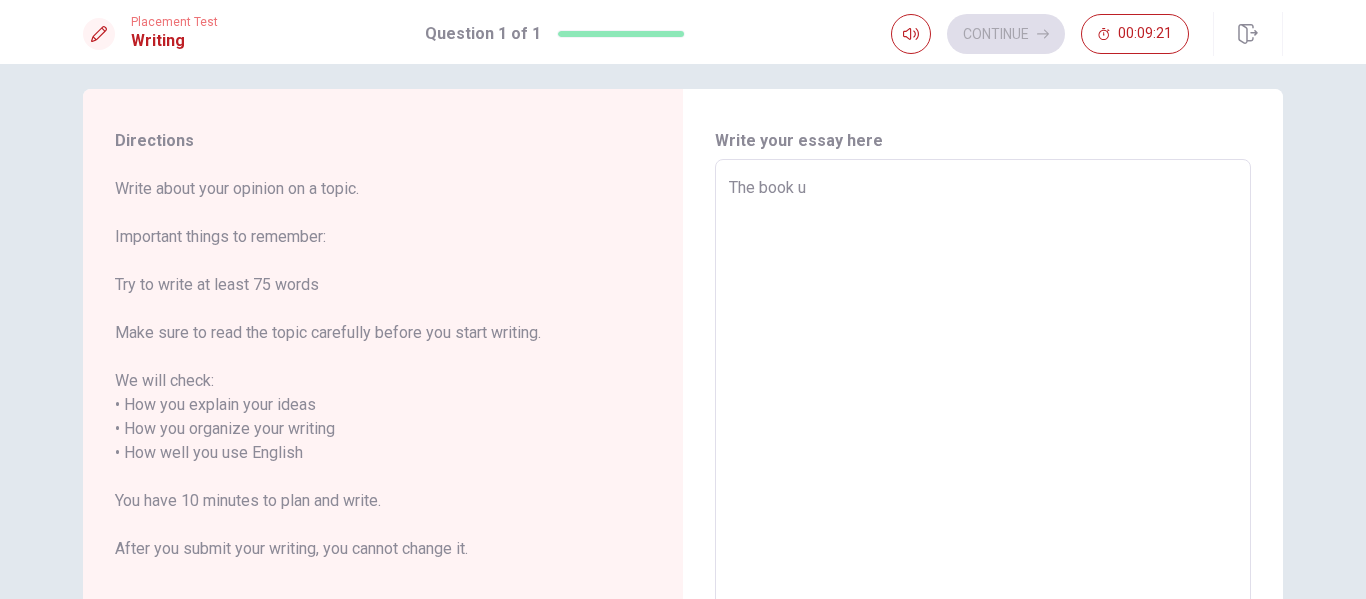 type on "x" 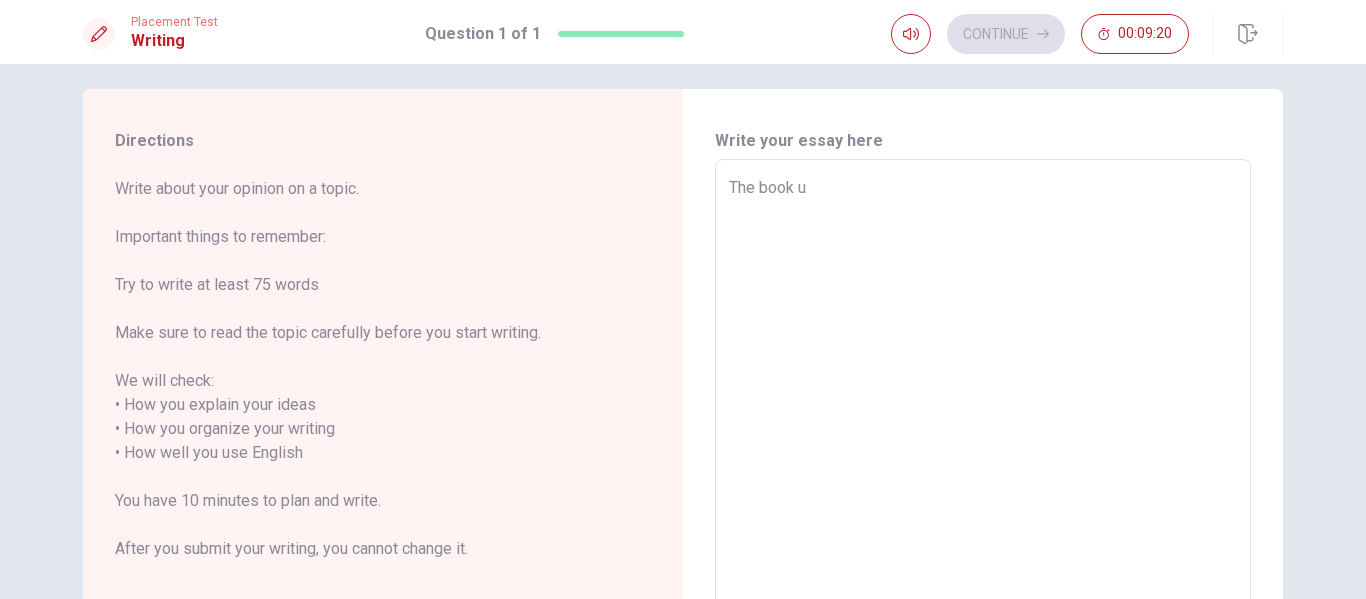 type on "The book" 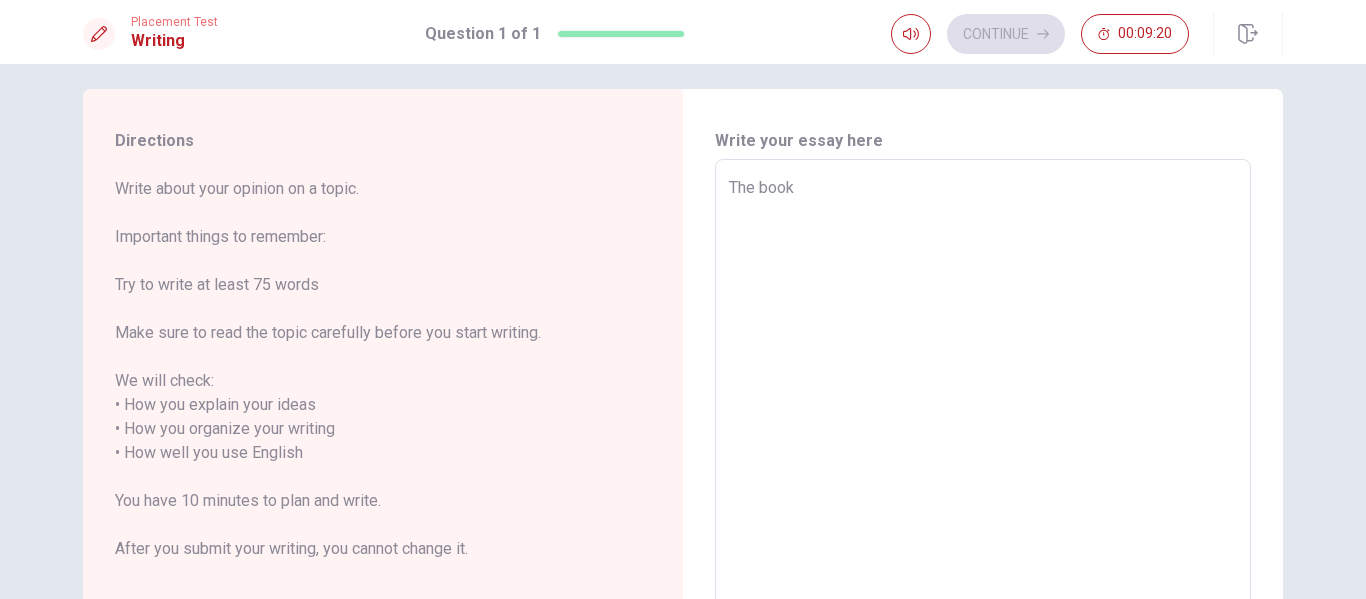 type on "x" 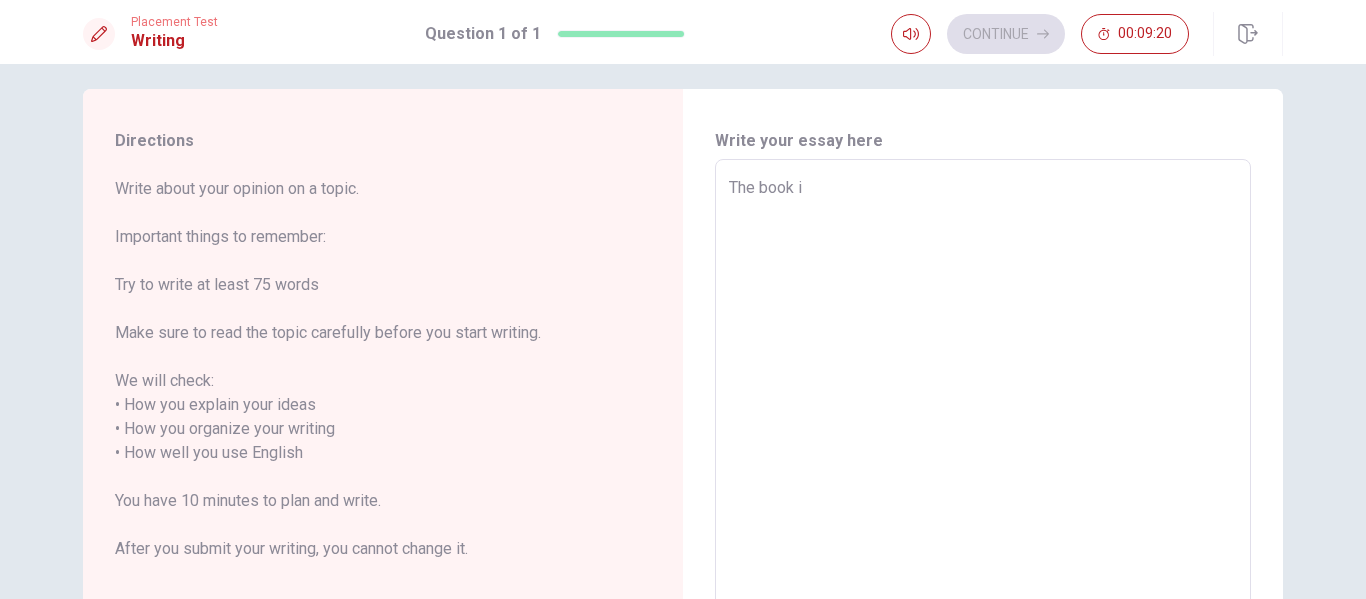 type on "x" 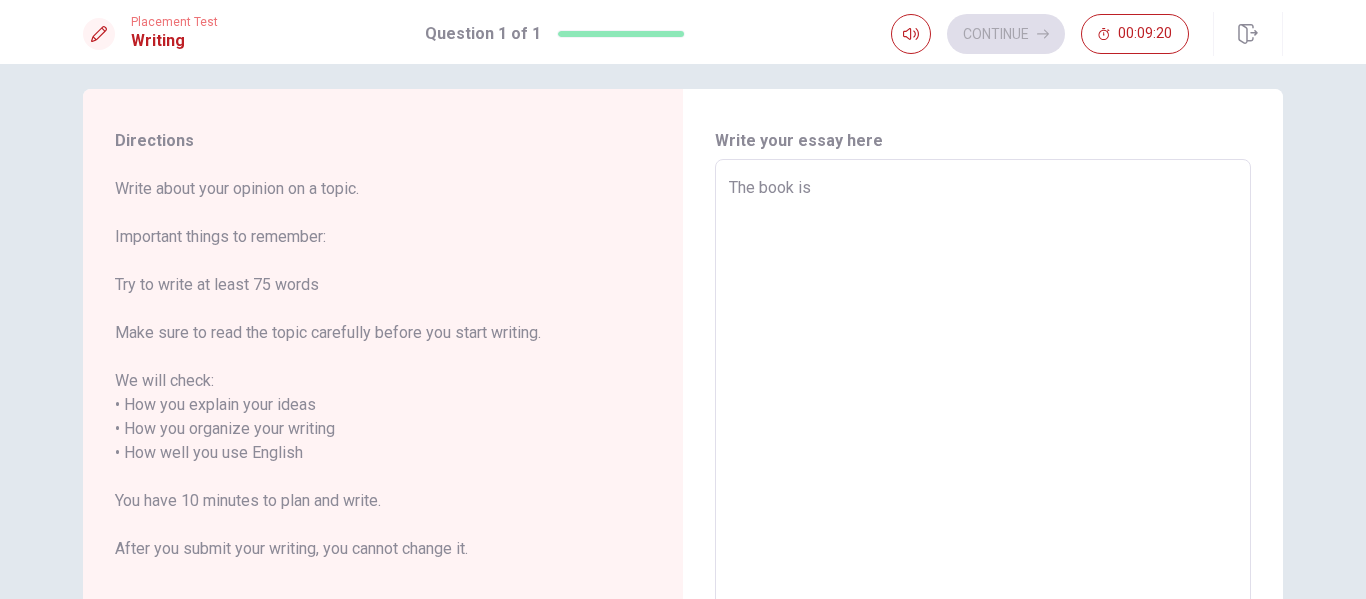 type on "x" 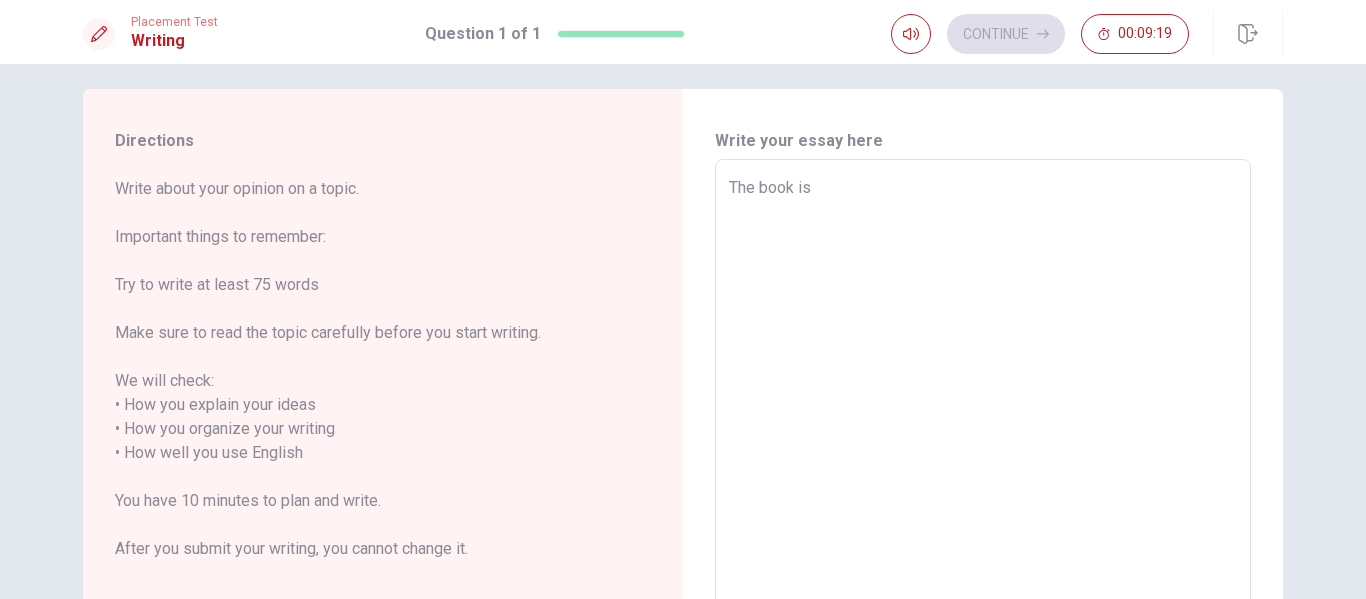 type on "The book is b" 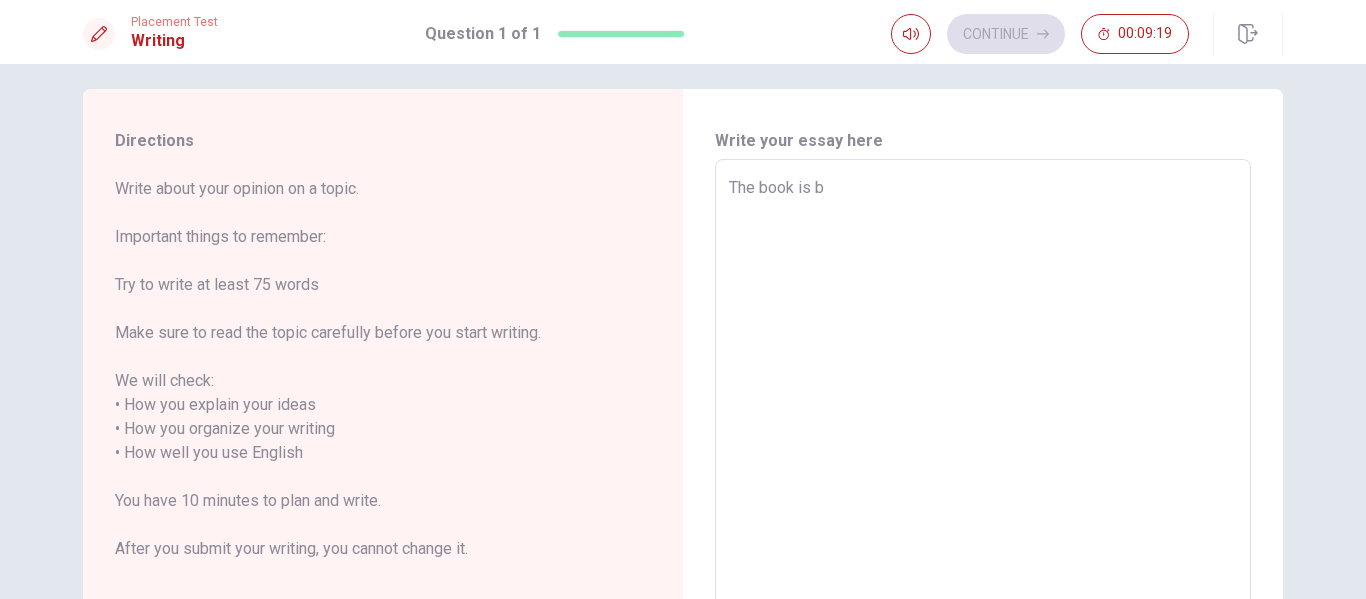 type on "x" 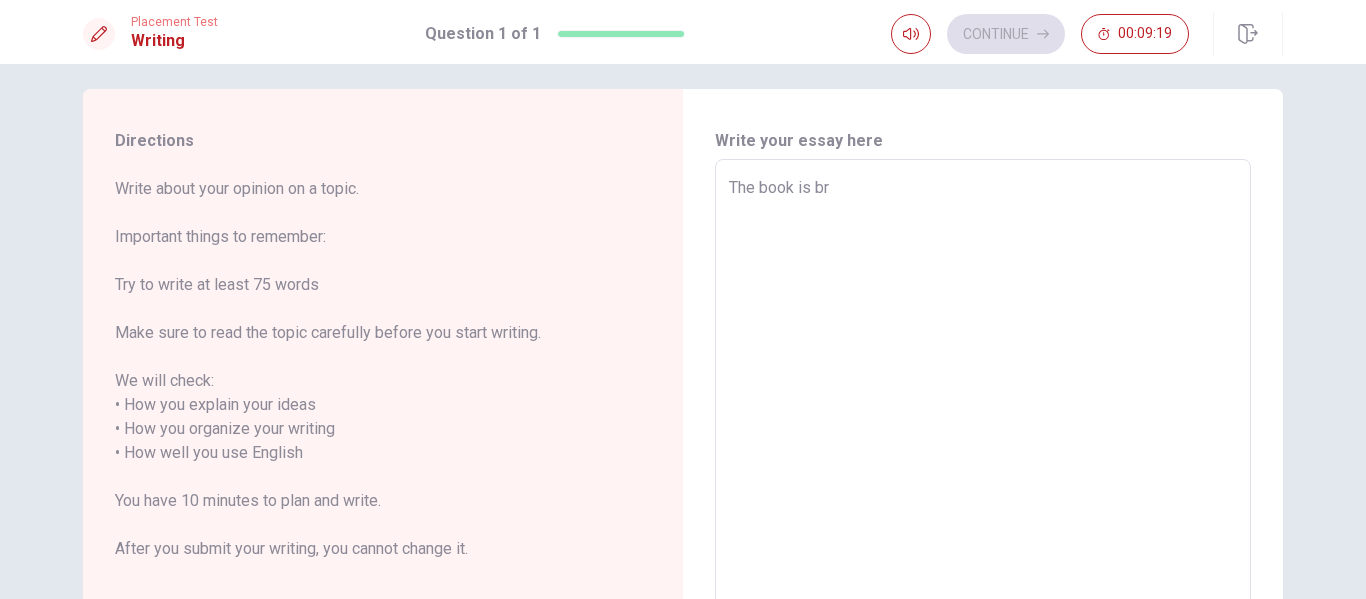 type on "The book is bro" 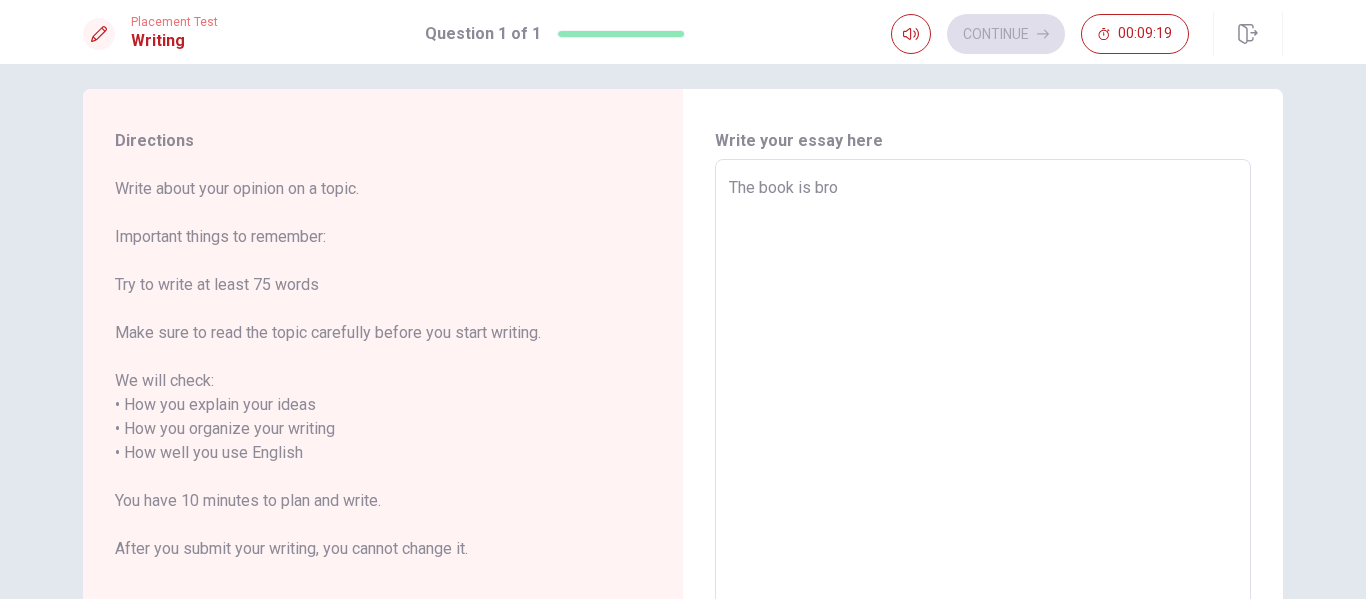 type on "x" 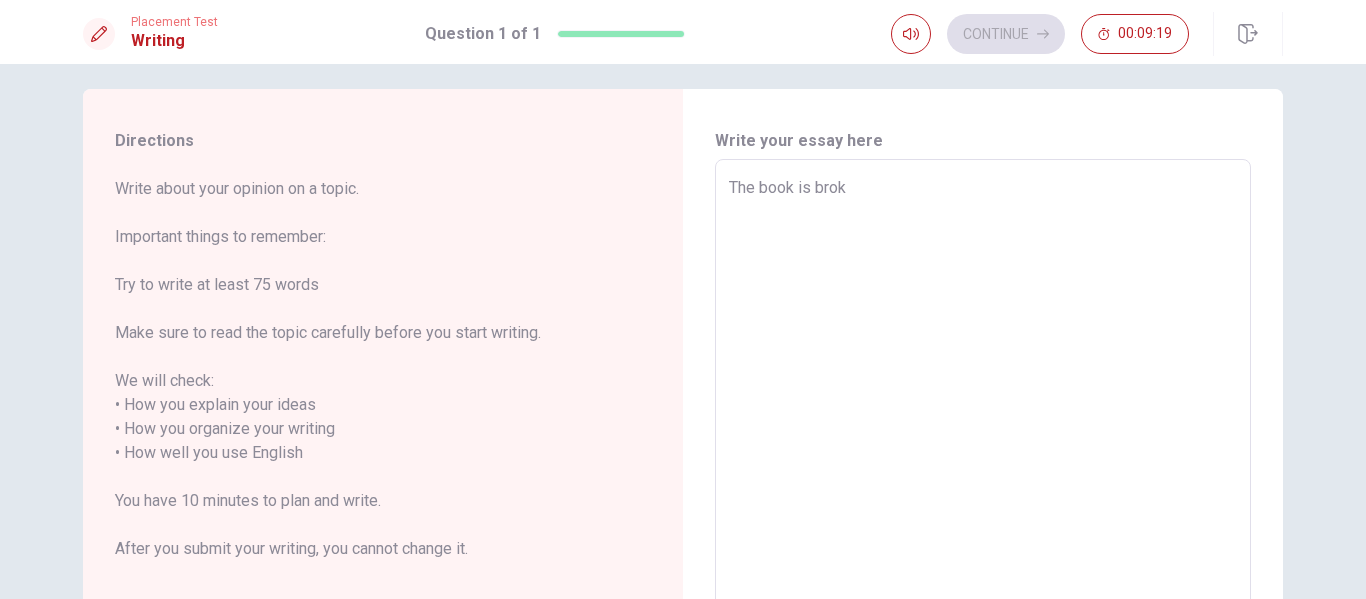 type on "x" 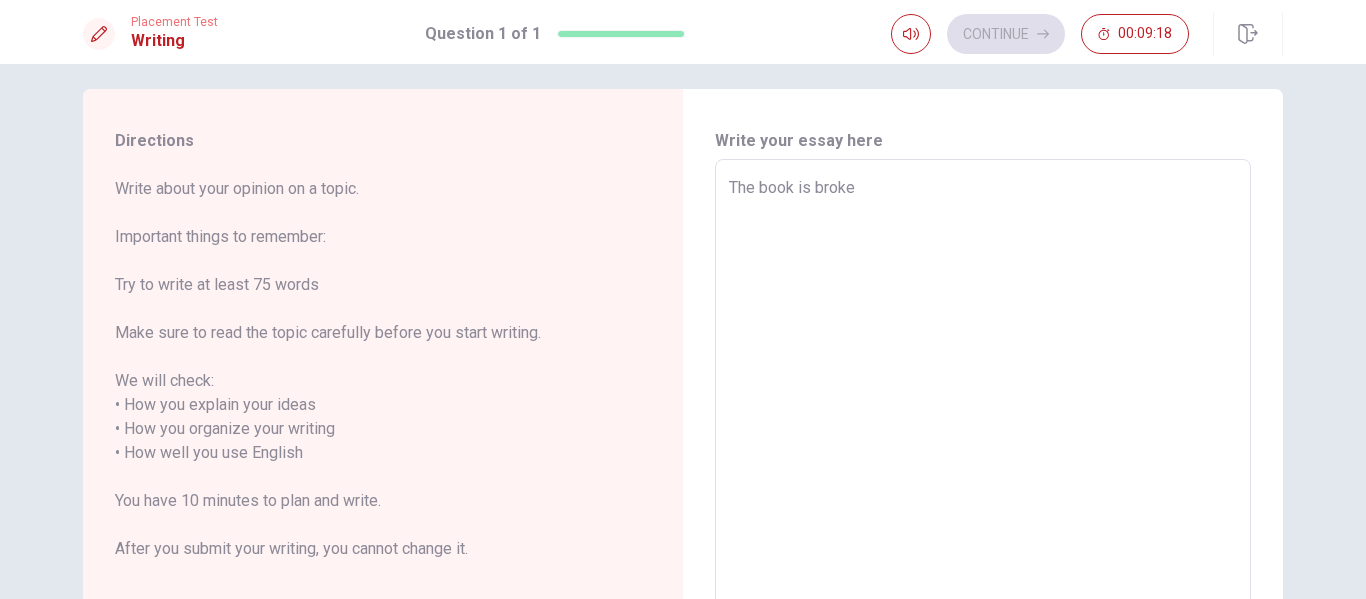 type on "The book is broken" 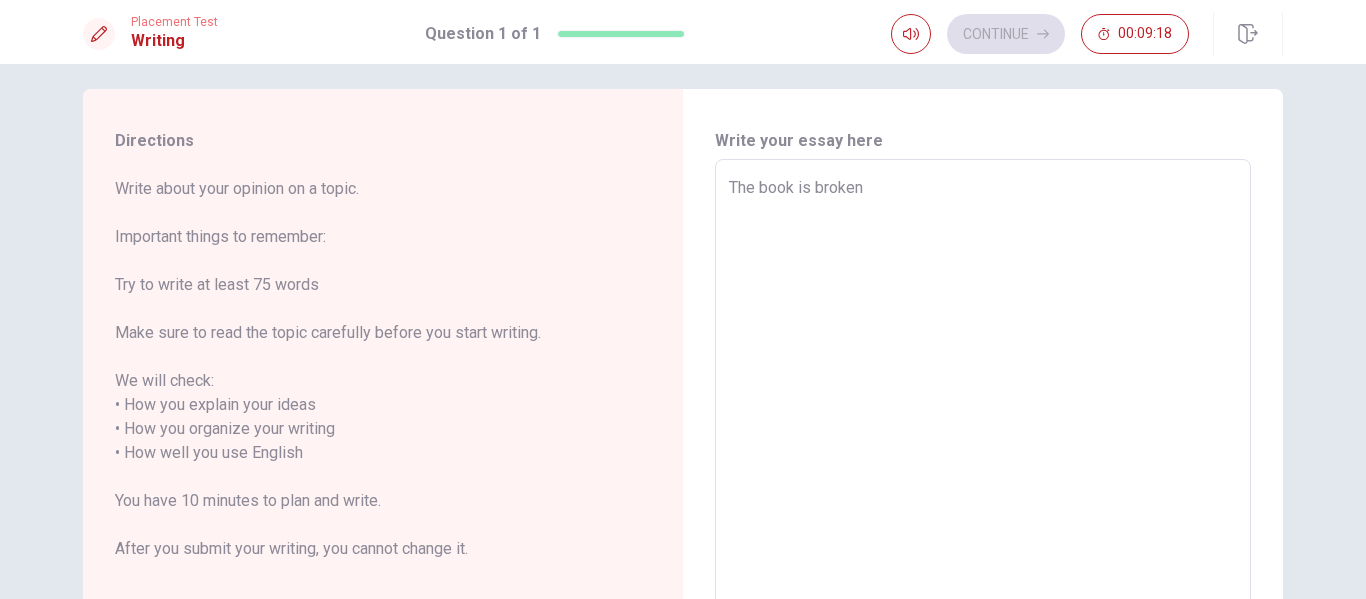 type on "x" 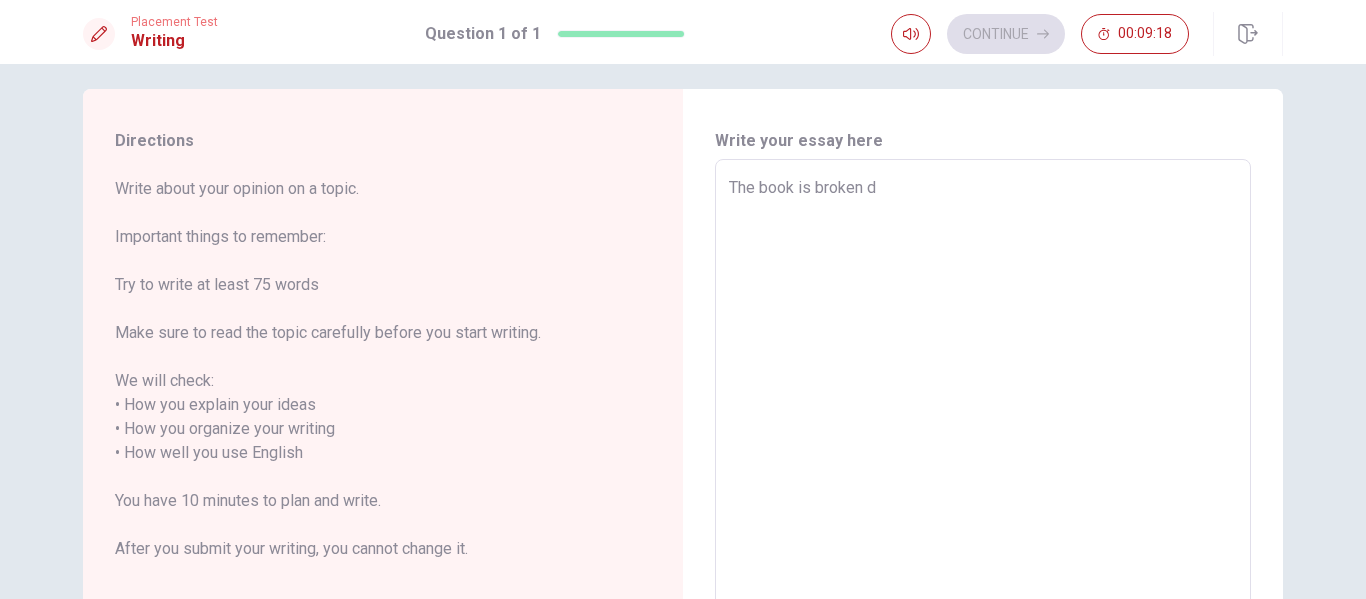 type on "x" 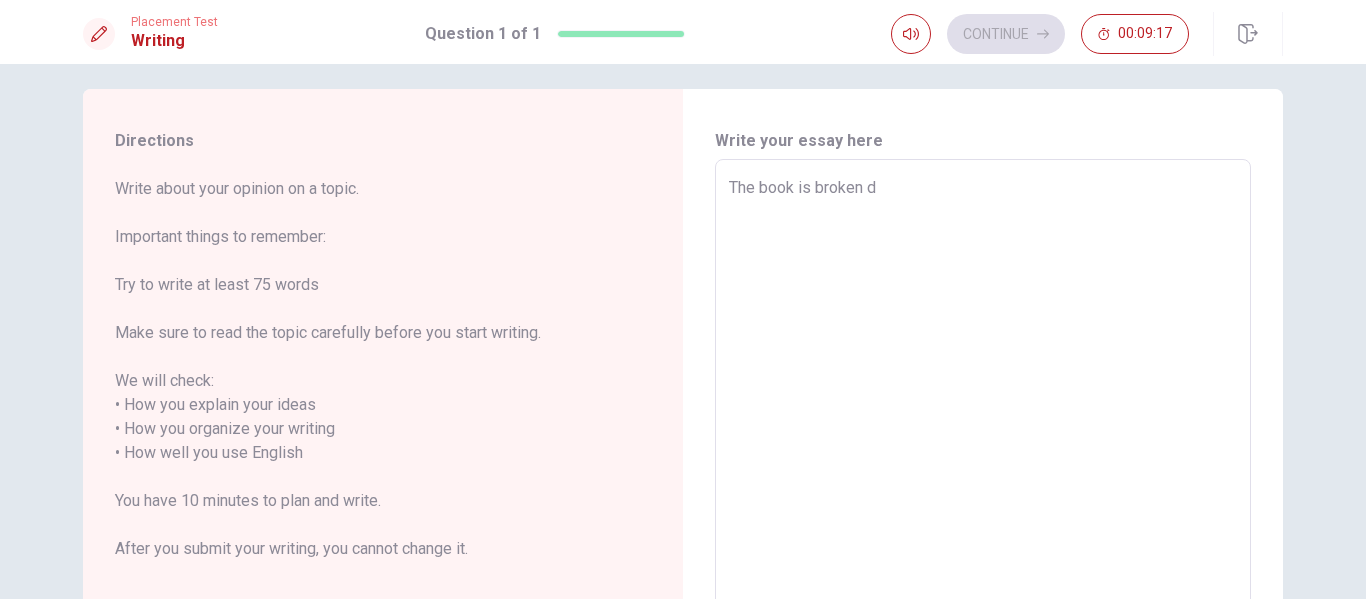 type on "The book is broken" 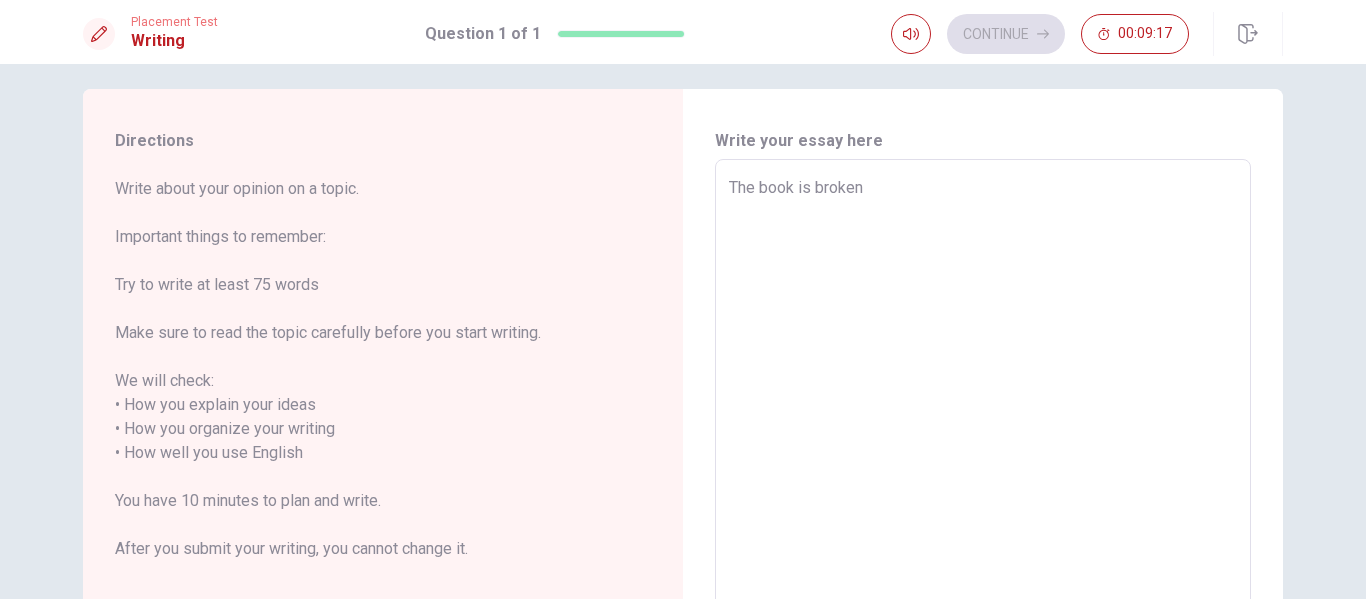 type on "x" 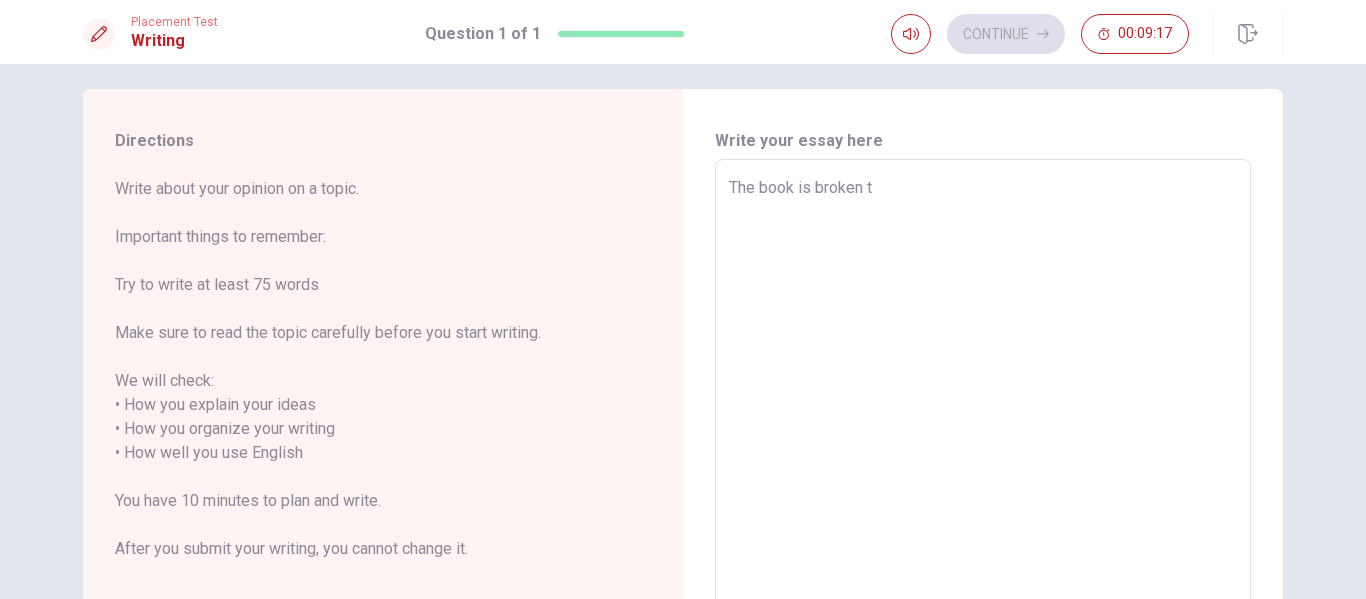 type on "x" 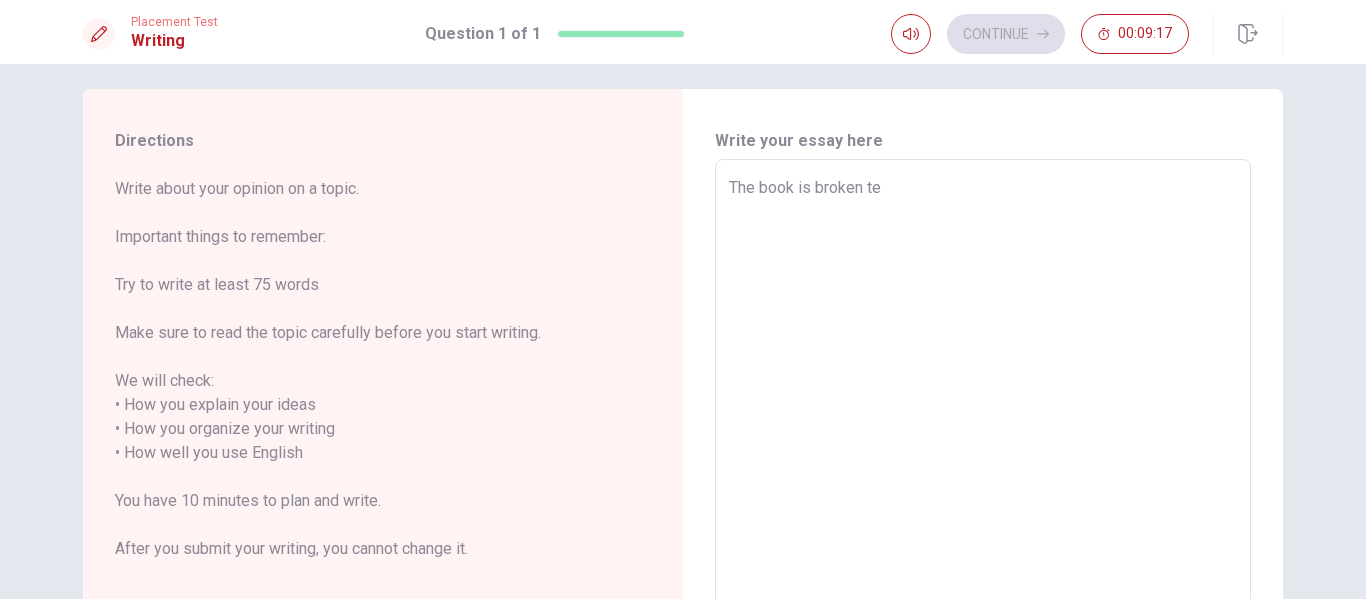 type on "x" 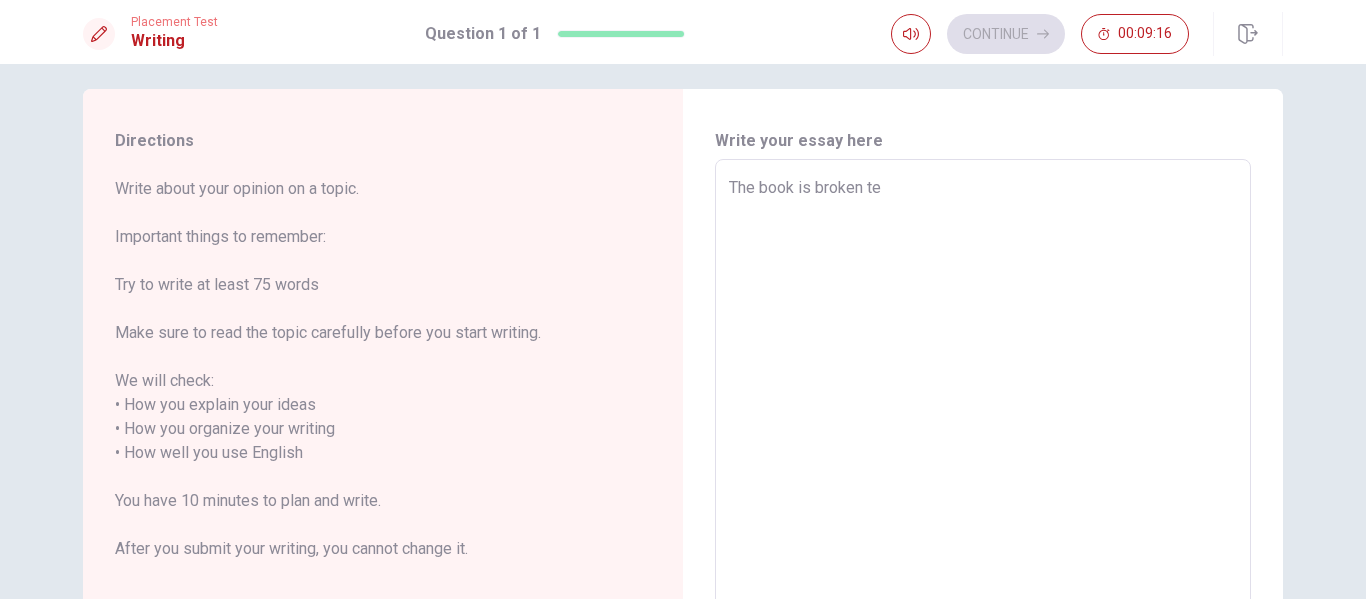 type on "The book is broken t" 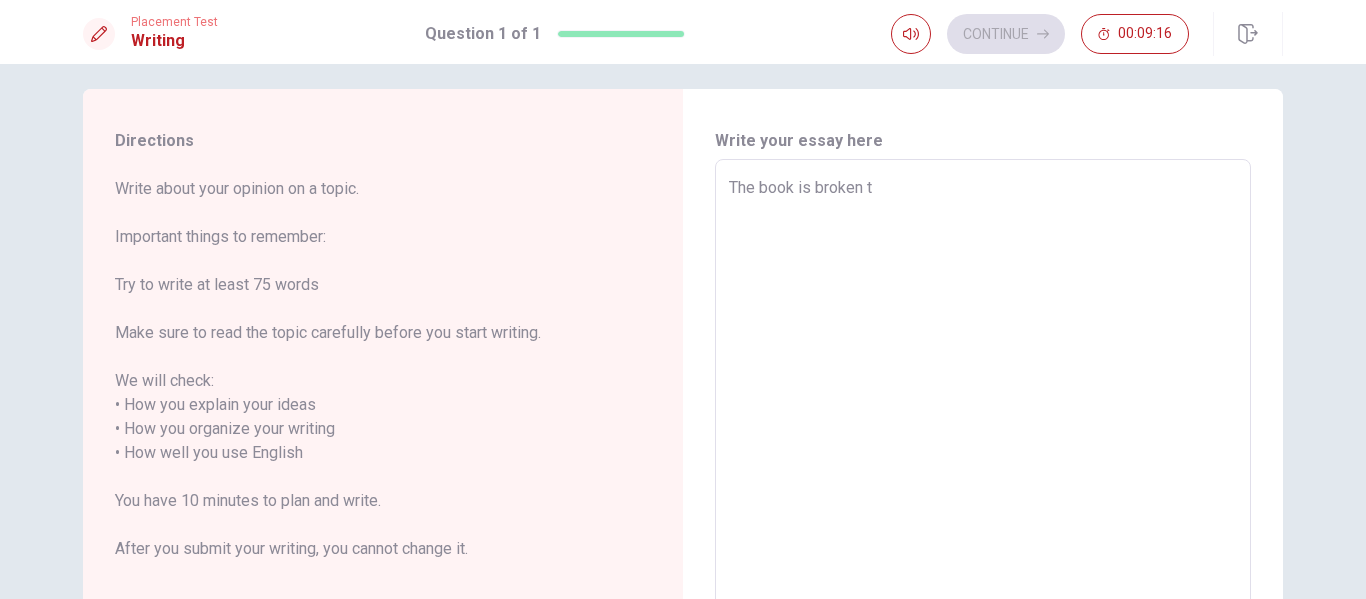 type on "x" 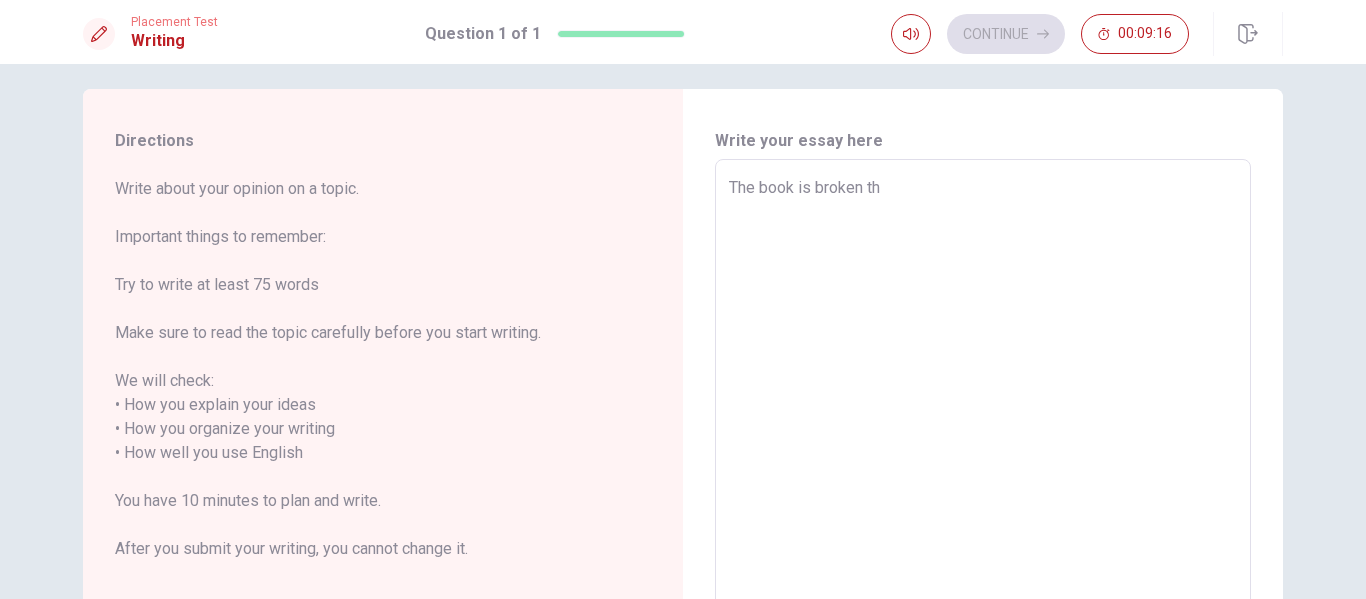 type on "x" 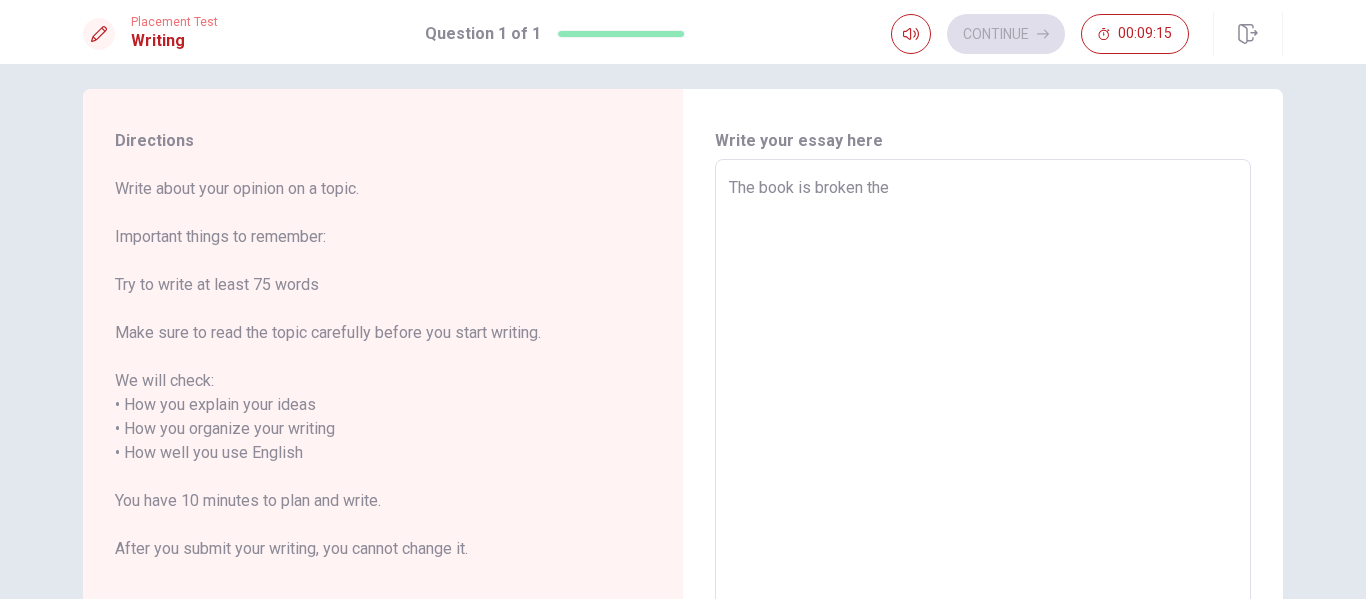type on "x" 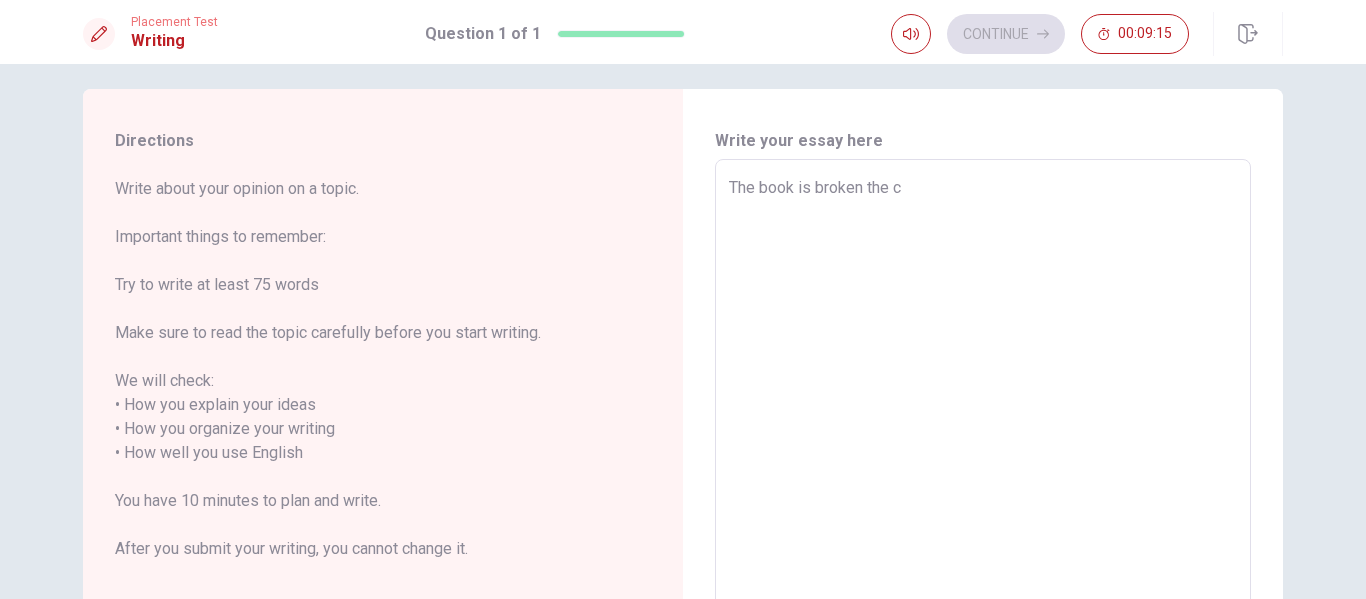 type on "x" 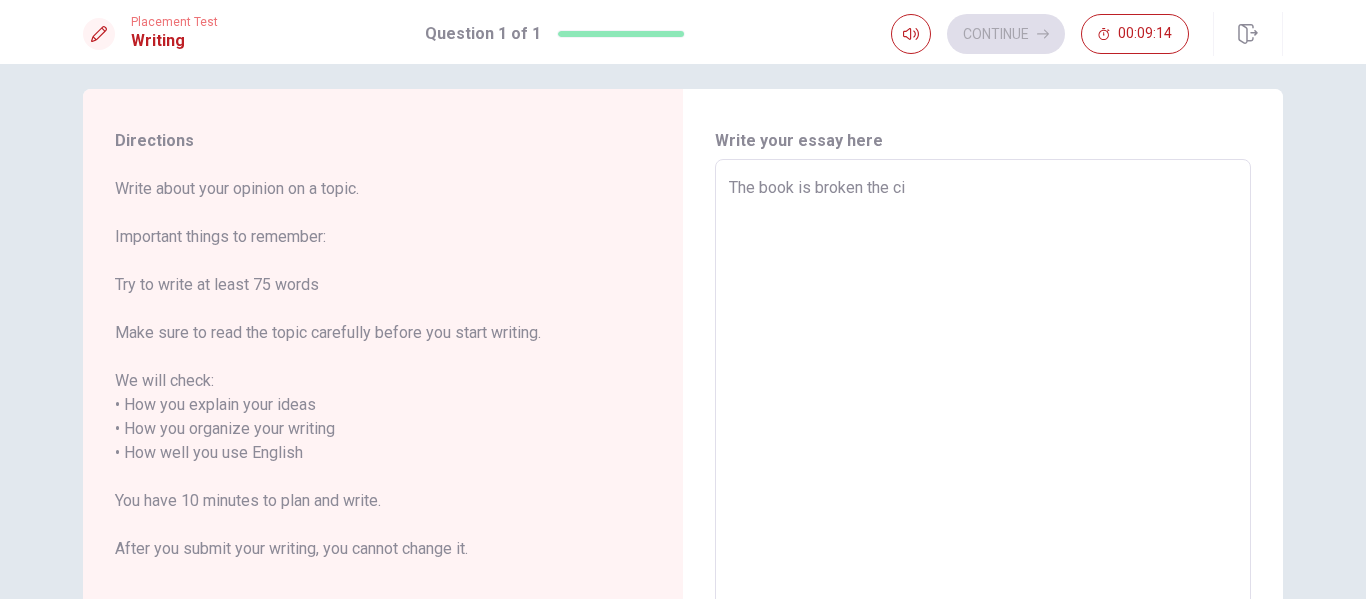 type on "x" 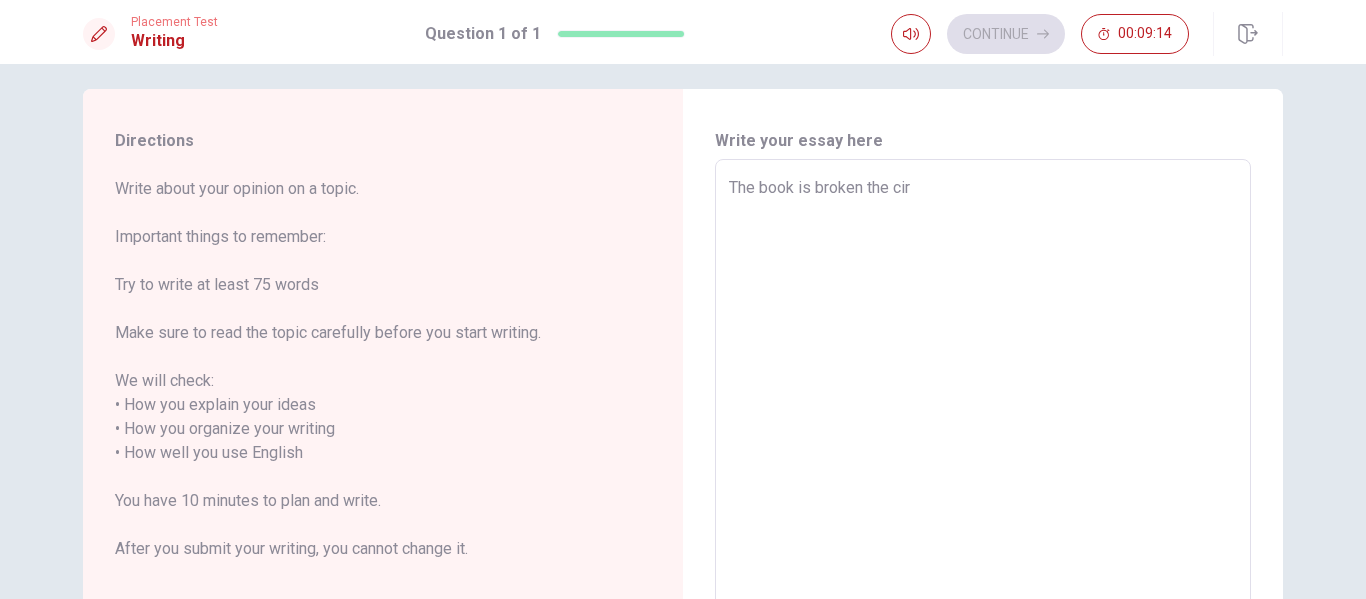 type on "x" 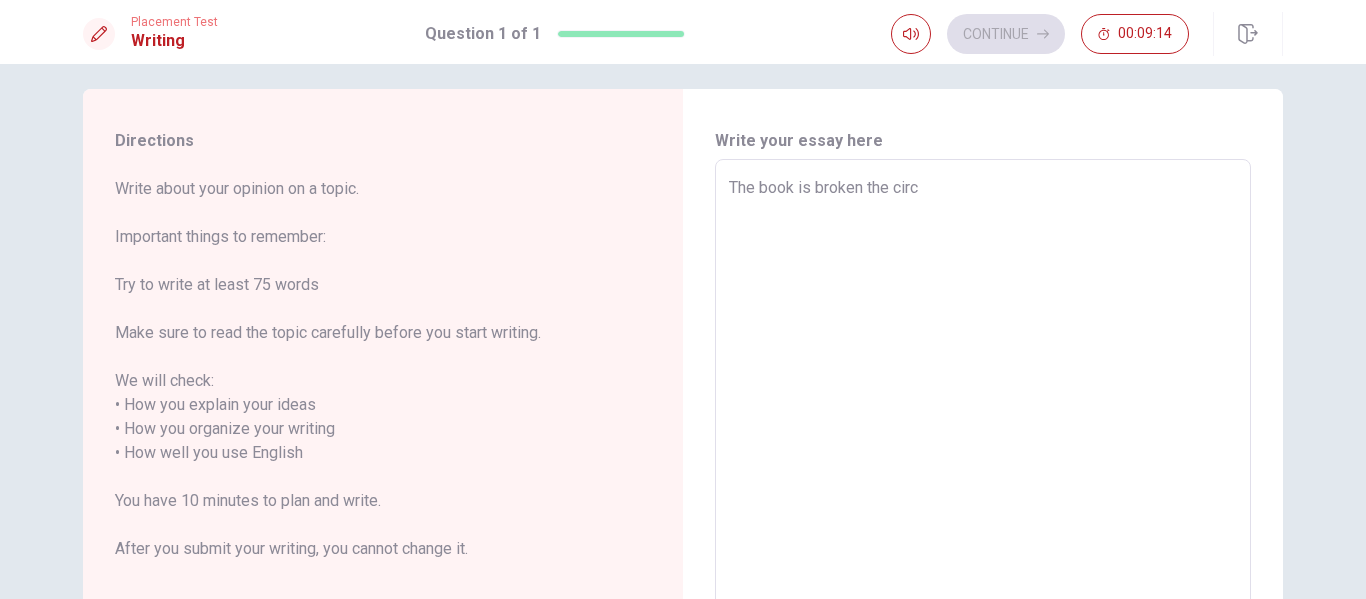 type on "x" 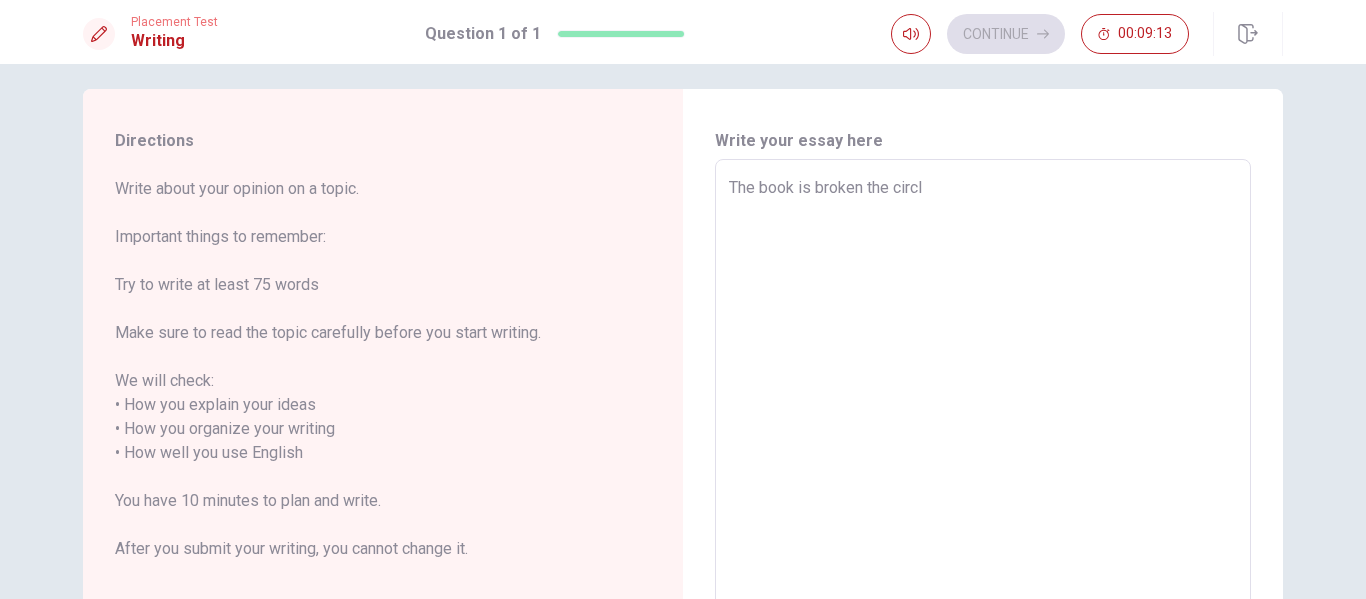 type on "x" 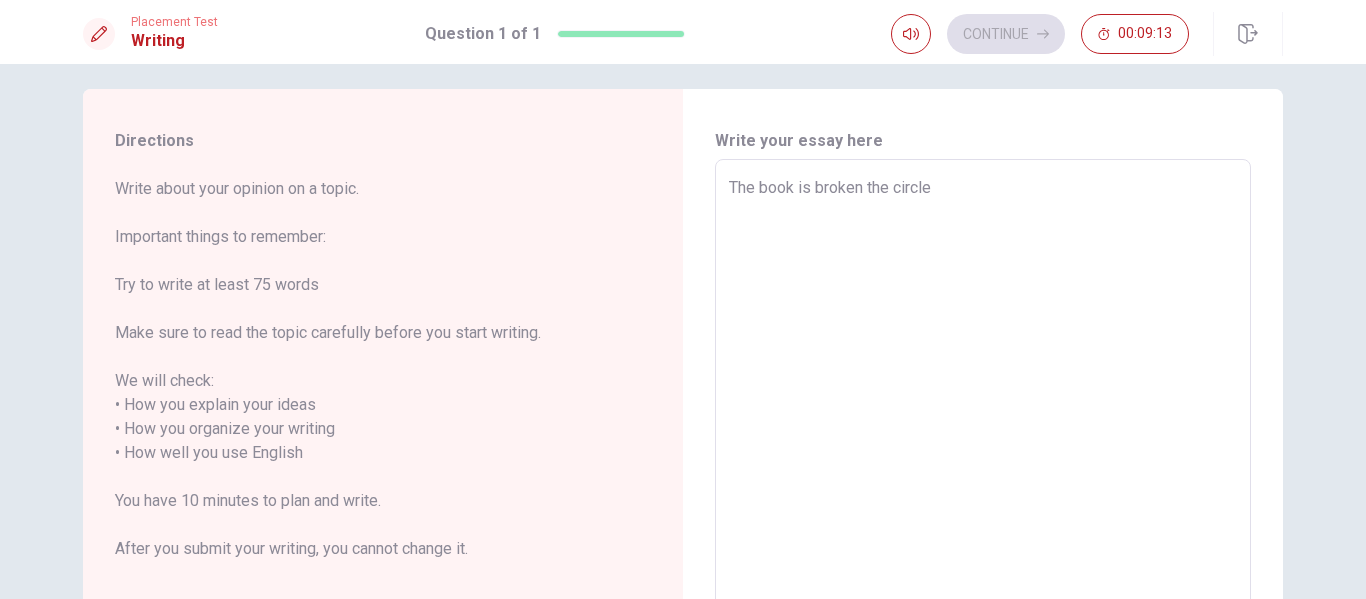 type on "x" 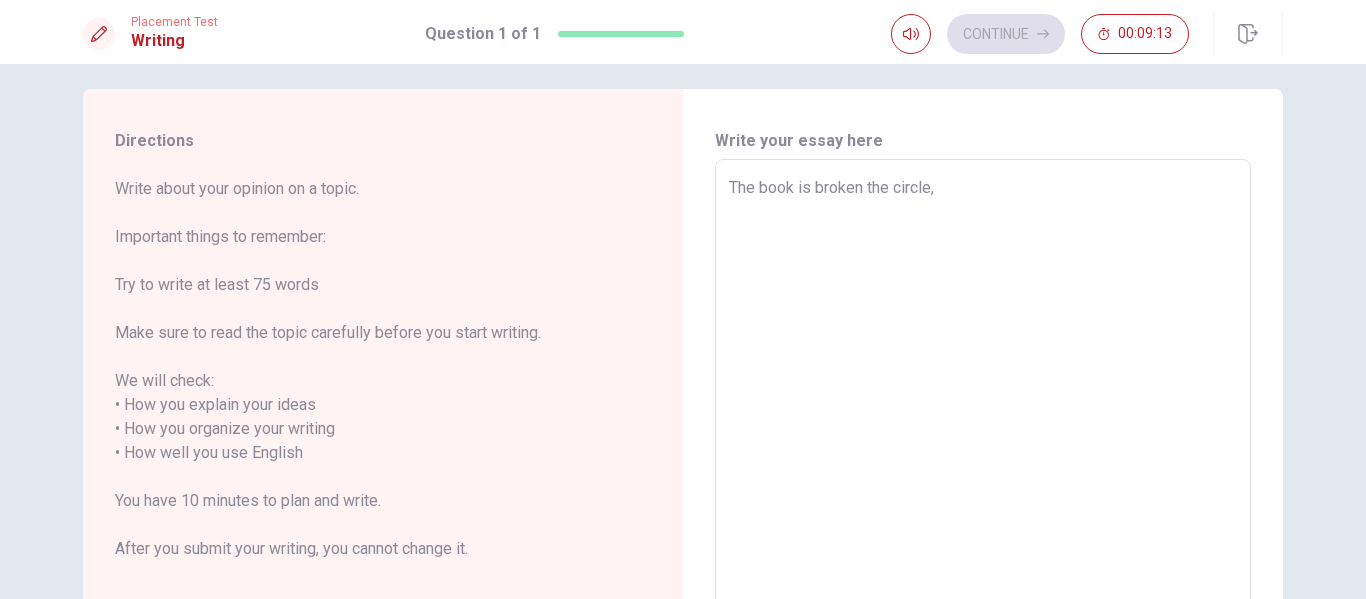 type on "x" 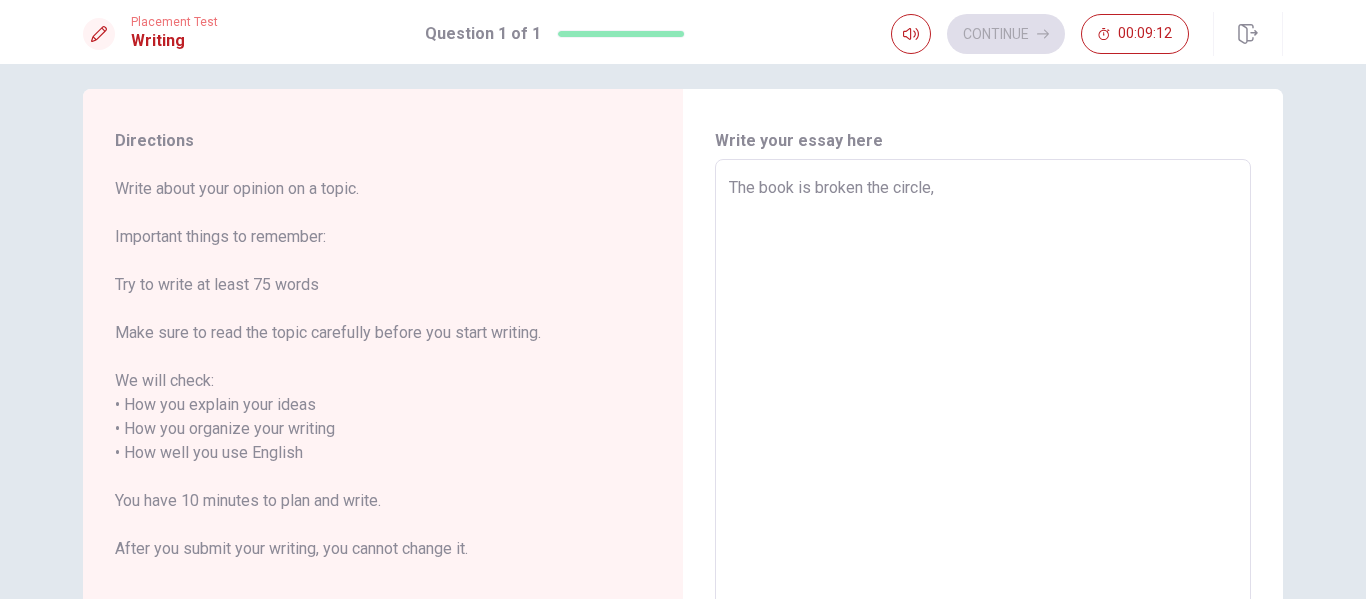 type on "The book is broken the circle," 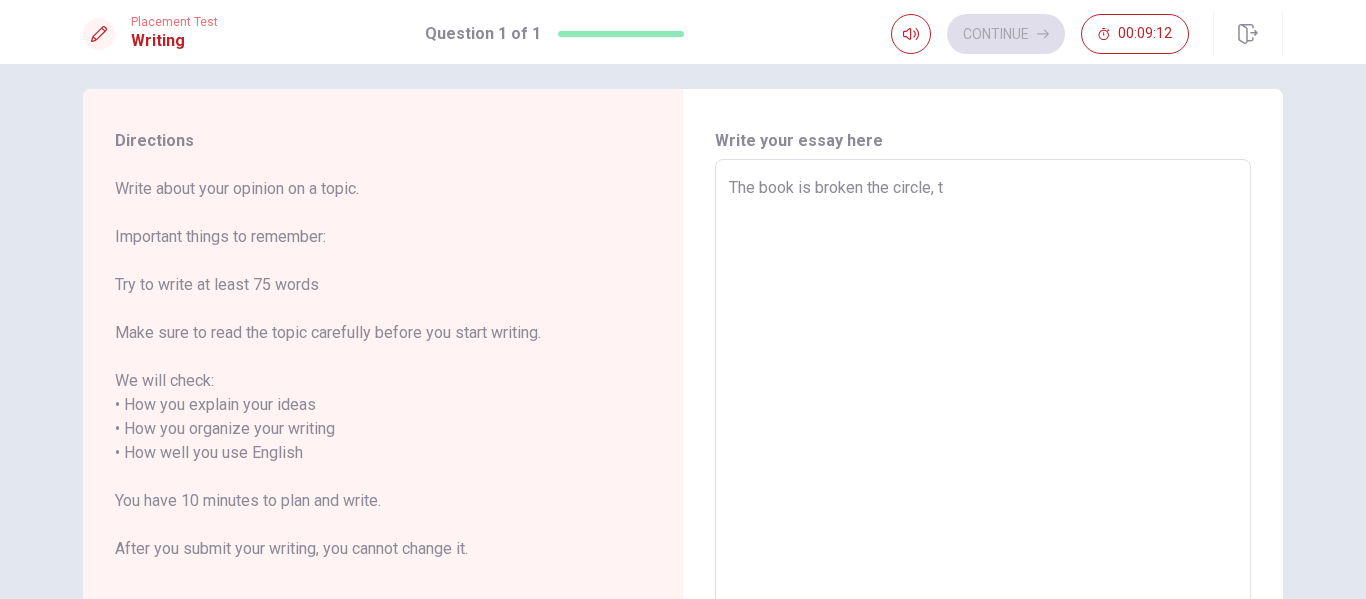 type on "x" 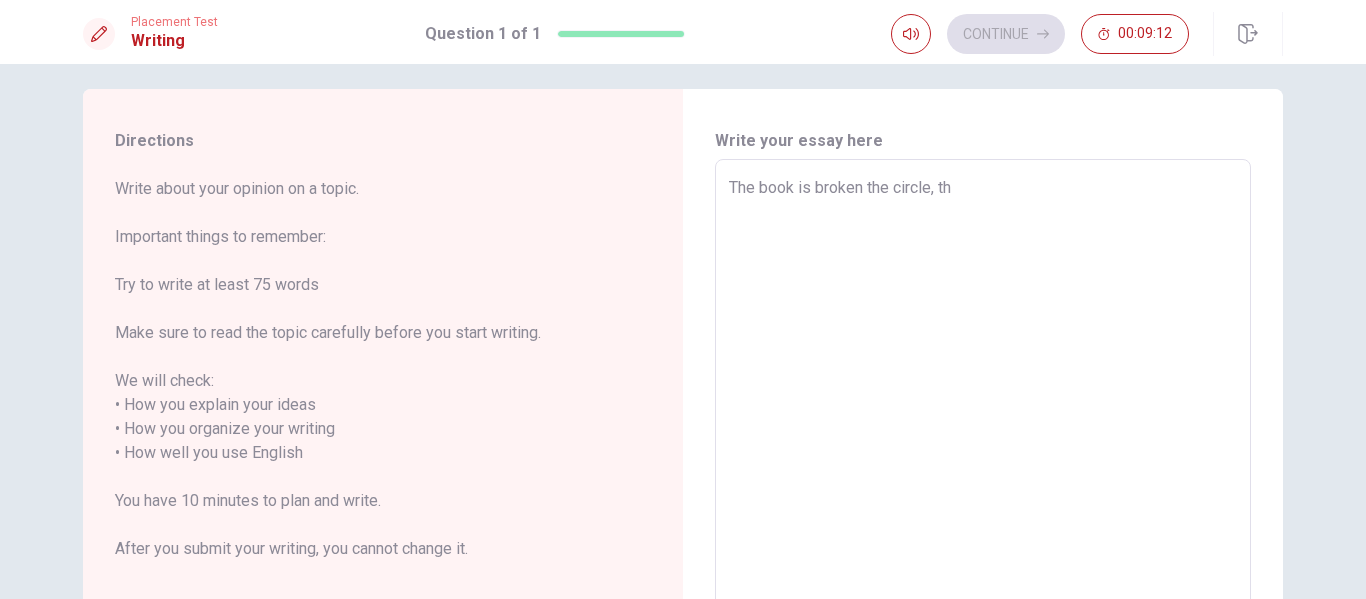 type on "x" 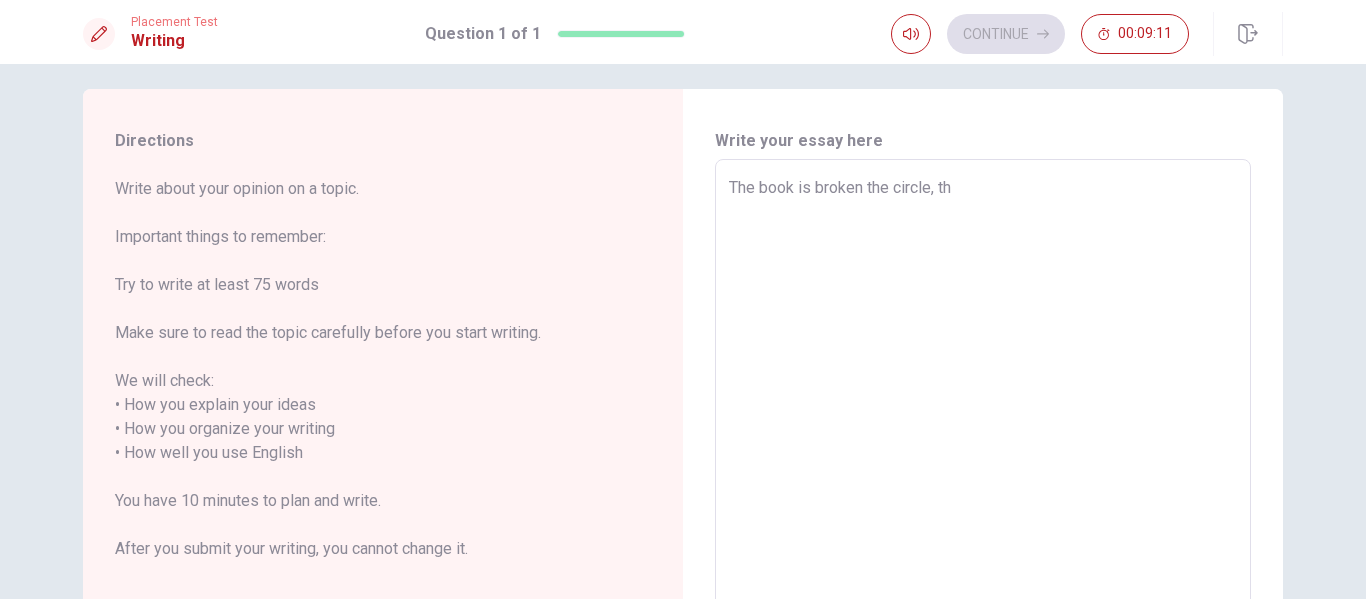type on "The book is broken the circle, thi" 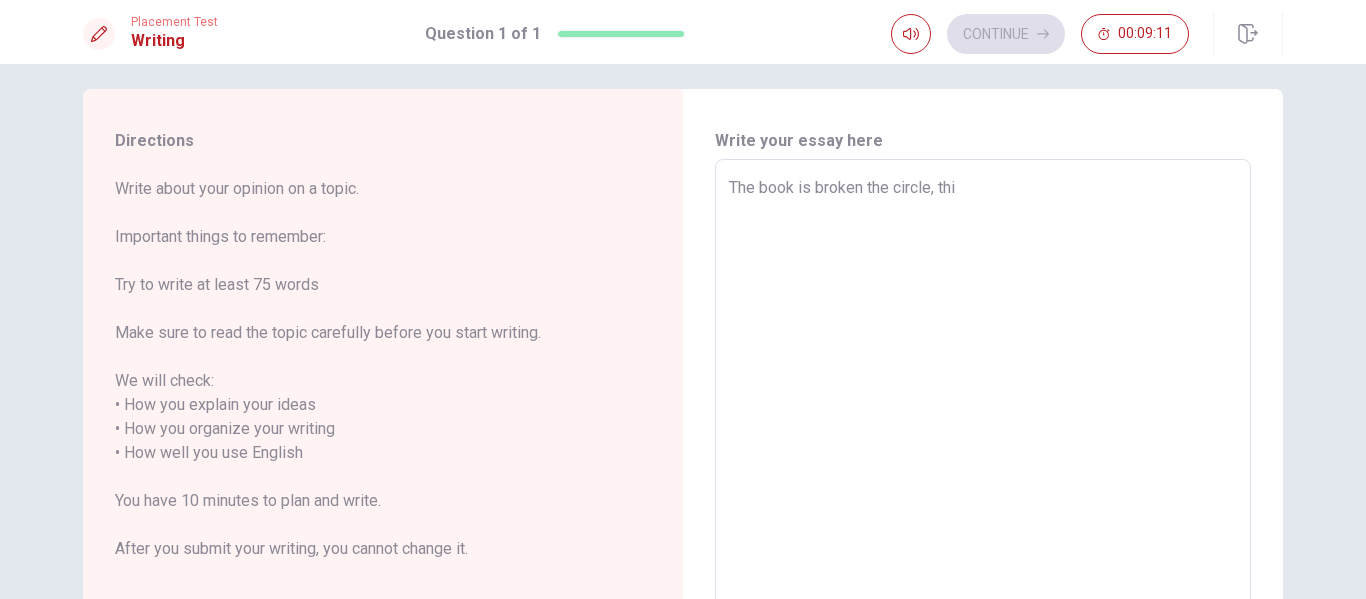 type on "x" 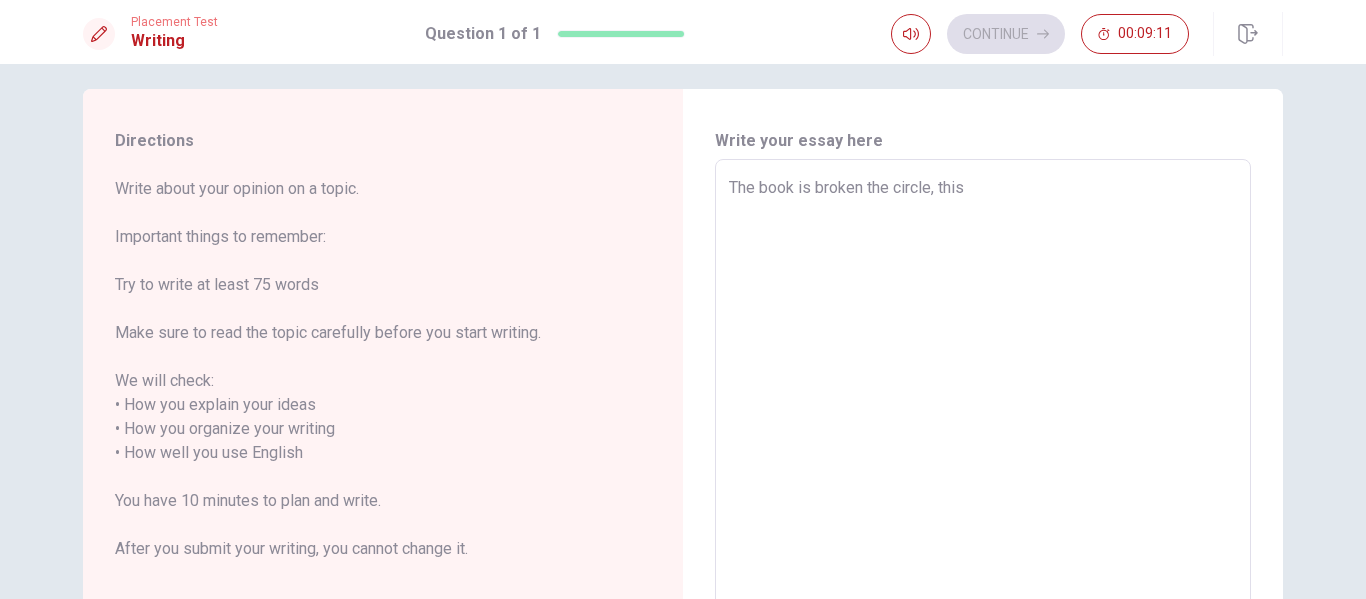 type on "x" 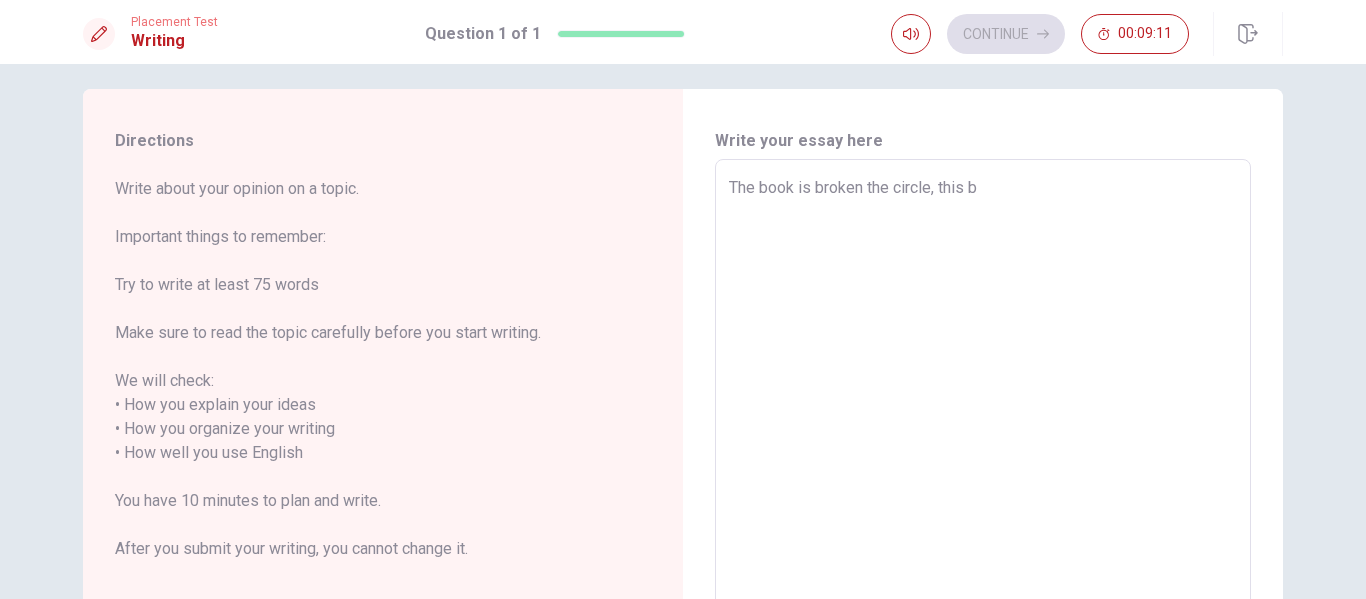 type on "x" 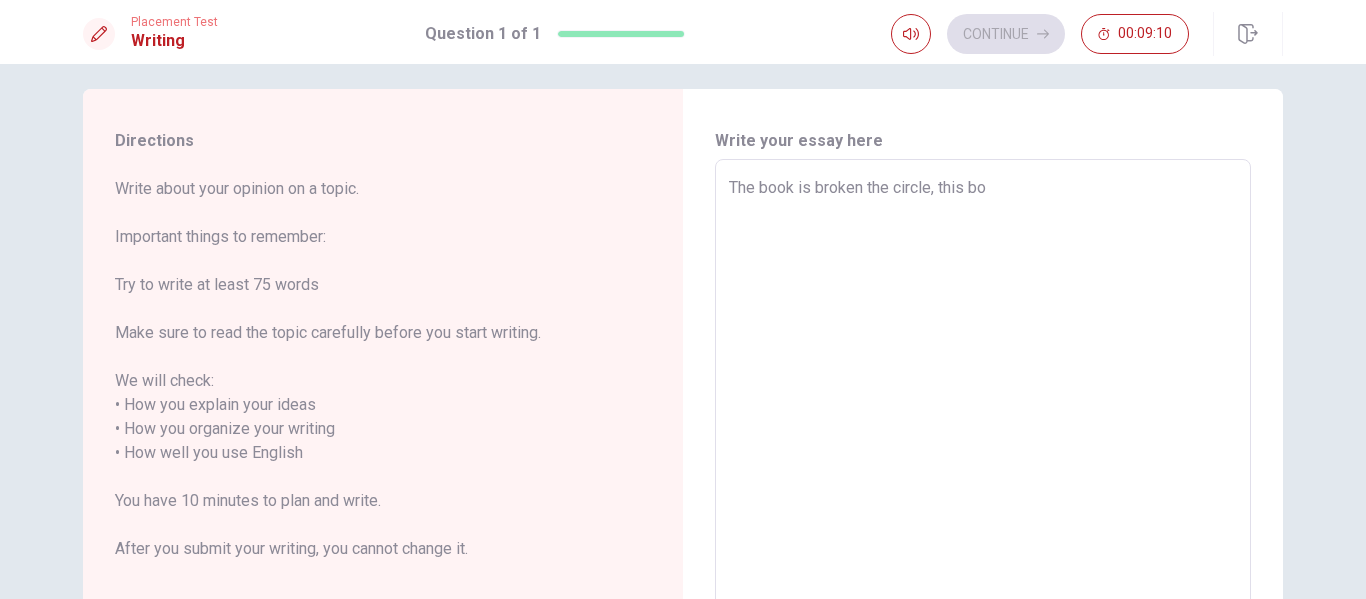 type on "x" 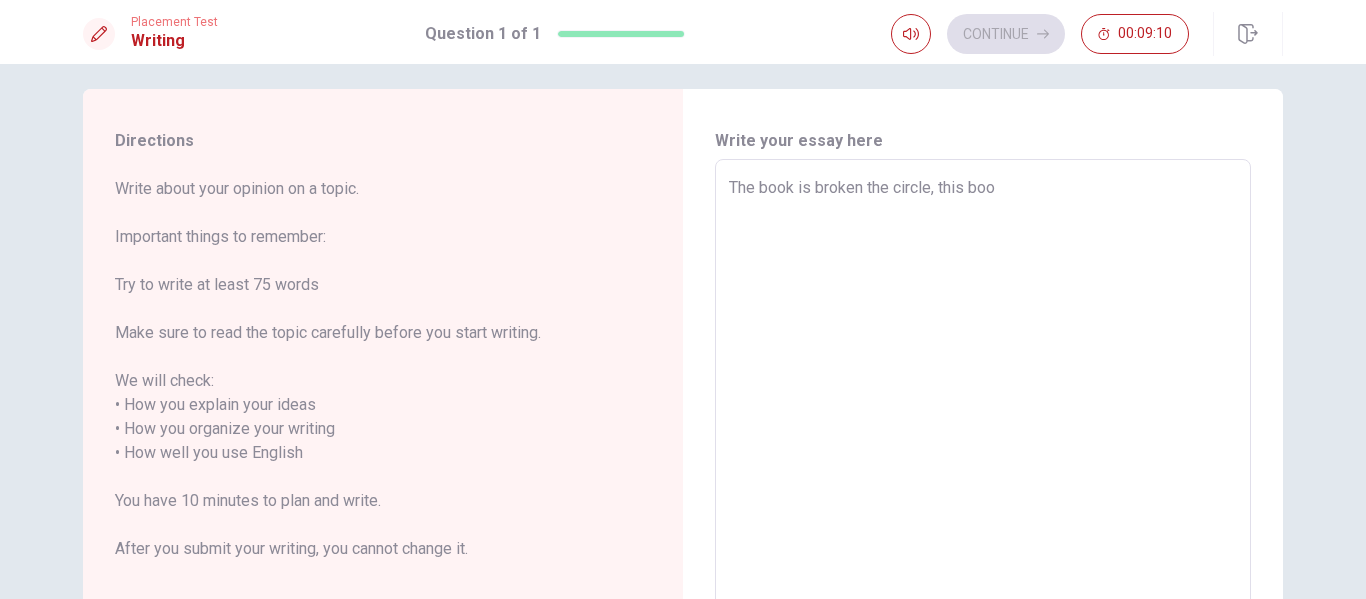 type on "x" 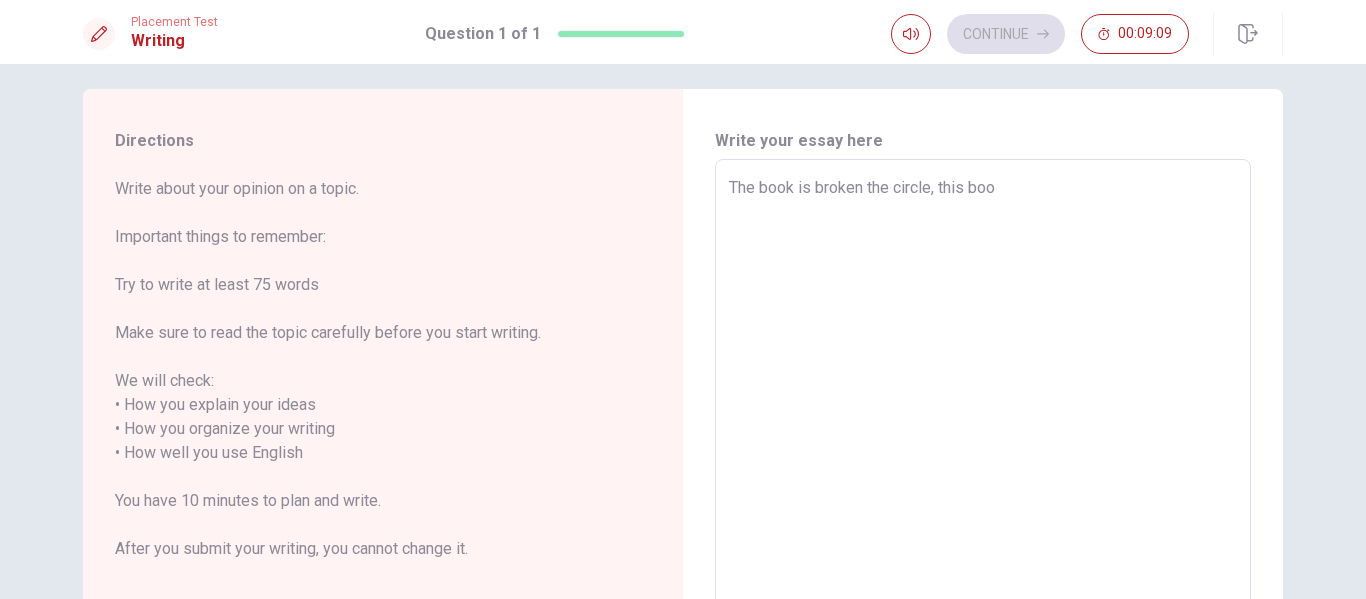 type on "The book is broken the circle, this book" 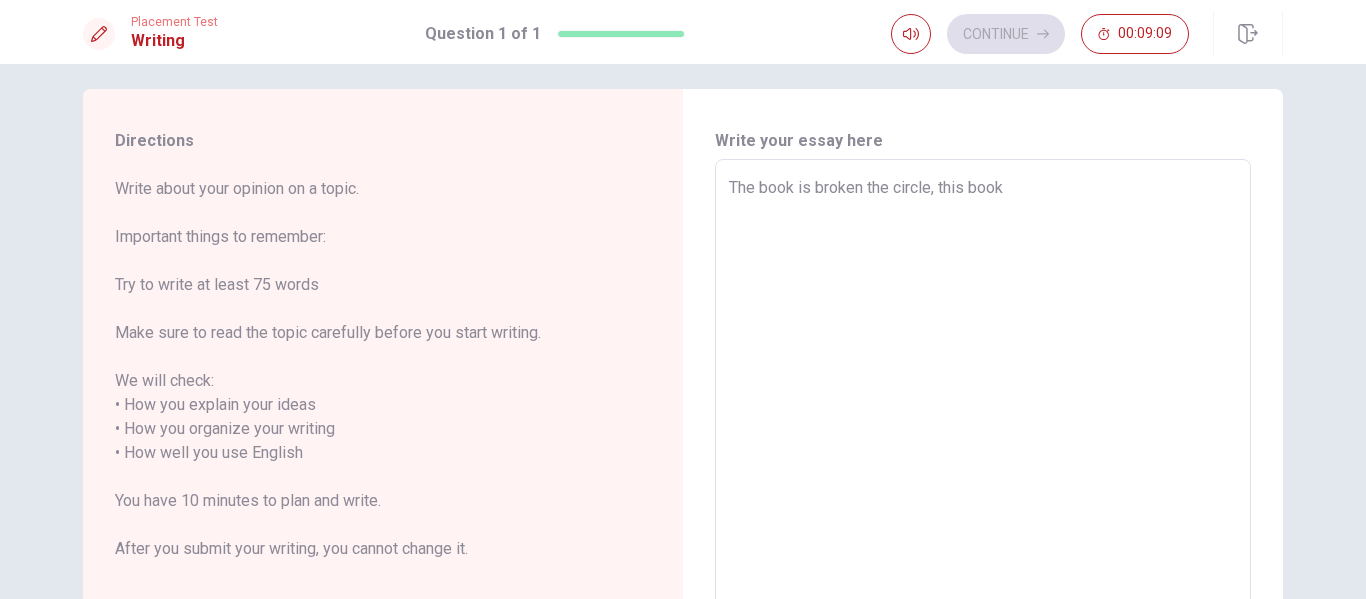type on "x" 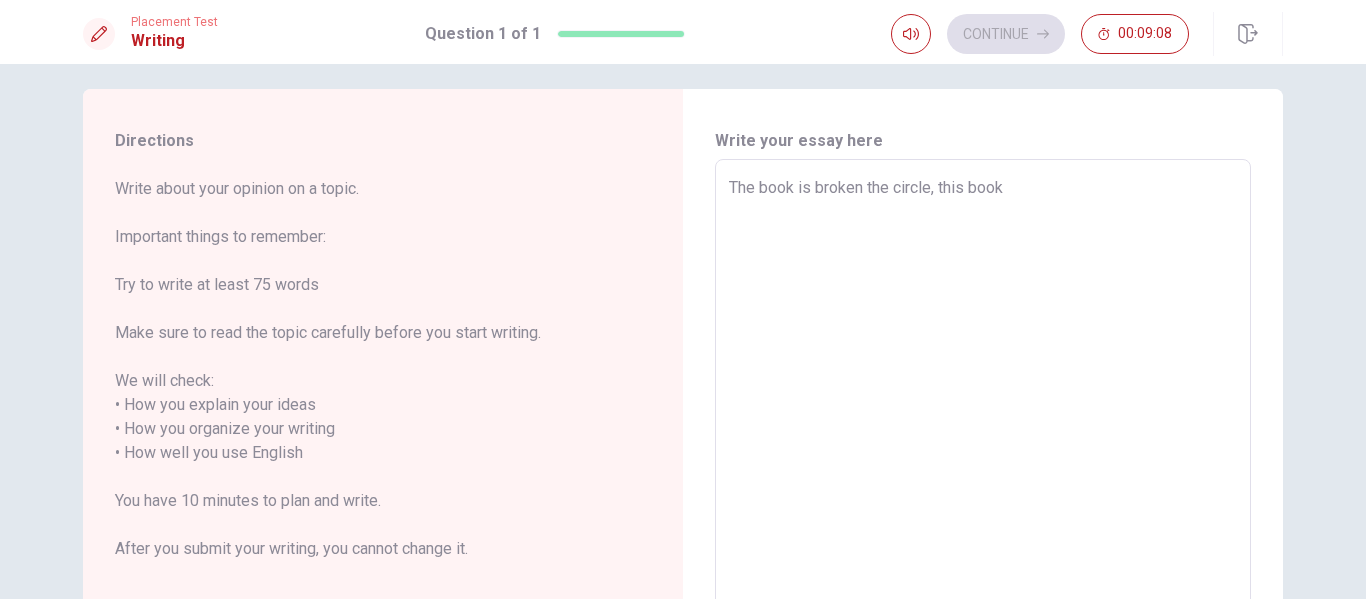 type on "The book is broken the circle, this book t" 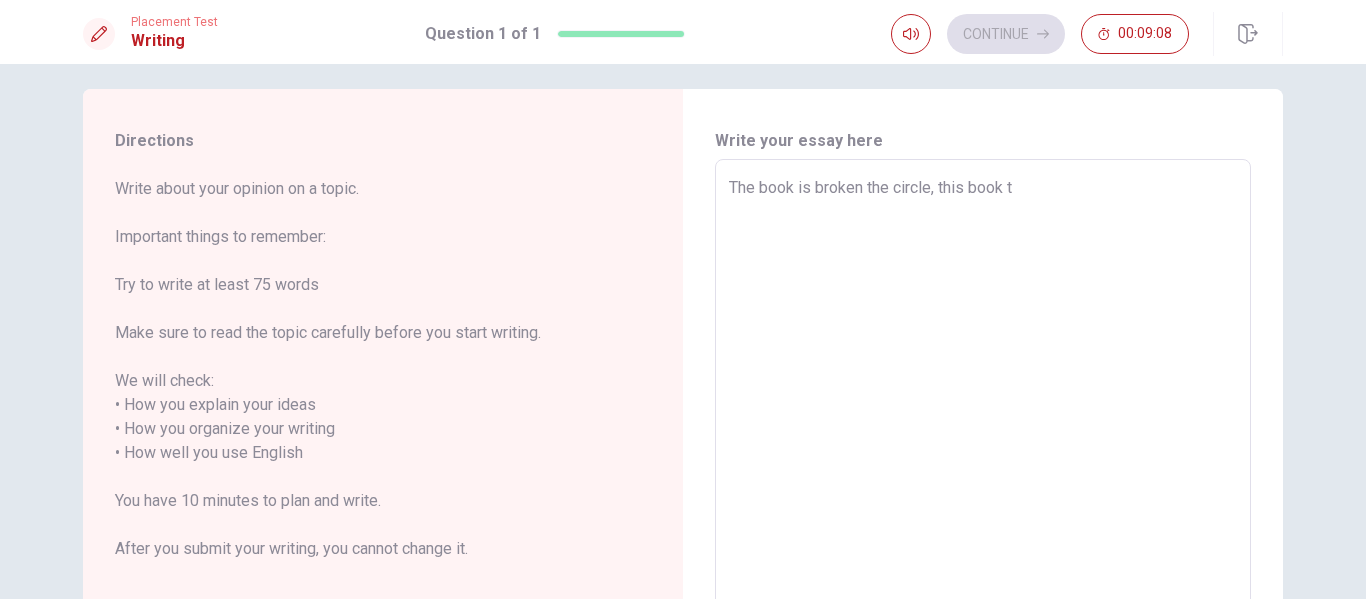 type on "x" 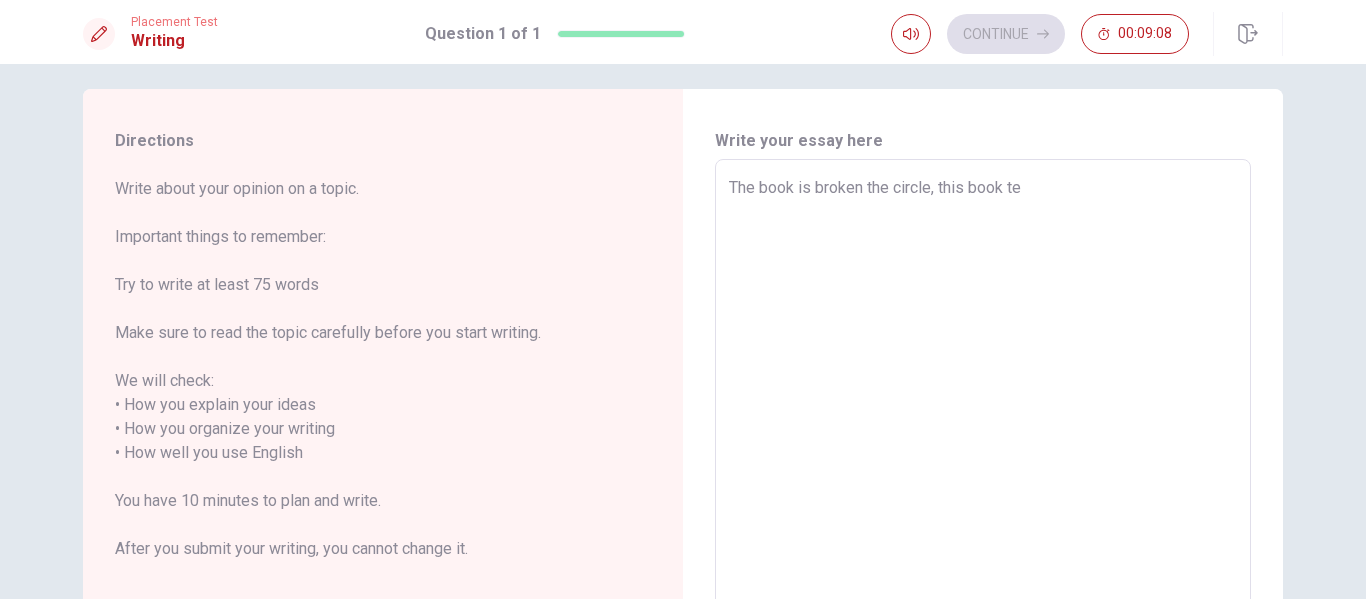 type on "x" 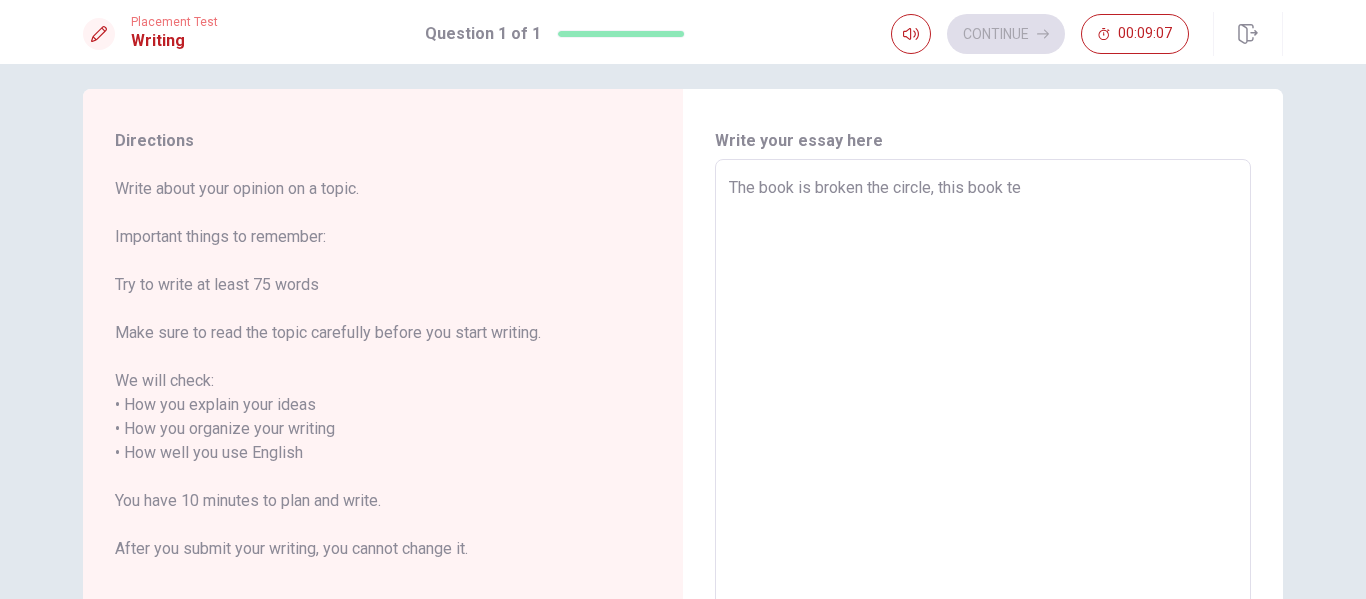 type on "The book is broken the circle, this book tea" 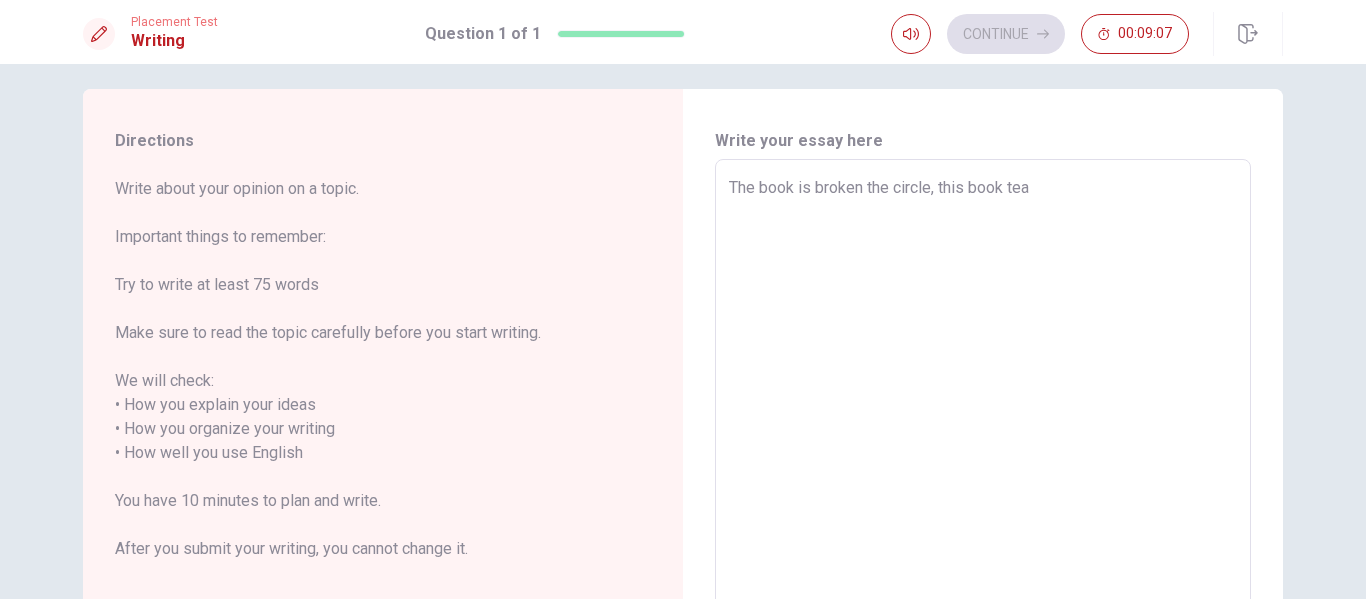 type on "x" 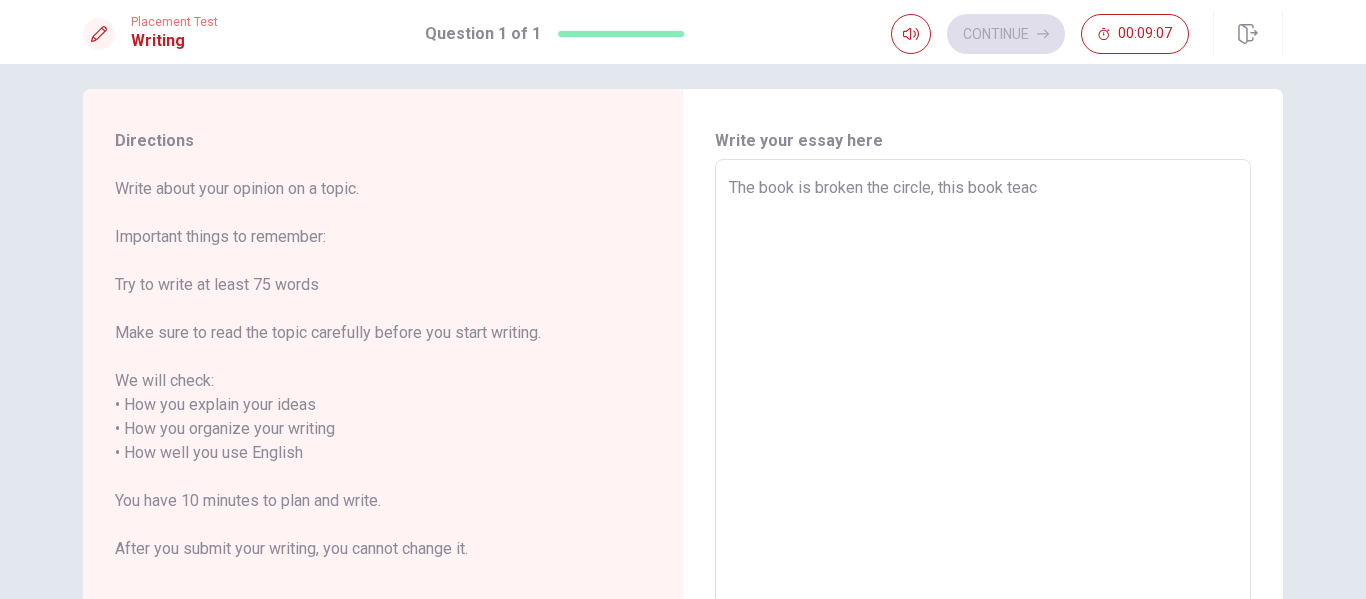 type on "x" 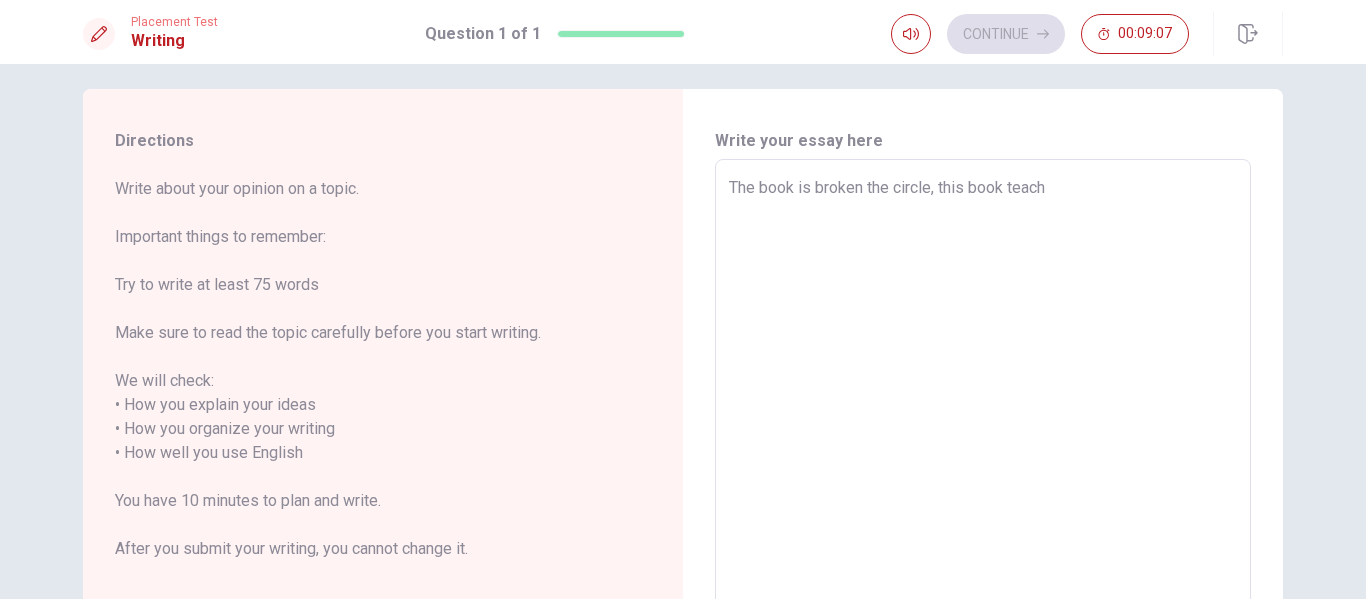 type on "x" 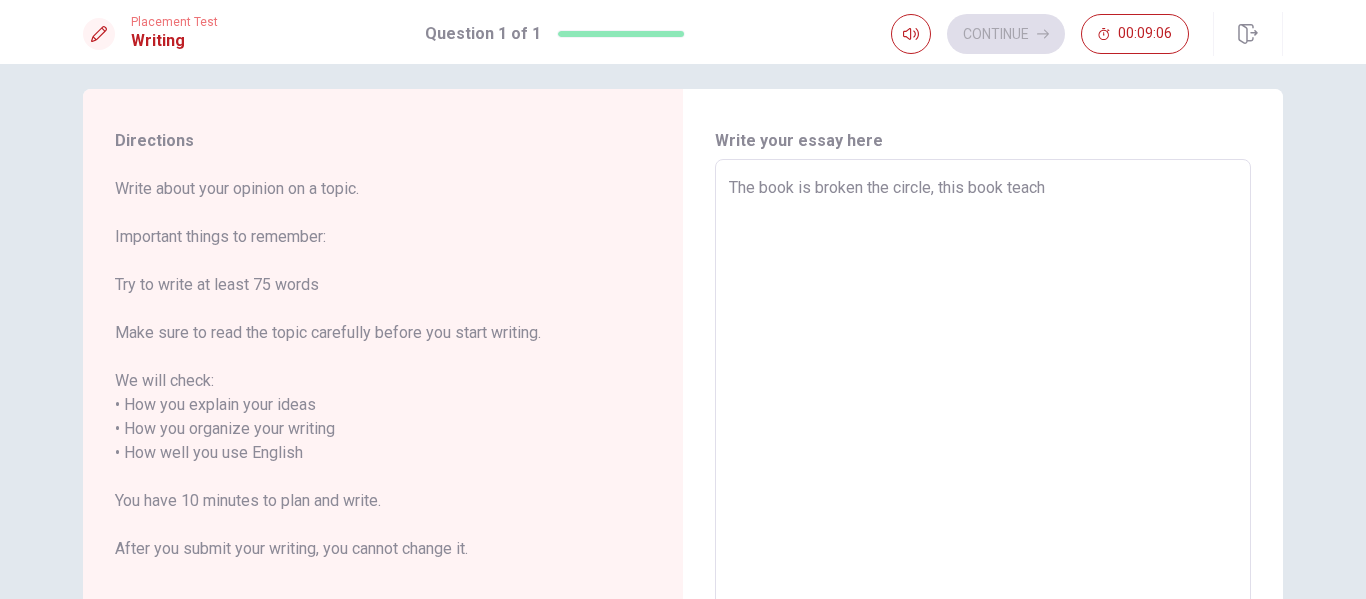 type on "The book is broken the circle, this book teach a" 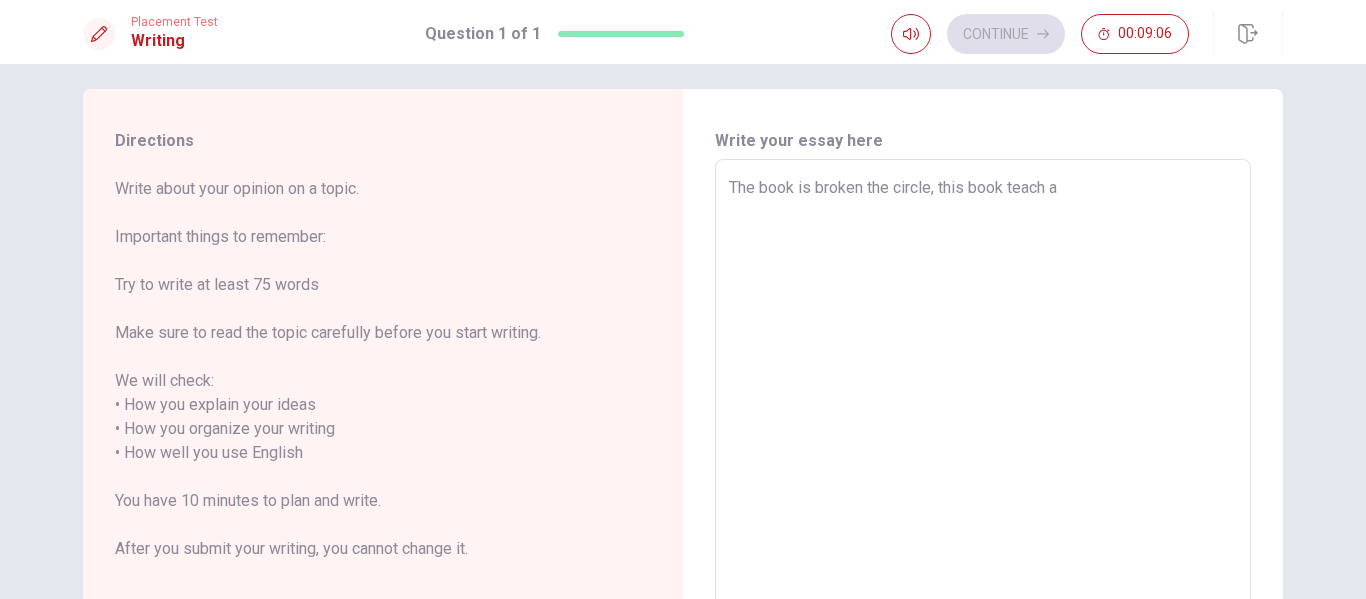 type on "x" 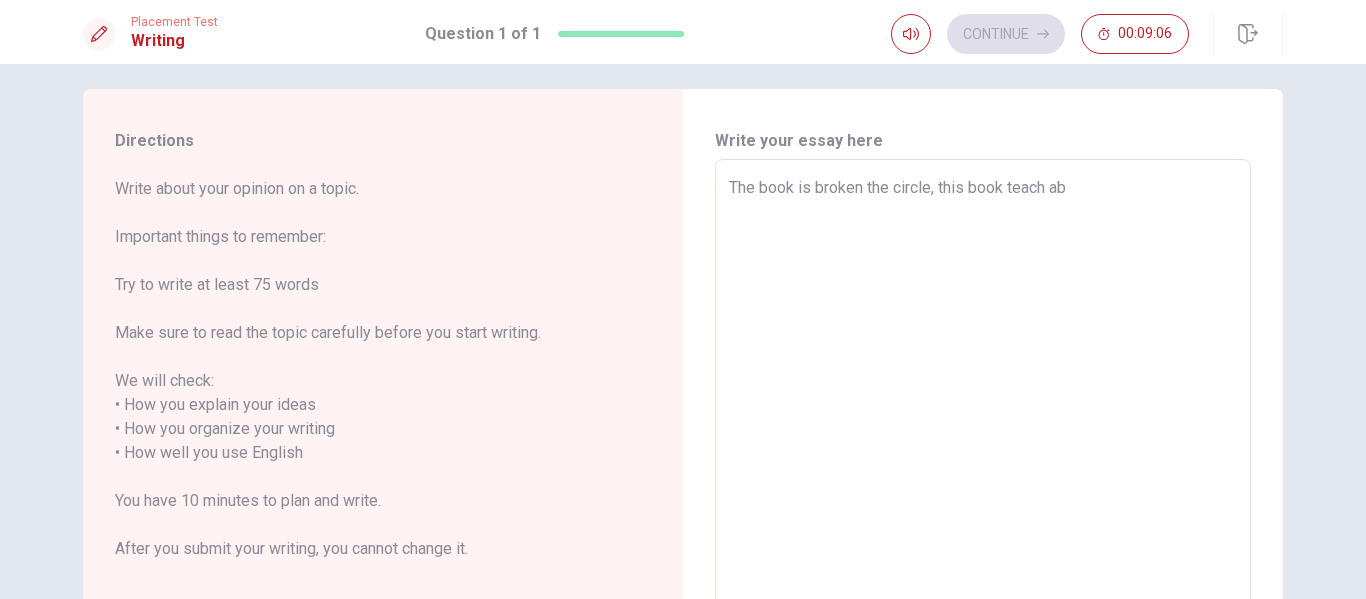 type on "x" 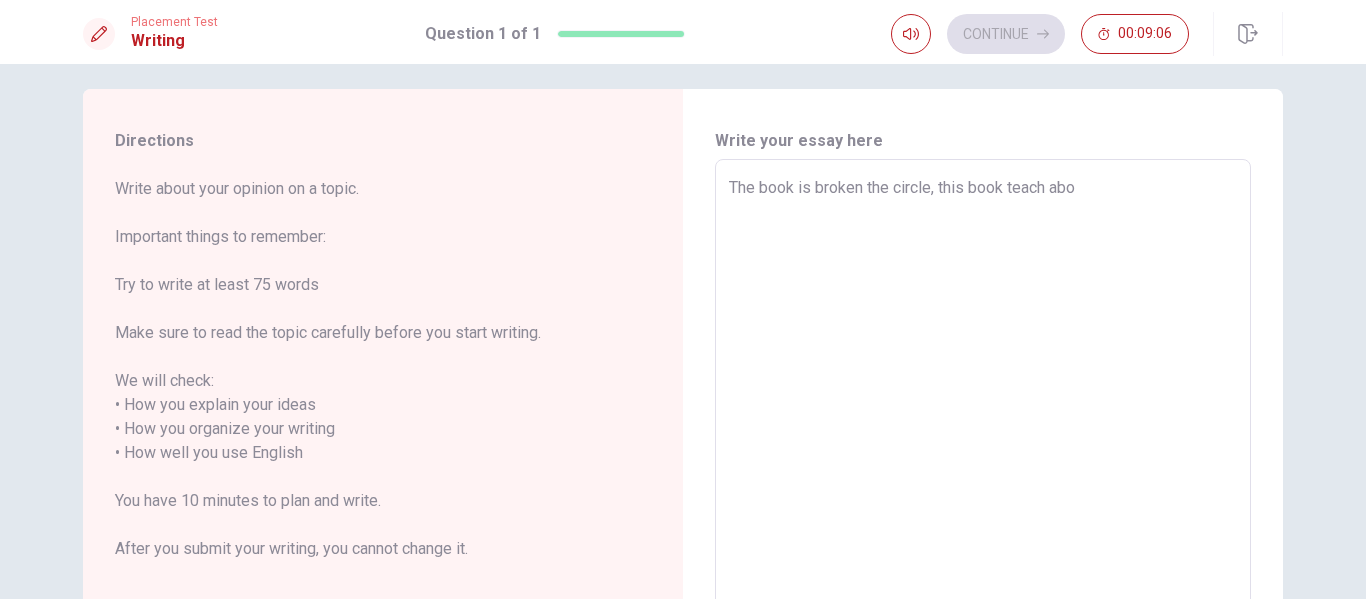 type on "x" 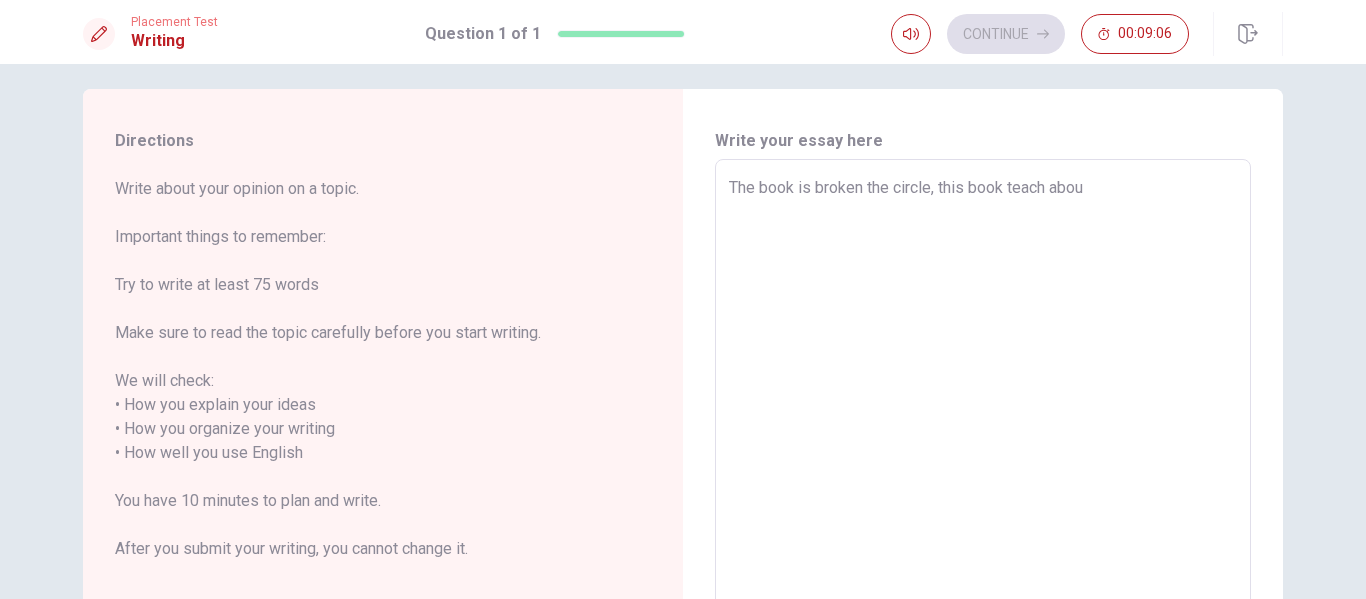 type on "x" 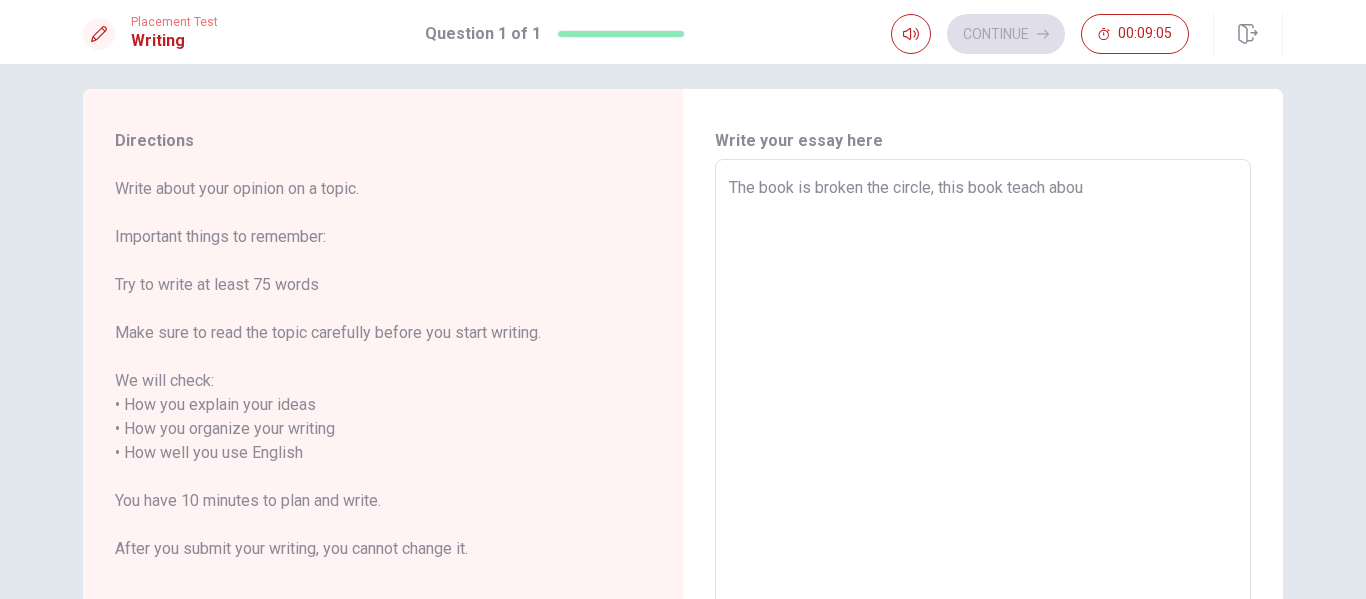 type on "The book is broken the circle, this book teach [PERSON_NAME]" 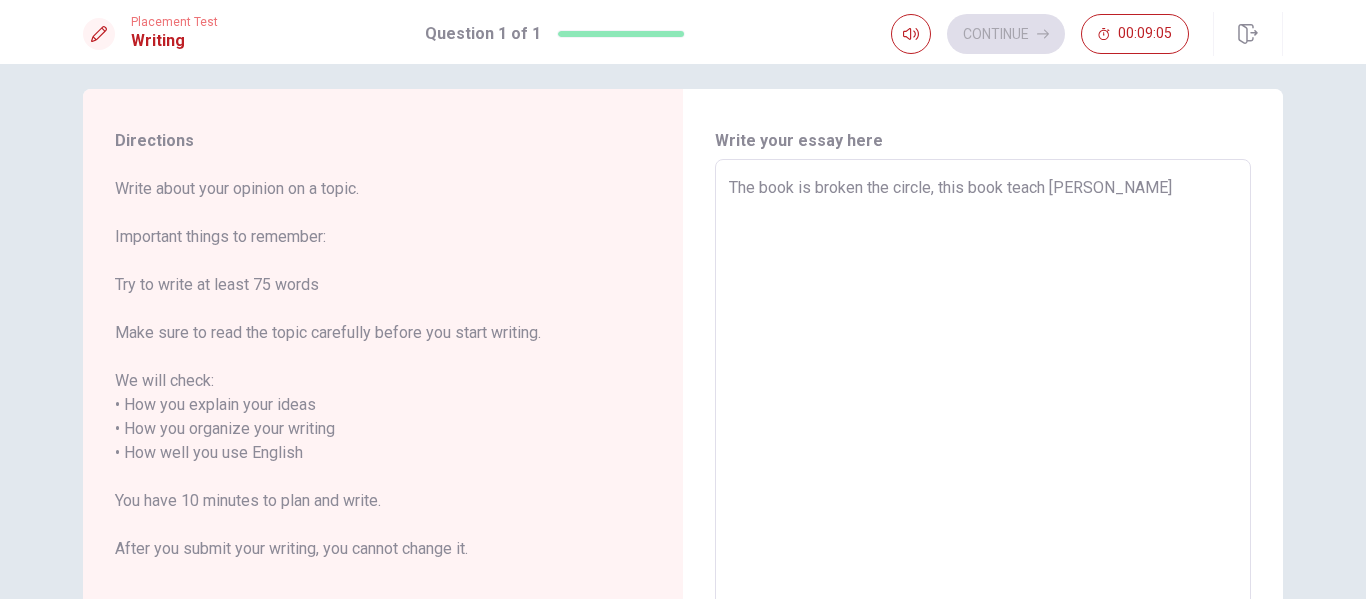 type on "x" 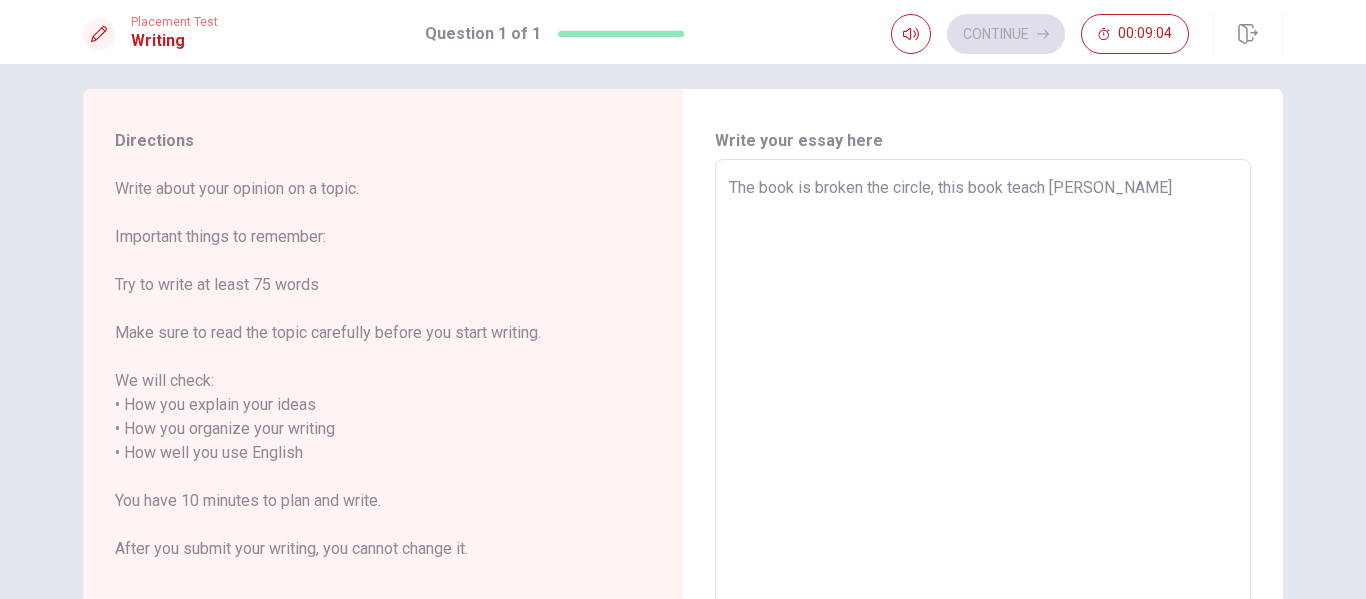 type on "The book is broken the circle, this book teach [PERSON_NAME]" 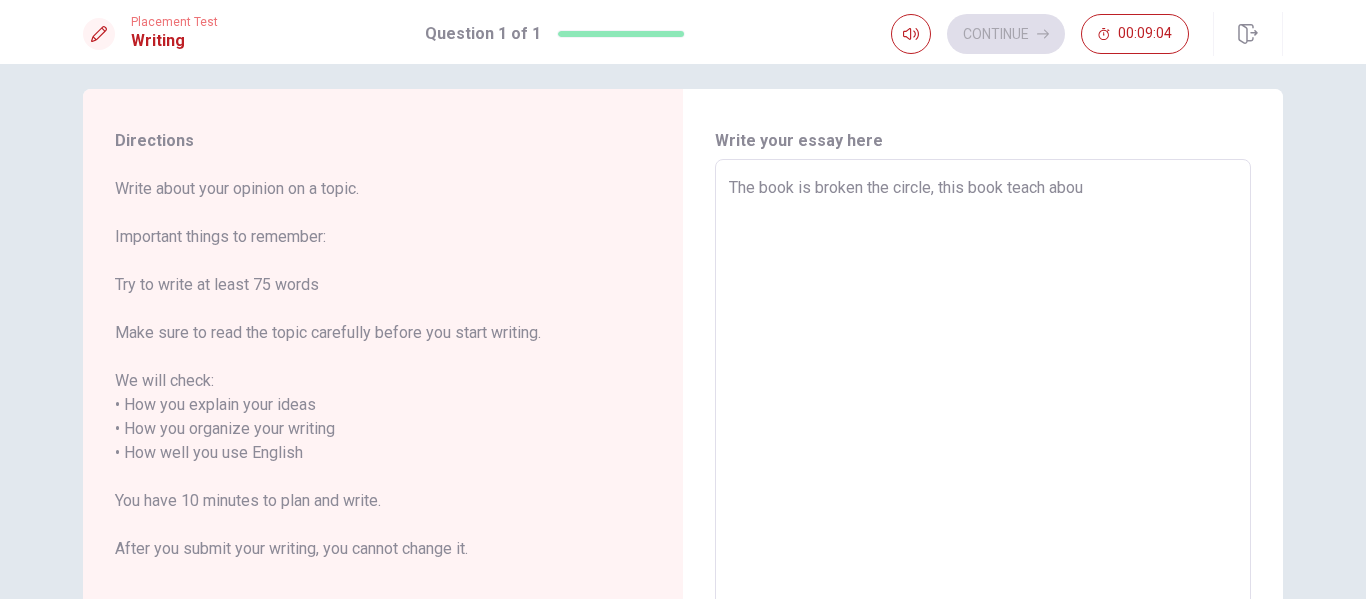 type on "x" 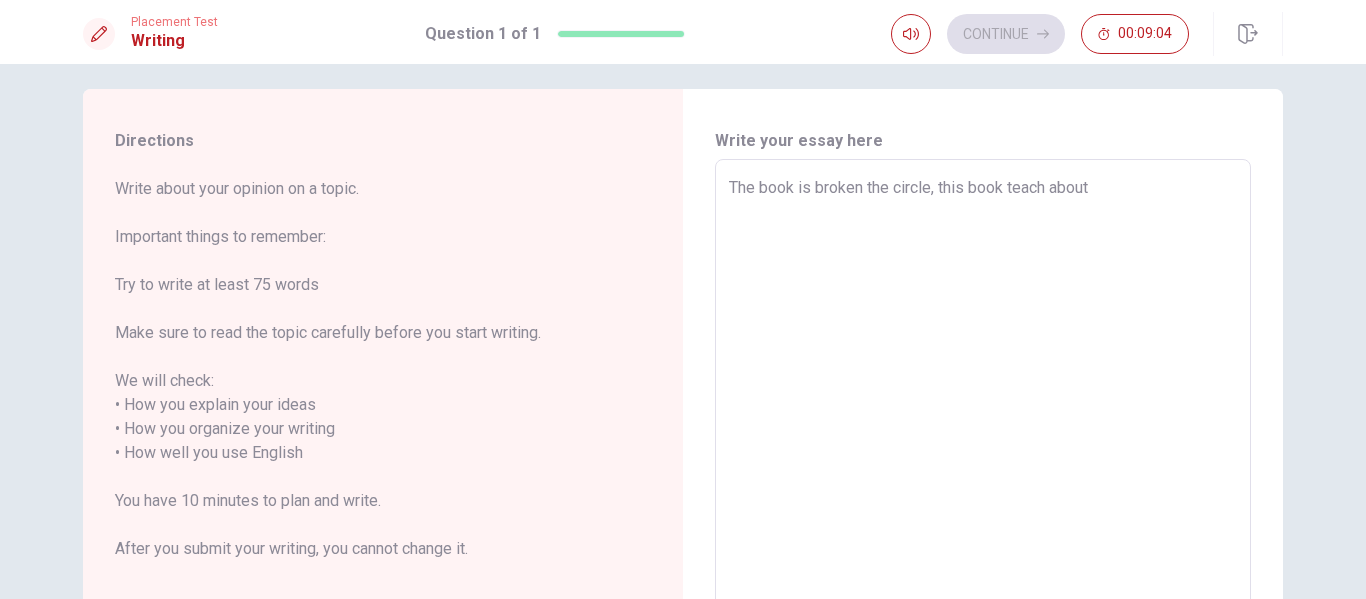type on "x" 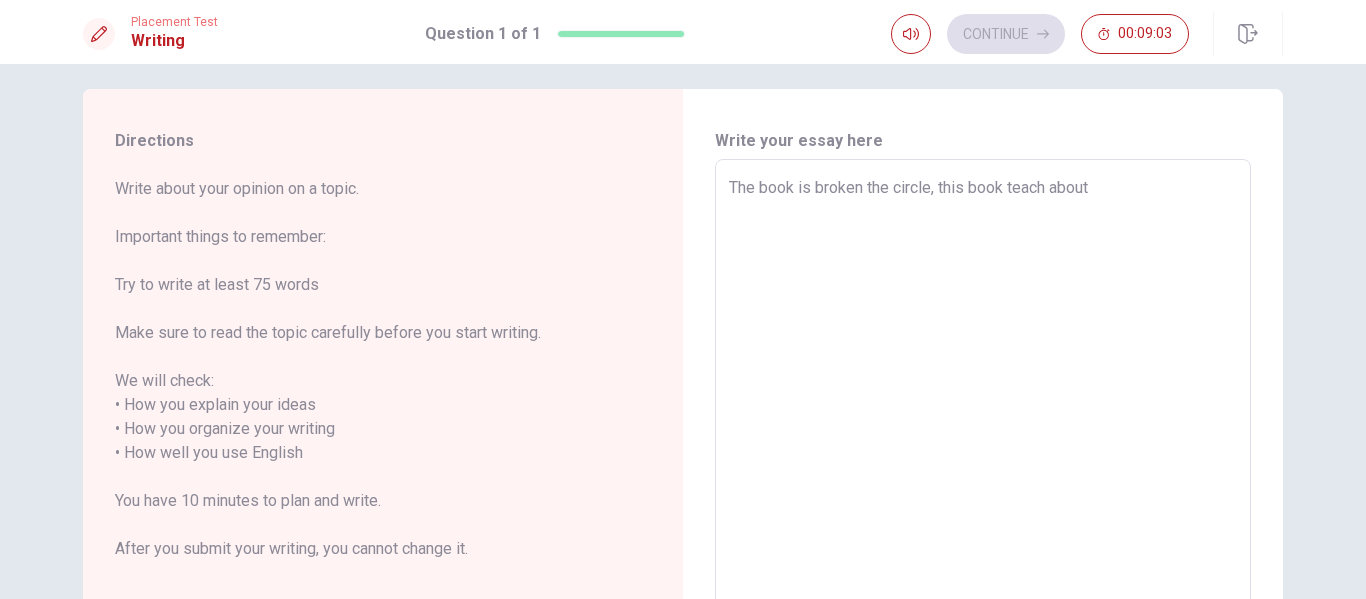 type on "The book is broken the circle, this book teach about" 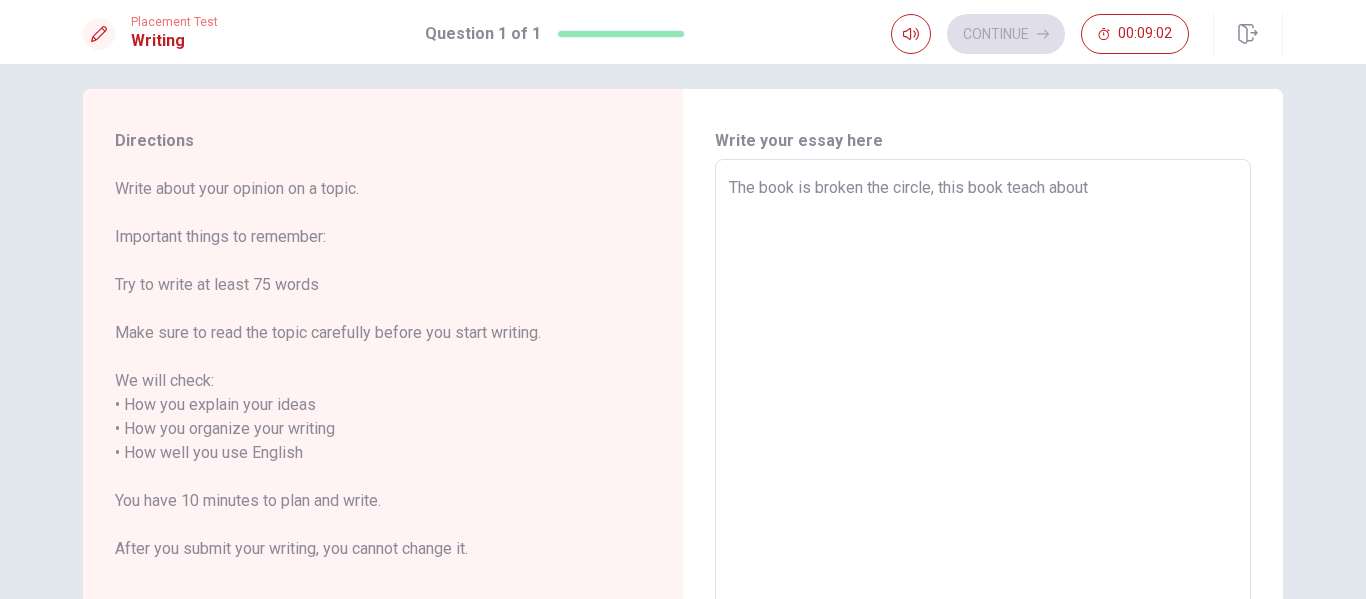 type on "x" 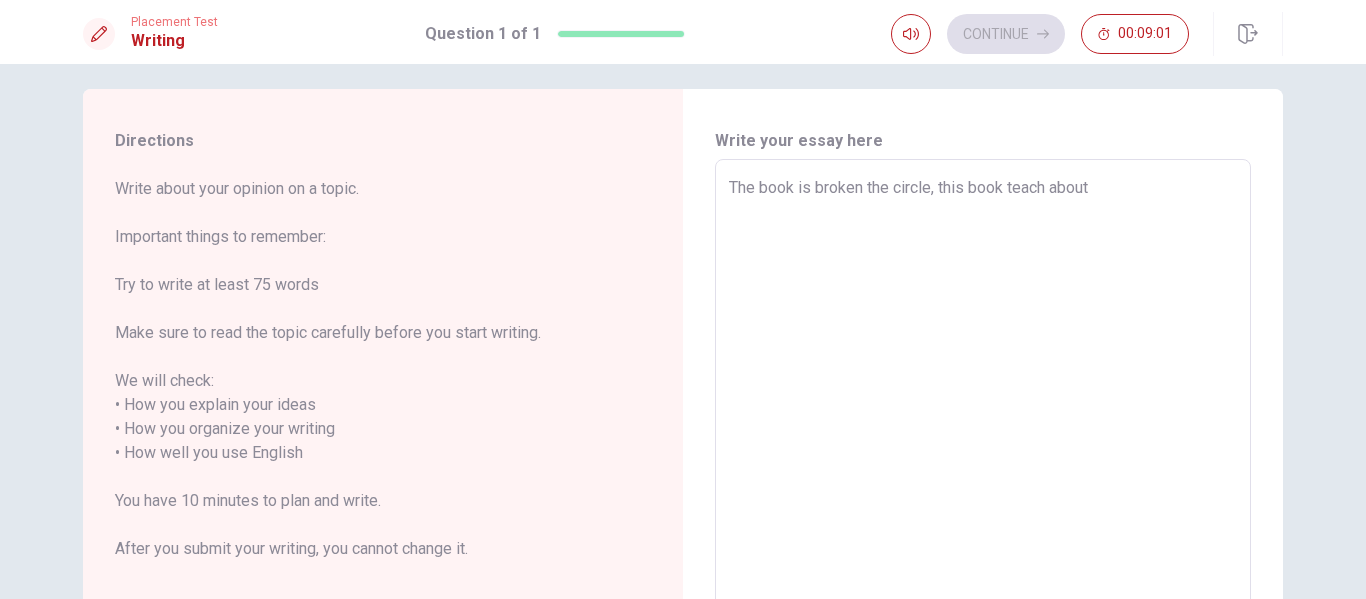 type on "The book is broken the circle, this book teach about t" 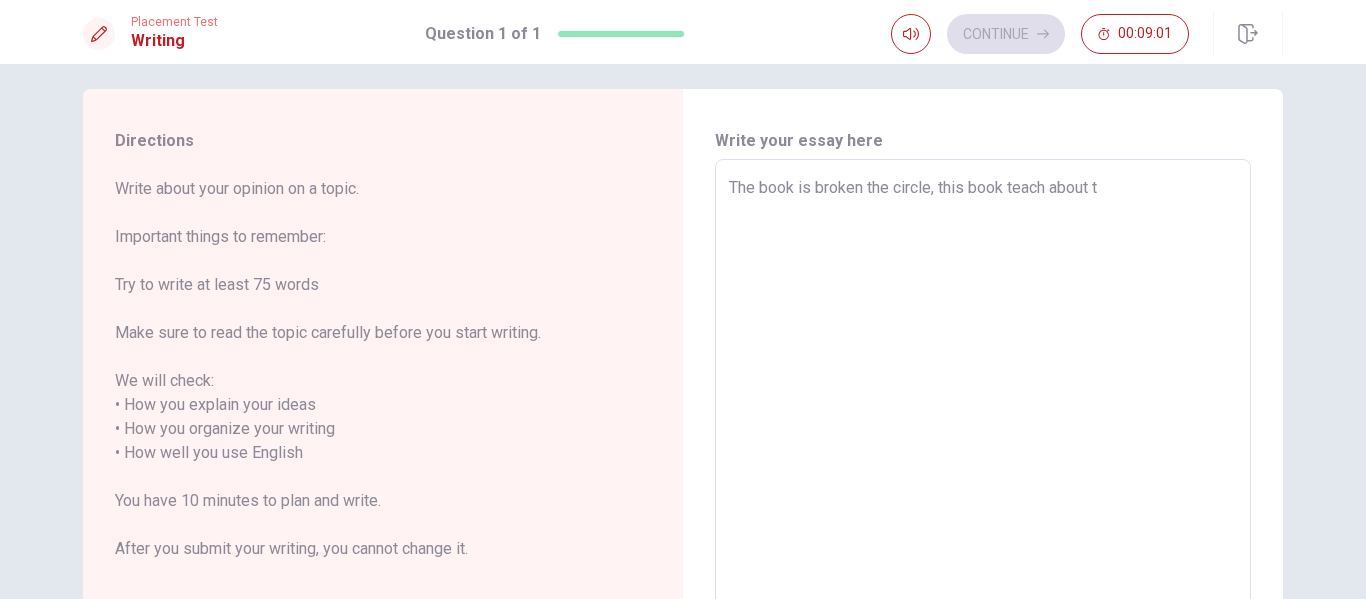 type on "x" 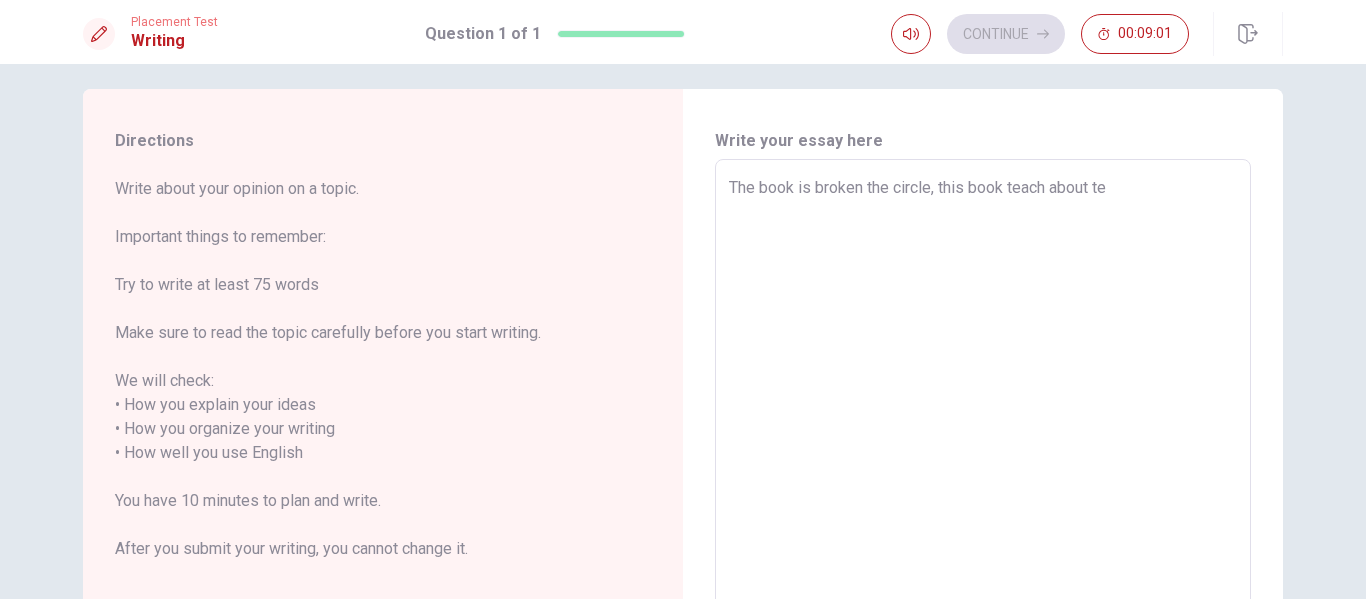 type on "x" 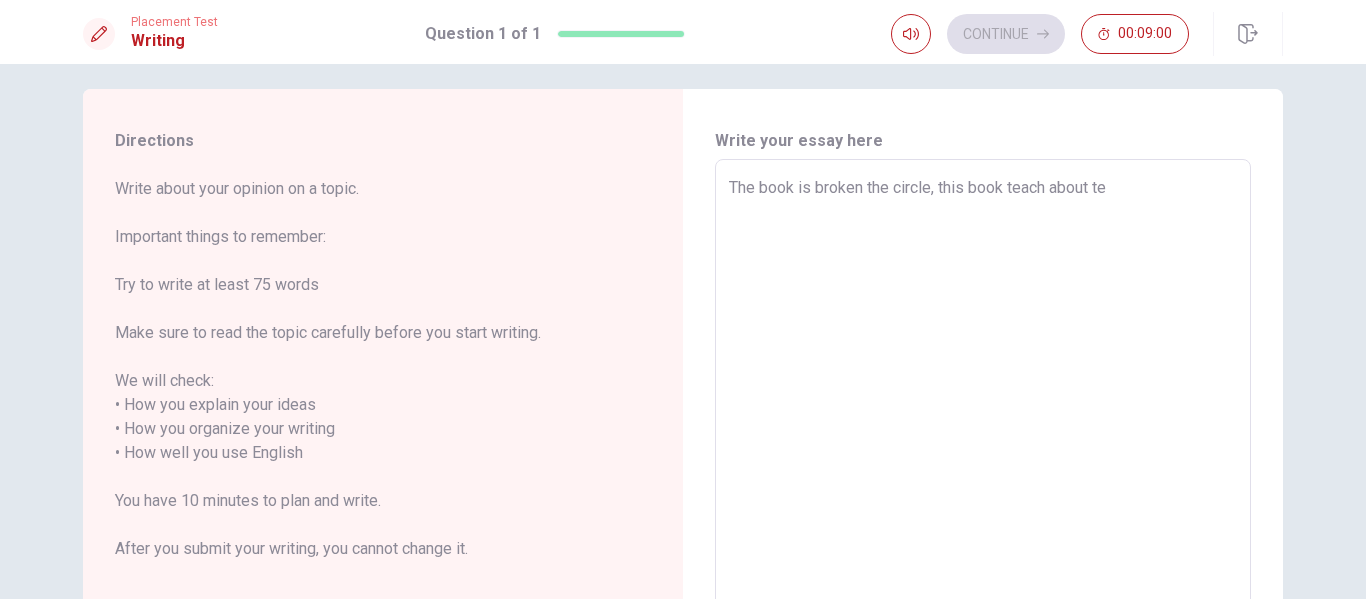 type on "The book is broken the circle, this book teach about te" 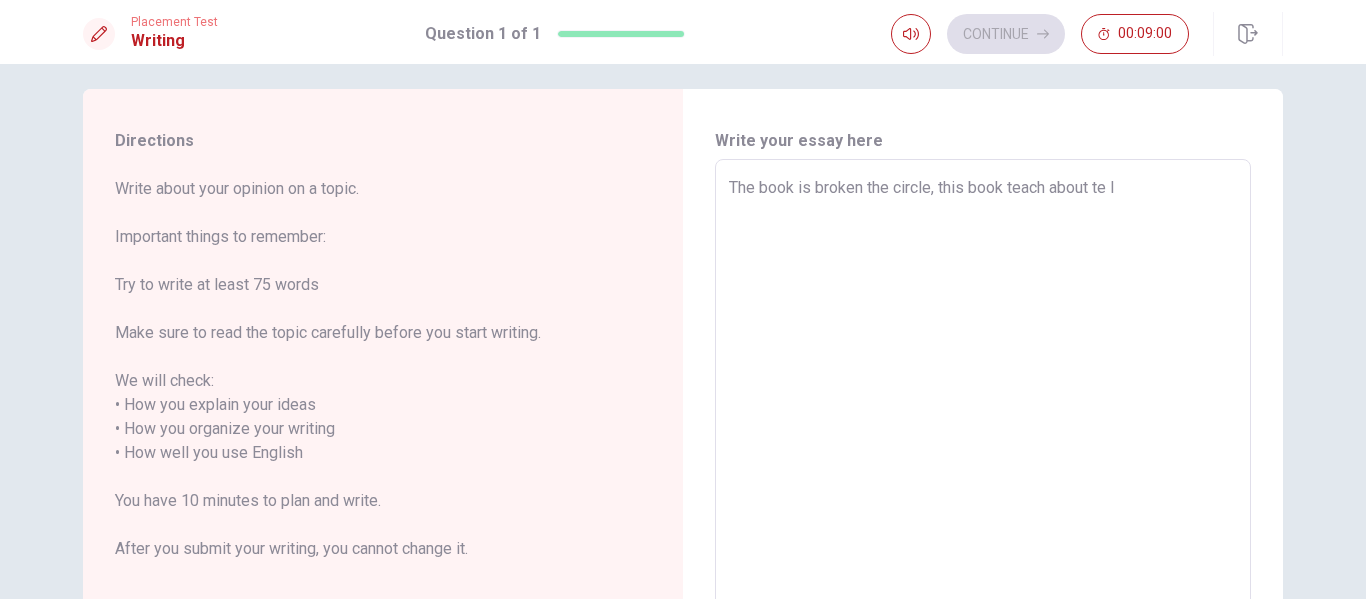 type on "x" 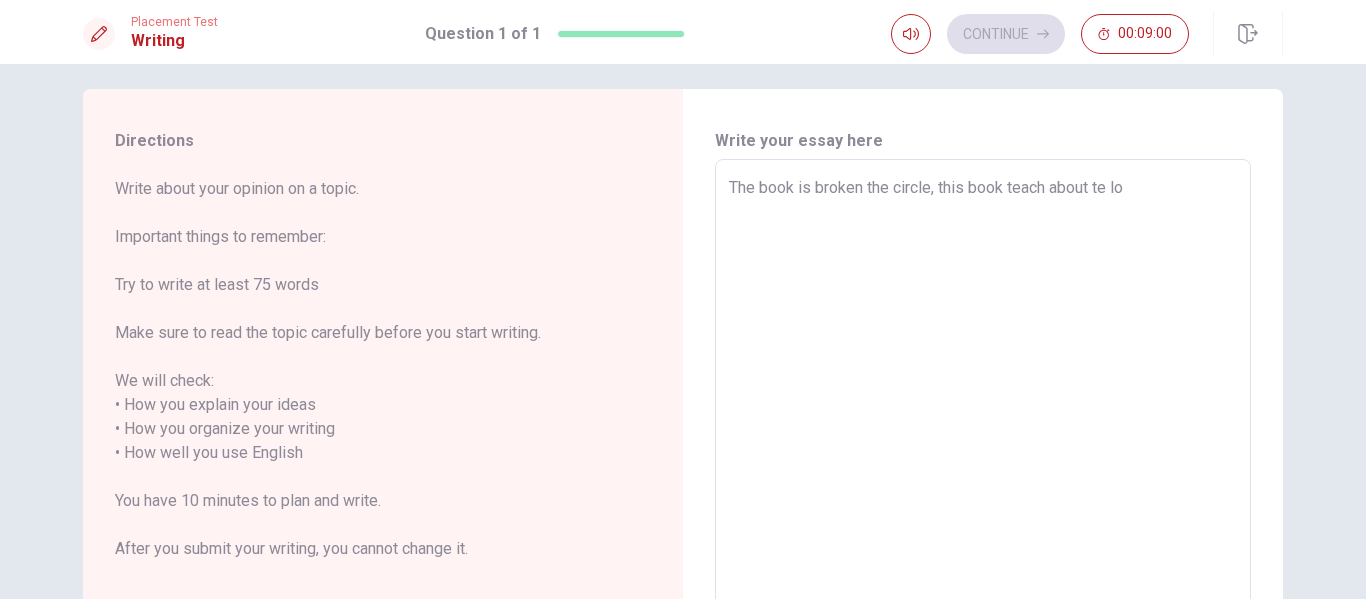 type on "x" 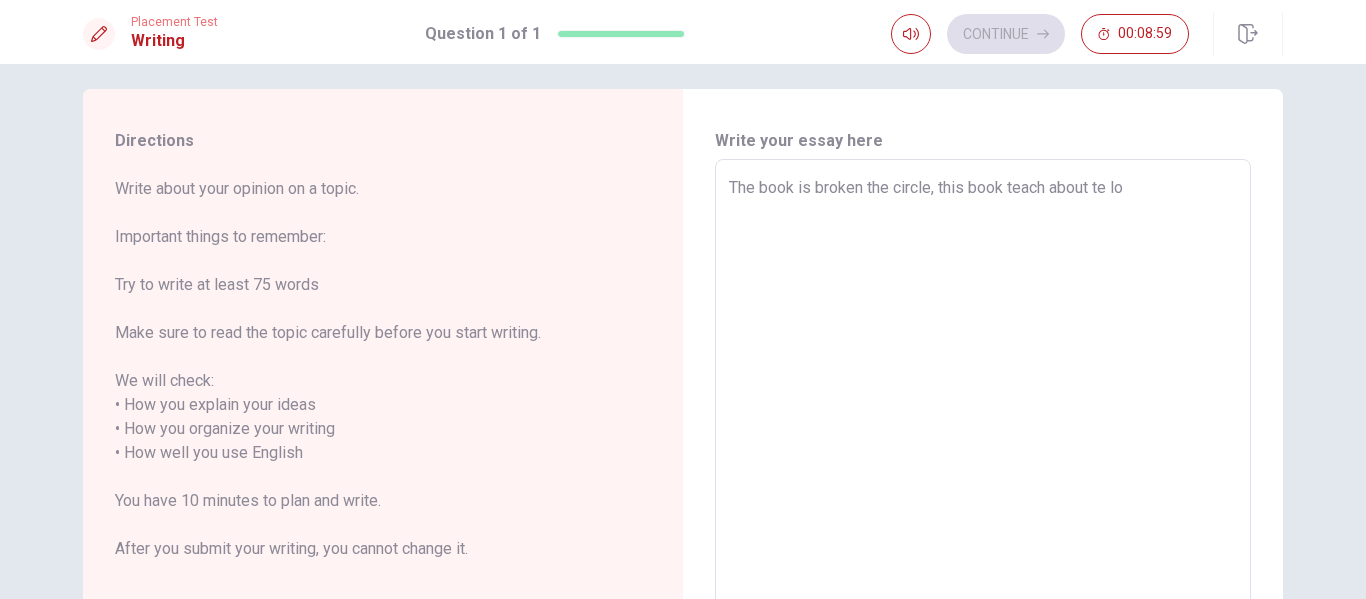 type on "The book is broken the circle, this book teach about te lov" 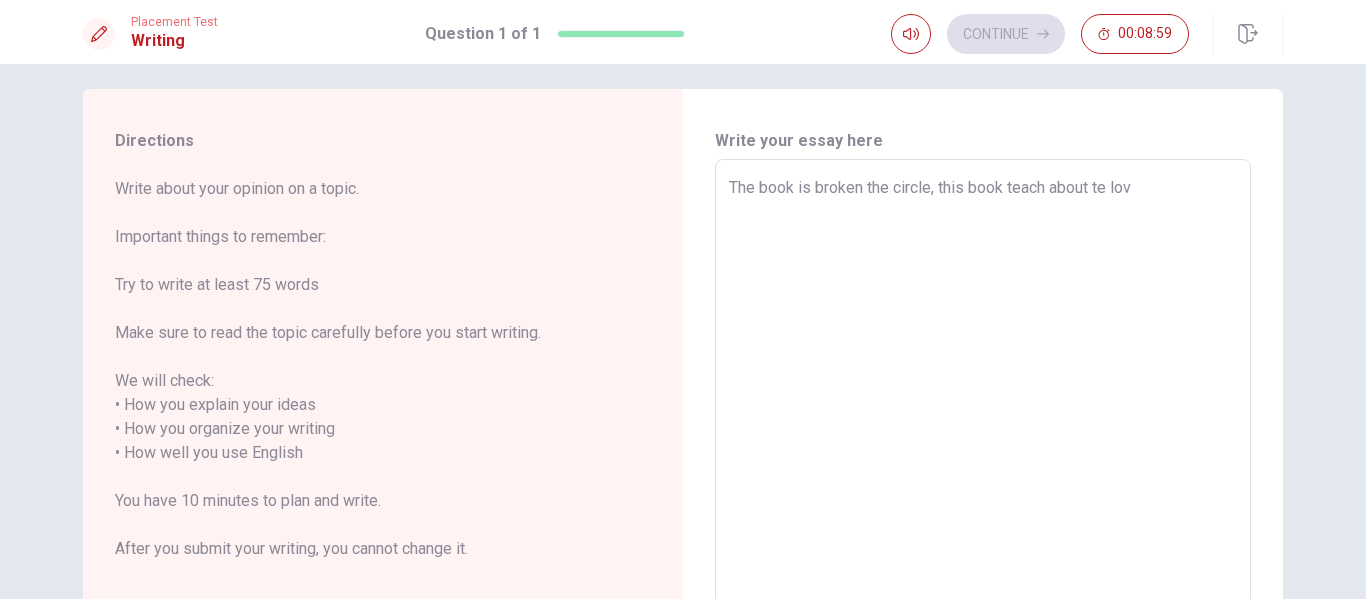 type on "x" 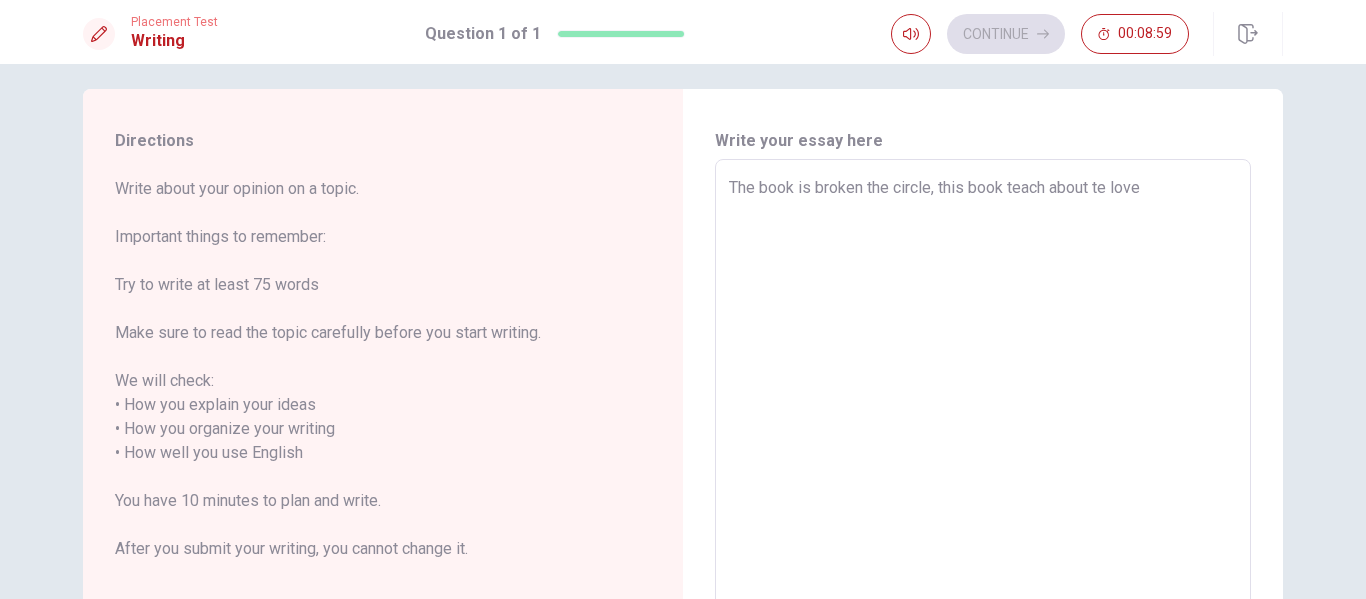 type on "x" 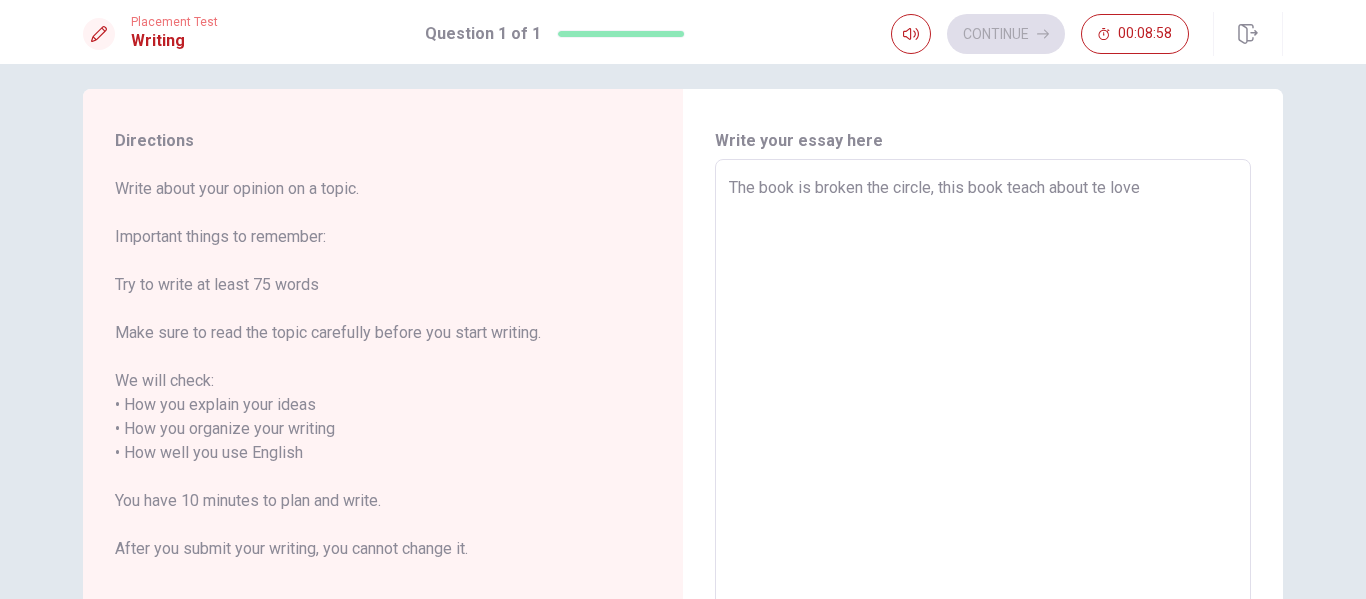 type on "The book is broken the circle, this book teach about te love" 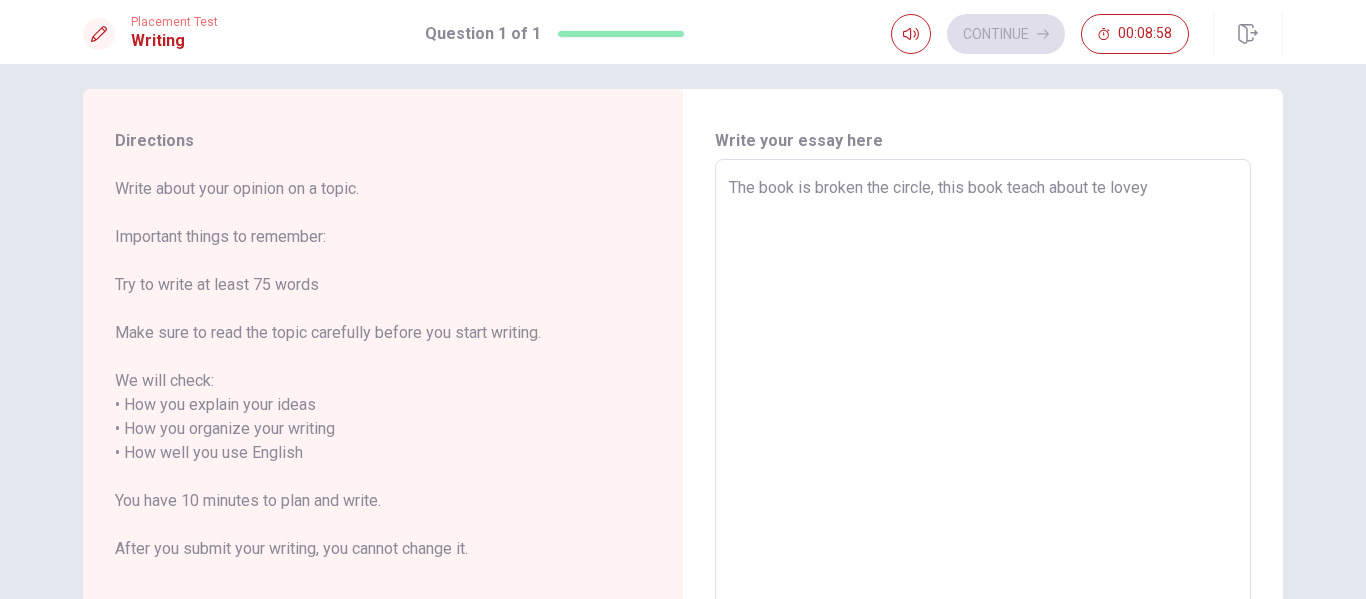 type on "x" 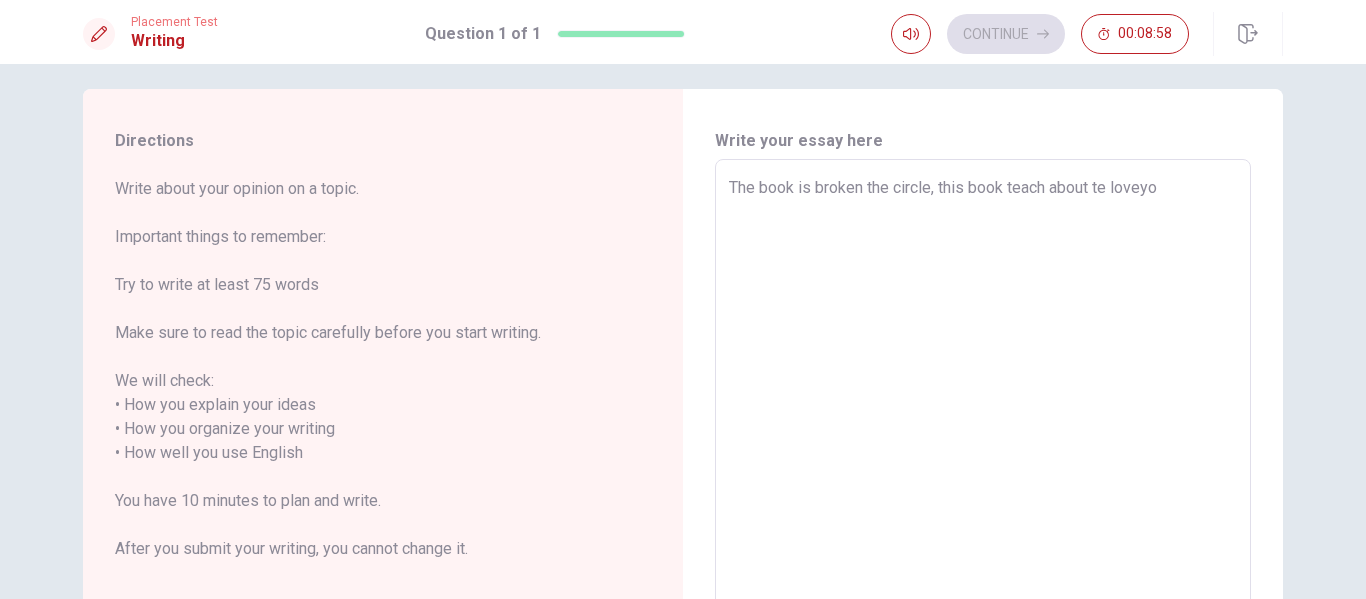 type on "x" 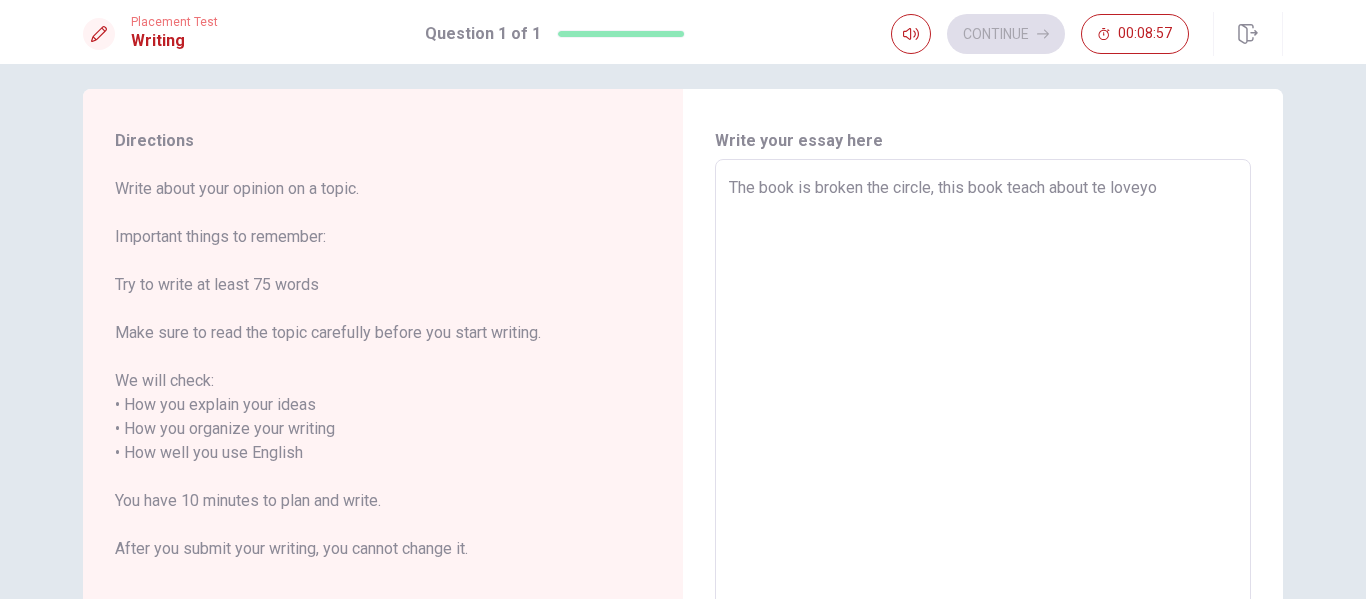 type on "The book is broken the circle, this book teach about te loveyou" 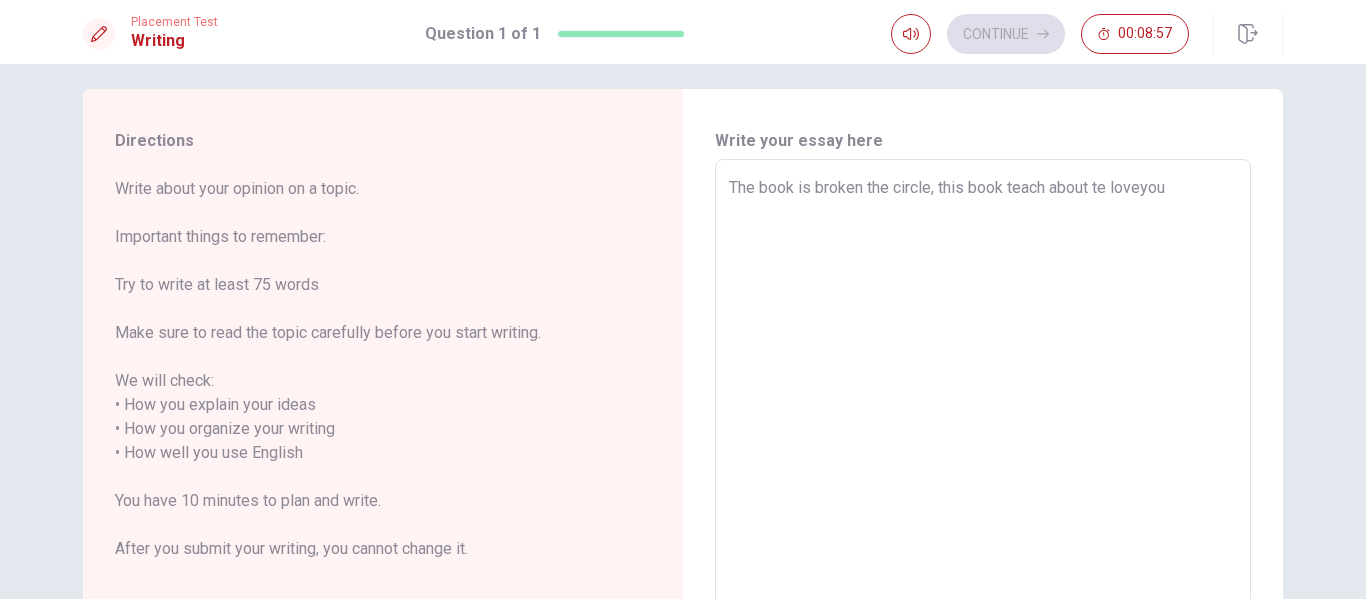 type on "x" 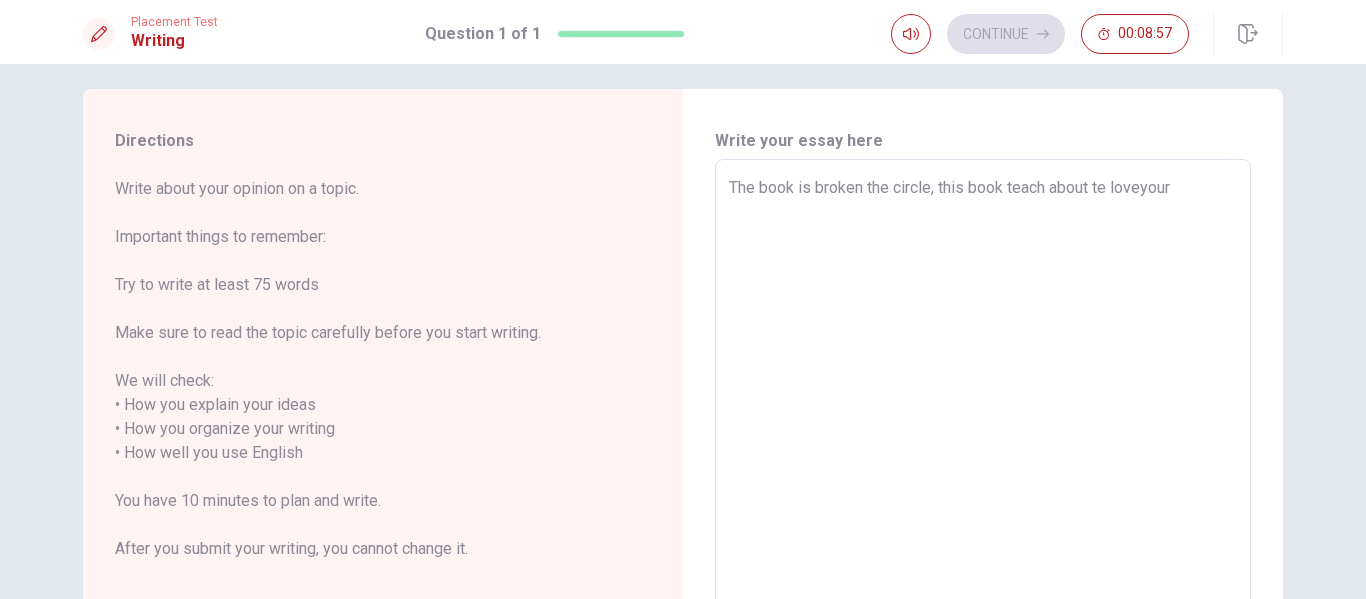 type on "x" 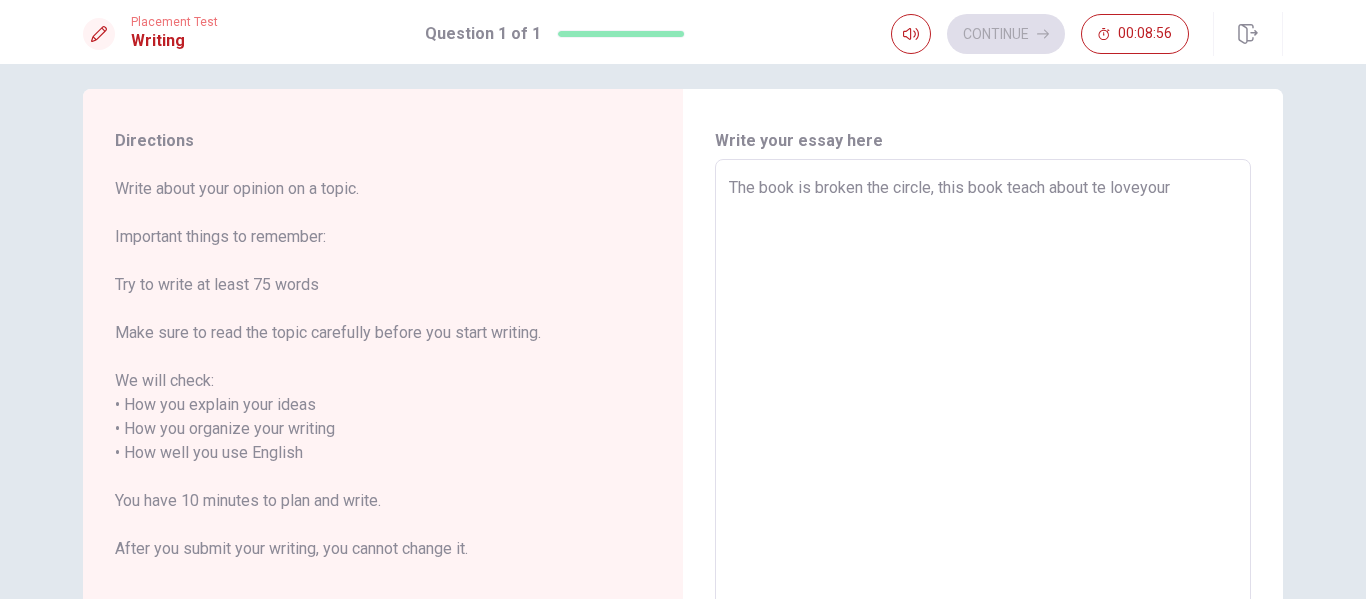 type on "The book is broken the circle, this book teach about te loveyours" 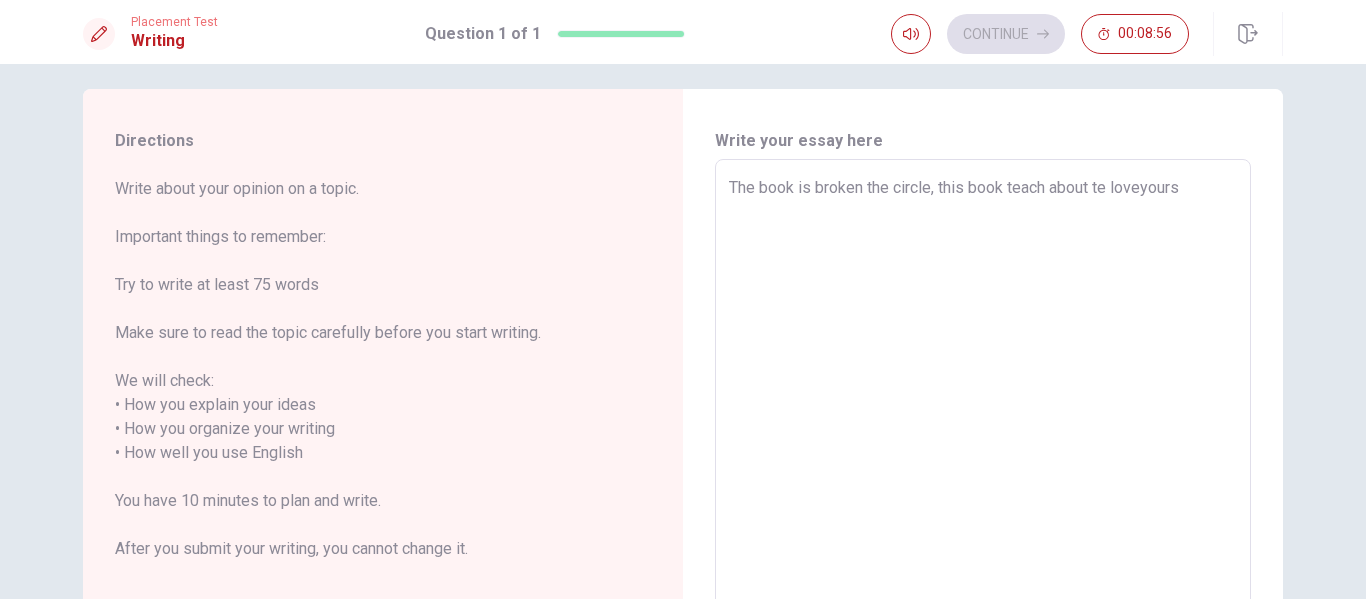 type on "x" 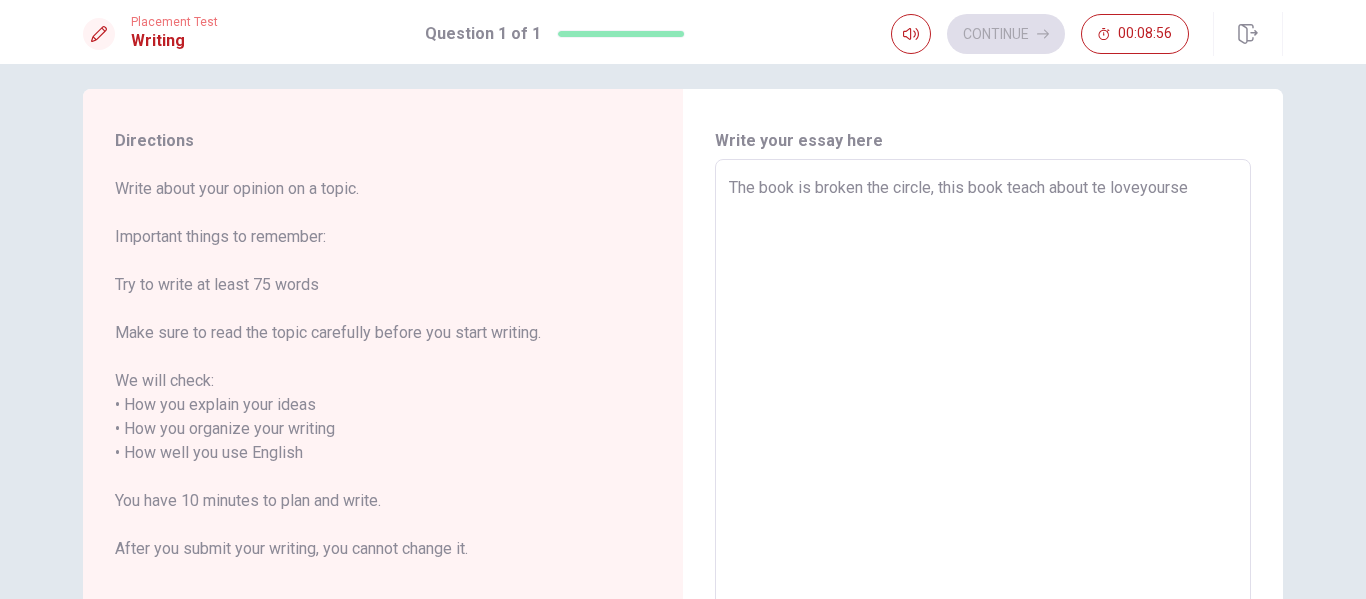 type on "x" 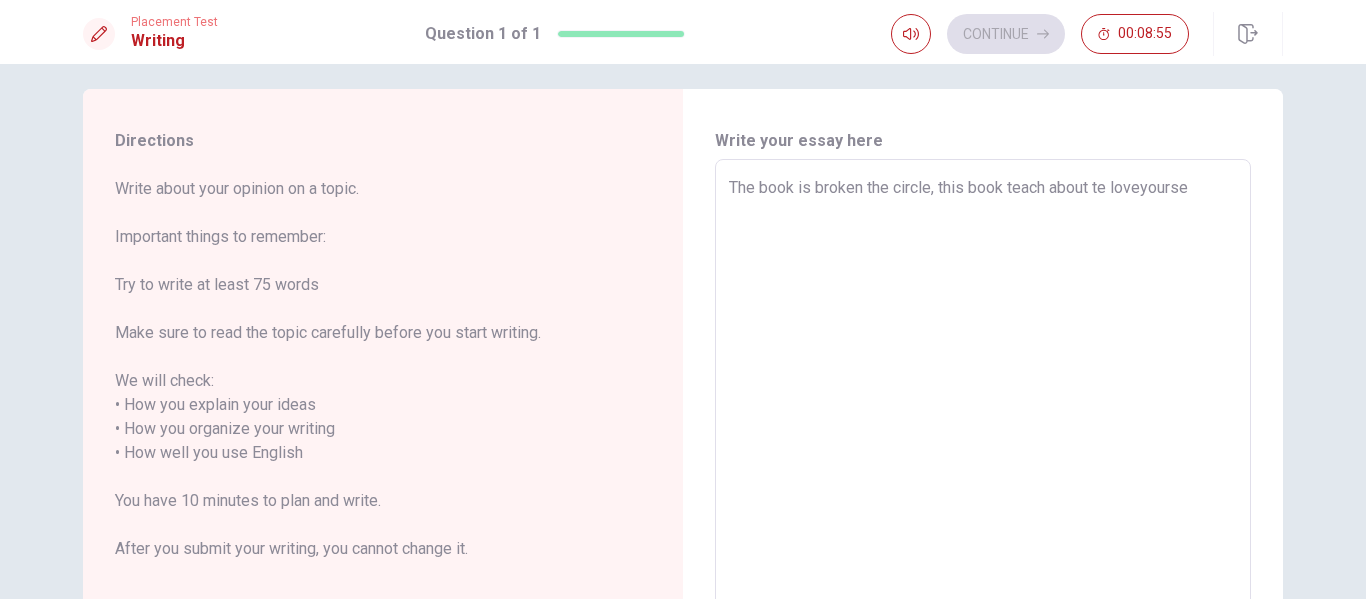 type on "The book is broken the circle, this book teach about te loveyoursel" 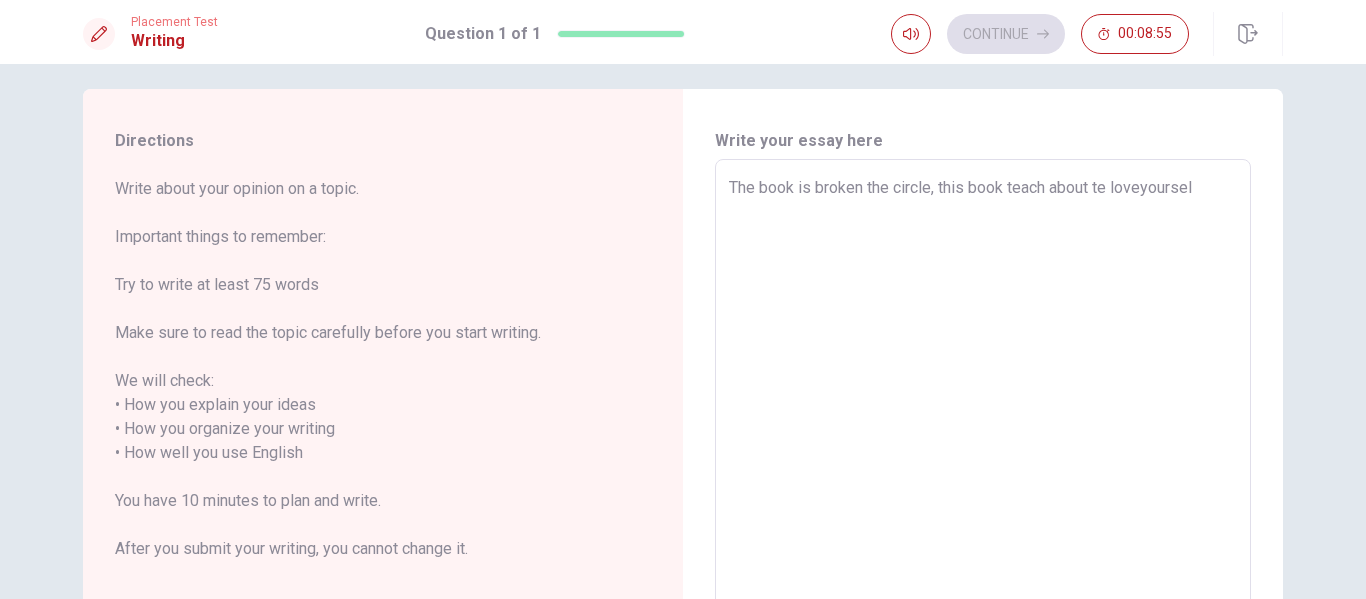 type on "x" 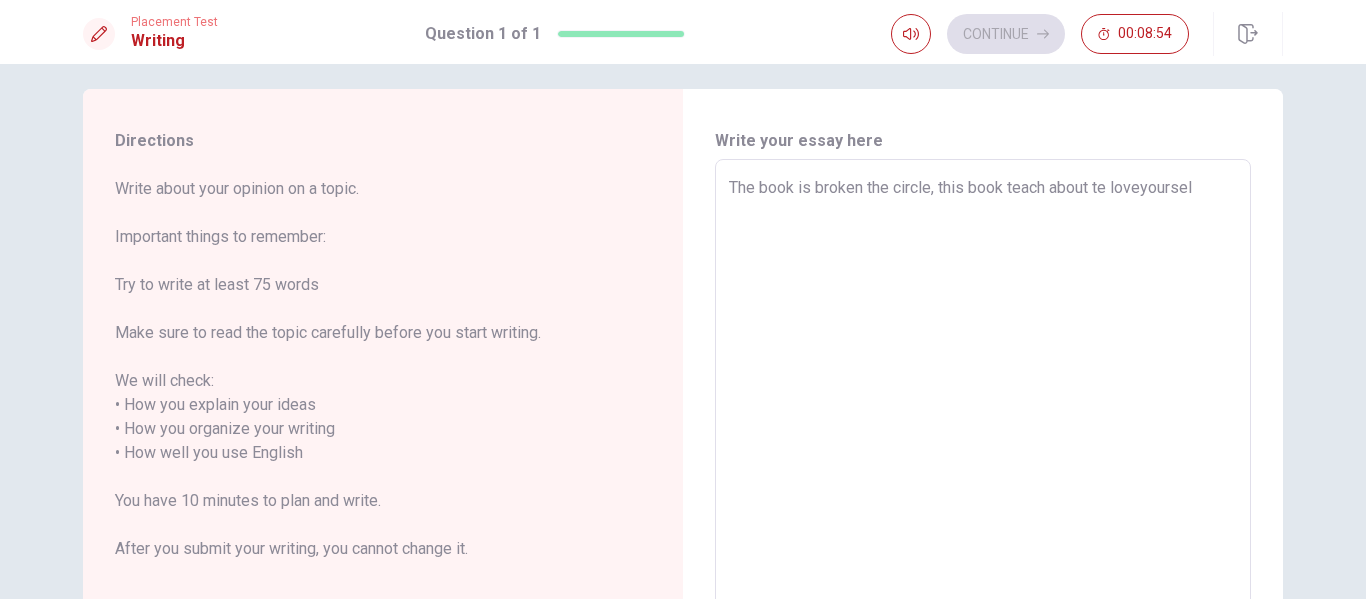 type on "The book is broken the circle, this book teach about te loveyoursel" 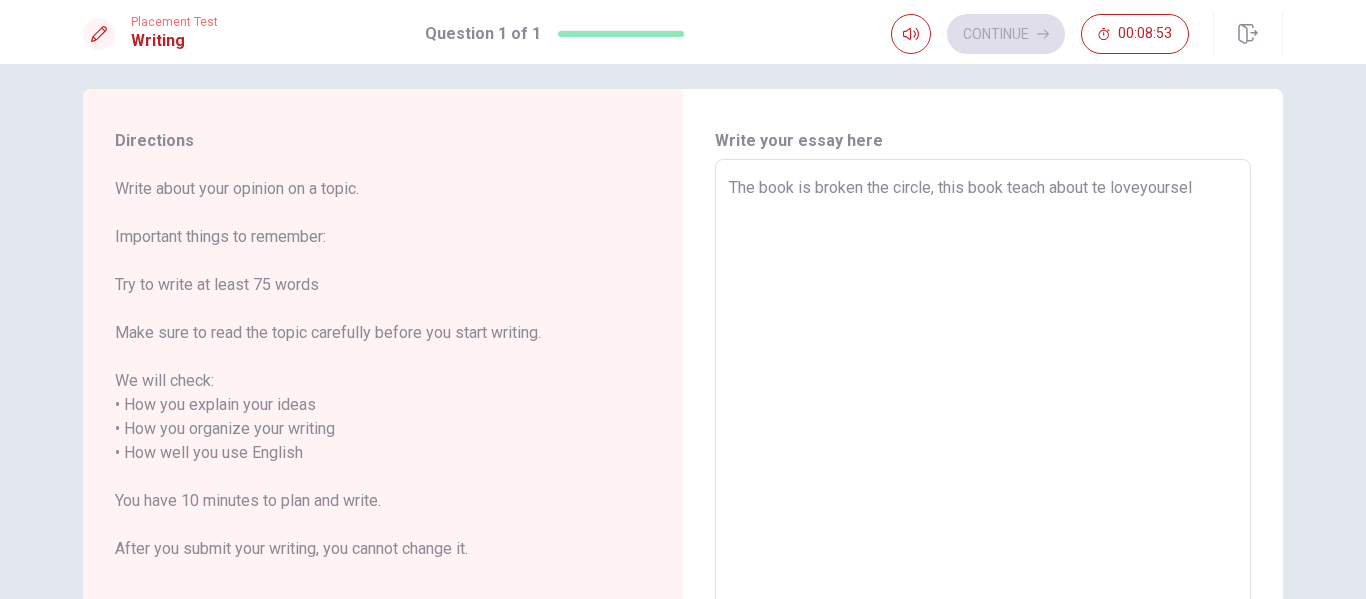 type on "The book is broken the circle, this book teach about te loveyourse" 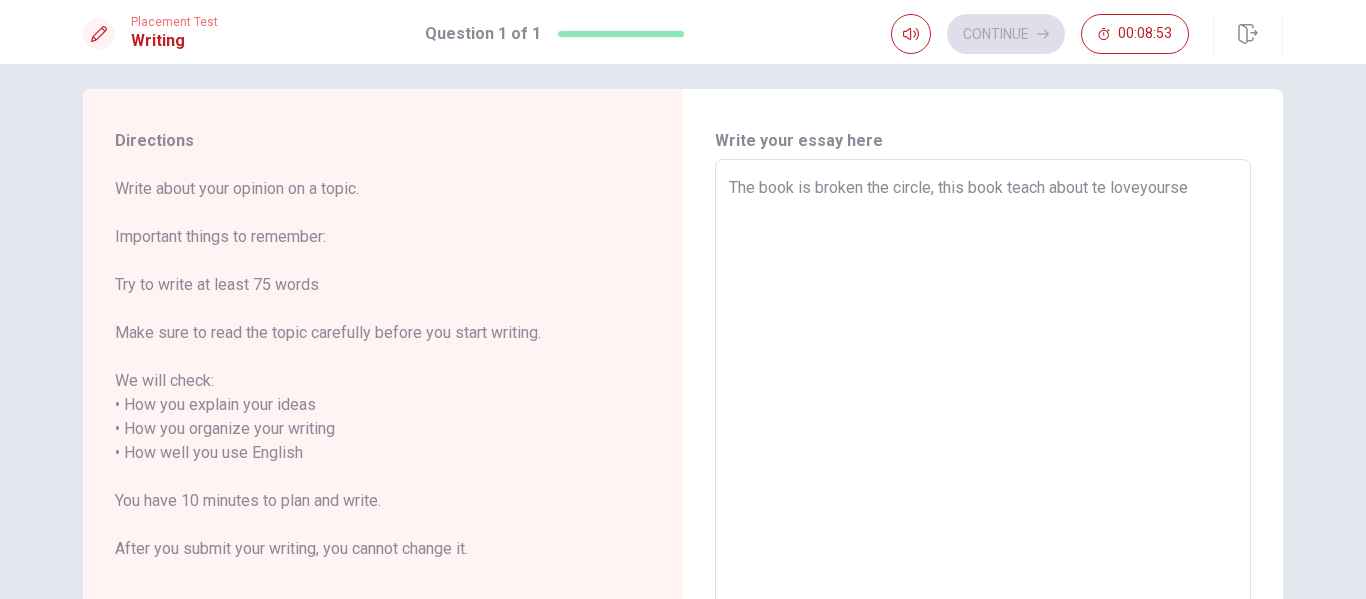 type on "x" 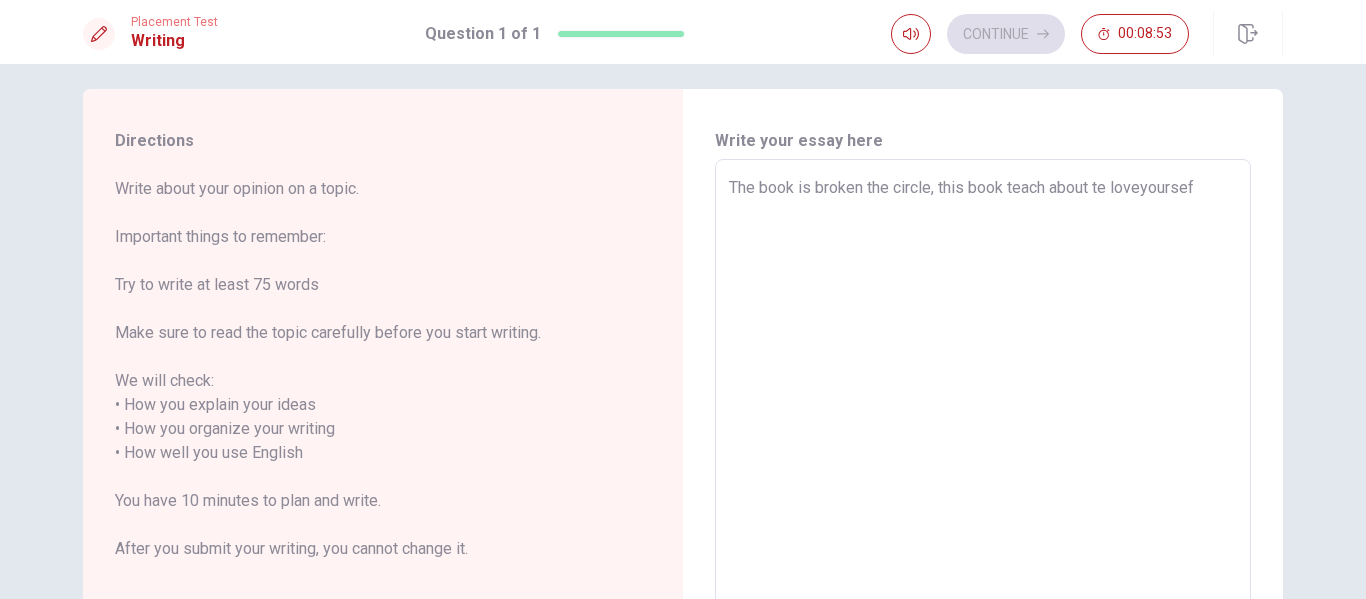 type on "x" 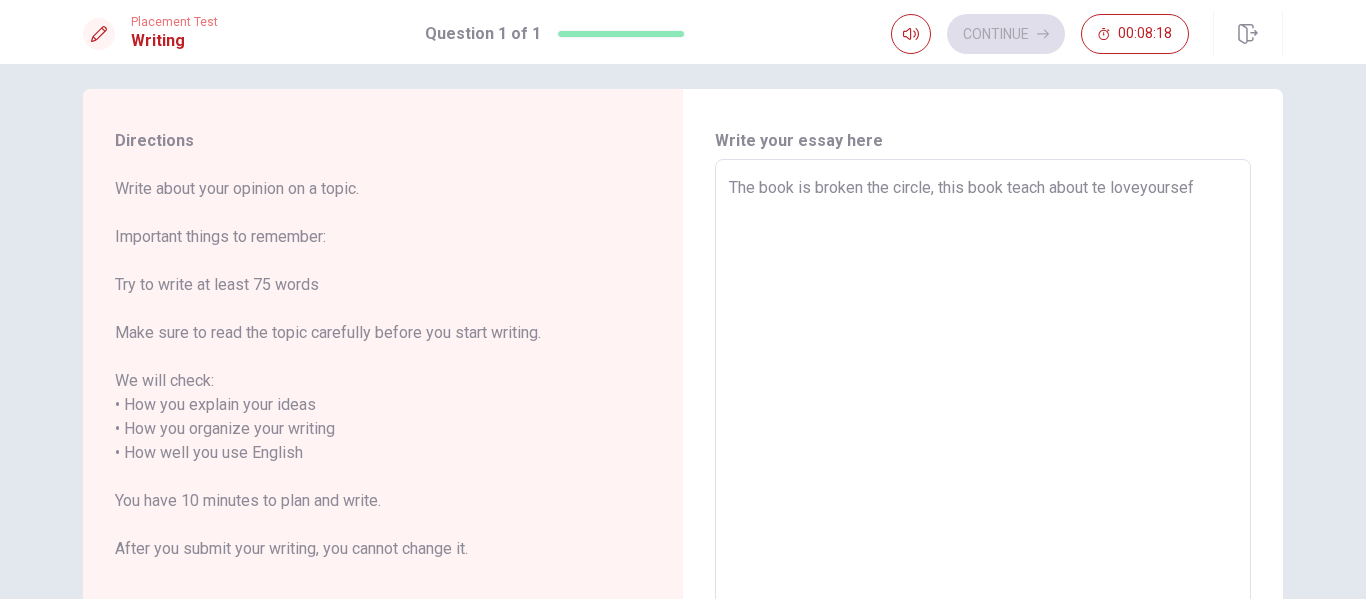 click on "The book is broken the circle, this book teach about te loveyoursef" at bounding box center (983, 441) 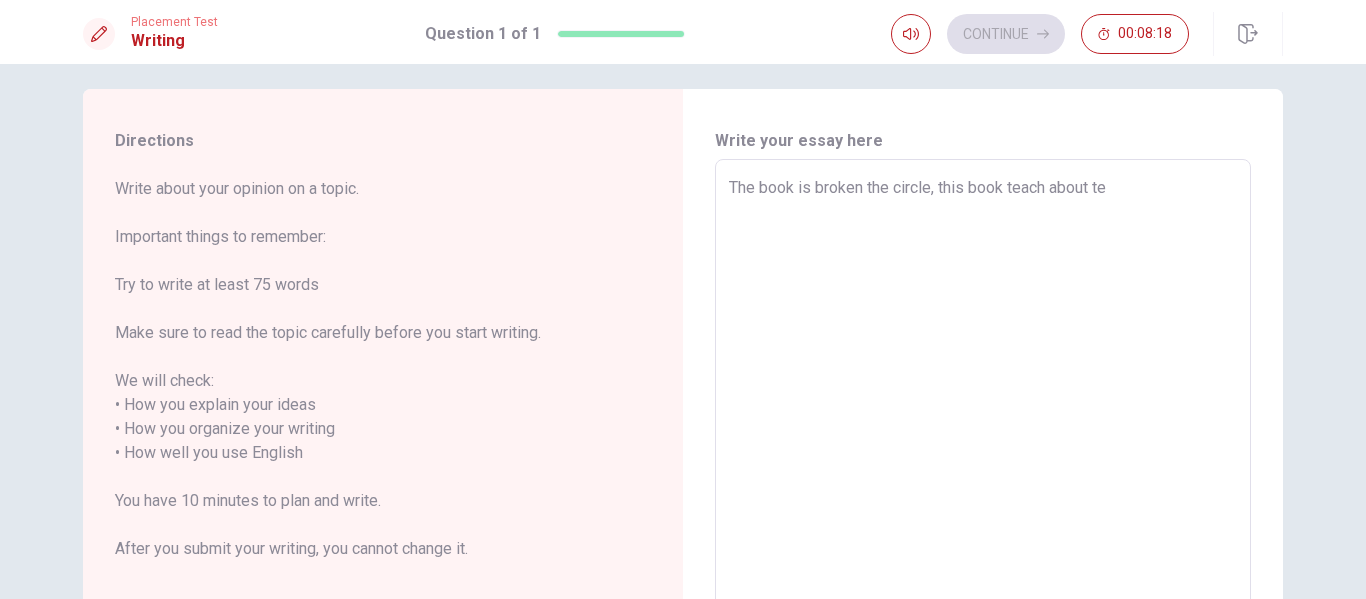 type on "x" 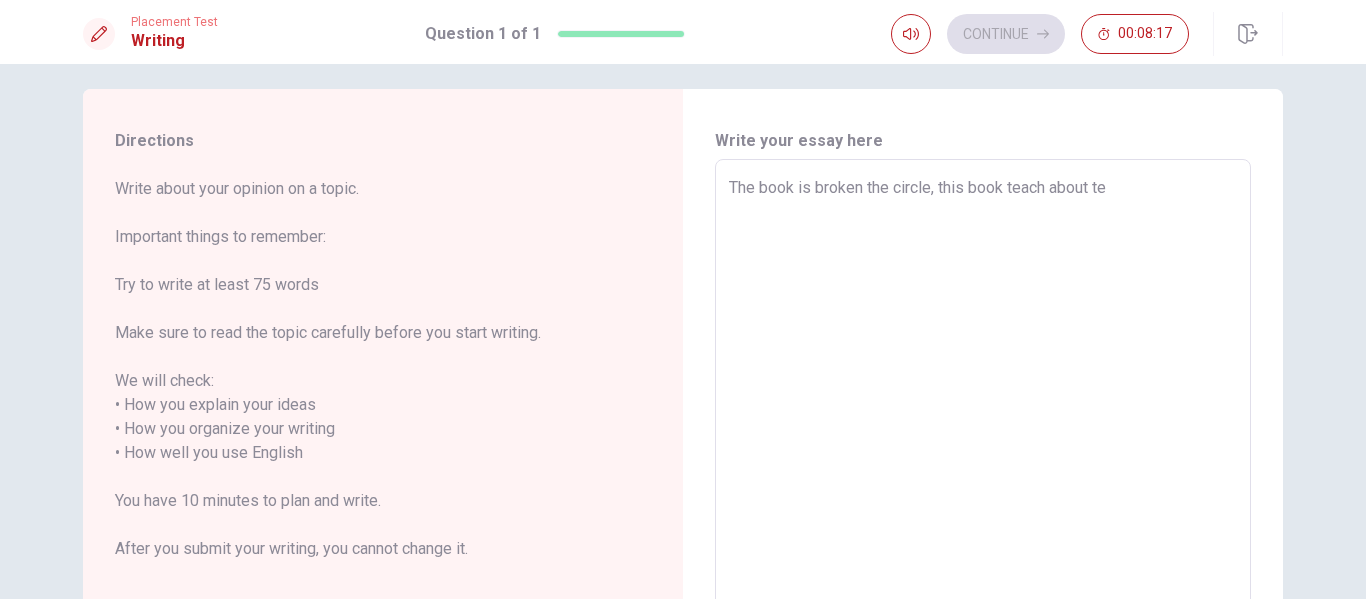 type on "The book is broken the circle, this book teach about te" 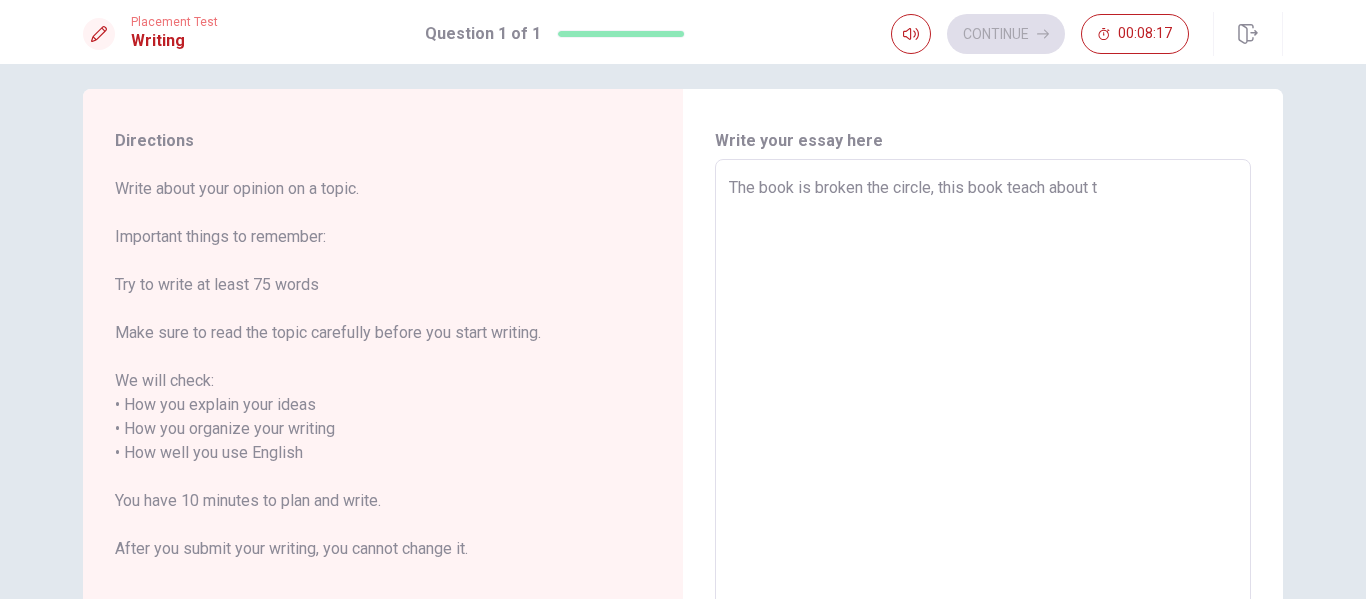 type on "x" 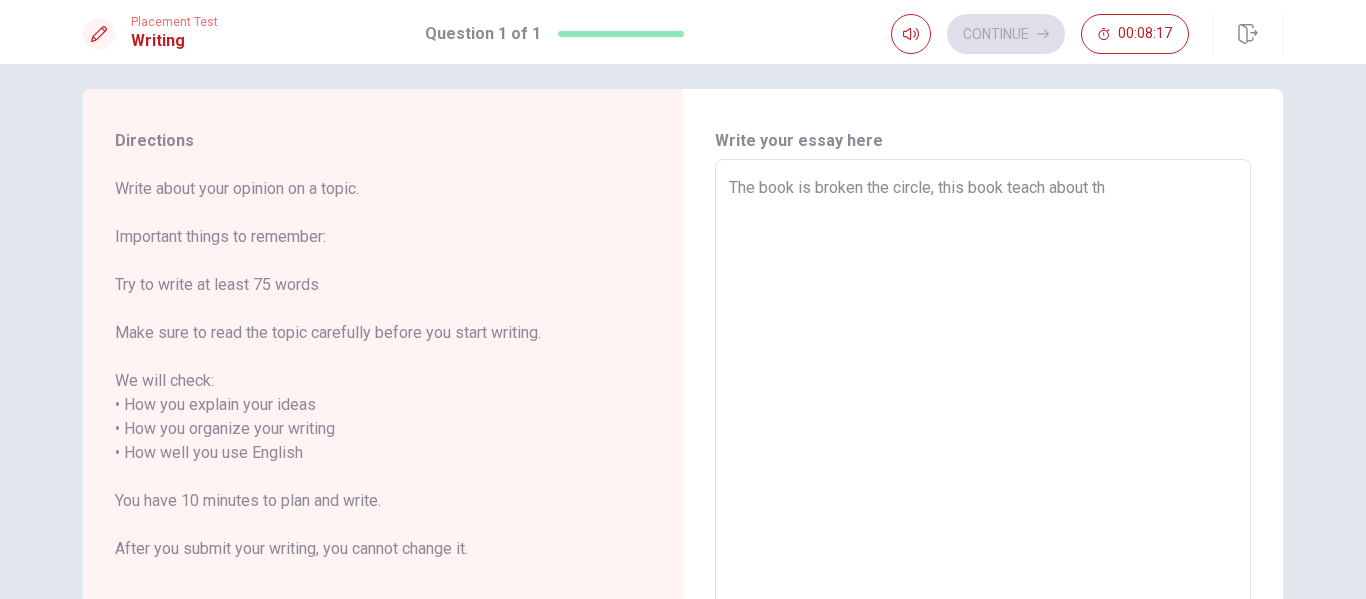type on "x" 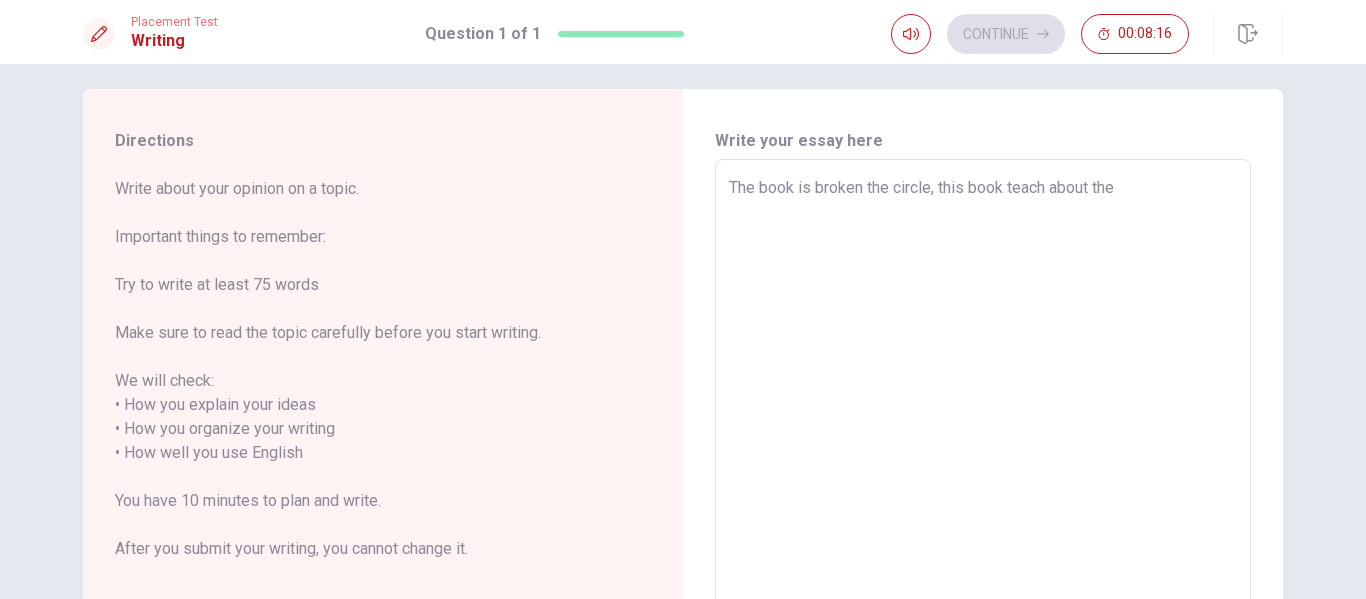 type on "x" 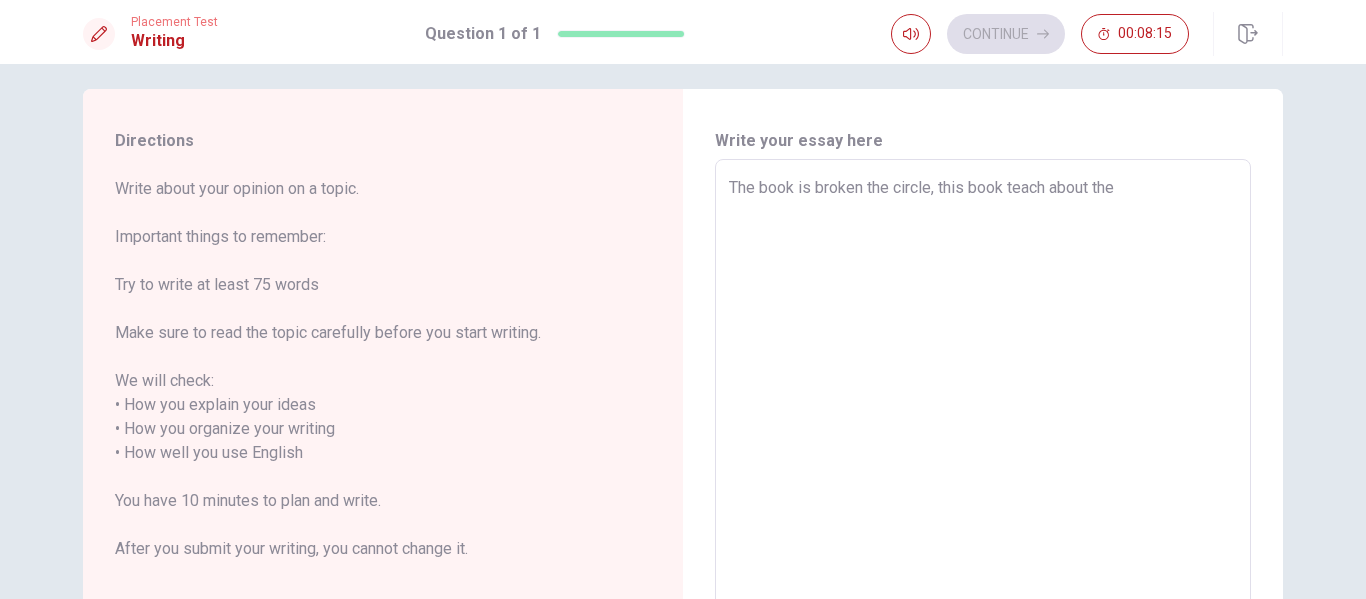 type on "The book is broken the circle, this book teach about the s" 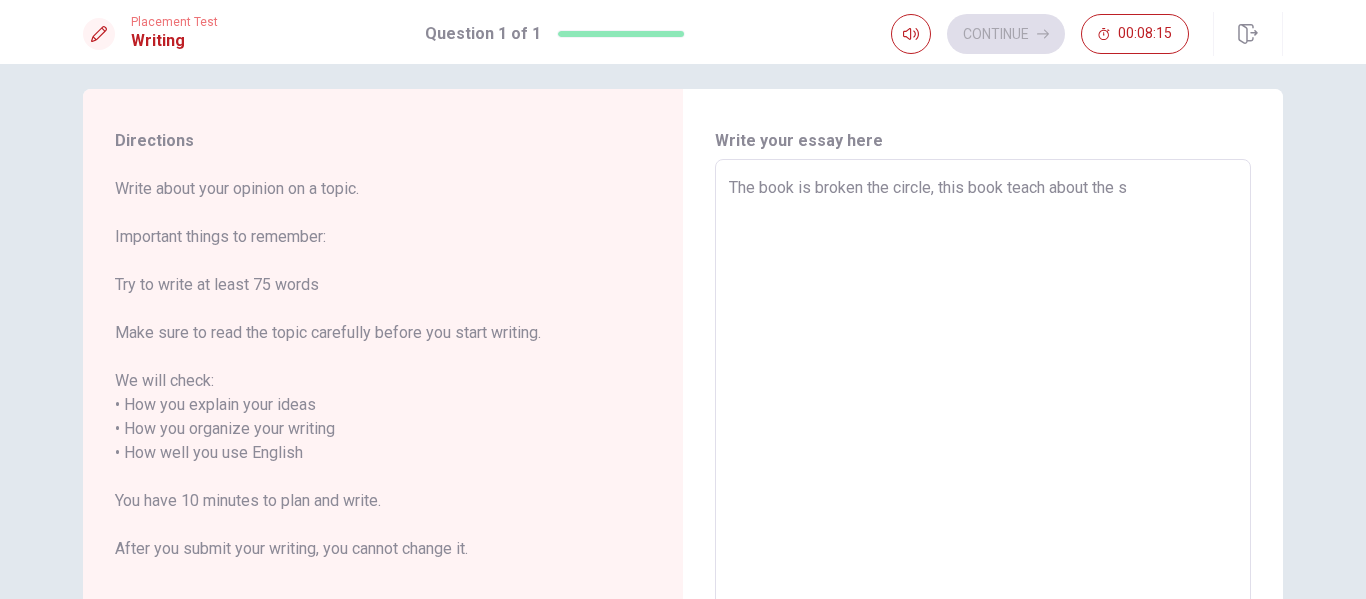 type on "x" 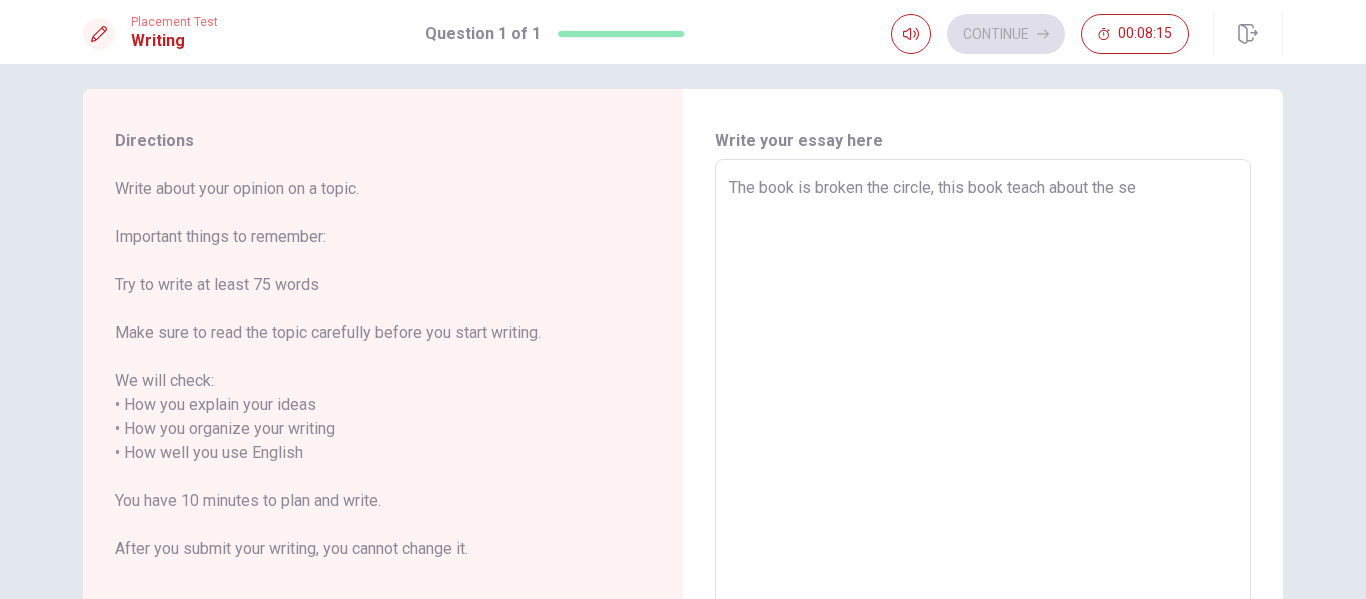 type on "x" 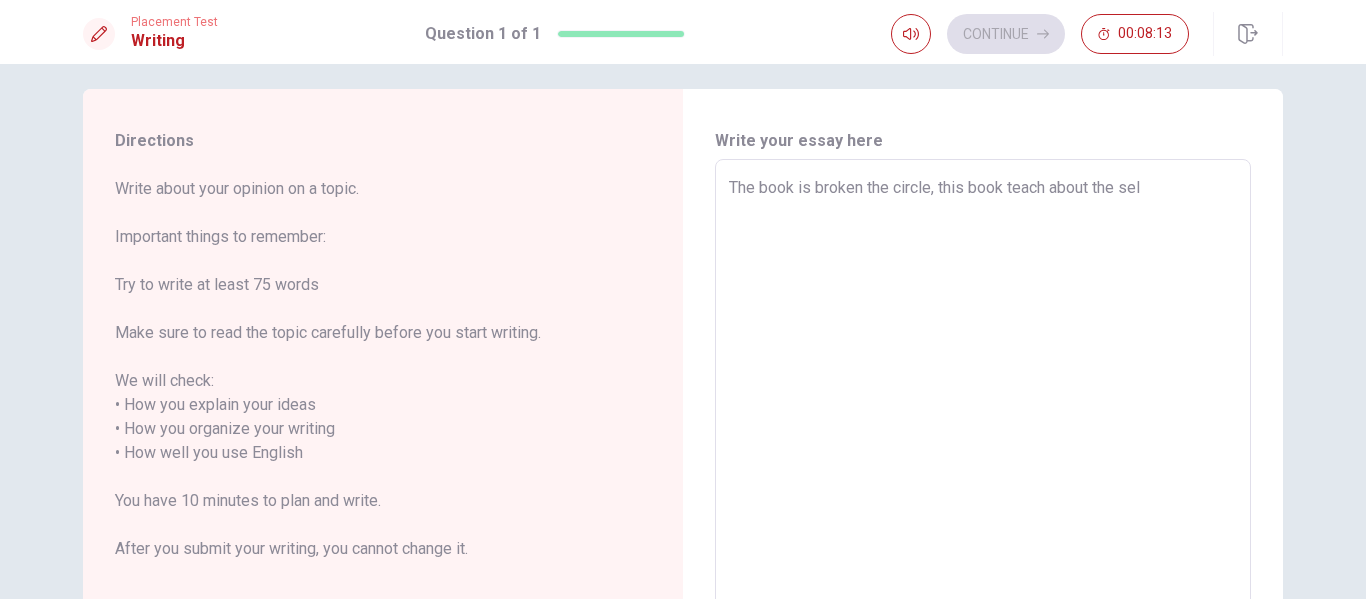 type on "x" 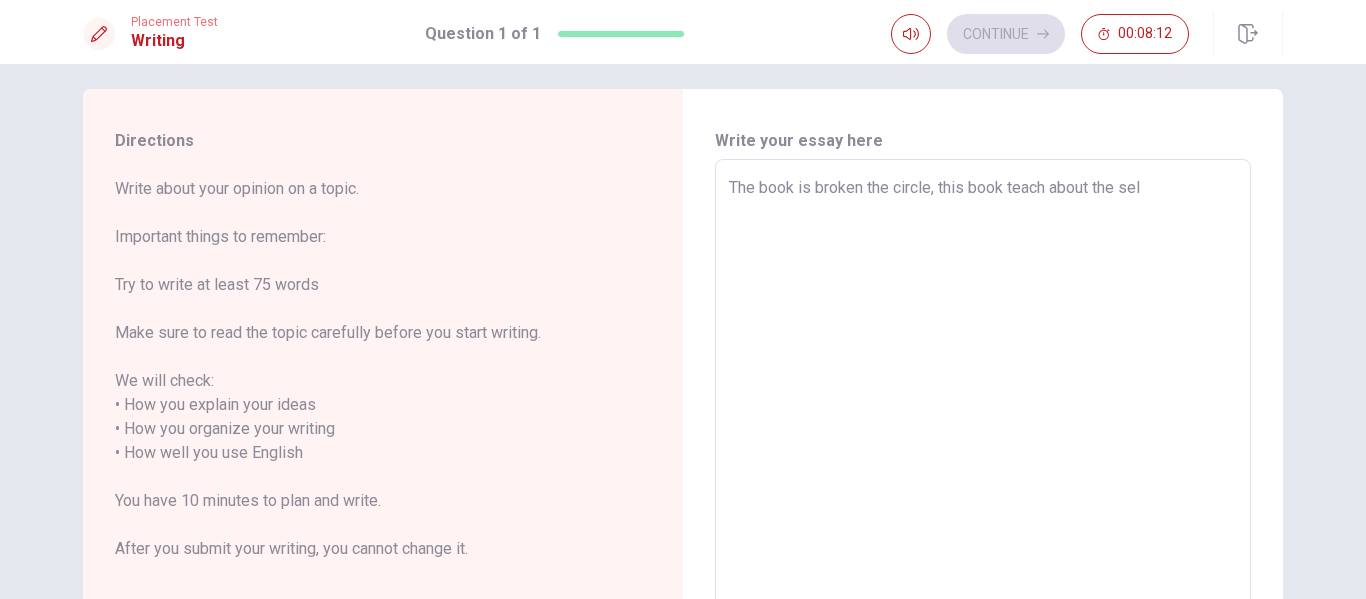 type on "The book is broken the circle, this book teach about the self" 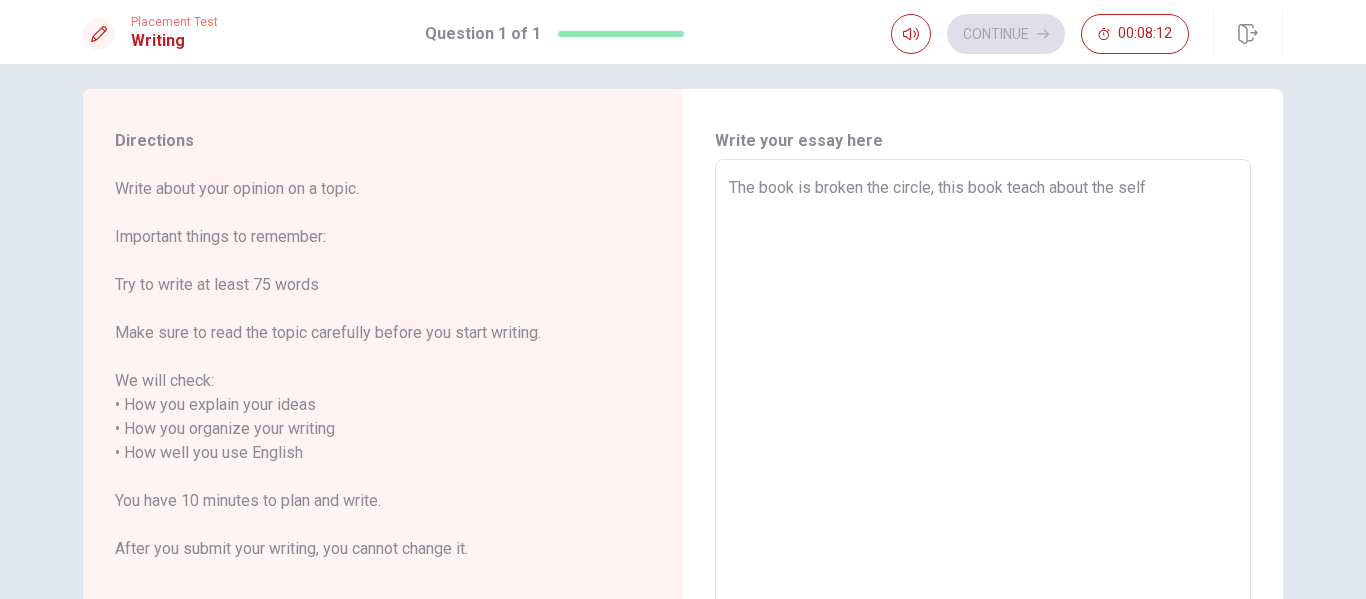 type on "x" 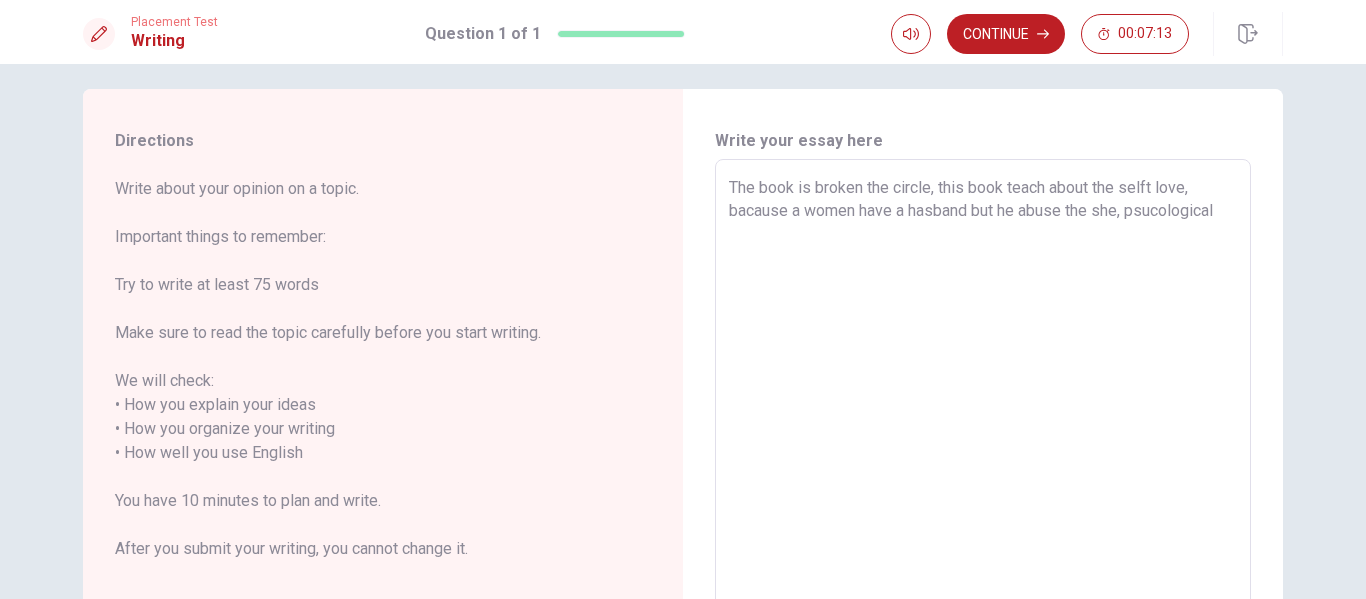 click on "The book is broken the circle, this book teach about the selft love, bacause a women have a hasband but he abuse the she, psucological" at bounding box center [983, 441] 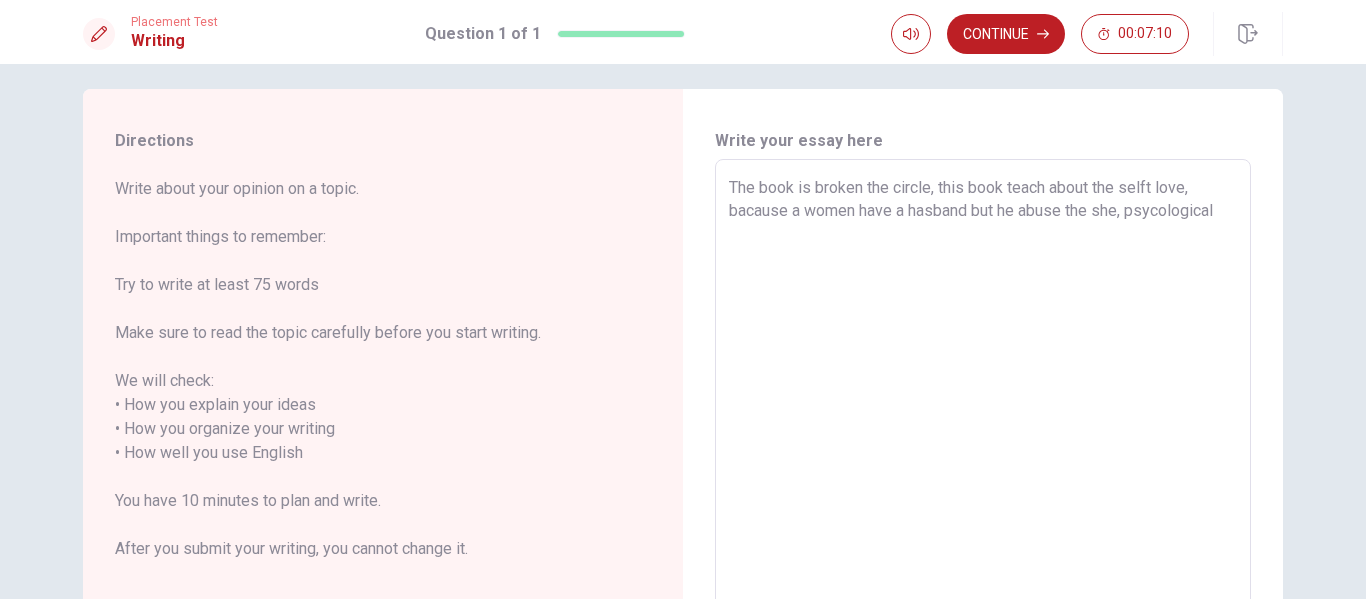 click on "The book is broken the circle, this book teach about the selft love, bacause a women have a hasband but he abuse the she, psycological" at bounding box center [983, 441] 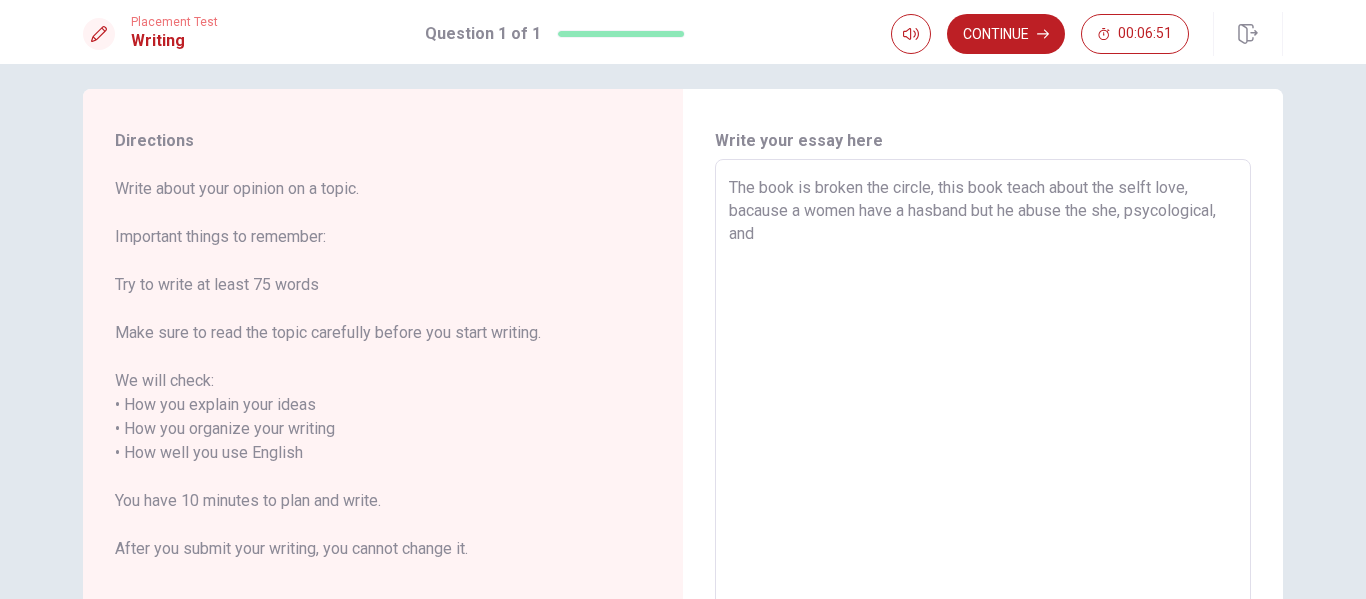 click on "The book is broken the circle, this book teach about the selft love, bacause a women have a hasband but he abuse the she, psycological, and" at bounding box center (983, 441) 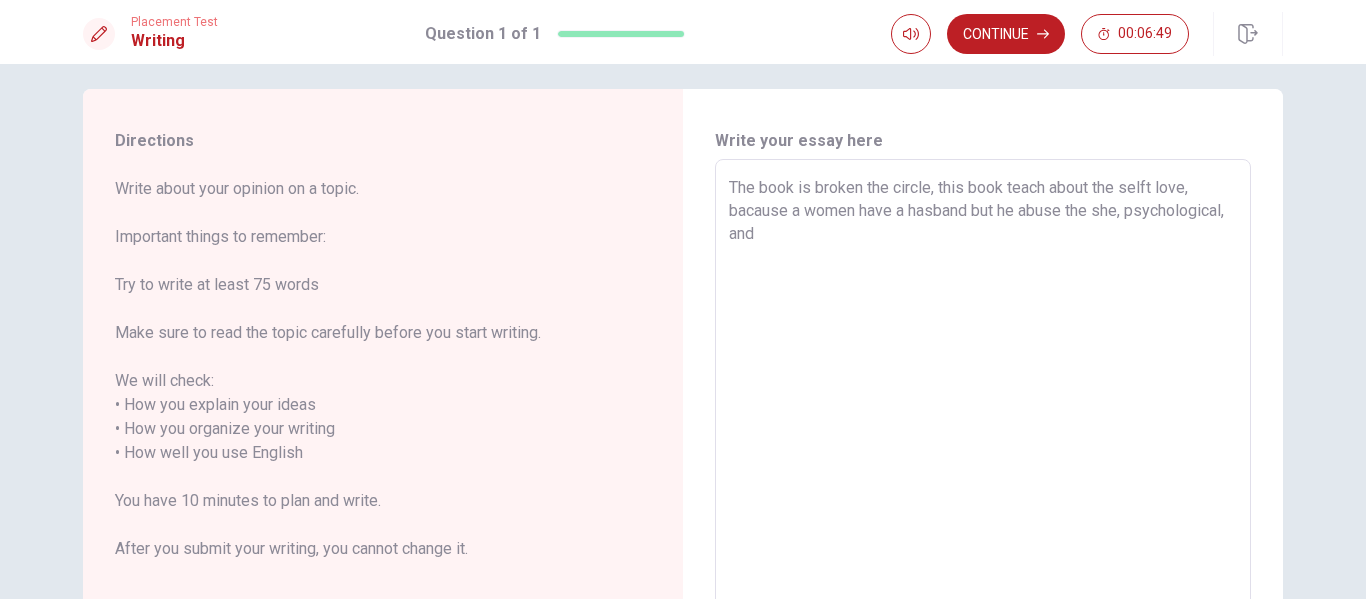 click on "The book is broken the circle, this book teach about the selft love, bacause a women have a hasband but he abuse the she, psychological, and" at bounding box center (983, 441) 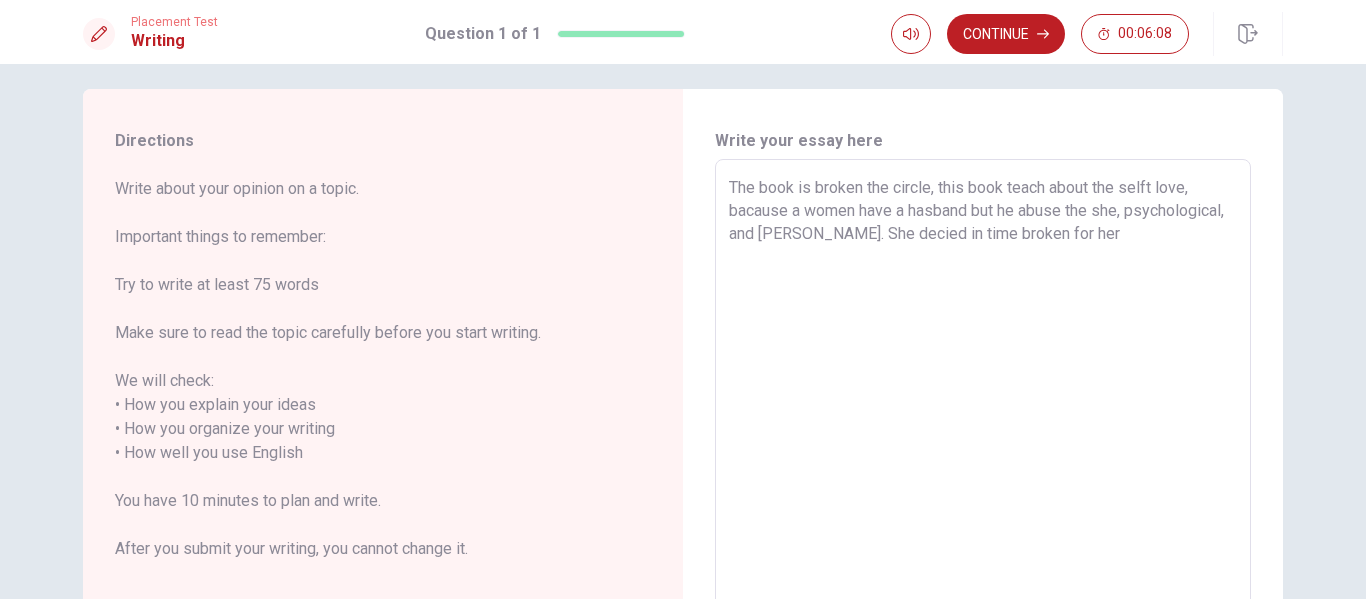 click on "The book is broken the circle, this book teach about the selft love, bacause a women have a hasband but he abuse the she, psychological, and [PERSON_NAME]. She decied in time broken for her" at bounding box center (983, 441) 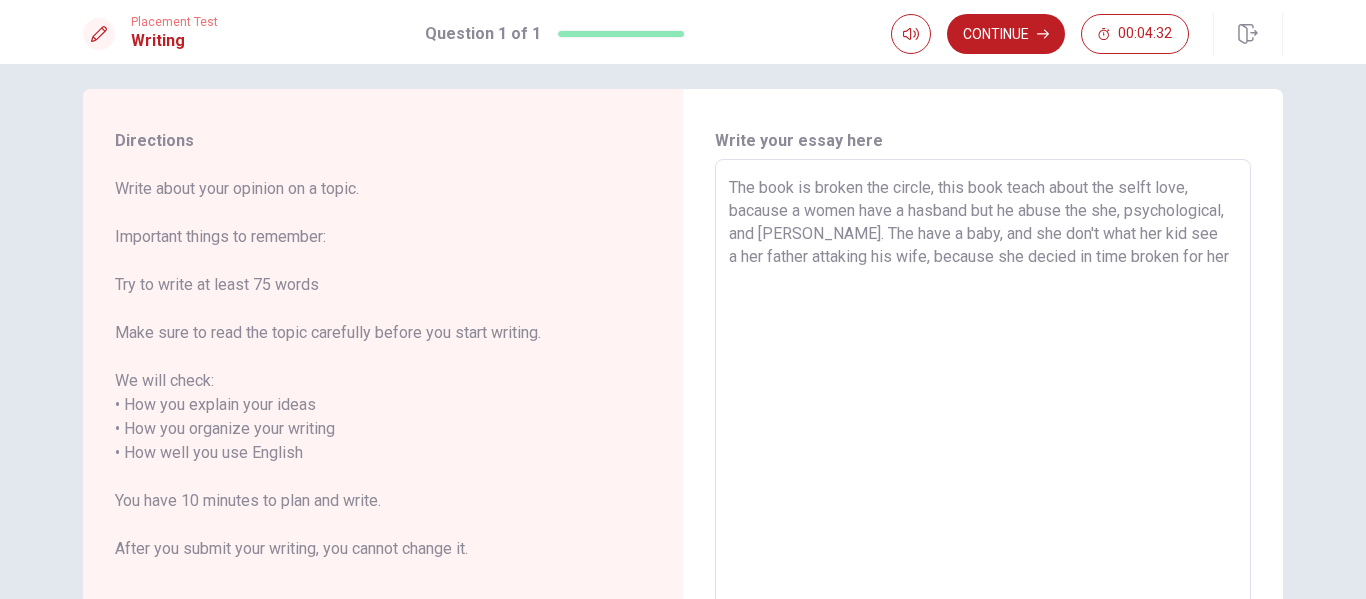 drag, startPoint x: 863, startPoint y: 277, endPoint x: 708, endPoint y: 182, distance: 181.79659 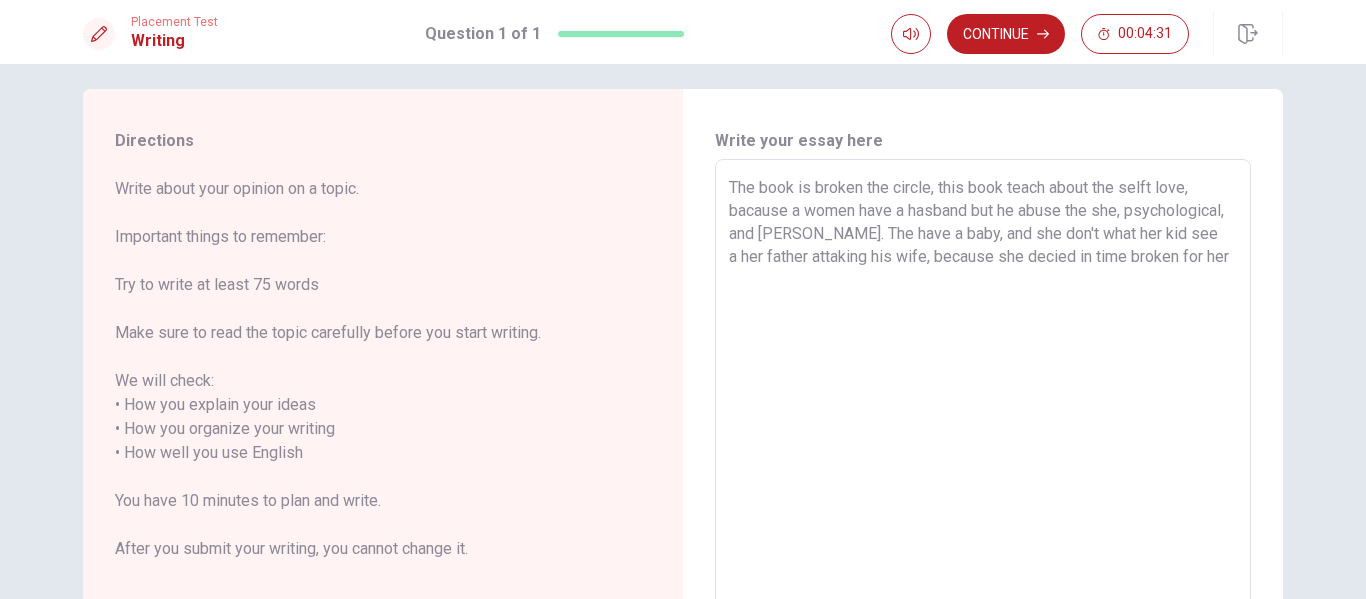 click on "The book is broken the circle, this book teach about the selft love, bacause a women have a hasband but he abuse the she, psychological, and [PERSON_NAME]. The have a baby, and she don't what her kid see a her father attaking his wife, because she decied in time broken for her" at bounding box center (983, 441) 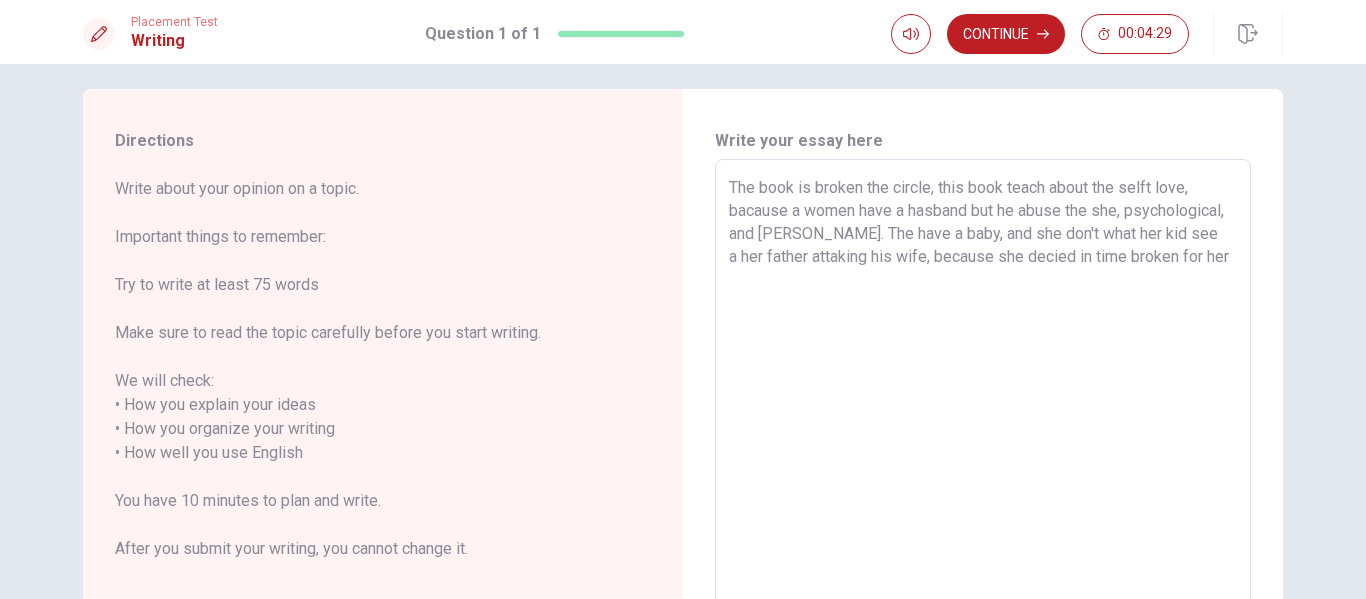 click on "The book is broken the circle, this book teach about the selft love, bacause a women have a hasband but he abuse the she, psychological, and [PERSON_NAME]. The have a baby, and she don't what her kid see a her father attaking his wife, because she decied in time broken for her" at bounding box center (983, 441) 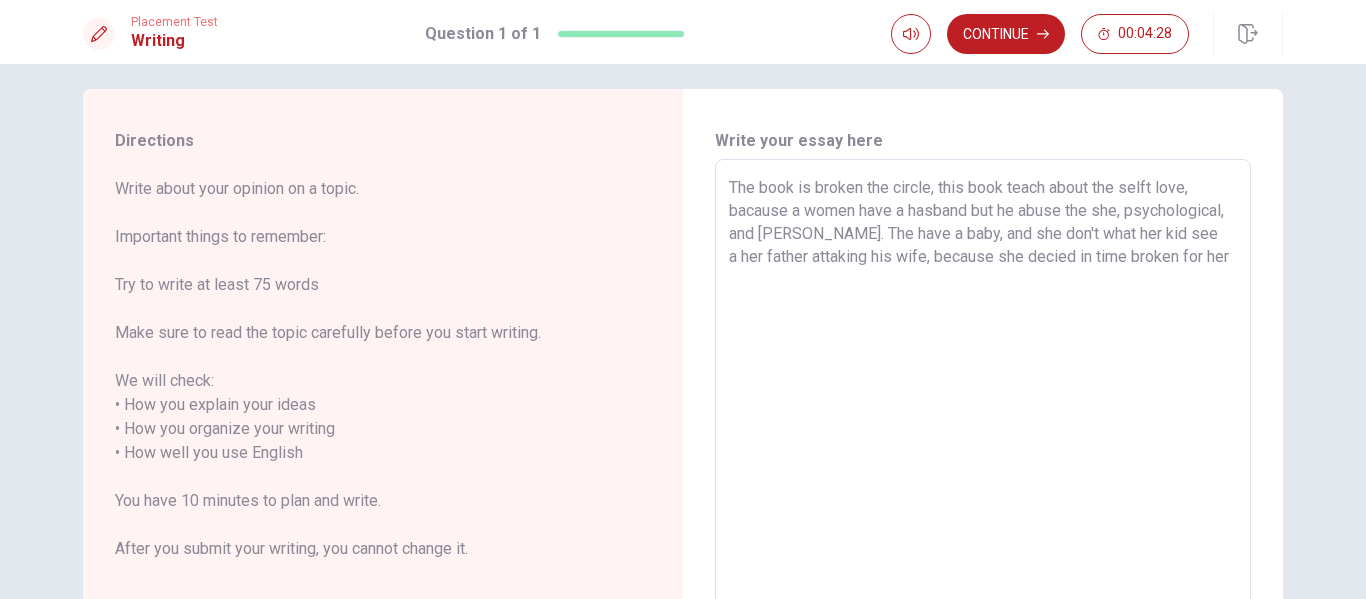 click on "The book is broken the circle, this book teach about the selft love, bacause a women have a hasband but he abuse the she, psychological, and [PERSON_NAME]. The have a baby, and she don't what her kid see a her father attaking his wife, because she decied in time broken for her" at bounding box center (983, 441) 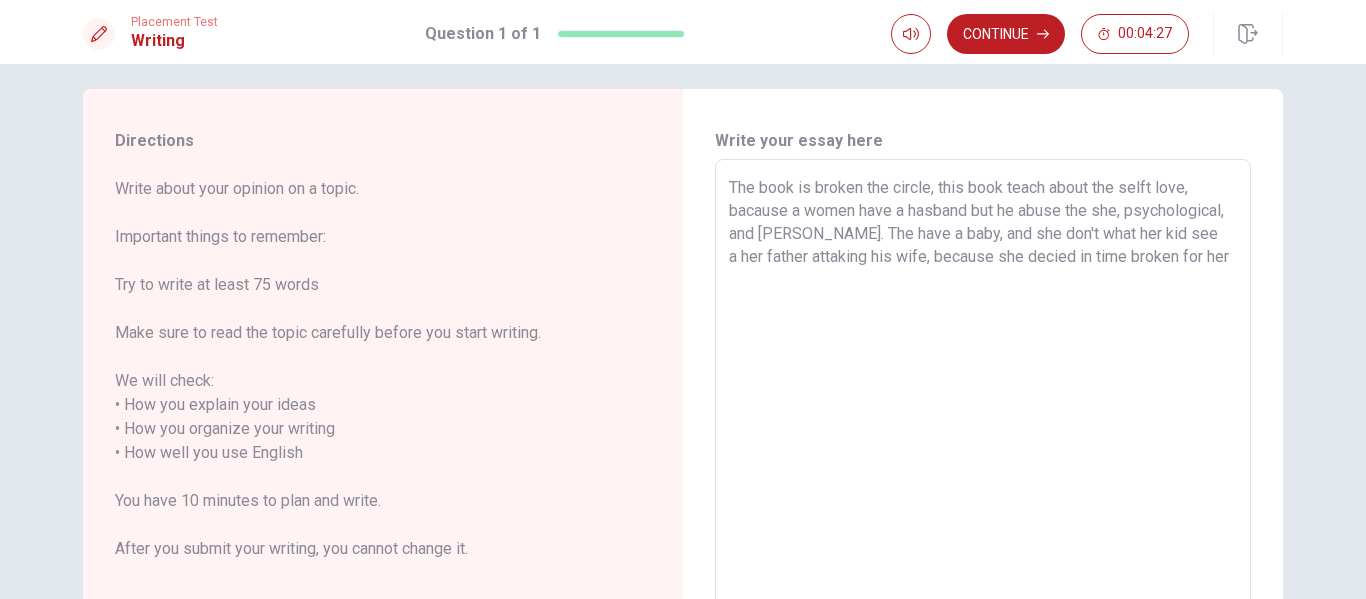 click on "The book is broken the circle, this book teach about the selft love, bacause a women have a hasband but he abuse the she, psychological, and [PERSON_NAME]. The have a baby, and she don't what her kid see a her father attaking his wife, because she decied in time broken for her" at bounding box center [983, 441] 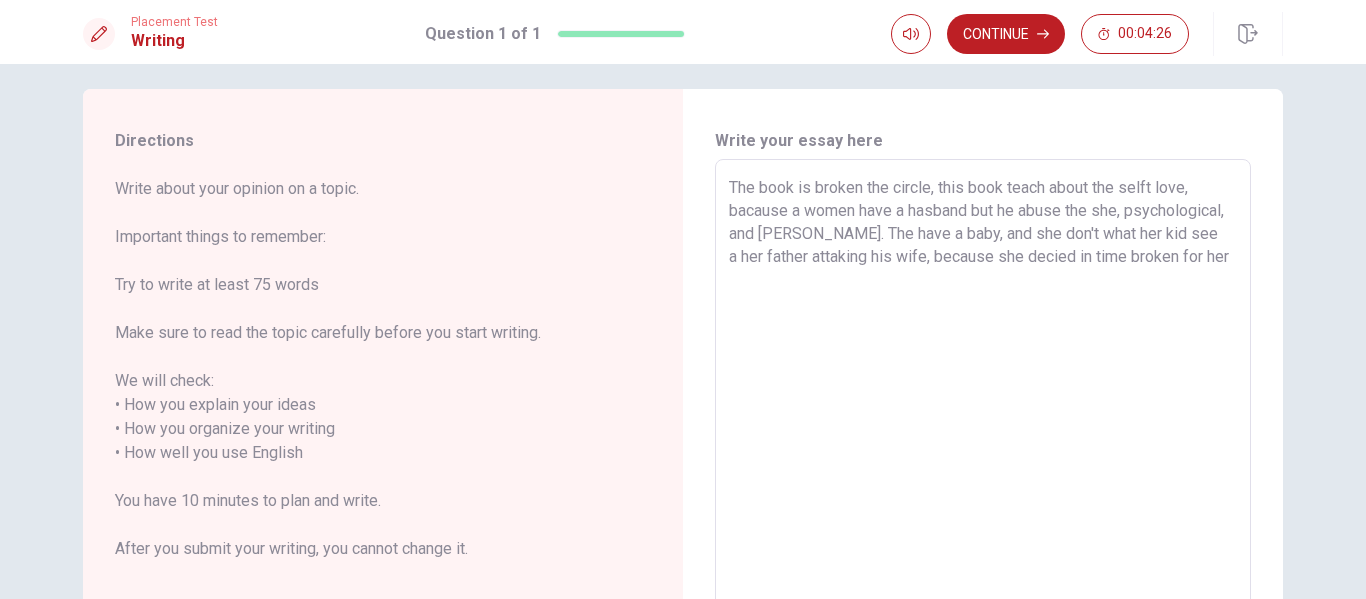 click on "The book is broken the circle, this book teach about the selft love, bacause a women have a hasband but he abuse the she, psychological, and [PERSON_NAME]. The have a baby, and she don't what her kid see a her father attaking his wife, because she decied in time broken for her" at bounding box center (983, 441) 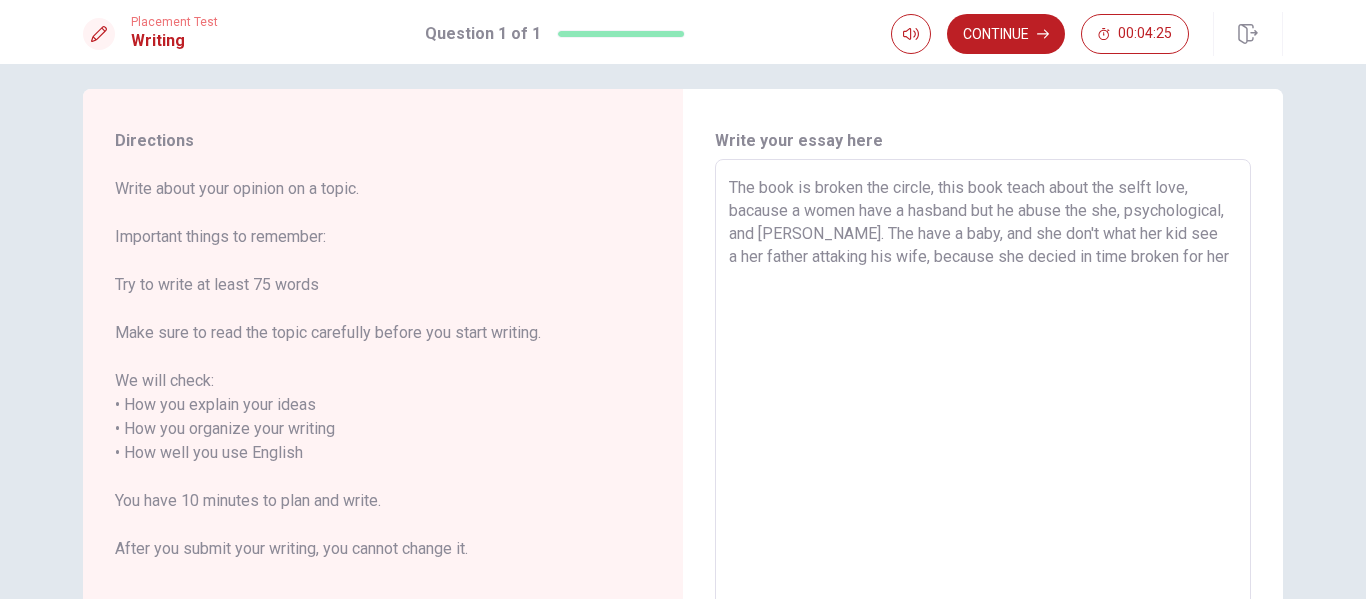 click on "The book is broken the circle, this book teach about the selft love, bacause a women have a hasband but he abuse the she, psychological, and [PERSON_NAME]. The have a baby, and she don't what her kid see a her father attaking his wife, because she decied in time broken for her" at bounding box center [983, 441] 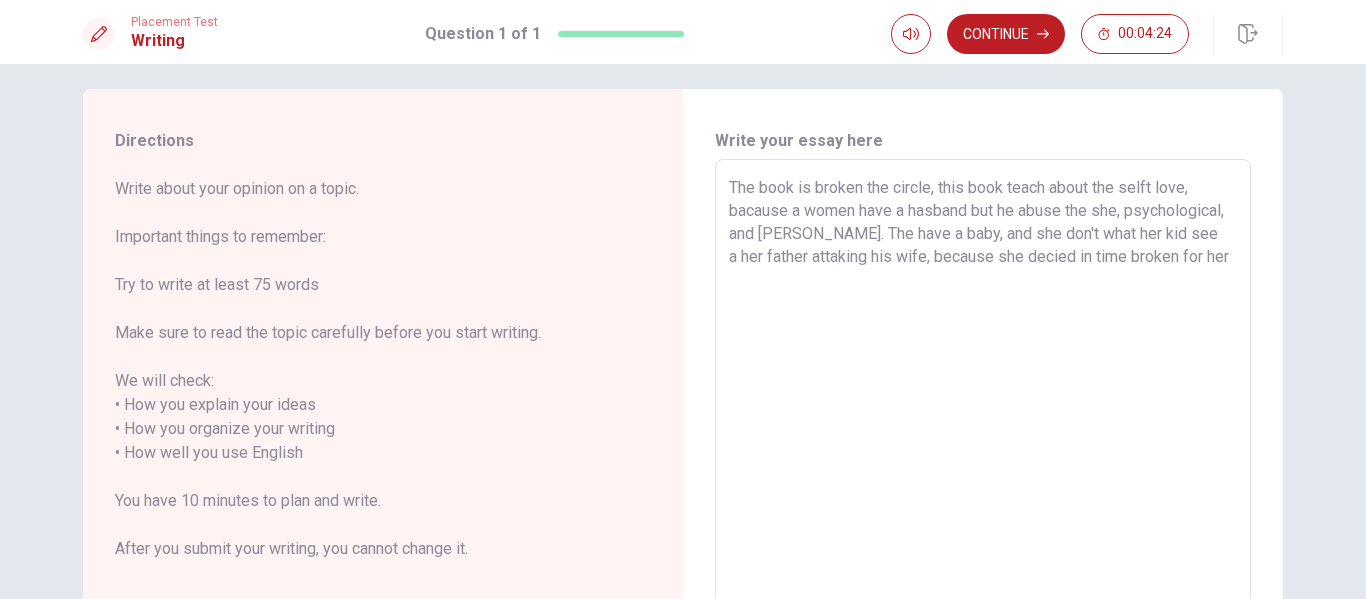 click on "The book is broken the circle, this book teach about the selft love, bacause a women have a hasband but he abuse the she, psychological, and [PERSON_NAME]. The have a baby, and she don't what her kid see a her father attaking his wife, because she decied in time broken for her" at bounding box center (983, 441) 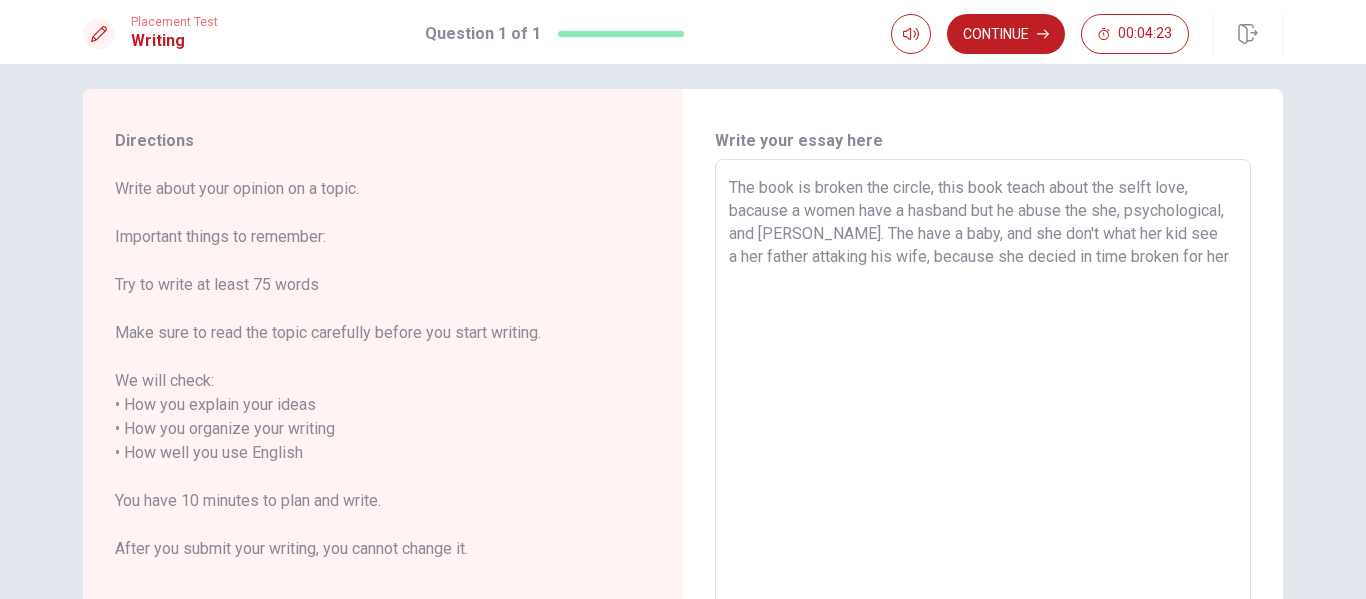 click on "The book is broken the circle, this book teach about the selft love, bacause a women have a hasband but he abuse the she, psychological, and [PERSON_NAME]. The have a baby, and she don't what her kid see a her father attaking his wife, because she decied in time broken for her" at bounding box center (983, 441) 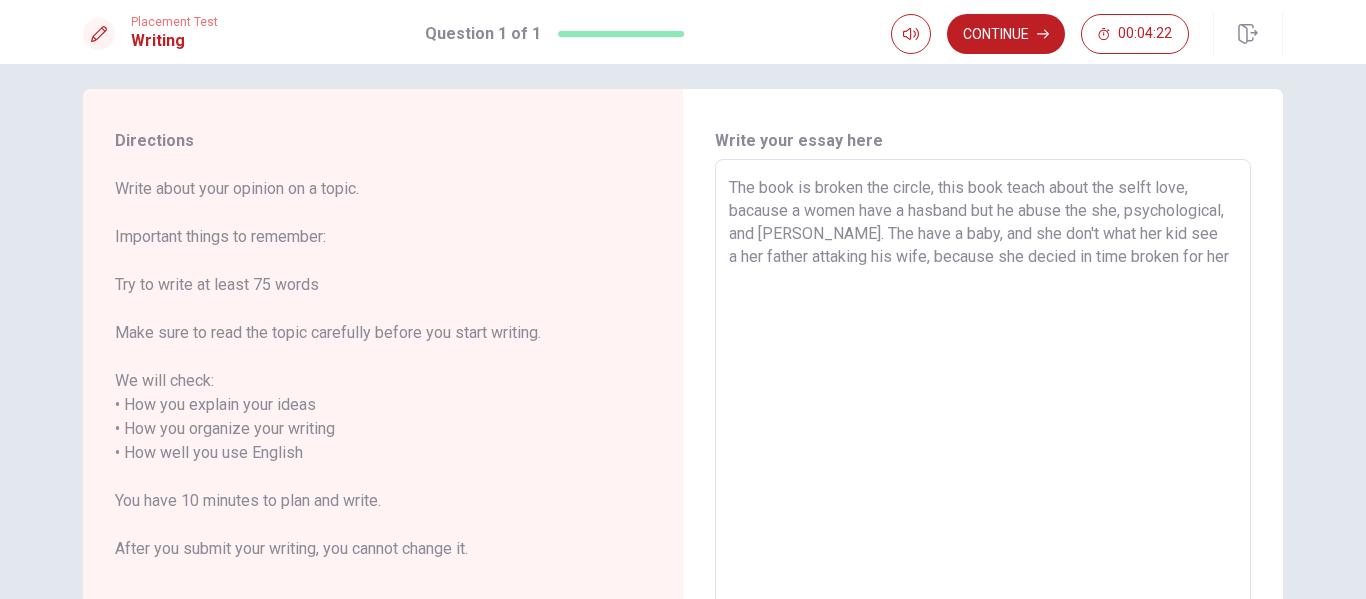 click on "The book is broken the circle, this book teach about the selft love, bacause a women have a hasband but he abuse the she, psychological, and [PERSON_NAME]. The have a baby, and she don't what her kid see a her father attaking his wife, because she decied in time broken for her" at bounding box center [983, 441] 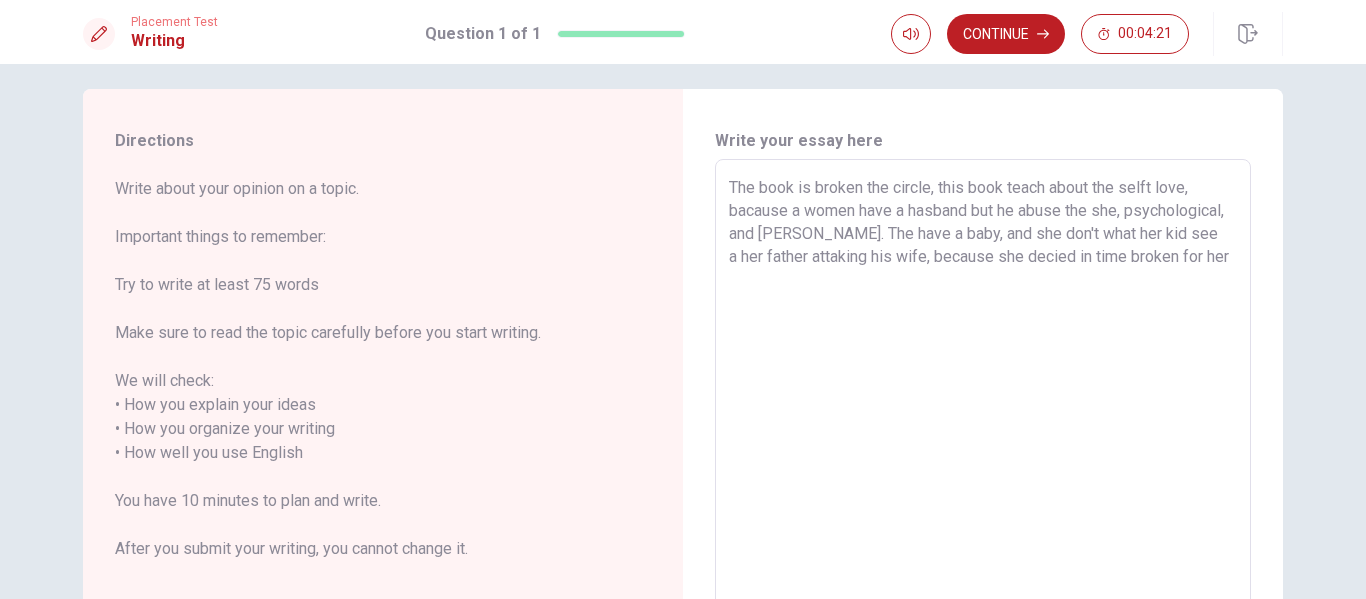 click on "The book is broken the circle, this book teach about the selft love, bacause a women have a hasband but he abuse the she, psychological, and [PERSON_NAME]. The have a baby, and she don't what her kid see a her father attaking his wife, because she decied in time broken for her" at bounding box center (983, 441) 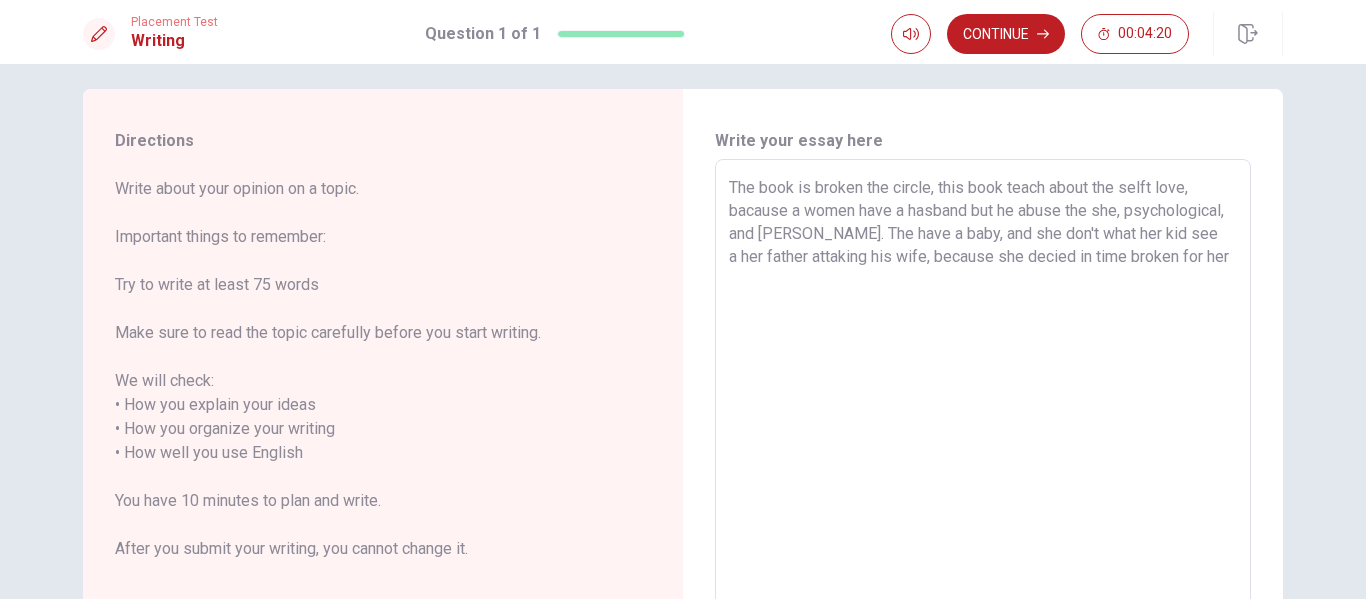 click on "The book is broken the circle, this book teach about the selft love, bacause a women have a hasband but he abuse the she, psychological, and [PERSON_NAME]. The have a baby, and she don't what her kid see a her father attaking his wife, because she decied in time broken for her" at bounding box center (983, 441) 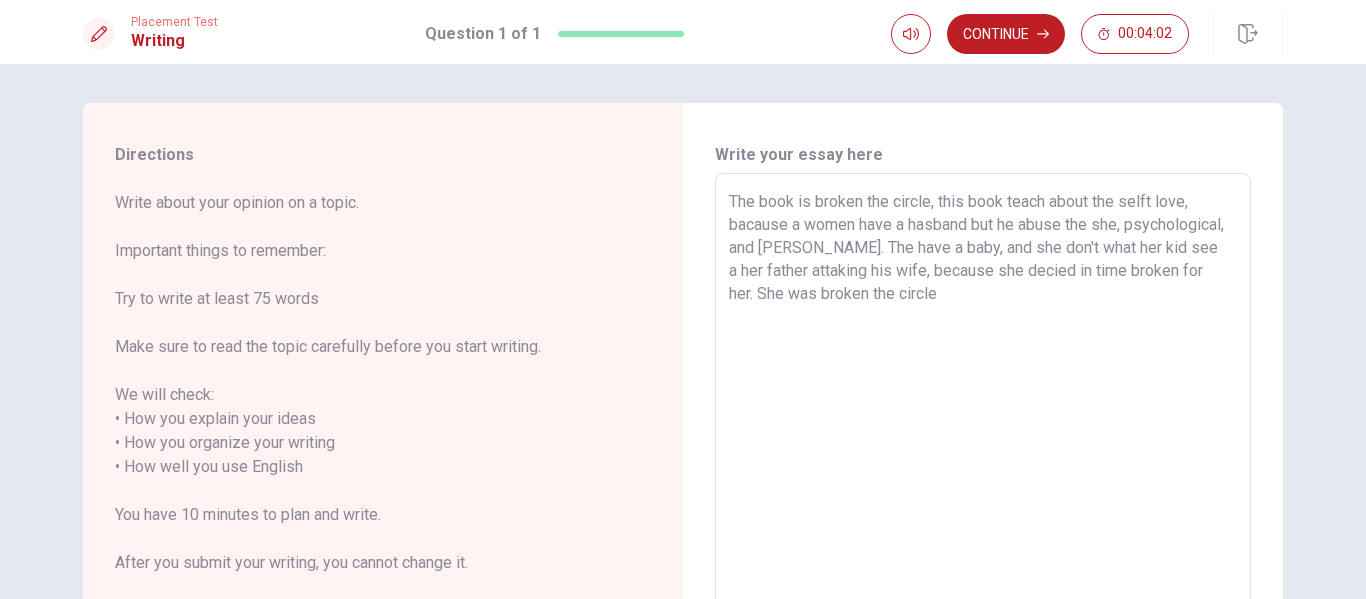 scroll, scrollTop: 0, scrollLeft: 0, axis: both 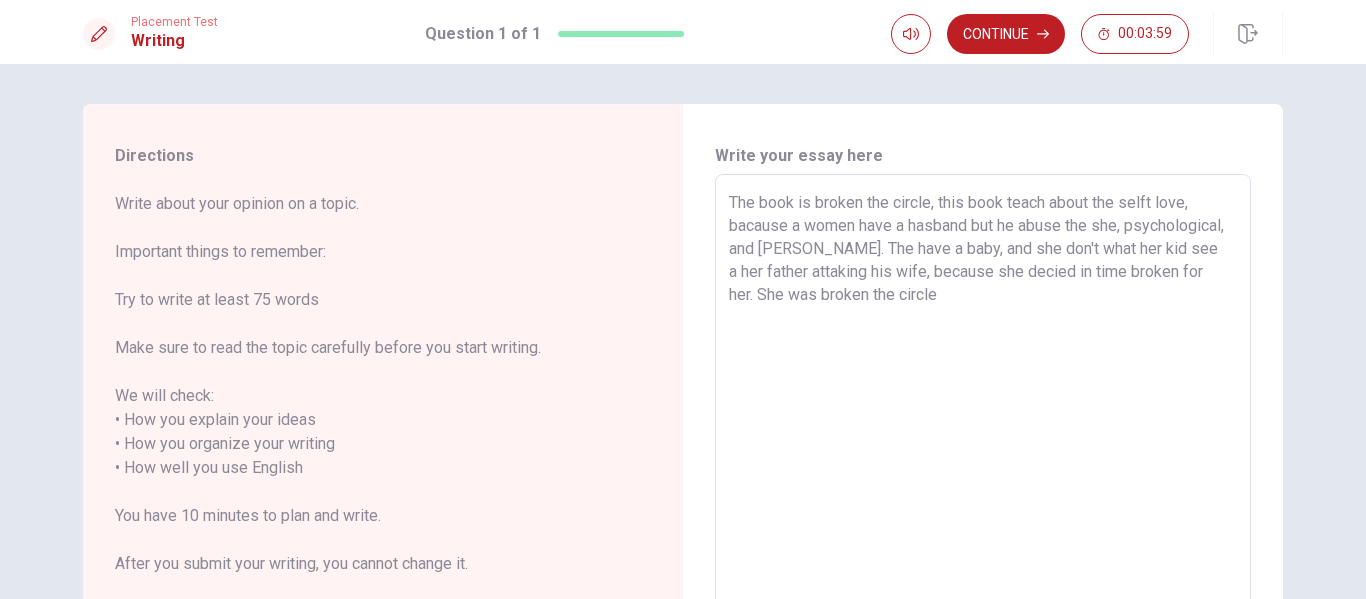 click on "The book is broken the circle, this book teach about the selft love, bacause a women have a hasband but he abuse the she, psychological, and [PERSON_NAME]. The have a baby, and she don't what her kid see a her father attaking his wife, because she decied in time broken for her. She was broken the circle" at bounding box center (983, 456) 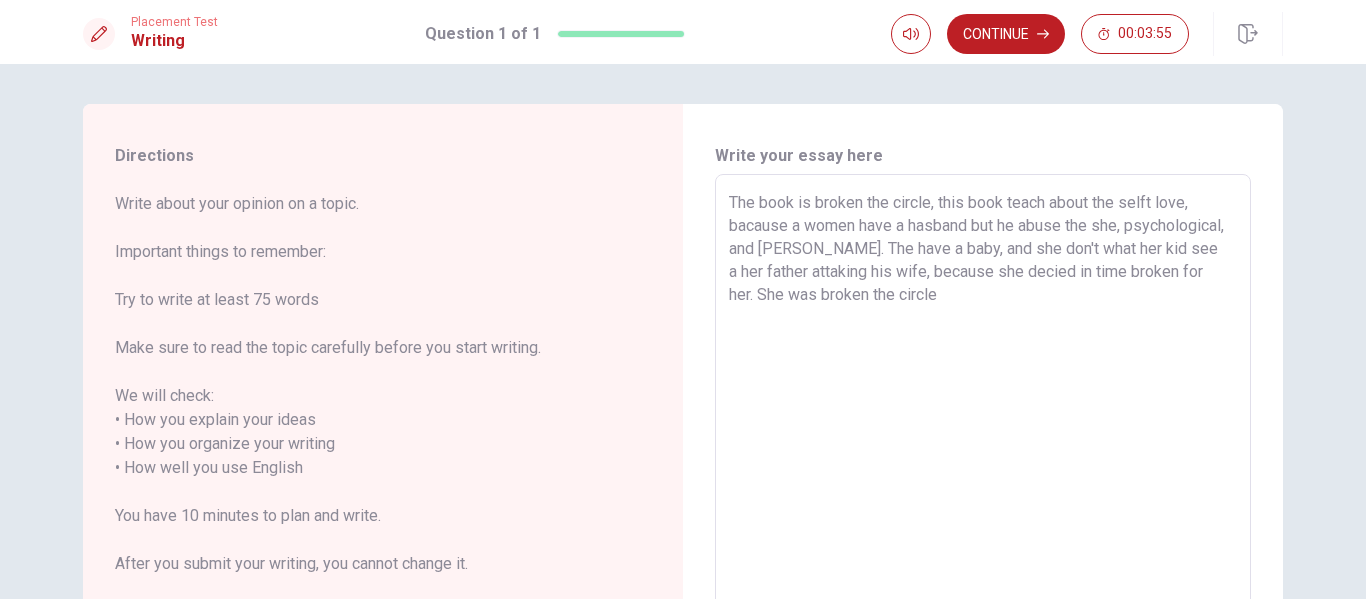 click on "The book is broken the circle, this book teach about the selft love, bacause a women have a hasband but he abuse the she, psychological, and [PERSON_NAME]. The have a baby, and she don't what her kid see a her father attaking his wife, because she decied in time broken for her. She was broken the circle" at bounding box center (983, 456) 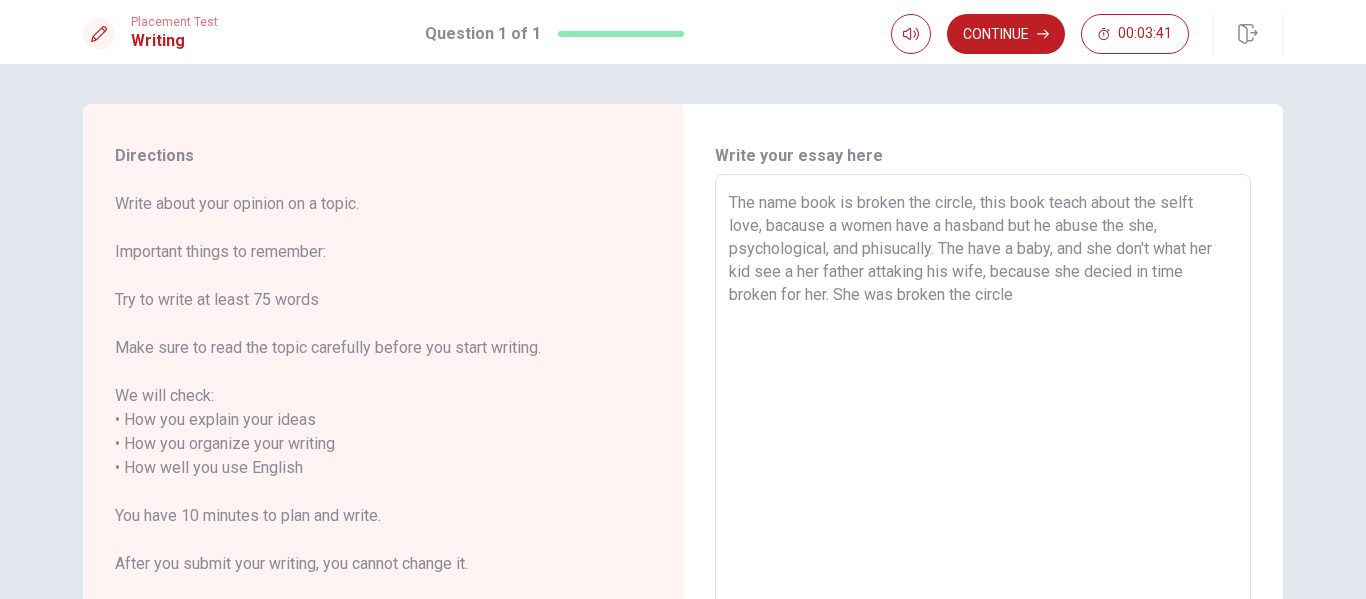 click on "The name book is broken the circle, this book teach about the selft love, bacause a women have a hasband but he abuse the she, psychological, and phisucally. The have a baby, and she don't what her kid see a her father attaking his wife, because she decied in time broken for her. She was broken the circle" at bounding box center (983, 456) 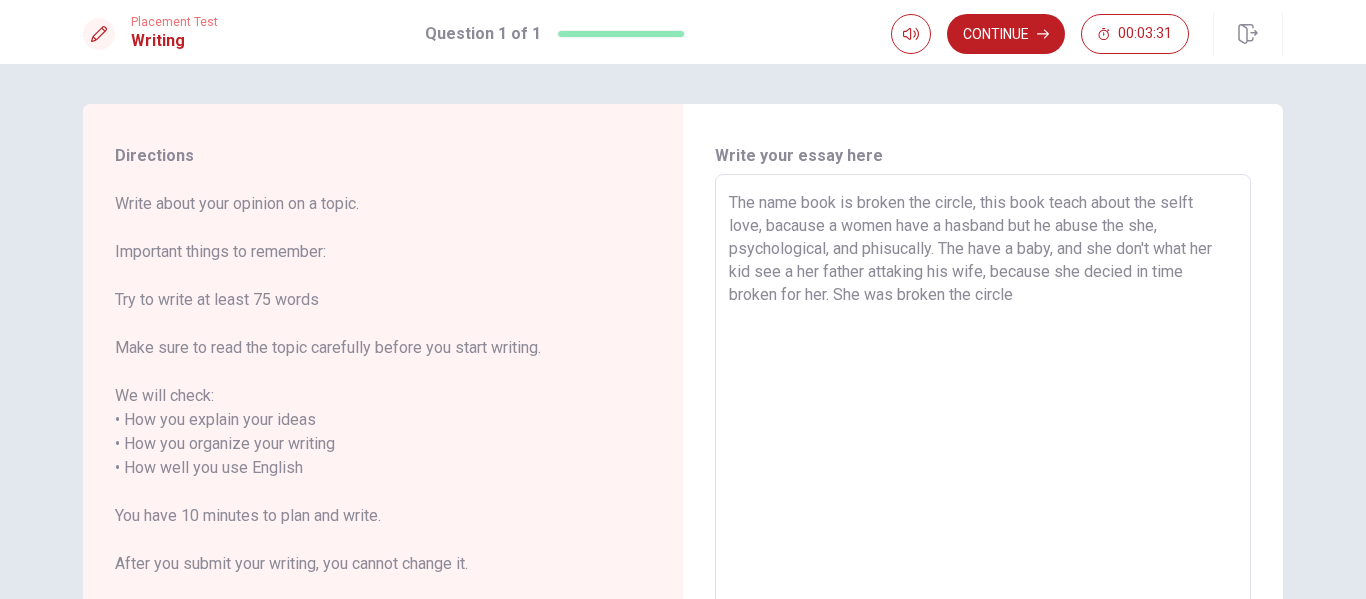 click on "The name book is broken the circle, this book teach about the selft love, bacause a women have a hasband but he abuse the she, psychological, and phisucally. The have a baby, and she don't what her kid see a her father attaking his wife, because she decied in time broken for her. She was broken the circle" at bounding box center [983, 456] 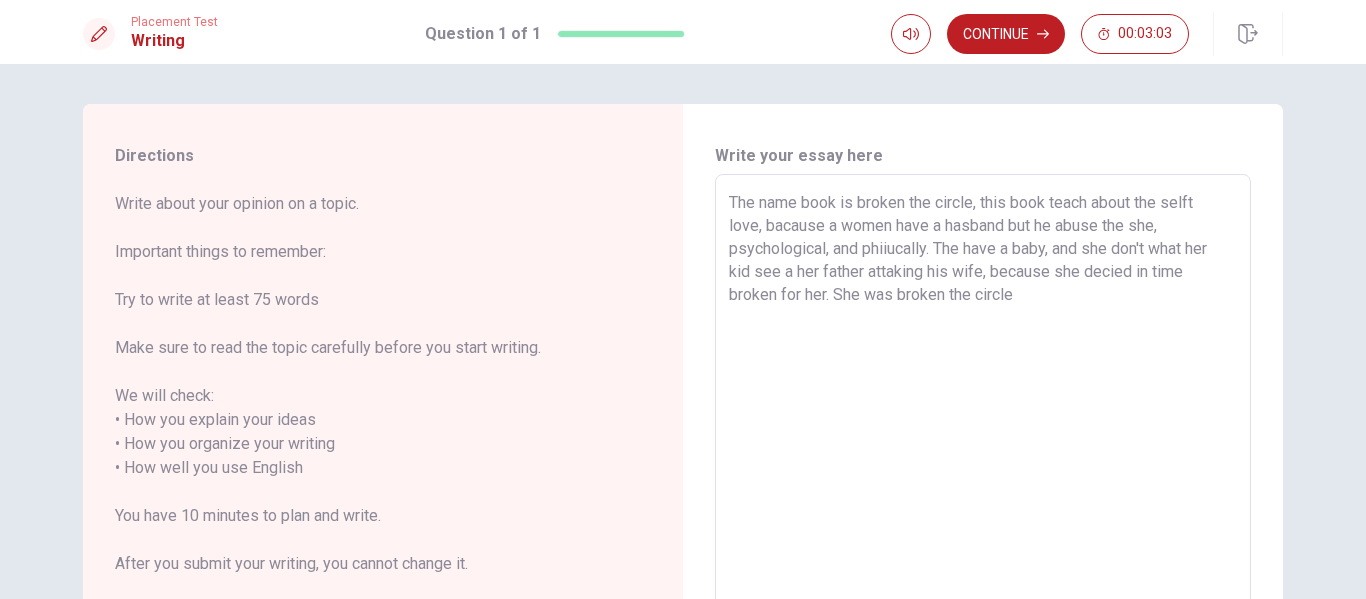 click on "The name book is broken the circle, this book teach about the selft love, bacause a women have a hasband but he abuse the she, psychological, and phiiucally. The have a baby, and she don't what her kid see a her father attaking his wife, because she decied in time broken for her. She was broken the circle" at bounding box center [983, 456] 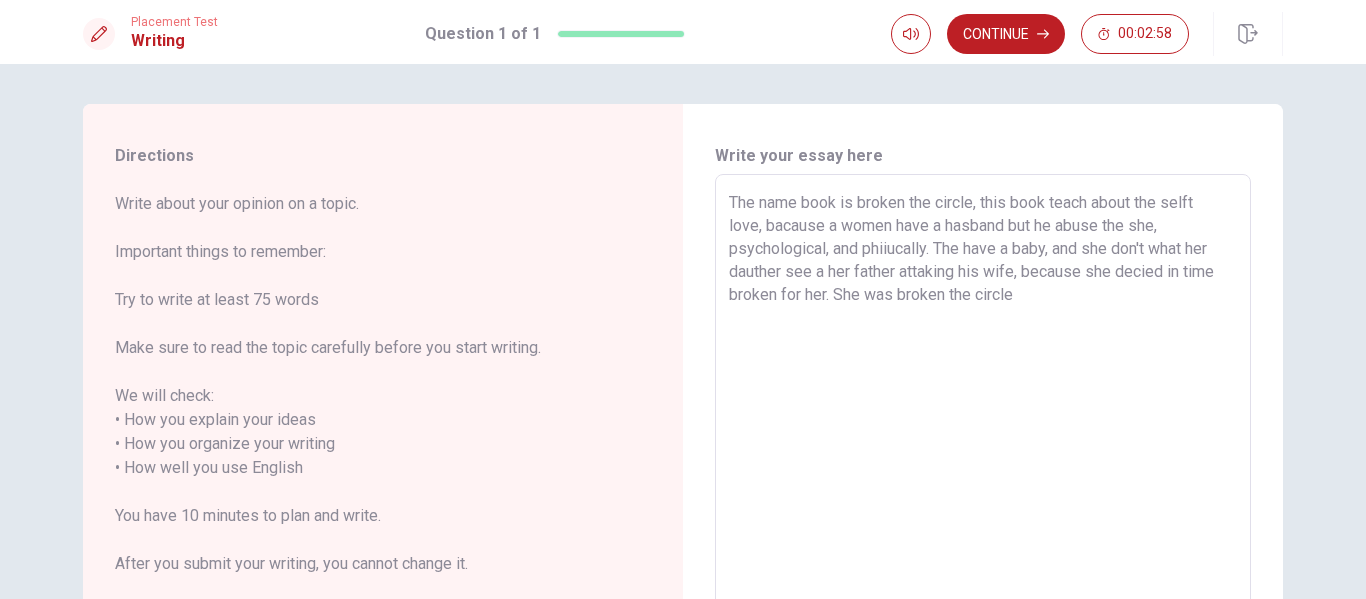 click on "The name book is broken the circle, this book teach about the selft love, bacause a women have a hasband but he abuse the she, psychological, and phiiucally. The have a baby, and she don't what her dauther see a her father attaking his wife, because she decied in time broken for her. She was broken the circle" at bounding box center (983, 456) 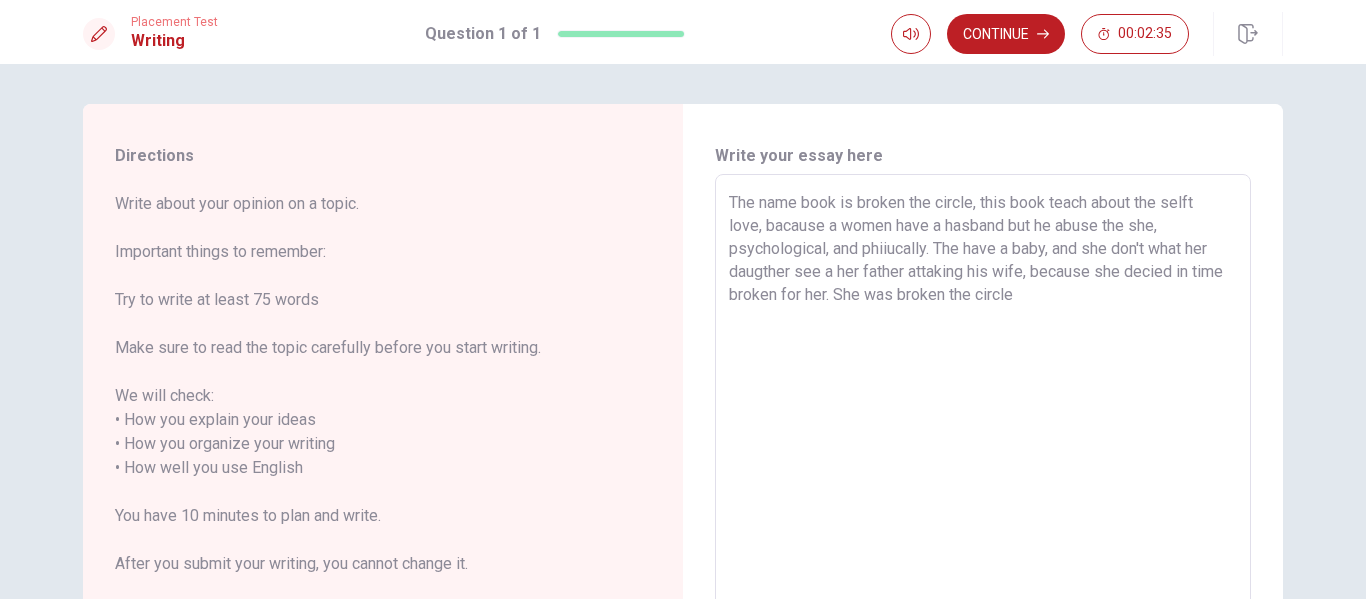 click on "The name book is broken the circle, this book teach about the selft love, bacause a women have a hasband but he abuse the she, psychological, and phiiucally. The have a baby, and she don't what her daugther see a her father attaking his wife, because she decied in time broken for her. She was broken the circle" at bounding box center (983, 456) 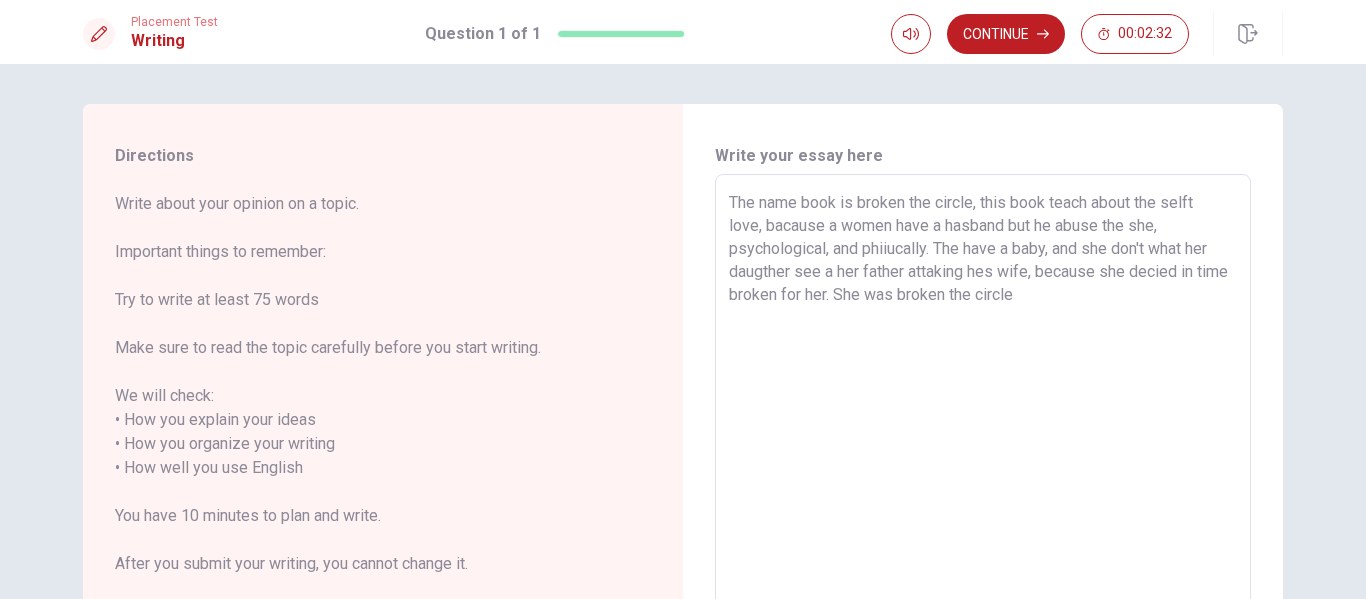 click on "The name book is broken the circle, this book teach about the selft love, bacause a women have a hasband but he abuse the she, psychological, and phiiucally. The have a baby, and she don't what her daugther see a her father attaking hes wife, because she decied in time broken for her. She was broken the circle" at bounding box center [983, 456] 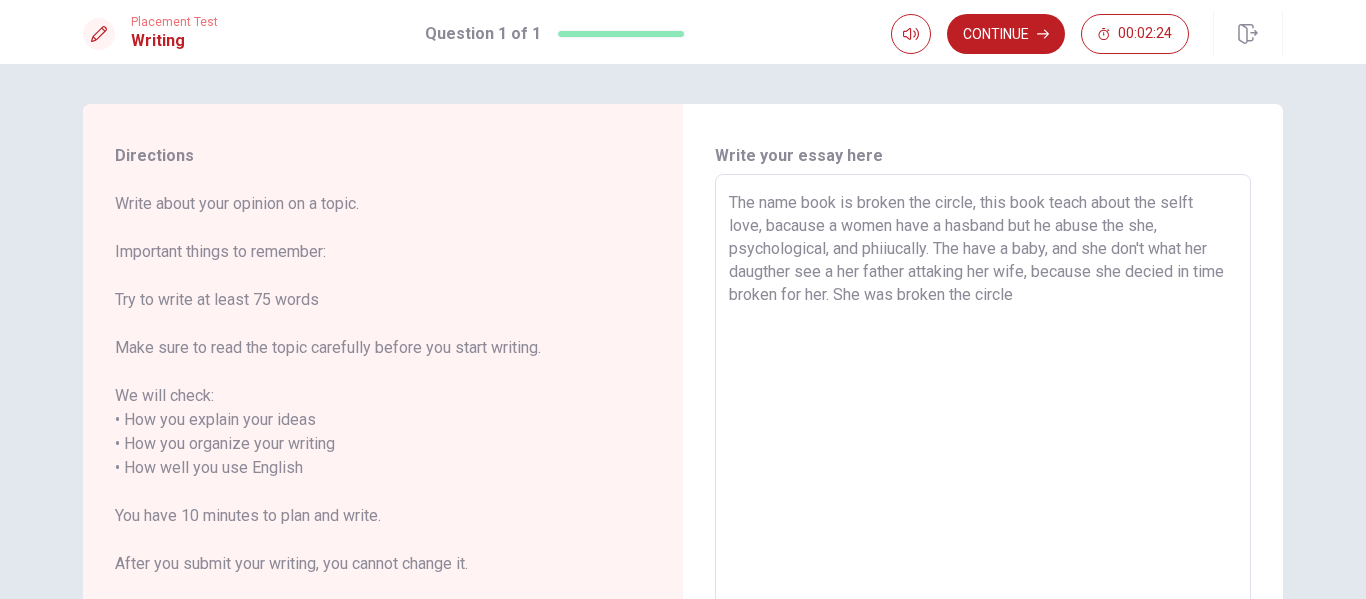 click on "The name book is broken the circle, this book teach about the selft love, bacause a women have a hasband but he abuse the she, psychological, and phiiucally. The have a baby, and she don't what her daugther see a her father attaking her wife, because she decied in time broken for her. She was broken the circle" at bounding box center [983, 456] 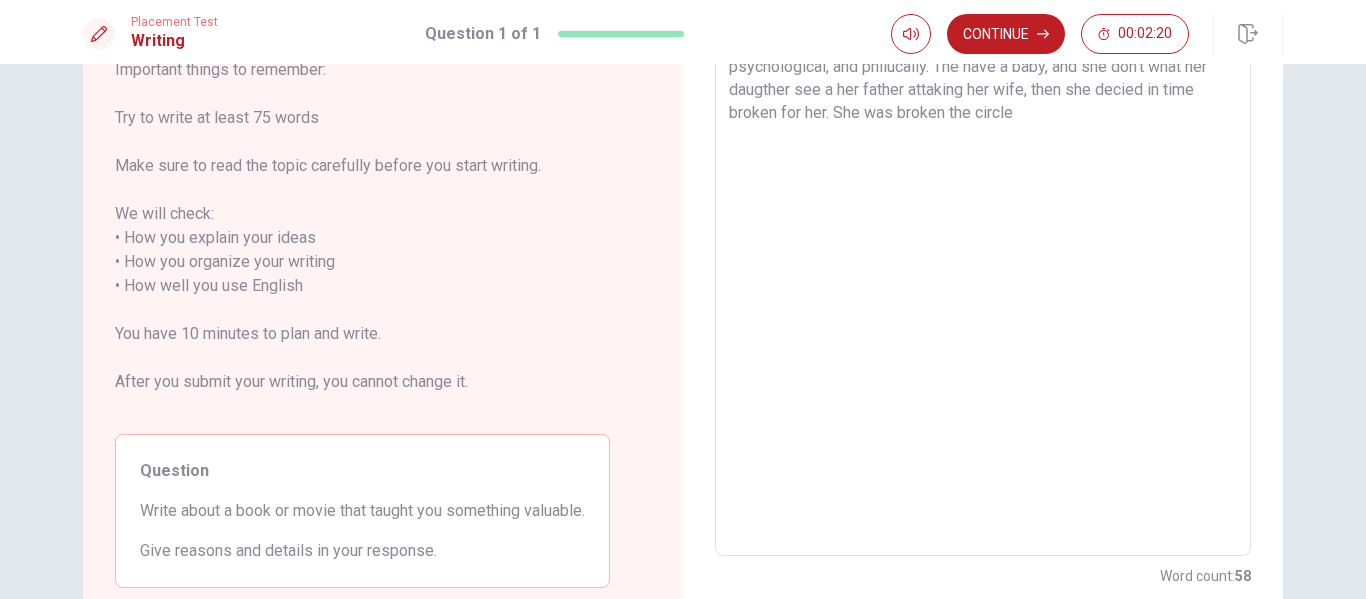 scroll, scrollTop: 300, scrollLeft: 0, axis: vertical 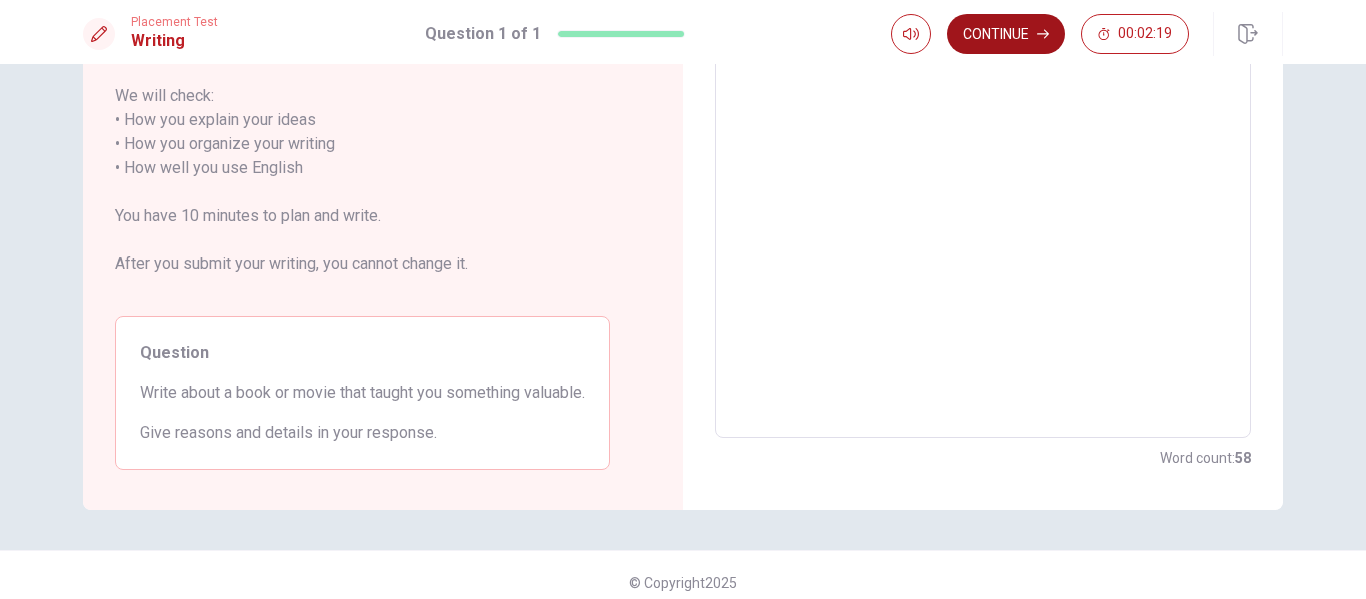 click on "Continue" at bounding box center [1006, 34] 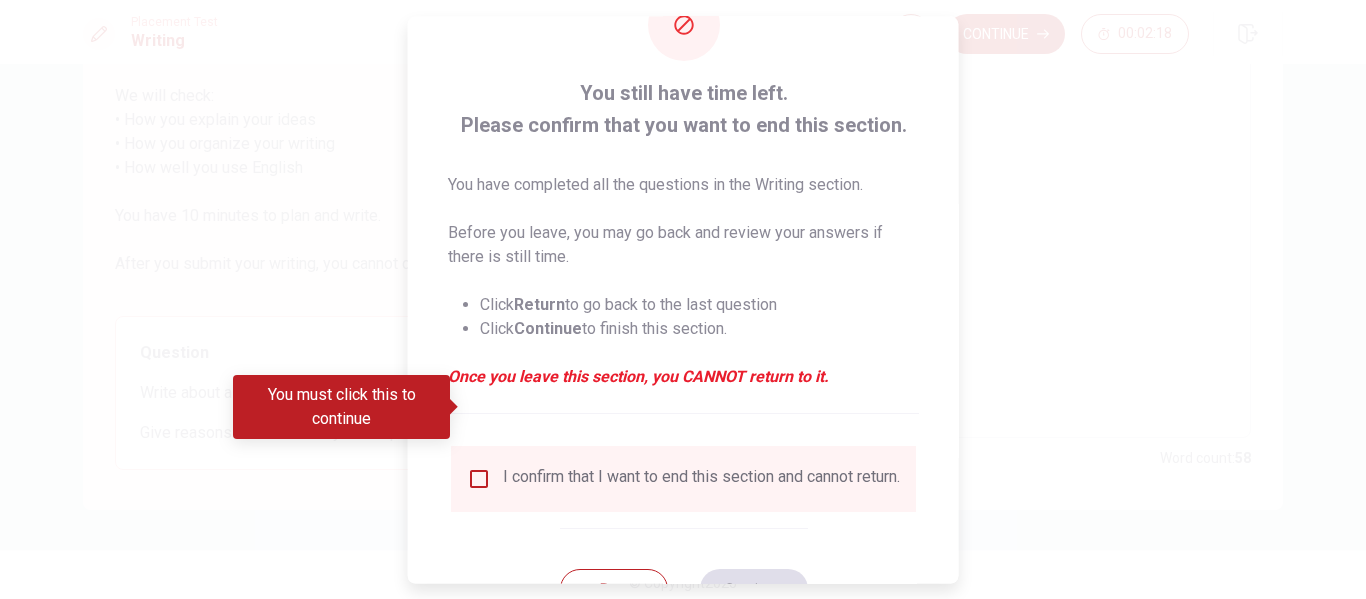 scroll, scrollTop: 147, scrollLeft: 0, axis: vertical 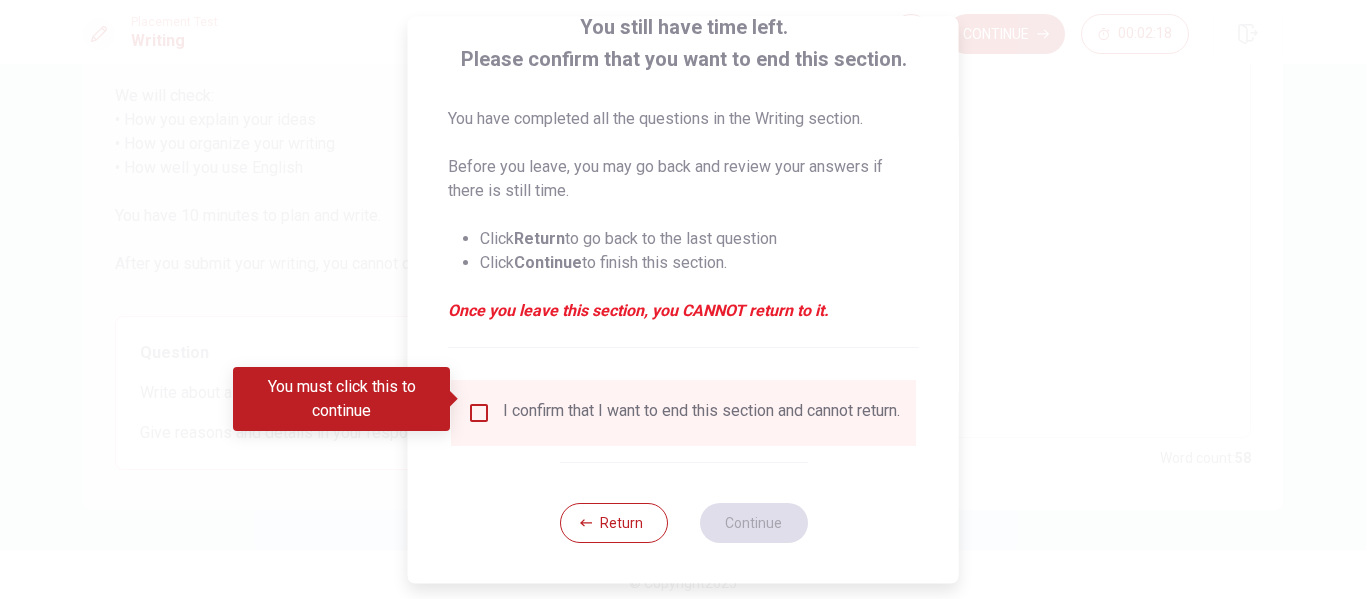click on "I confirm that I want to end this section and cannot return." at bounding box center (701, 413) 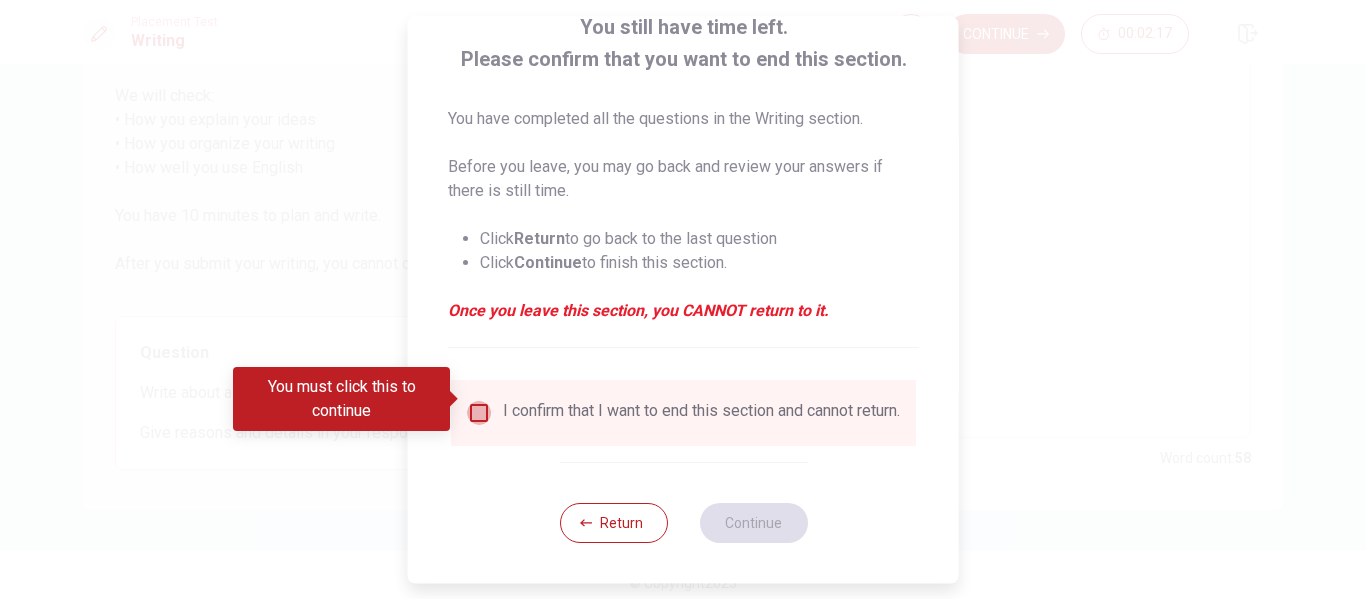 click at bounding box center (479, 413) 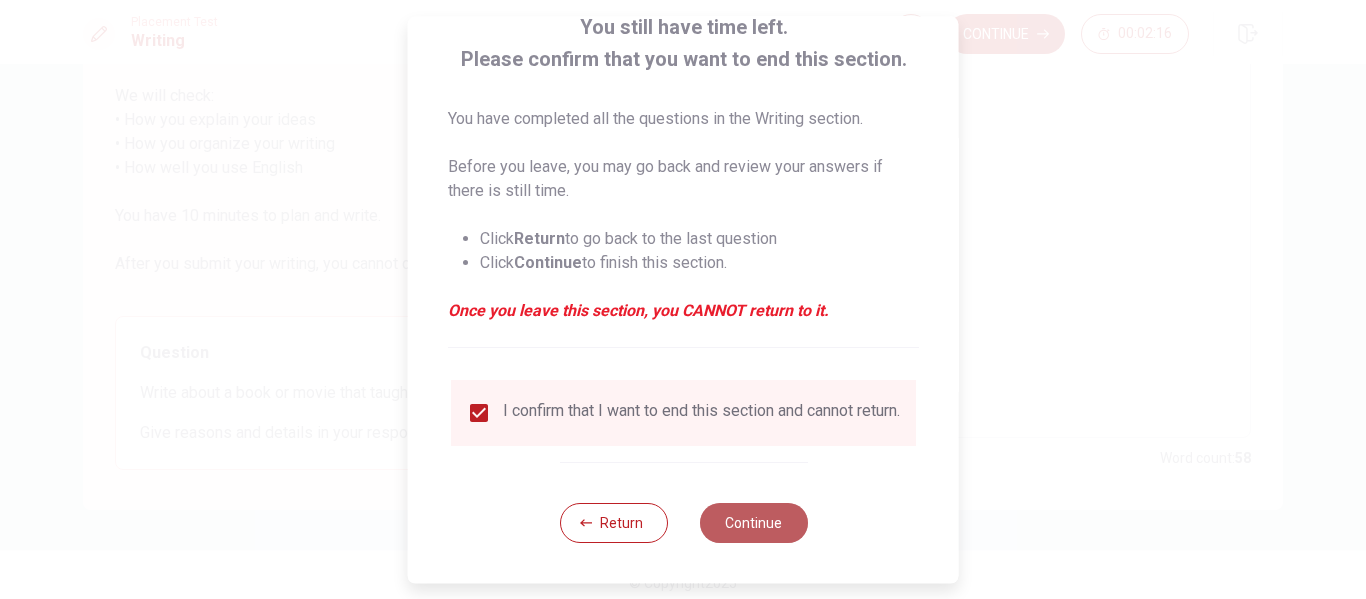 click on "Continue" at bounding box center [753, 523] 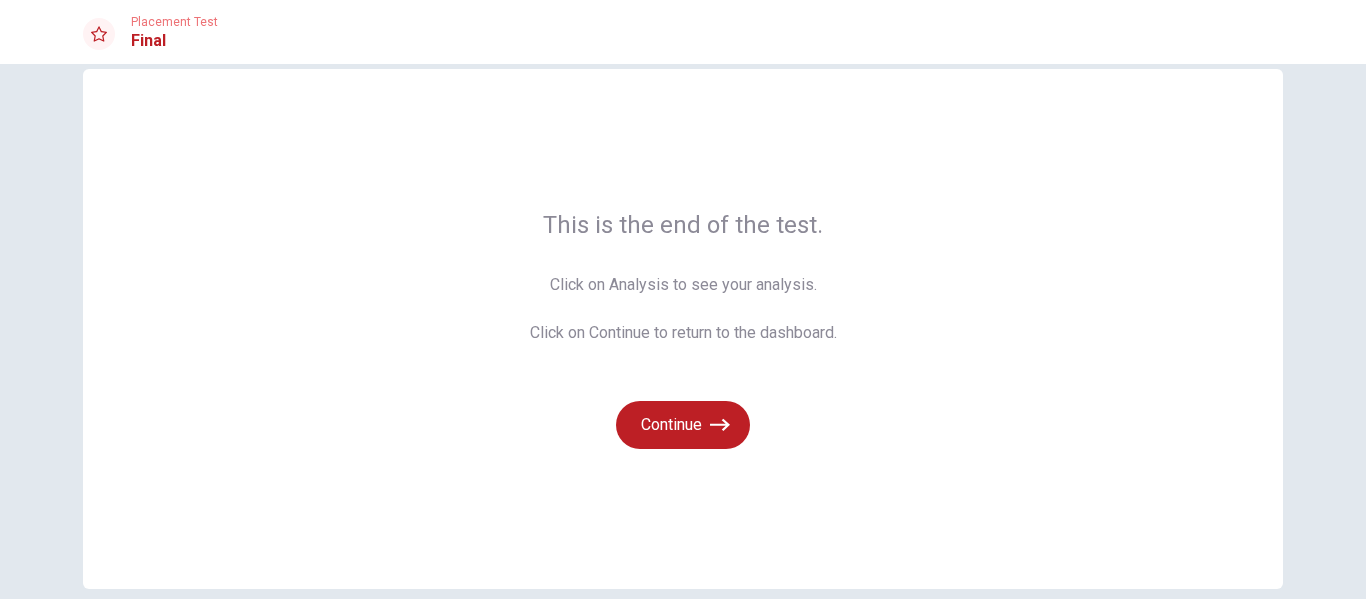 scroll, scrollTop: 0, scrollLeft: 0, axis: both 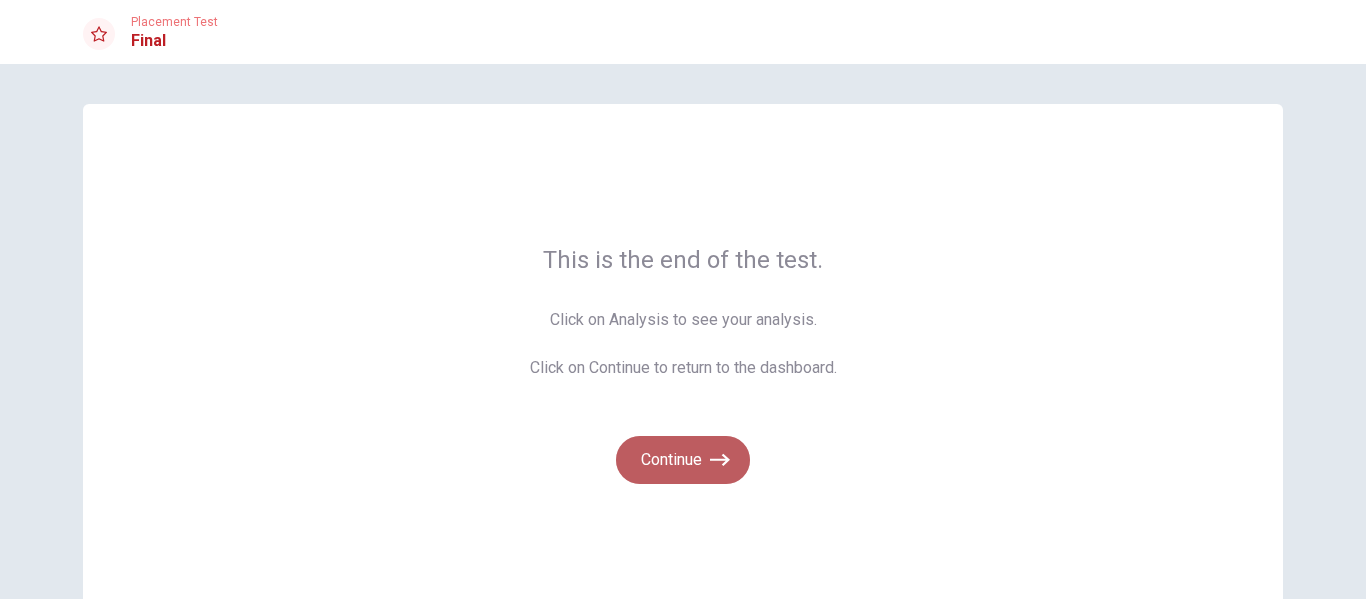 click on "Continue" at bounding box center [683, 460] 